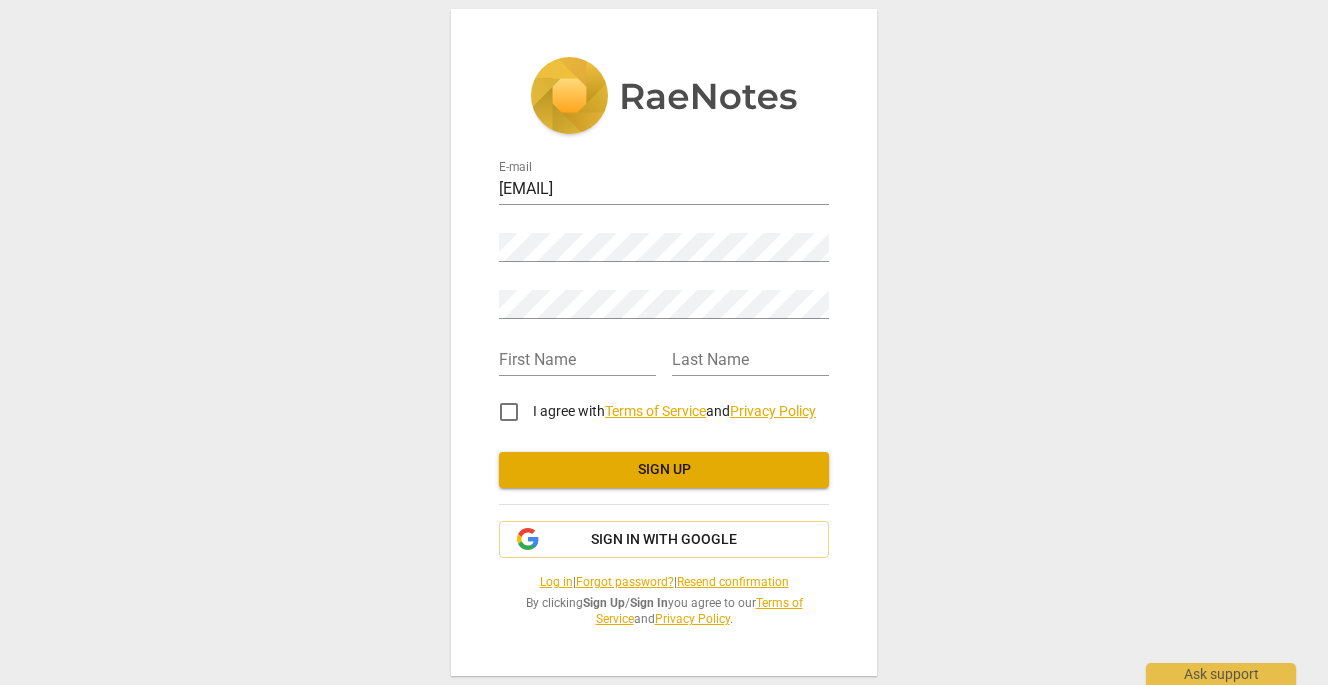 scroll, scrollTop: 0, scrollLeft: 0, axis: both 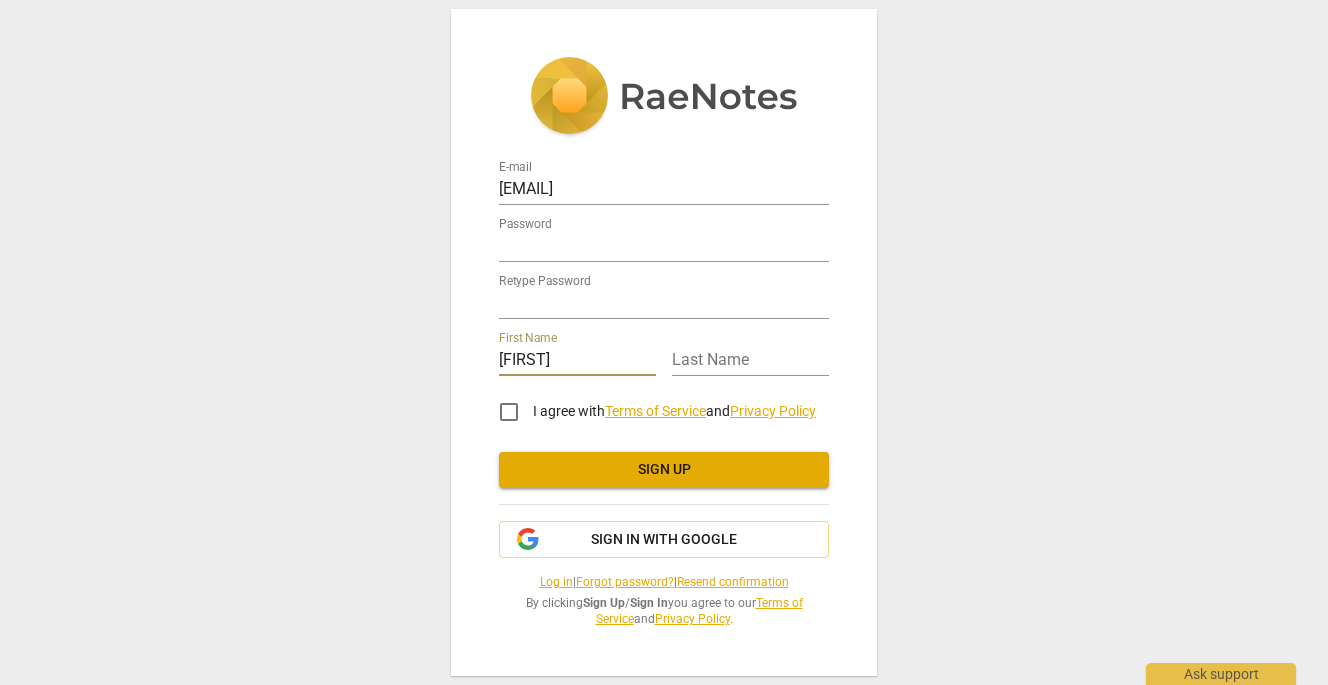 type on "[FIRST]" 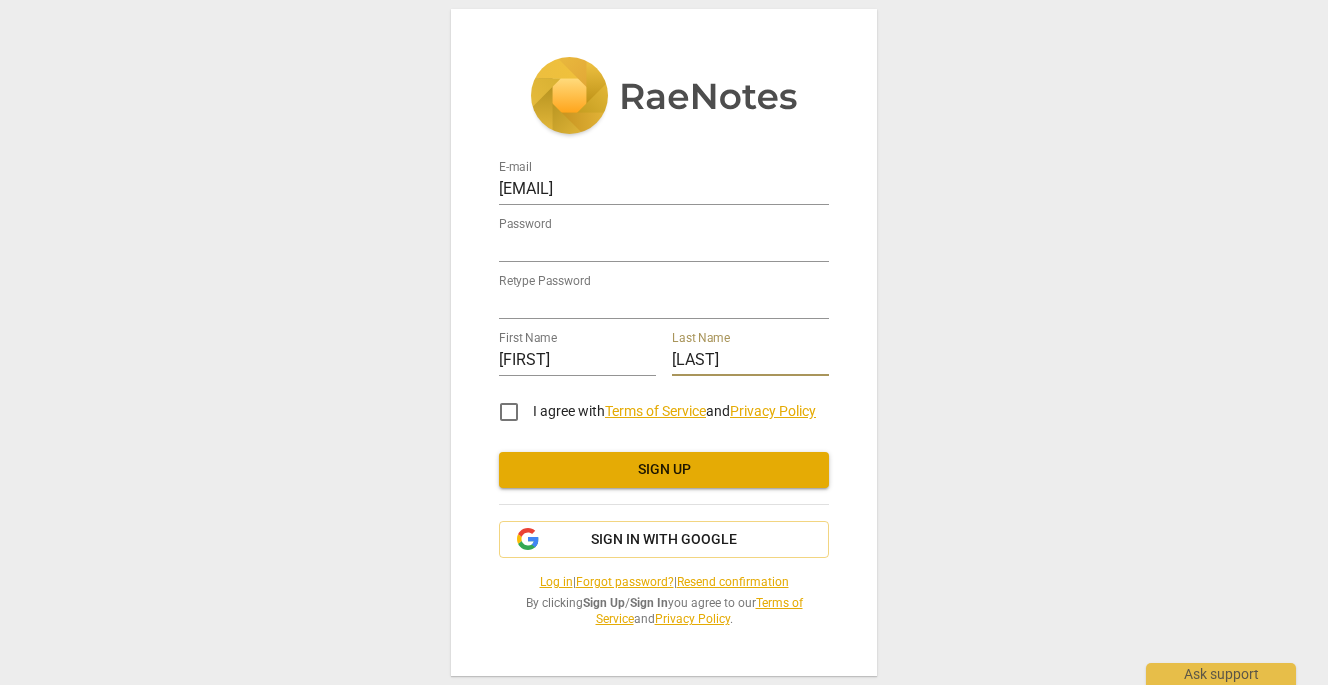 type on "[LAST]" 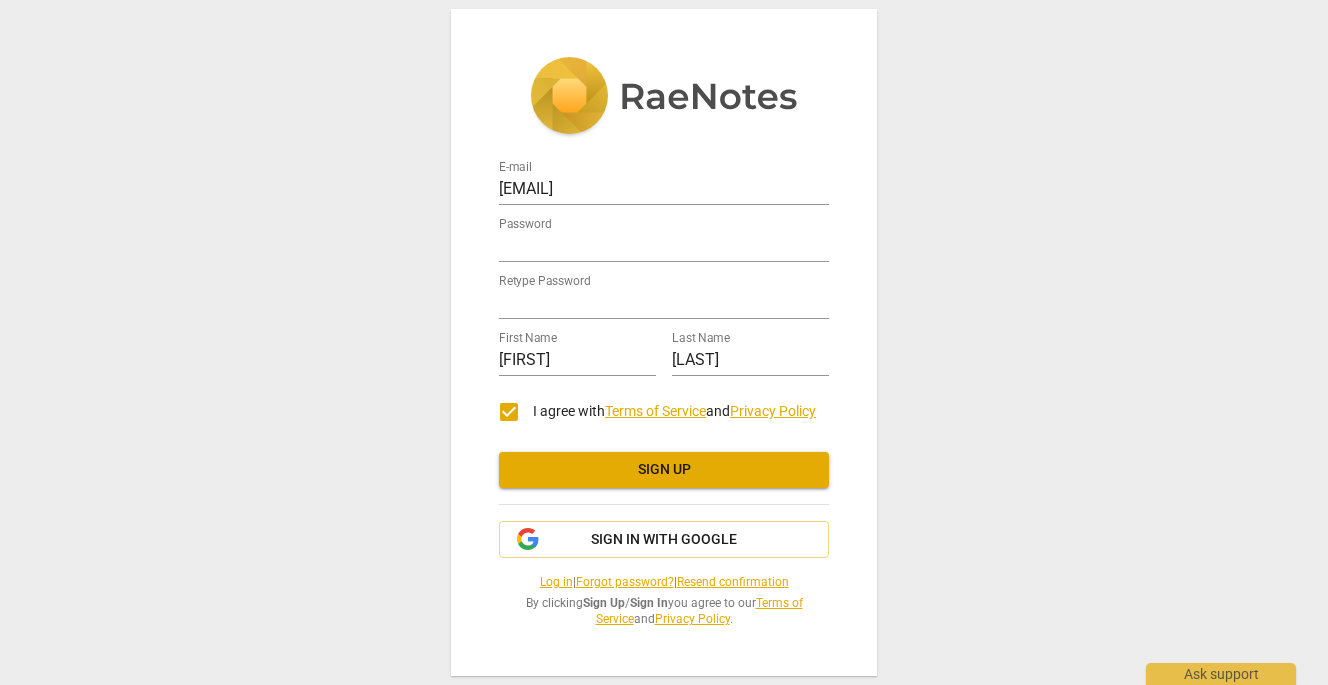 click on "Sign up" at bounding box center [664, 470] 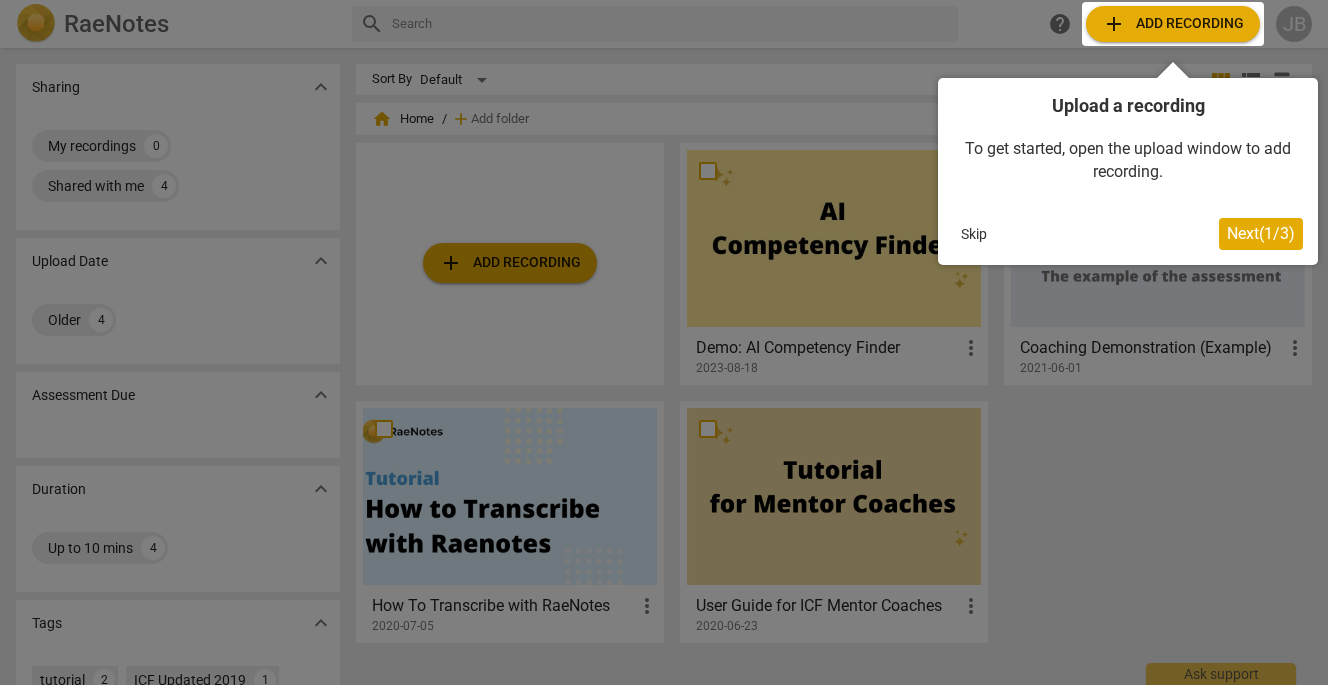 click at bounding box center [1173, 24] 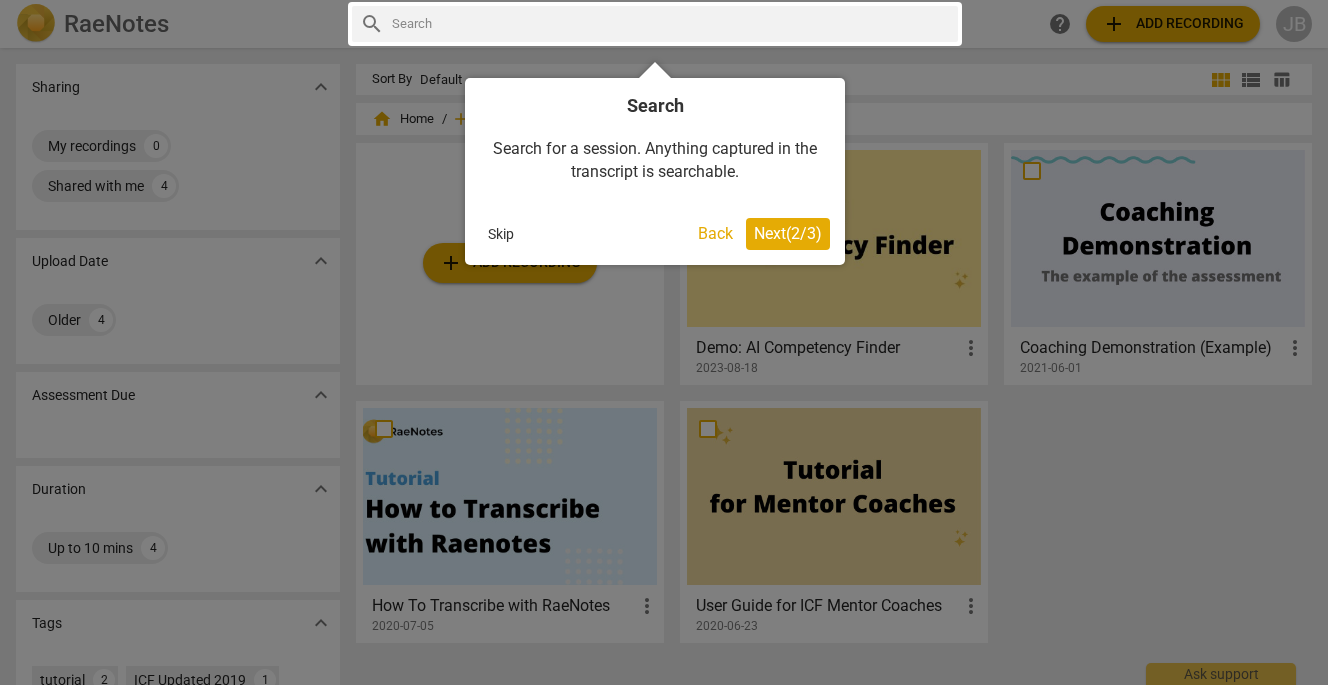click on "Next  ( 2 / 3 )" at bounding box center [788, 233] 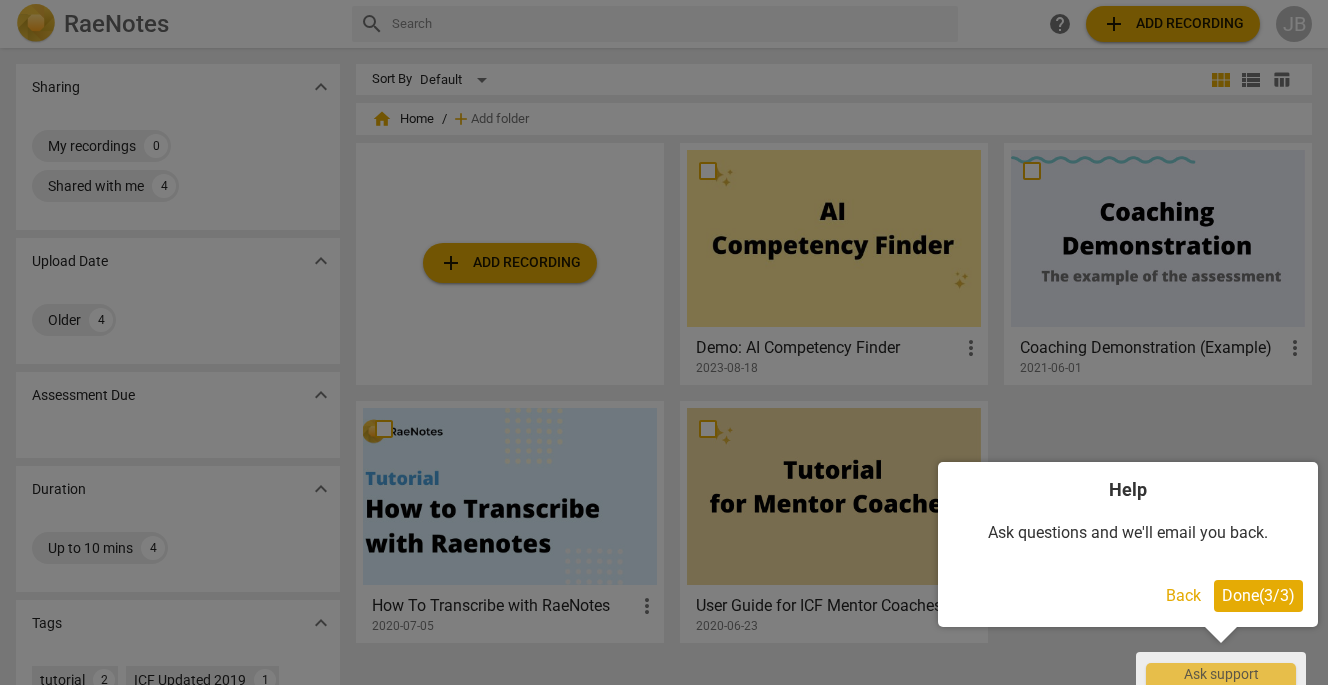 click on "Done  ( 3 / 3 )" at bounding box center (1258, 595) 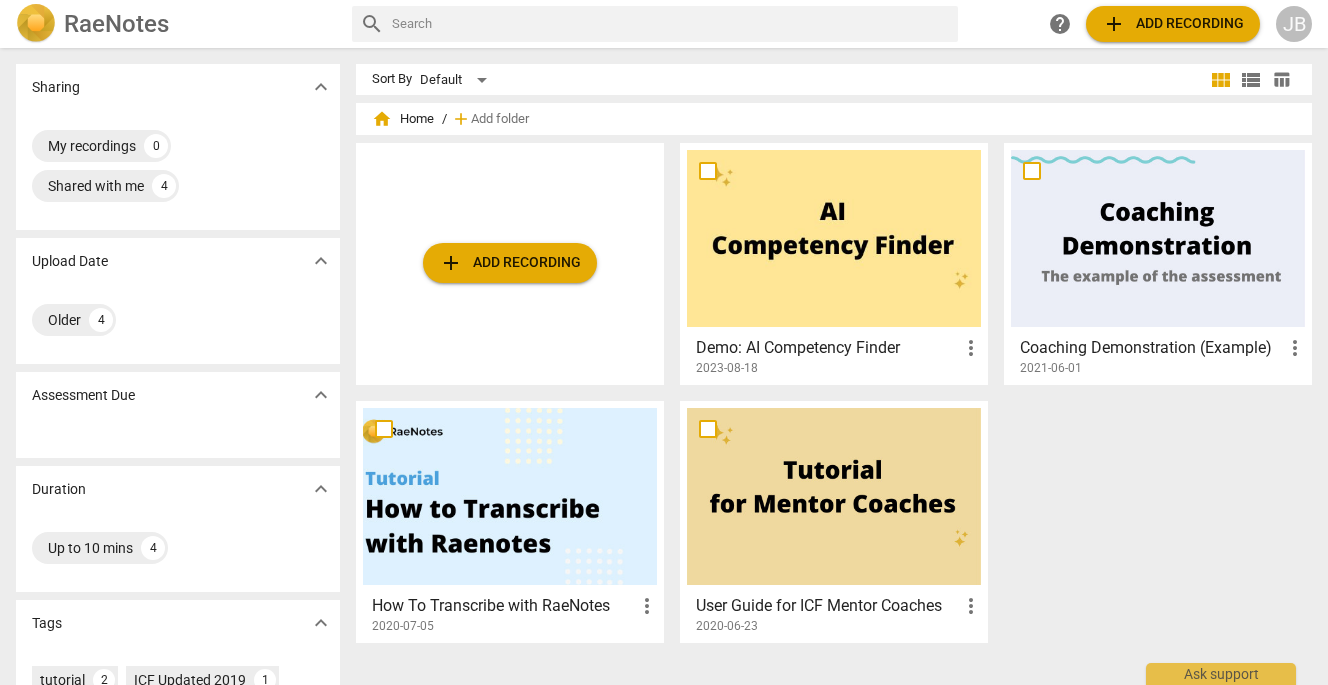 click on "add   Add recording" at bounding box center (1173, 24) 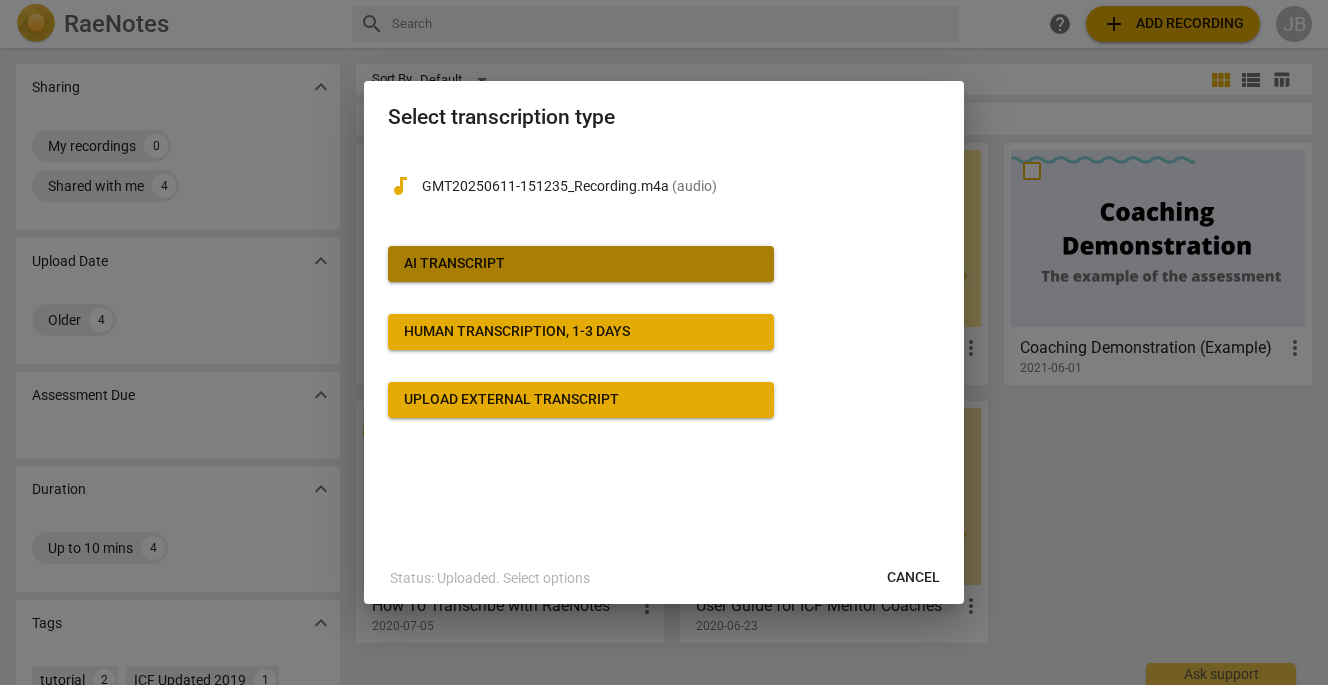 click on "AI Transcript" at bounding box center (581, 264) 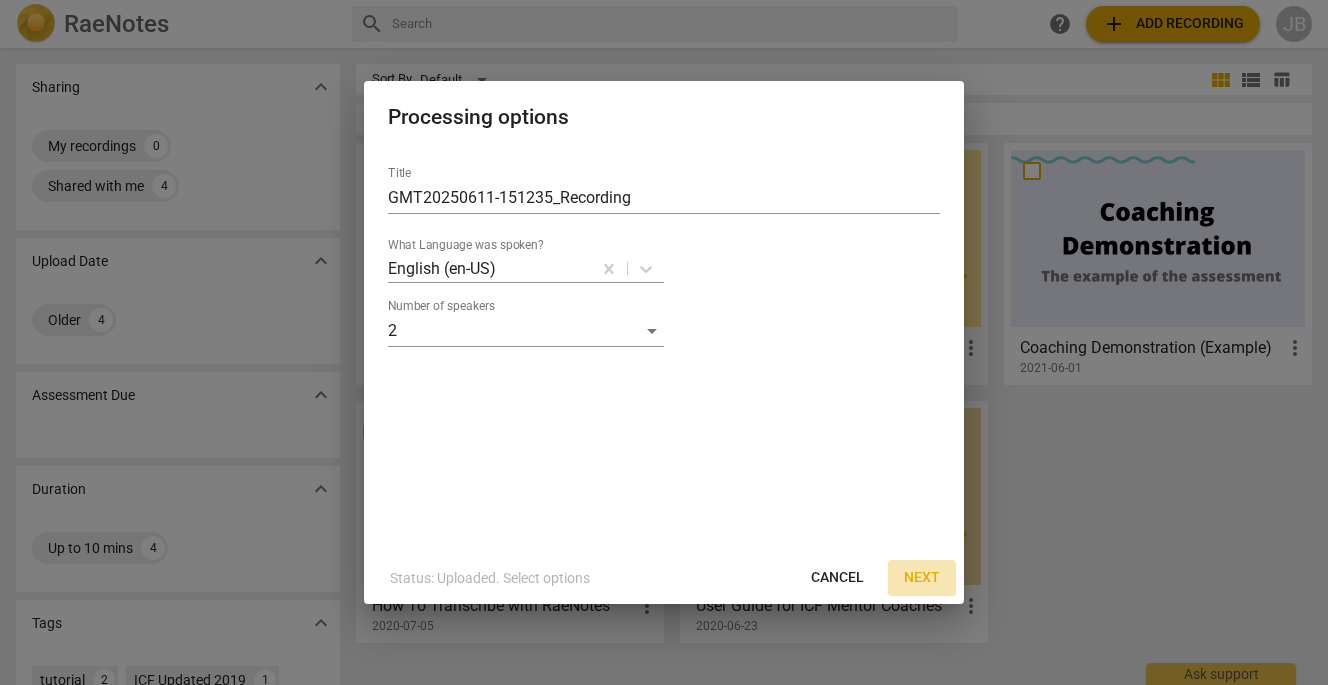 click on "Next" at bounding box center [922, 578] 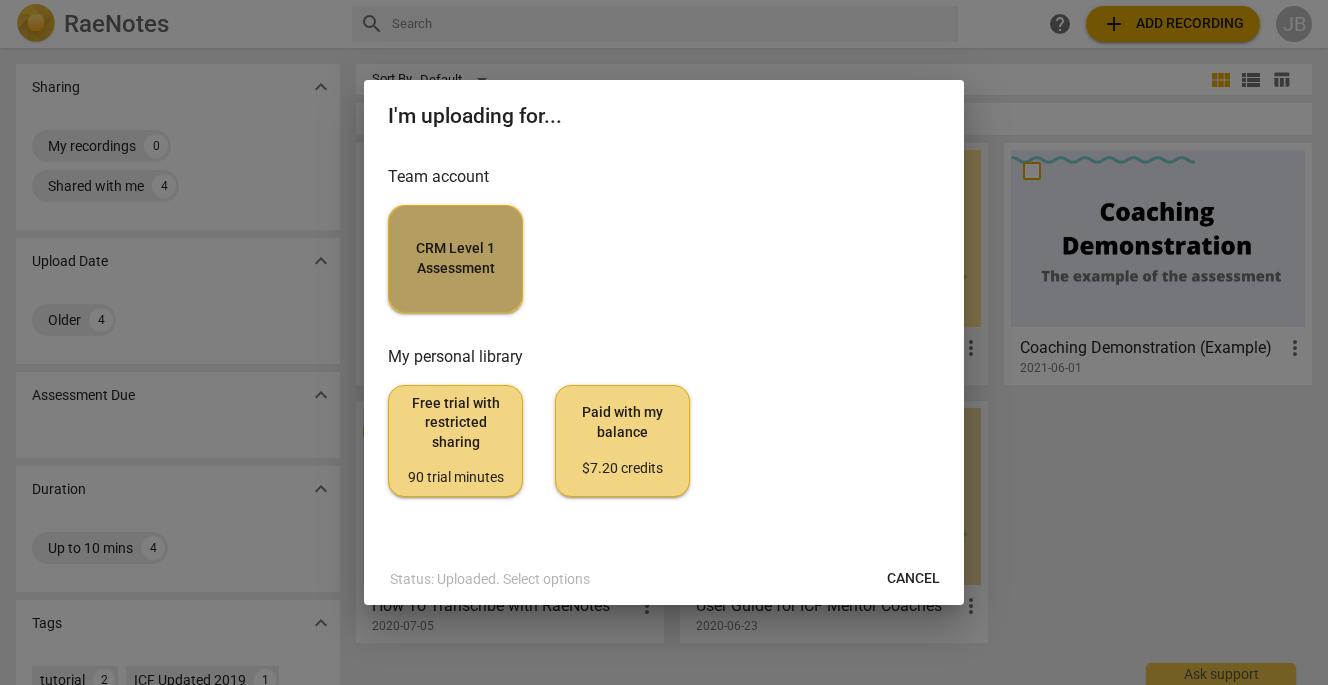 click on "CRM Level 1 Assessment" at bounding box center (455, 259) 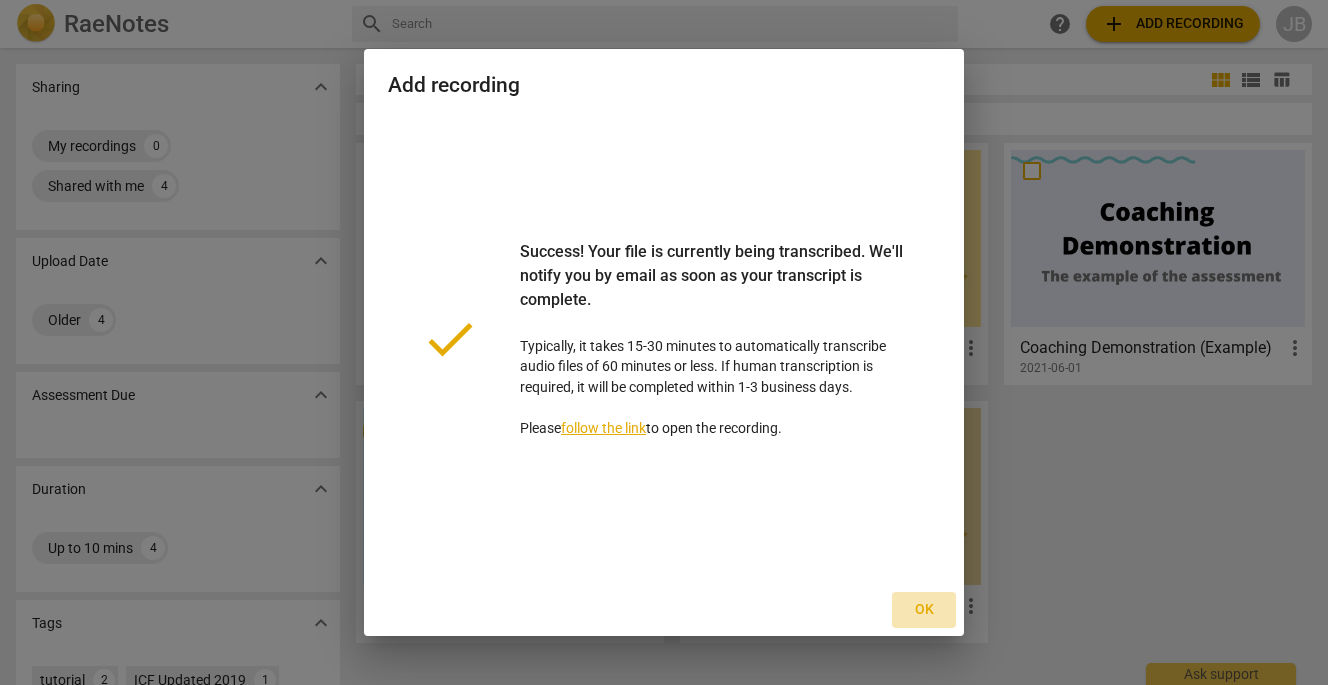 click on "Ok" at bounding box center [924, 610] 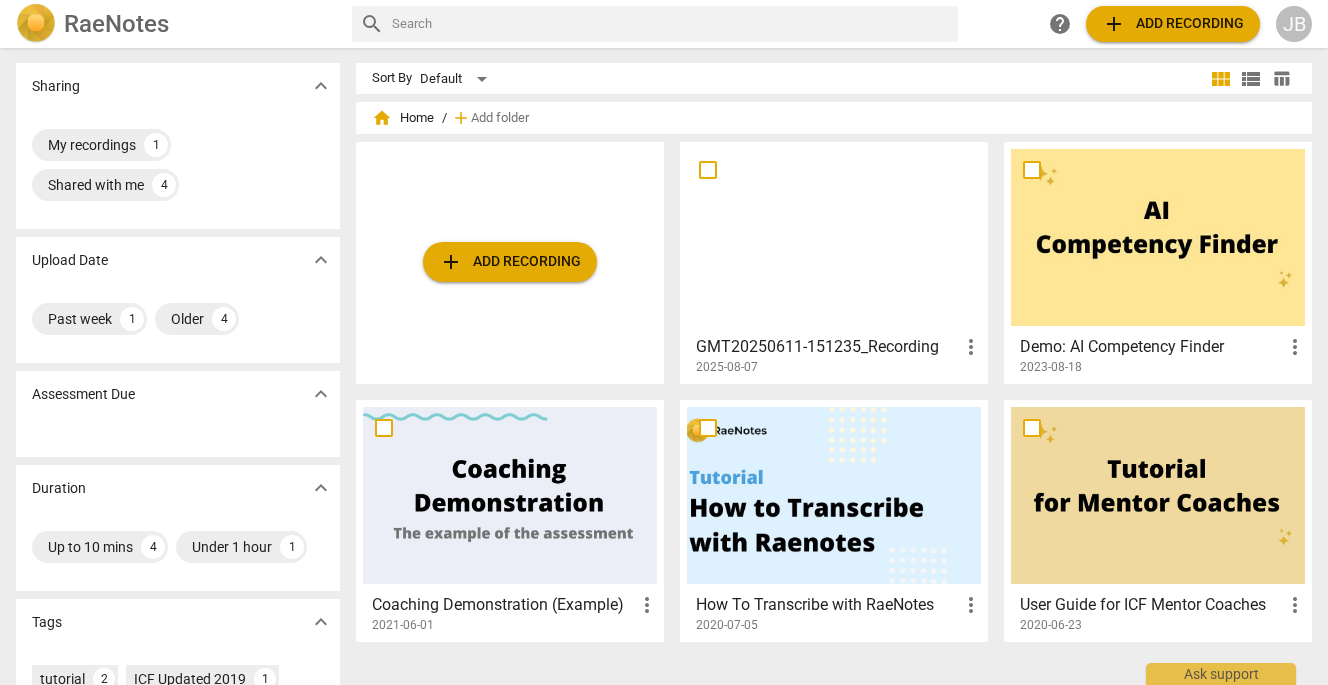 scroll, scrollTop: 5, scrollLeft: 0, axis: vertical 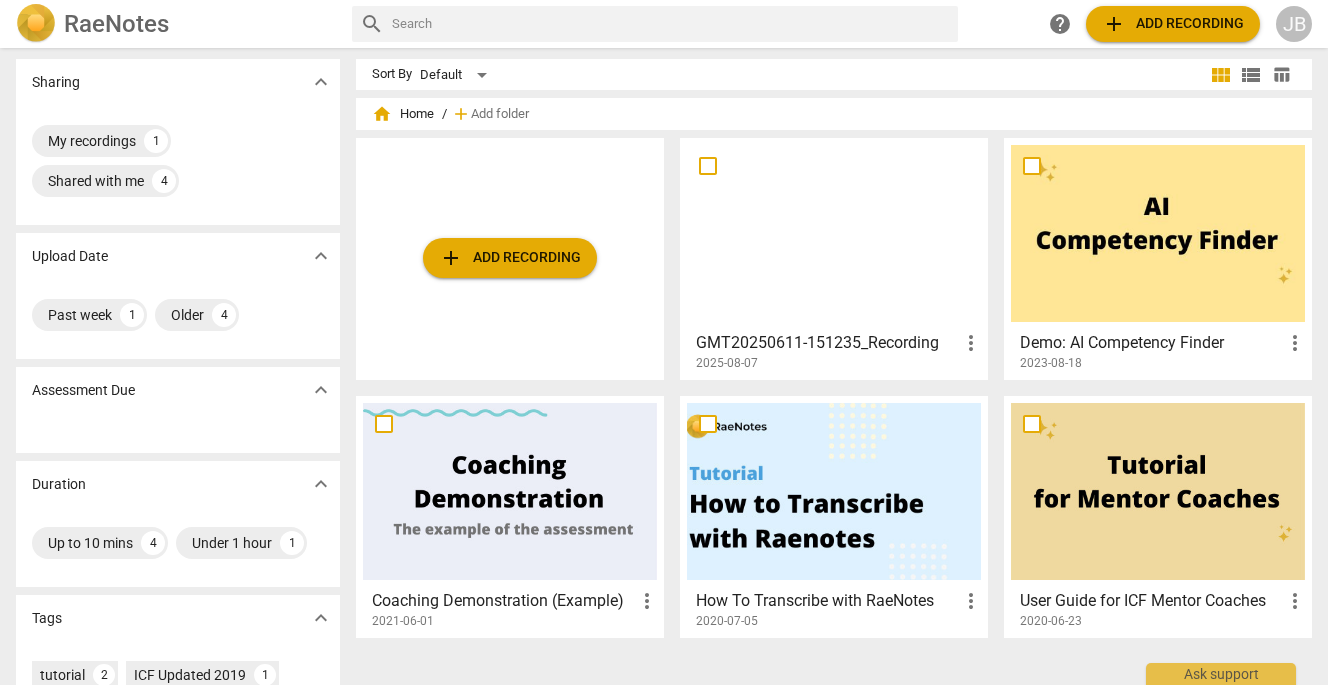 click on "more_vert" at bounding box center (971, 343) 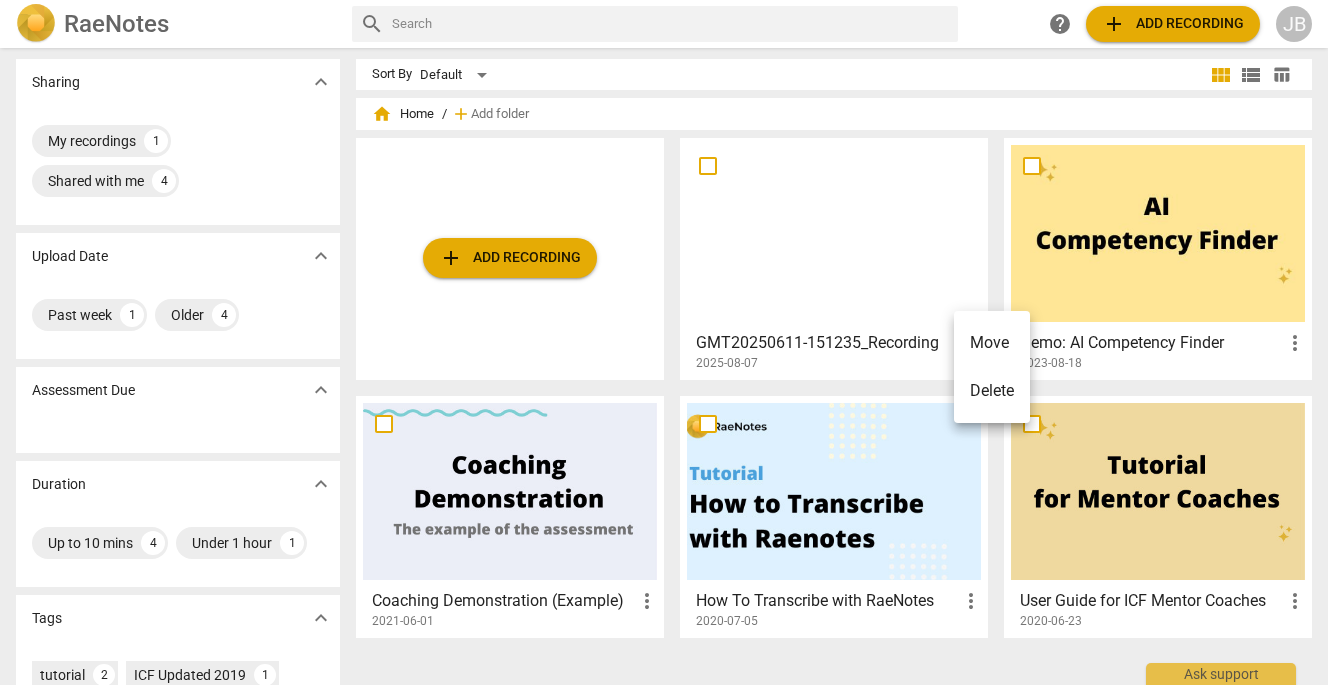 click at bounding box center [664, 342] 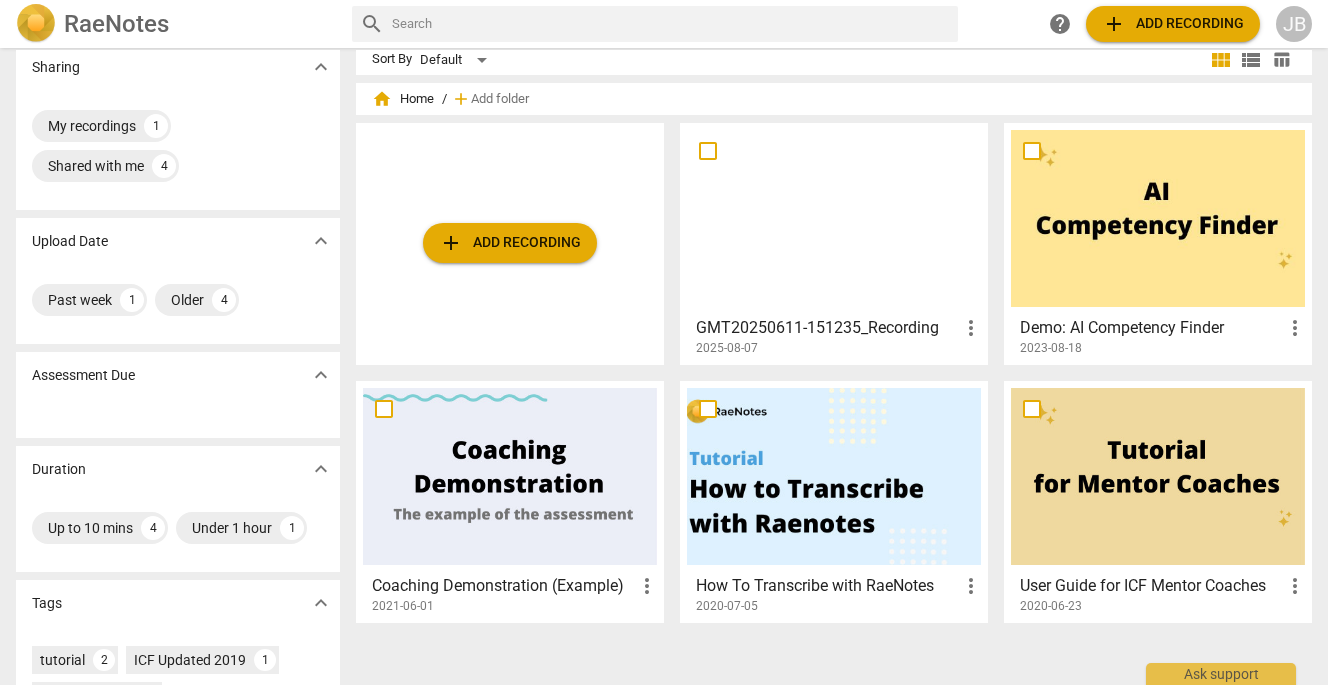 scroll, scrollTop: 0, scrollLeft: 0, axis: both 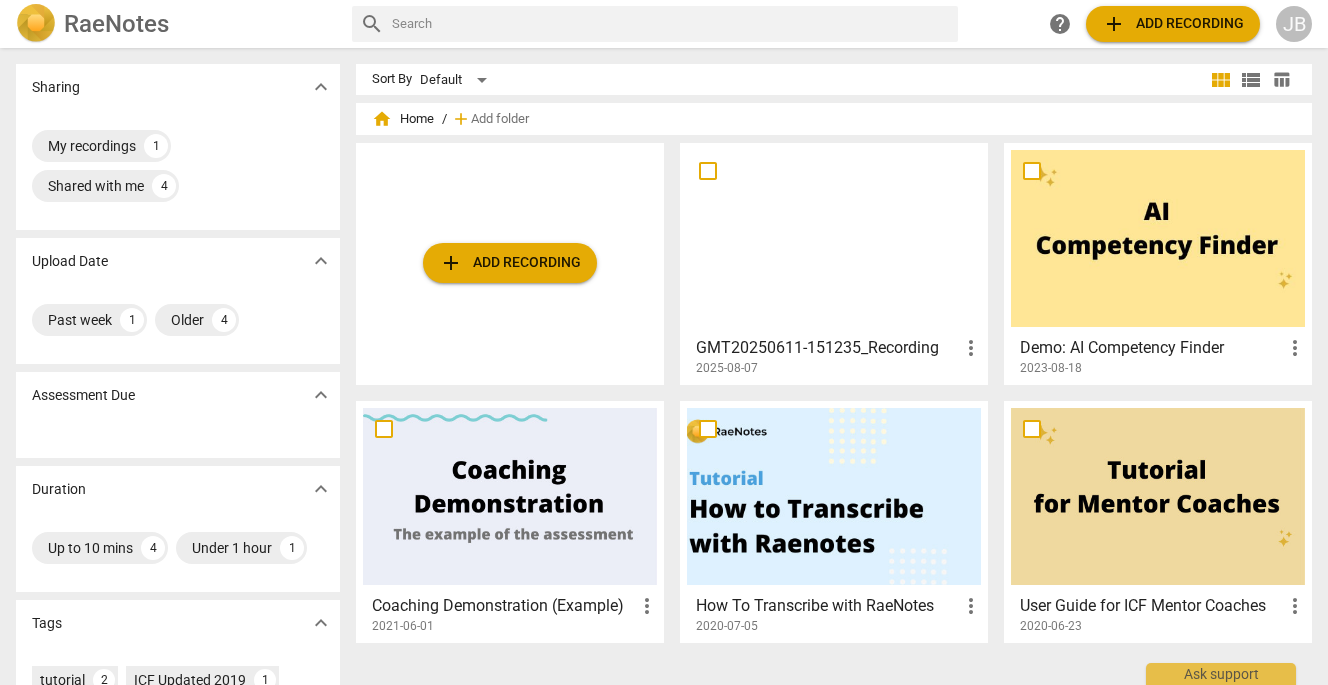 click at bounding box center [834, 238] 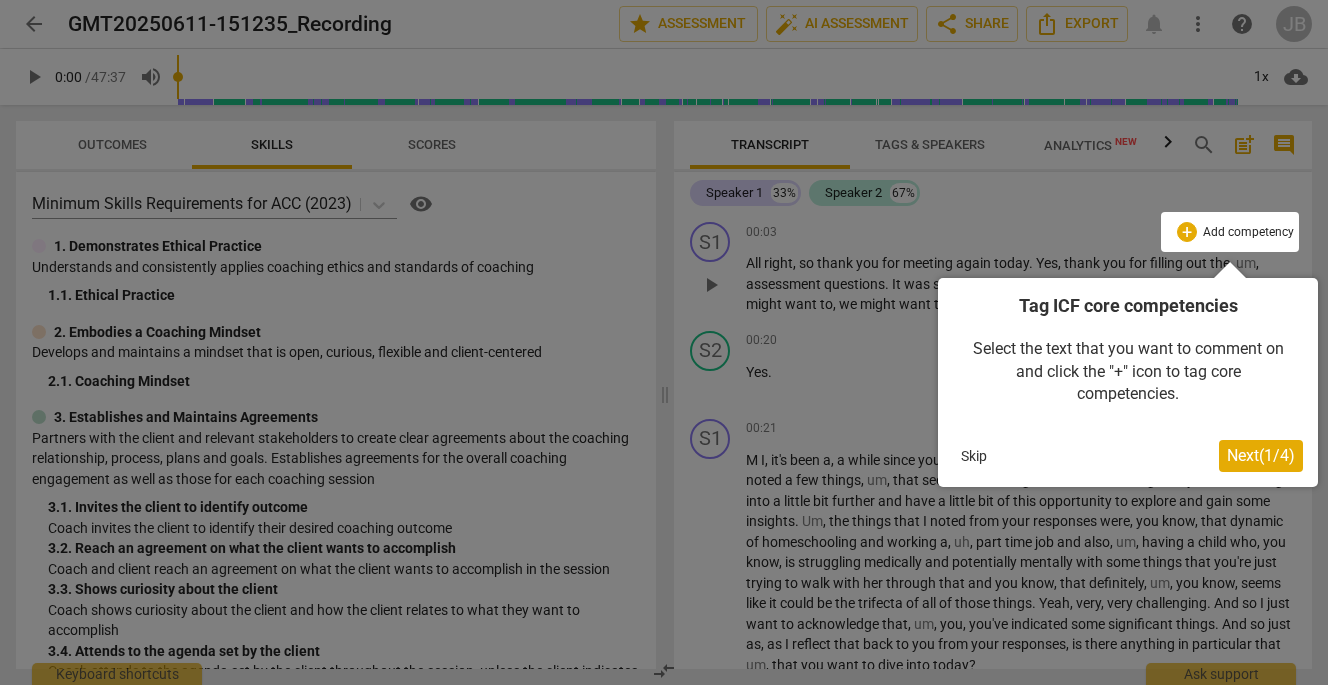 click on "Next  ( 1 / 4 )" at bounding box center [1261, 455] 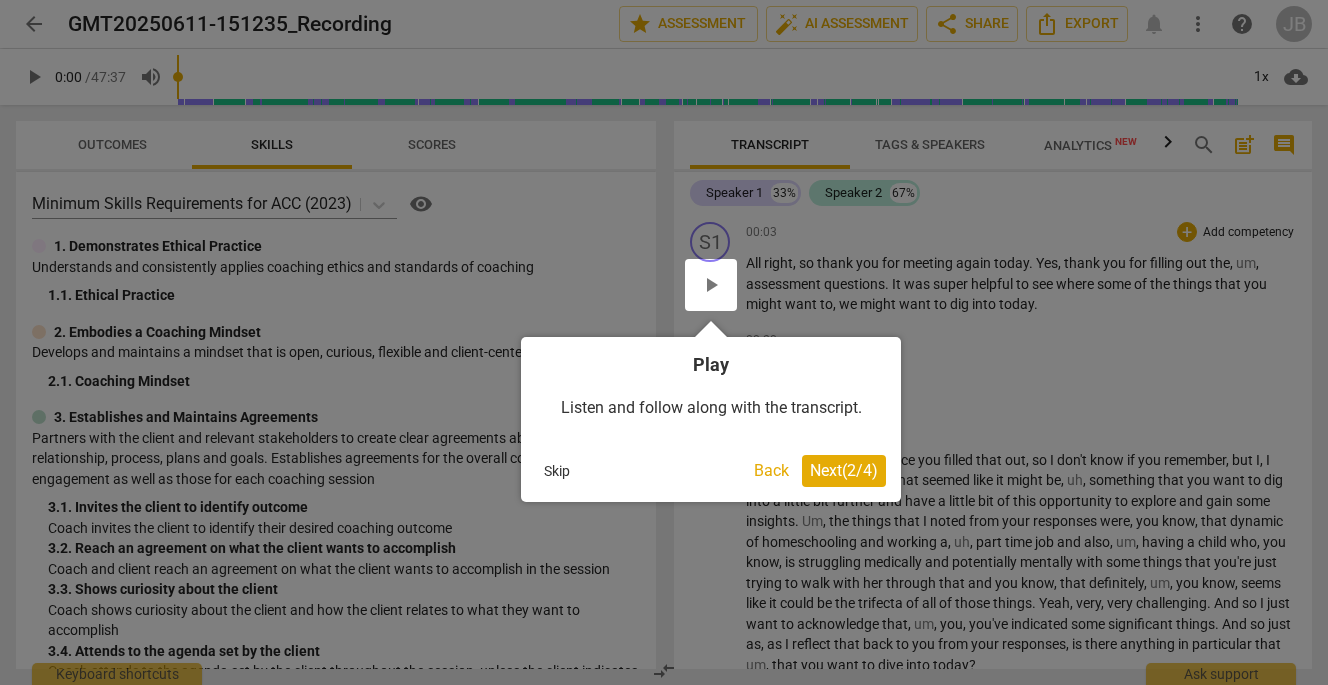 click on "Next  ( 2 / 4 )" at bounding box center [844, 471] 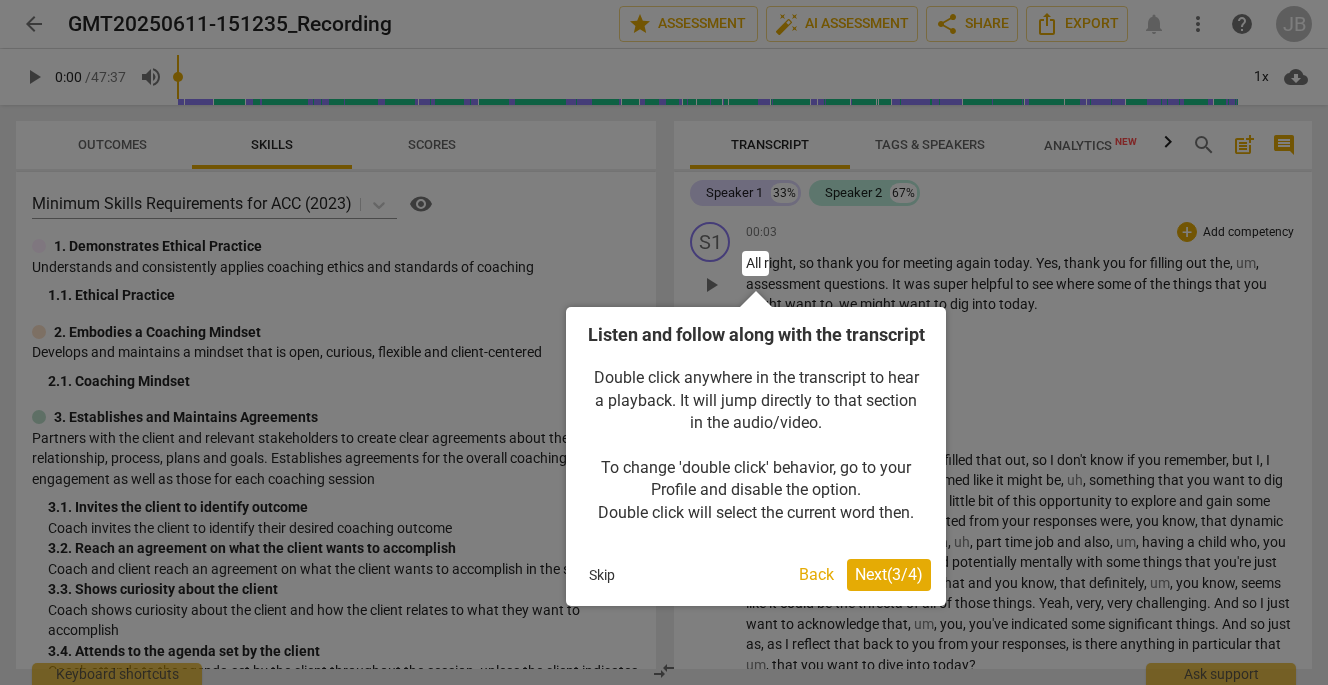 click on "Next  ( 3 / 4 )" at bounding box center (889, 574) 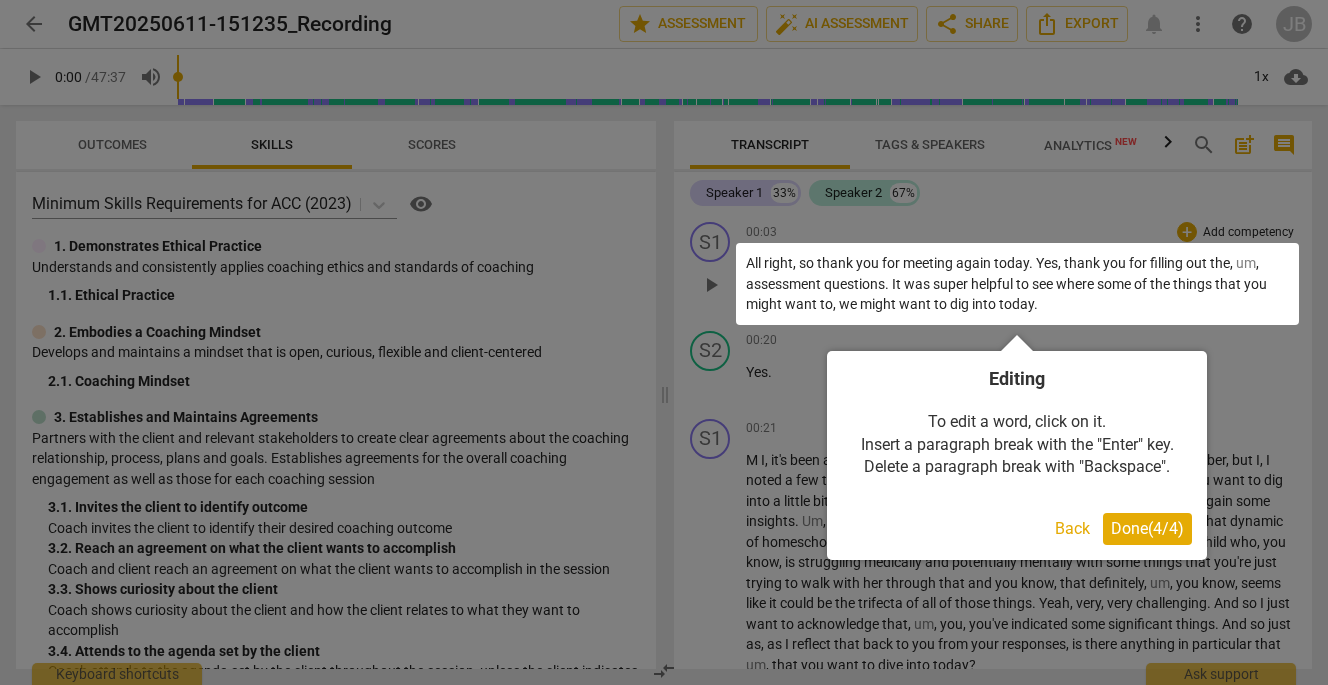 click on "Done  ( 4 / 4 )" at bounding box center (1147, 528) 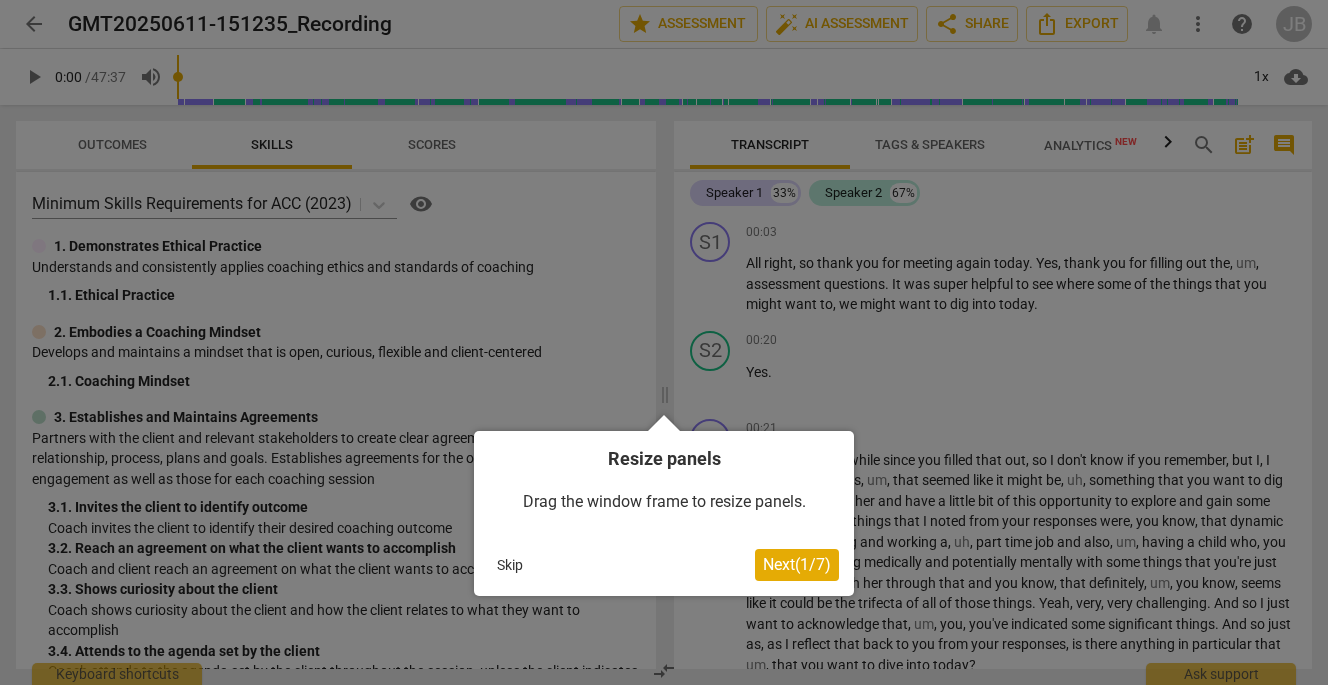 click on "Next  ( 1 / 7 )" at bounding box center [797, 564] 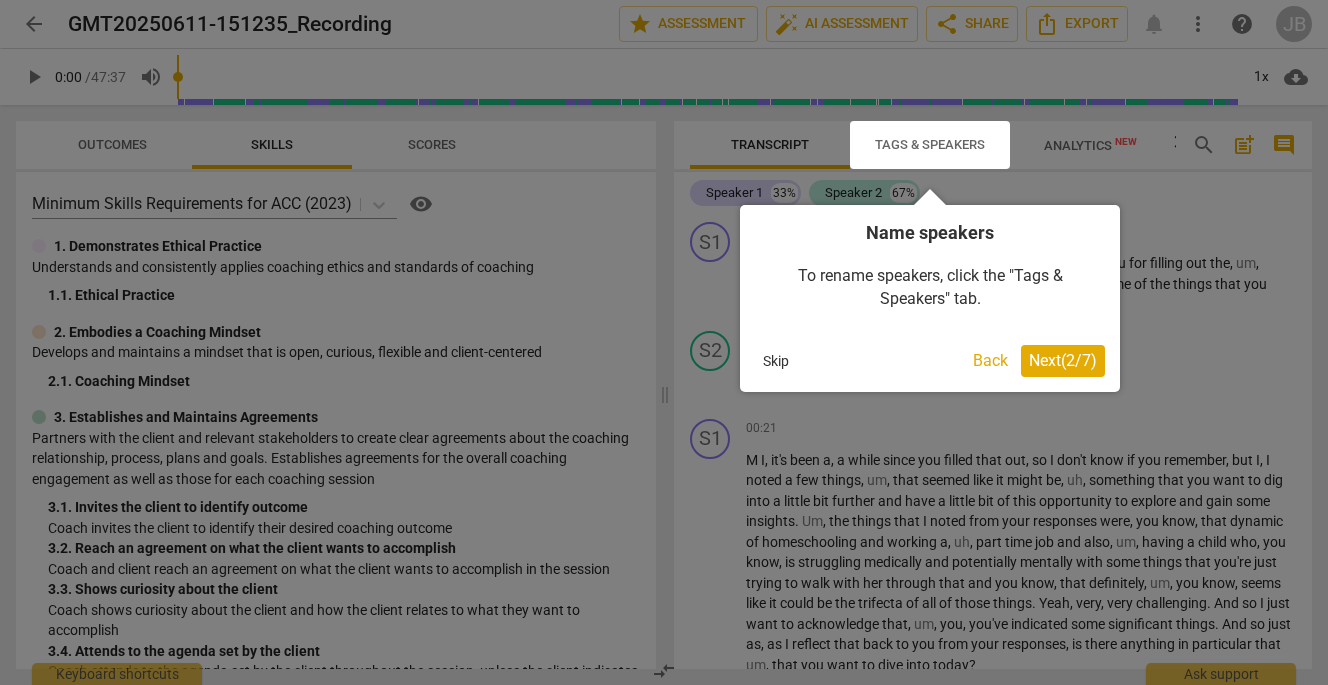 click on "Next  ( 2 / 7 )" at bounding box center [1063, 360] 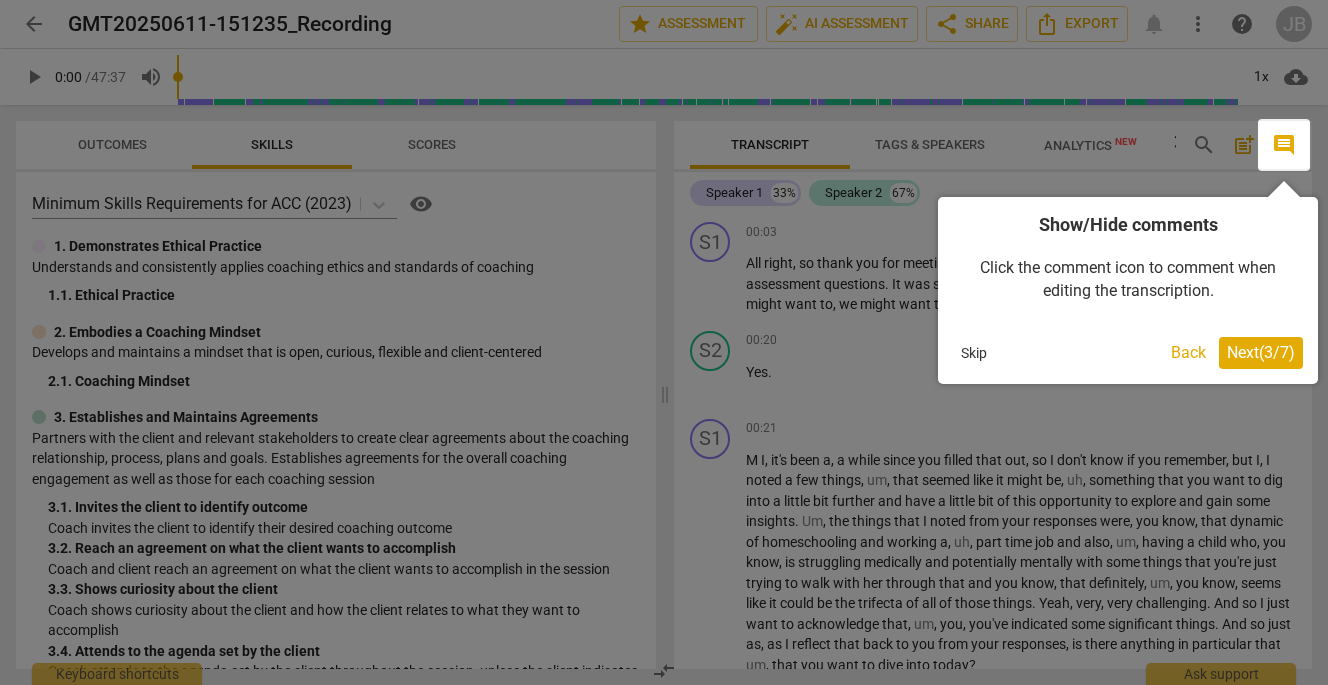 click at bounding box center [664, 342] 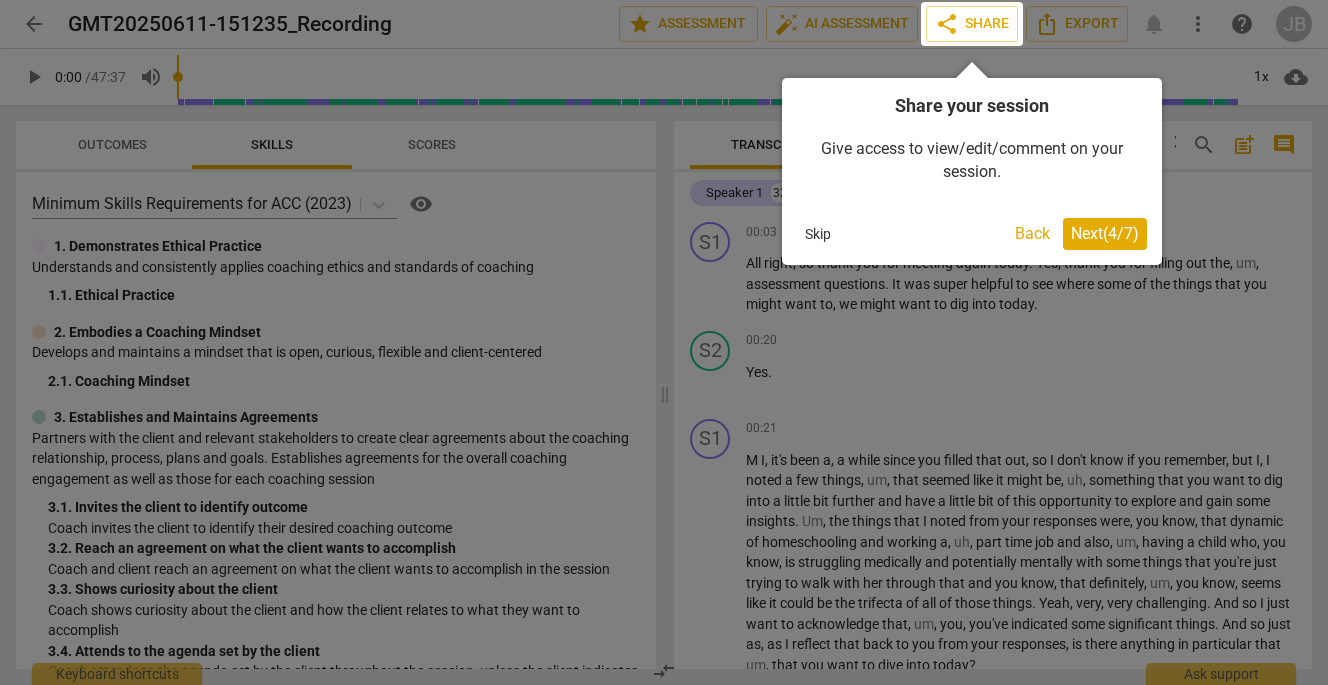 click on "Next  ( 4 / 7 )" at bounding box center (1105, 233) 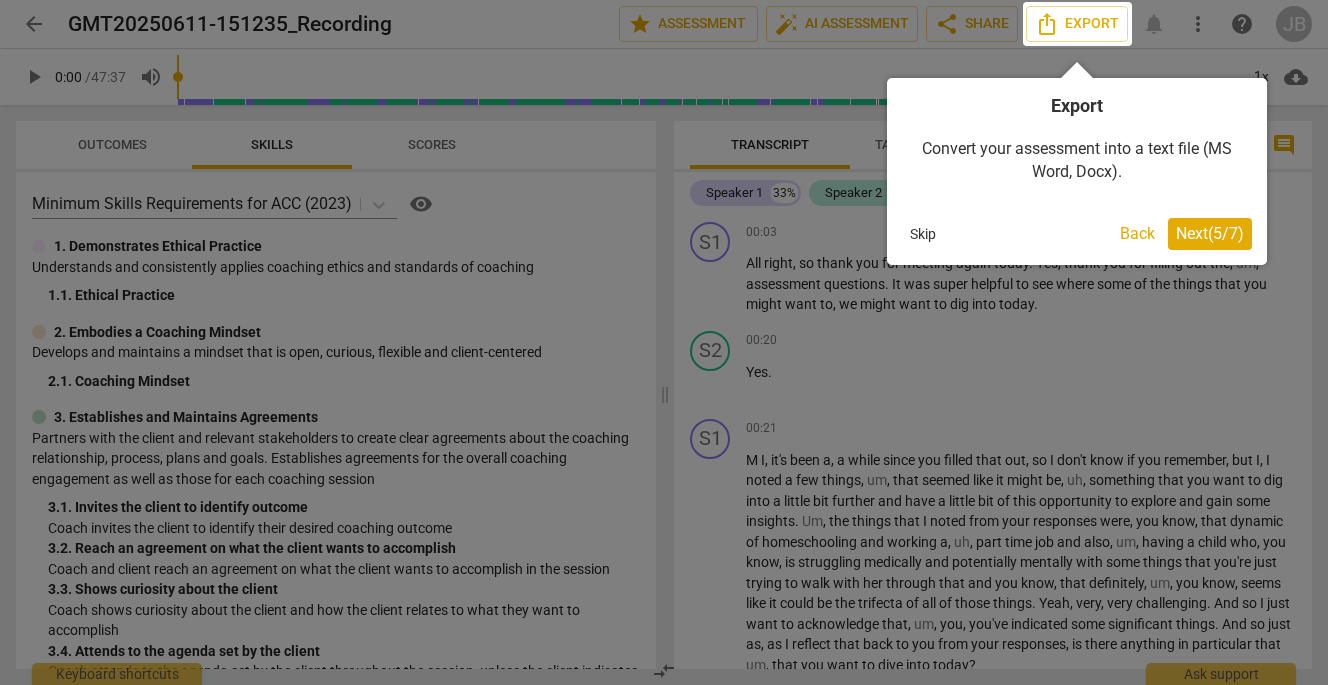 click on "Next  ( 5 / 7 )" at bounding box center [1210, 233] 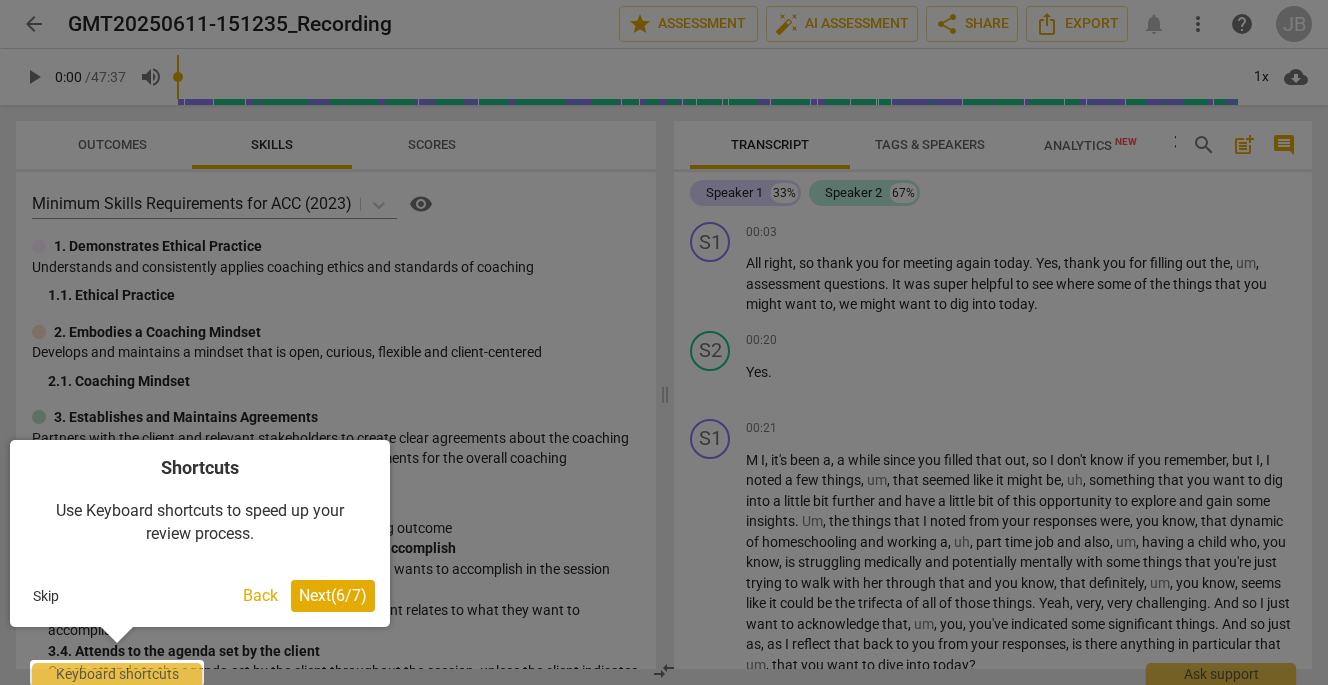 click on "Next  ( 6 / 7 )" at bounding box center (333, 595) 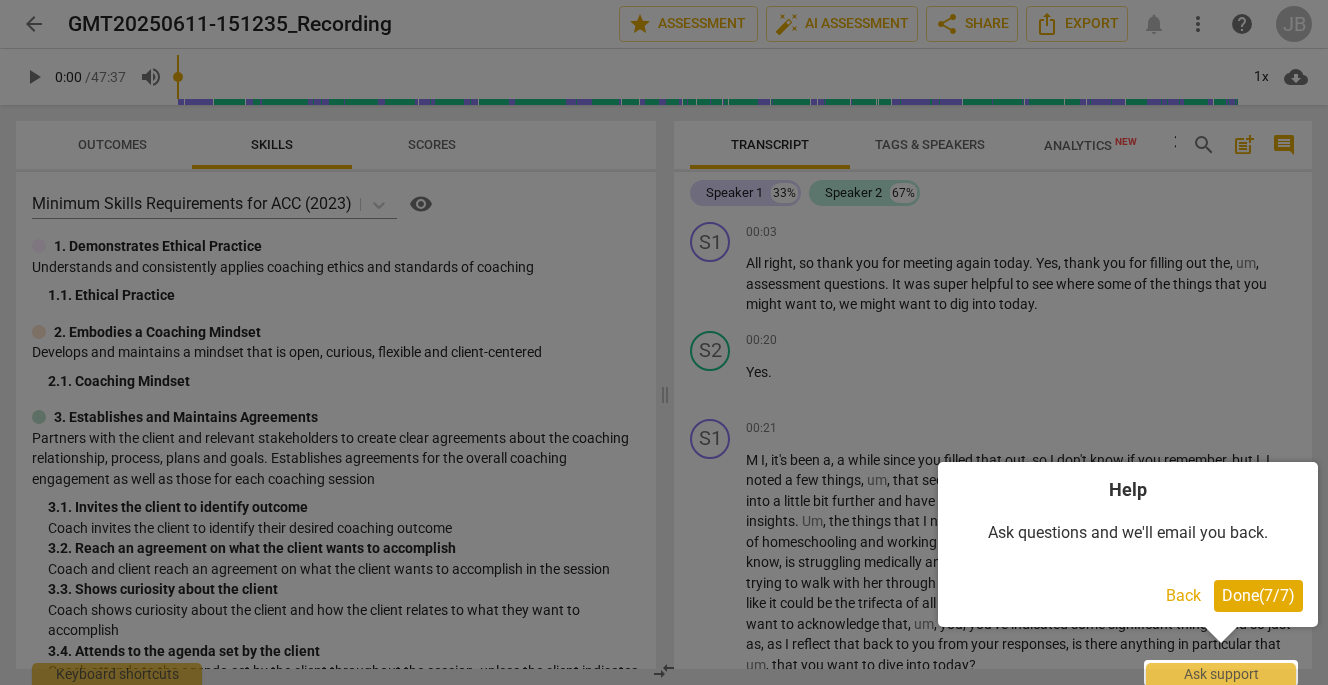 click on "Done  ( 7 / 7 )" at bounding box center (1258, 595) 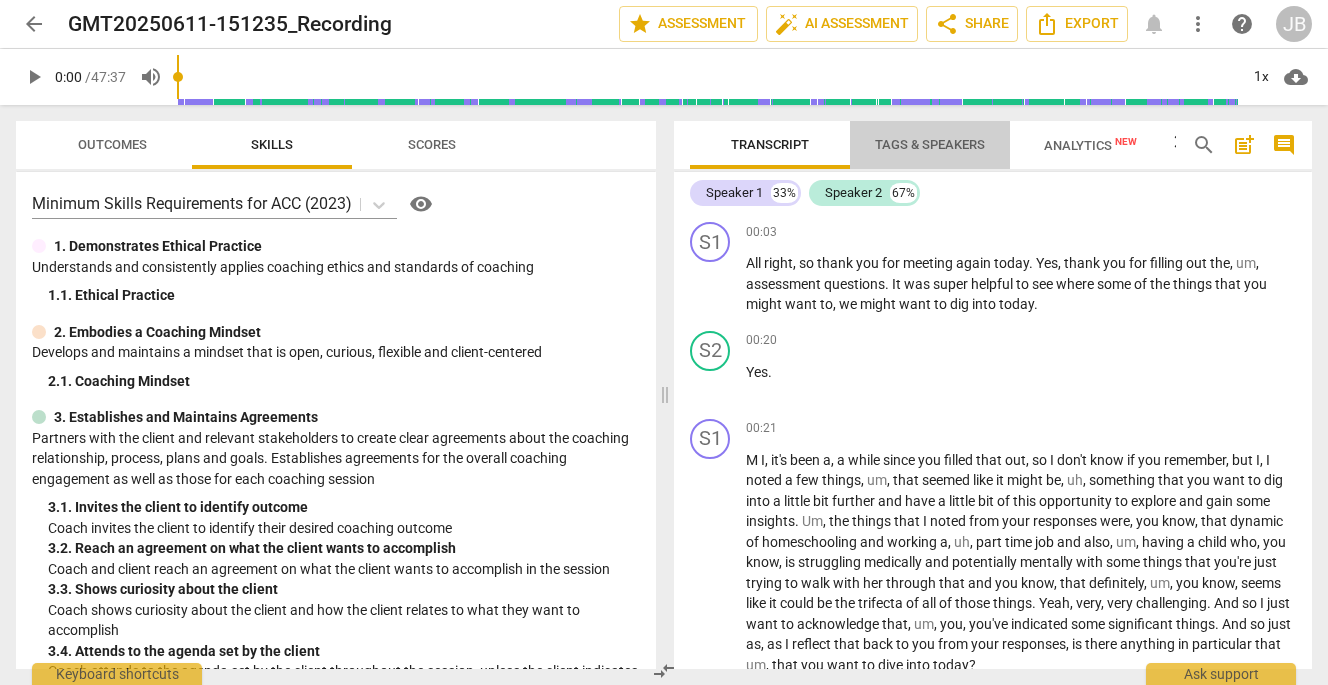 click on "Tags & Speakers" at bounding box center [930, 144] 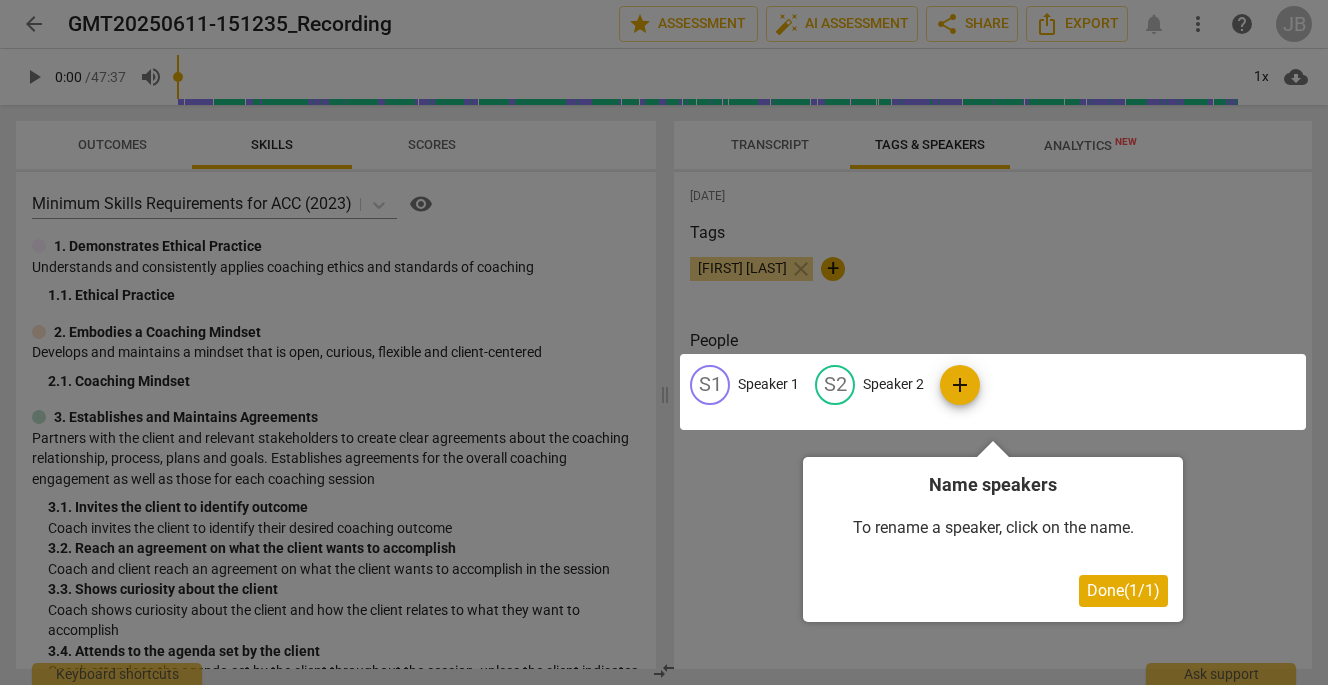 click at bounding box center (993, 392) 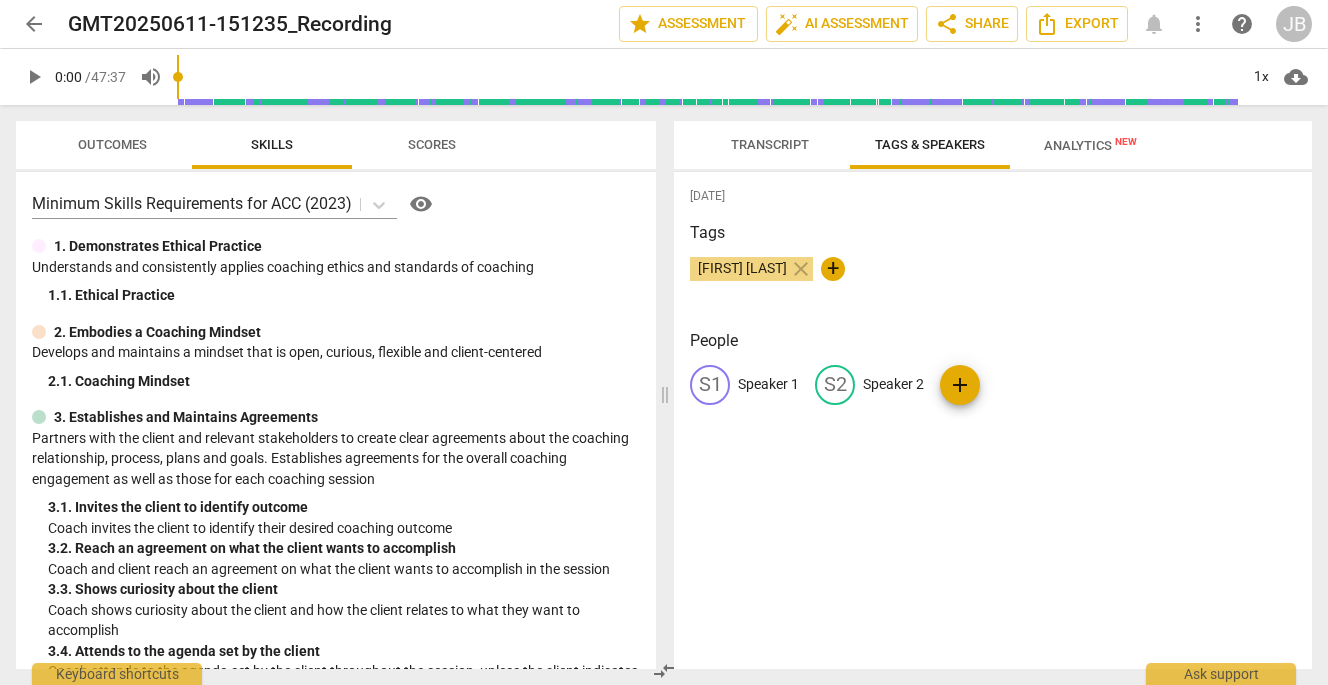 click on "S1" at bounding box center (710, 385) 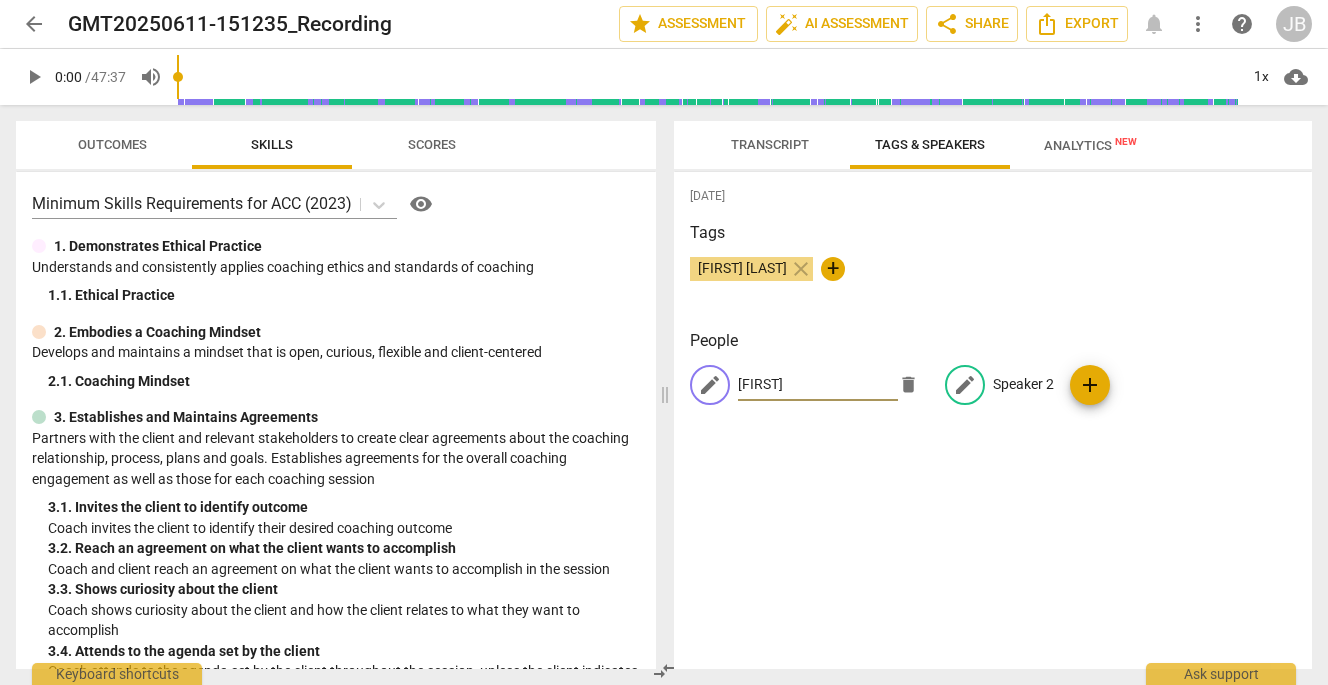 type on "[FIRST]" 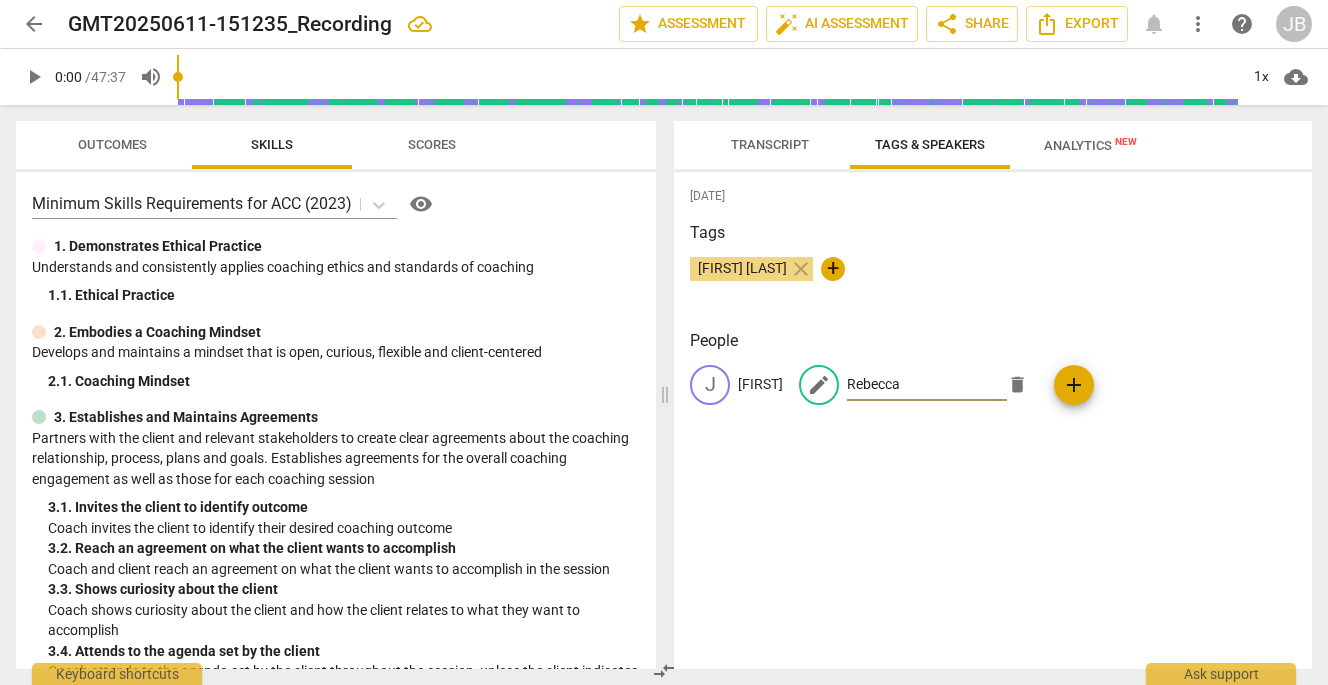 type on "Rebecca" 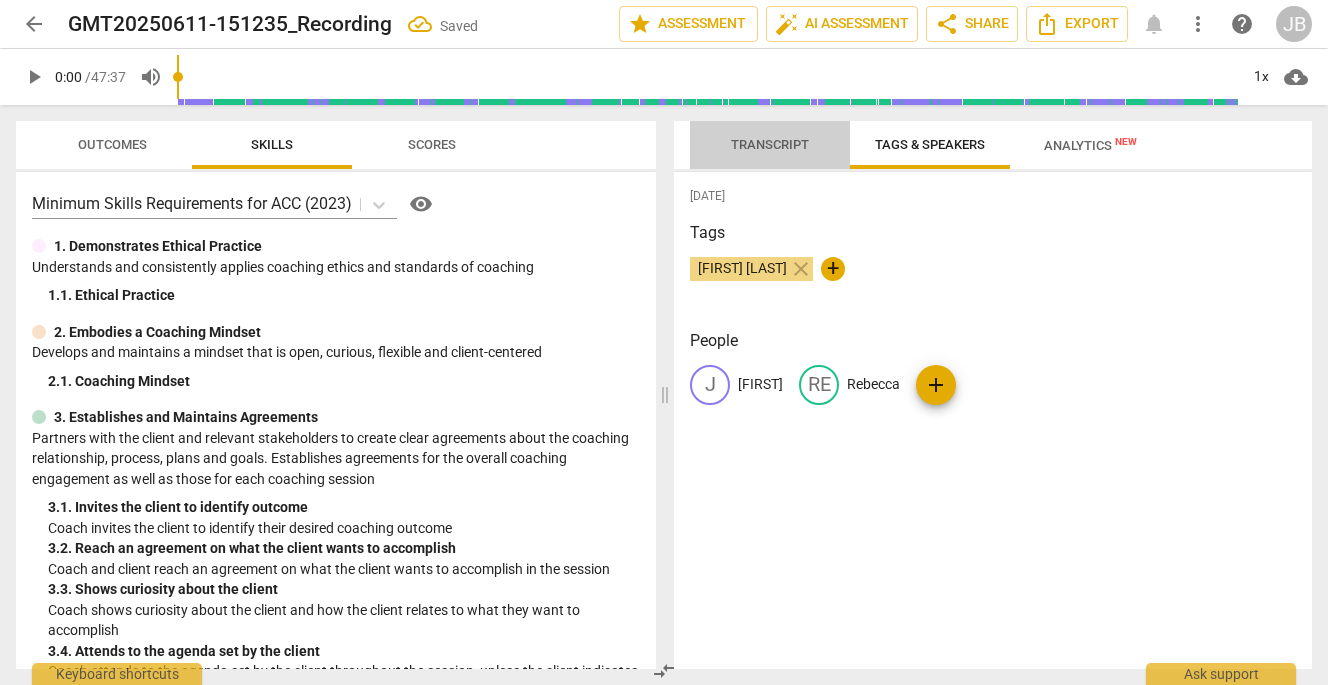 click on "Transcript" at bounding box center (770, 144) 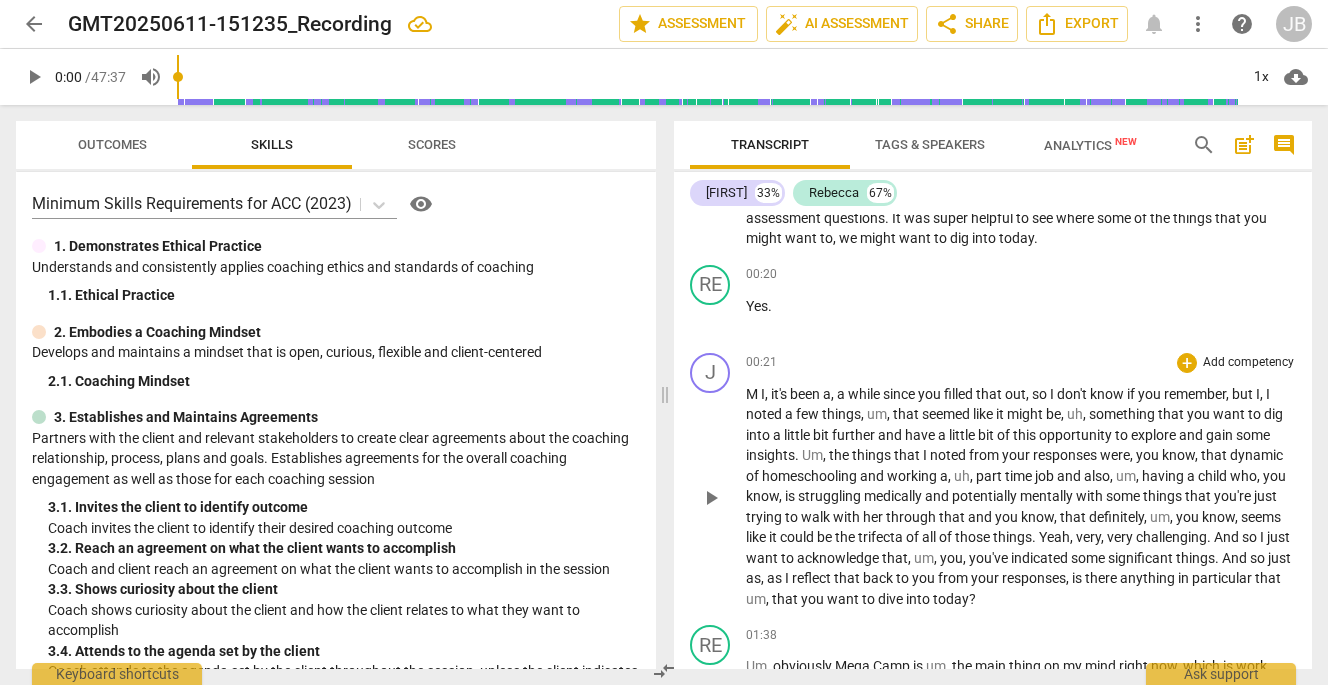 scroll, scrollTop: 0, scrollLeft: 0, axis: both 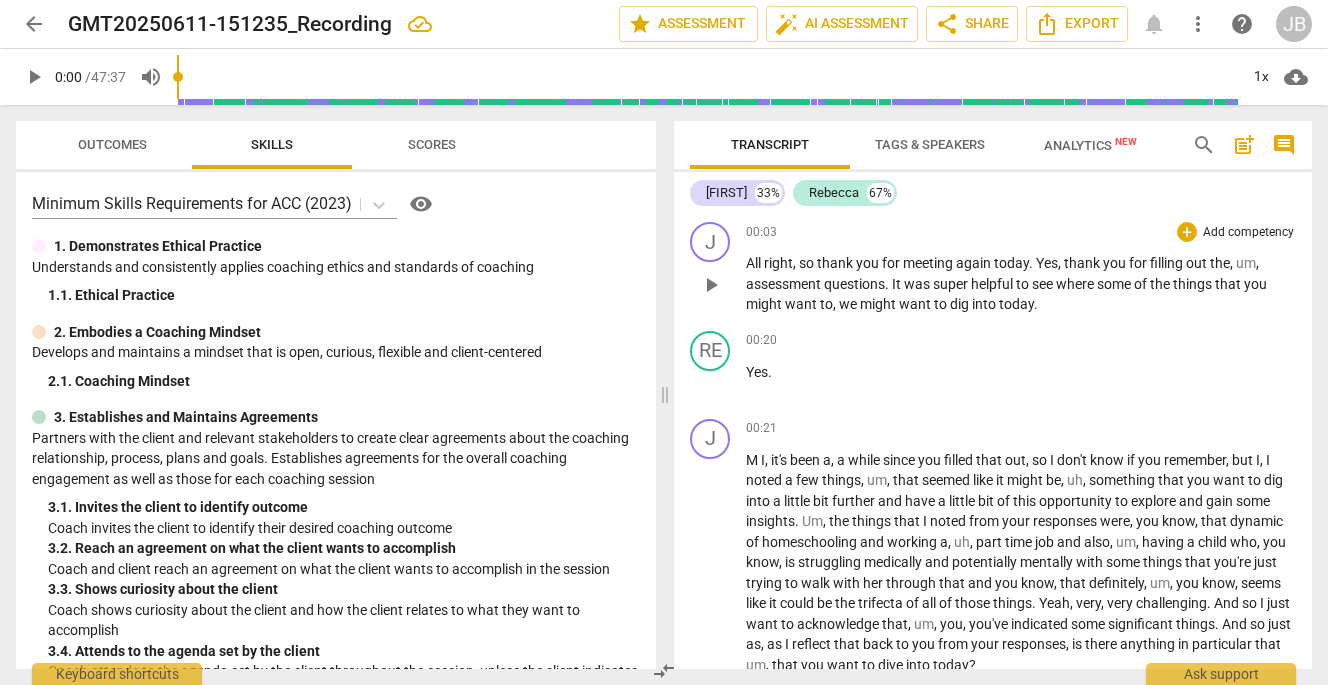 click on "um" at bounding box center (1246, 263) 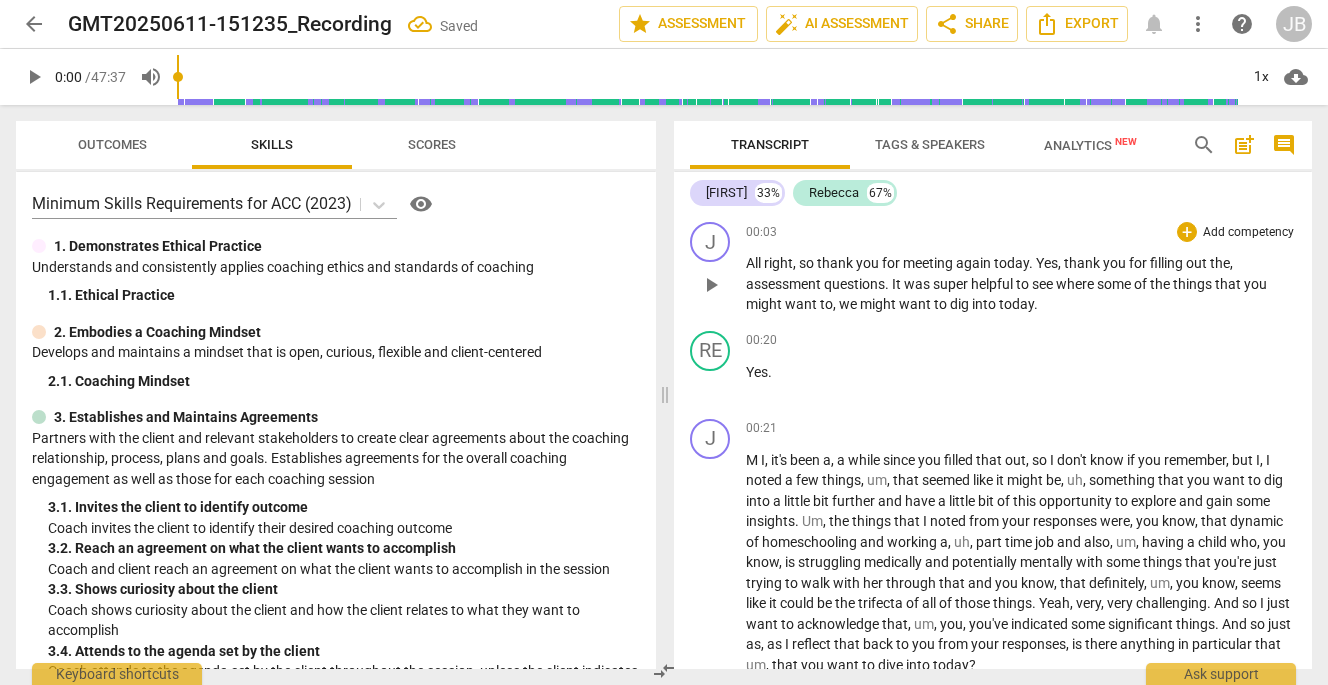 click on "All   right ,   so   thank   you   for   meeting   again   today .   Yes ,   thank   you   for   filling   out   the ,   assessment   questions .   It   was   super   helpful   to   see   where   some   of   the   things   that   you   might   want   to ,   we   might   want   to   dig   into   today ." at bounding box center (1021, 284) 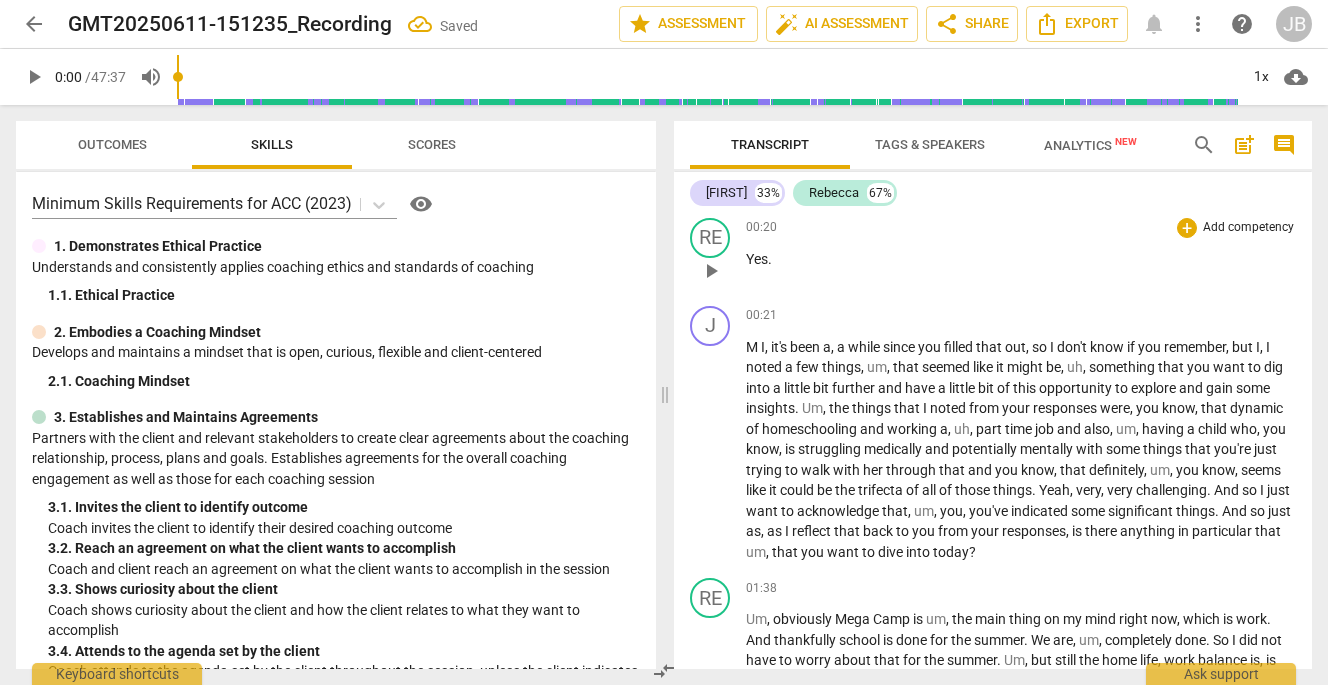 scroll, scrollTop: 121, scrollLeft: 0, axis: vertical 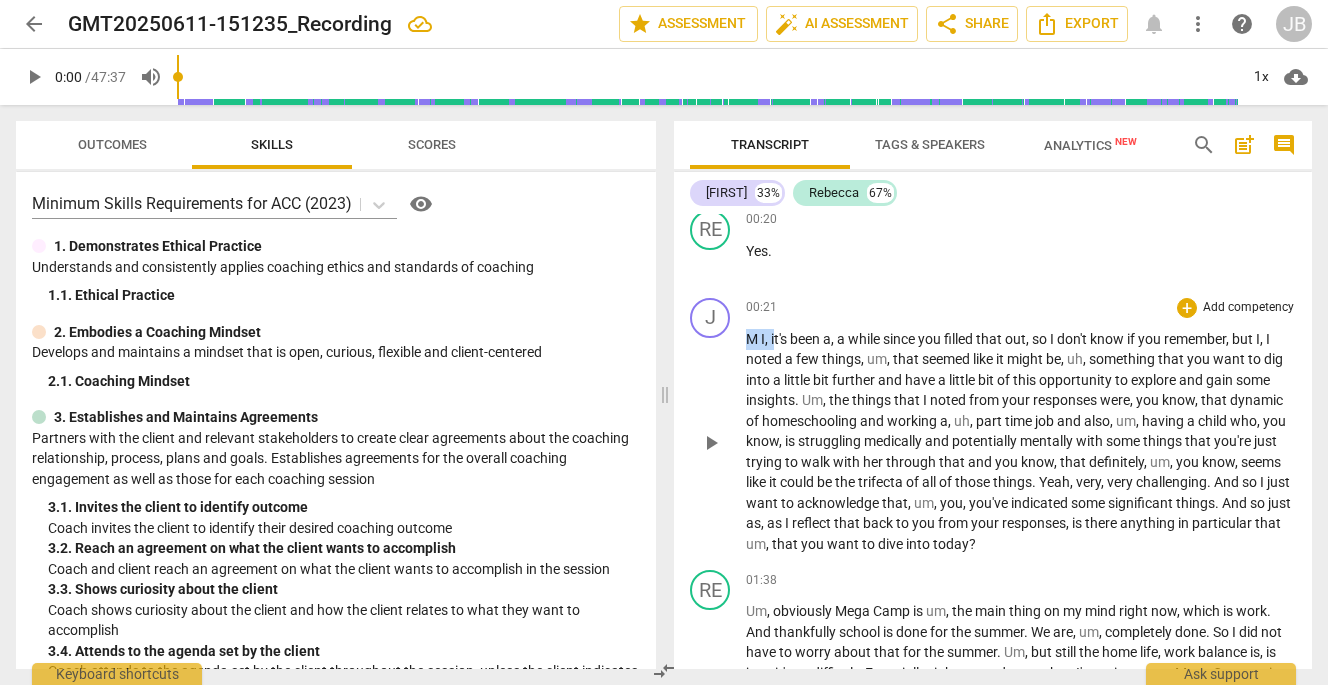 drag, startPoint x: 775, startPoint y: 342, endPoint x: 746, endPoint y: 341, distance: 29.017237 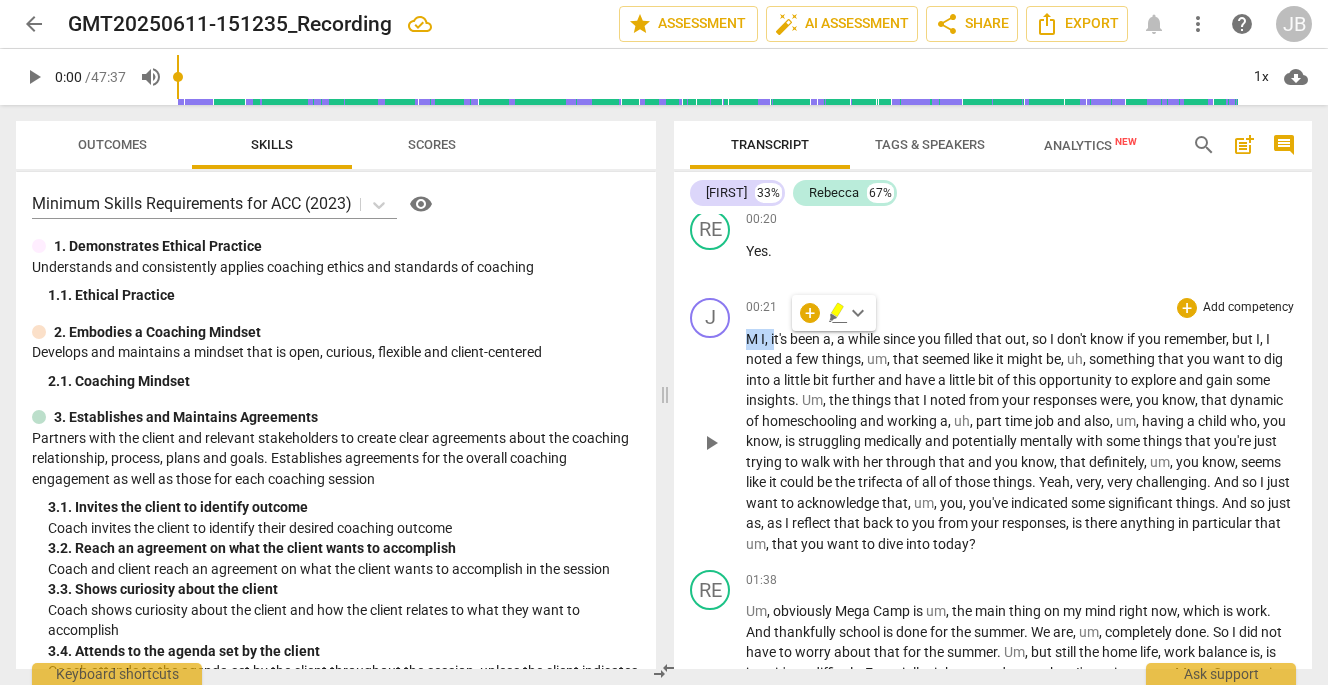 type 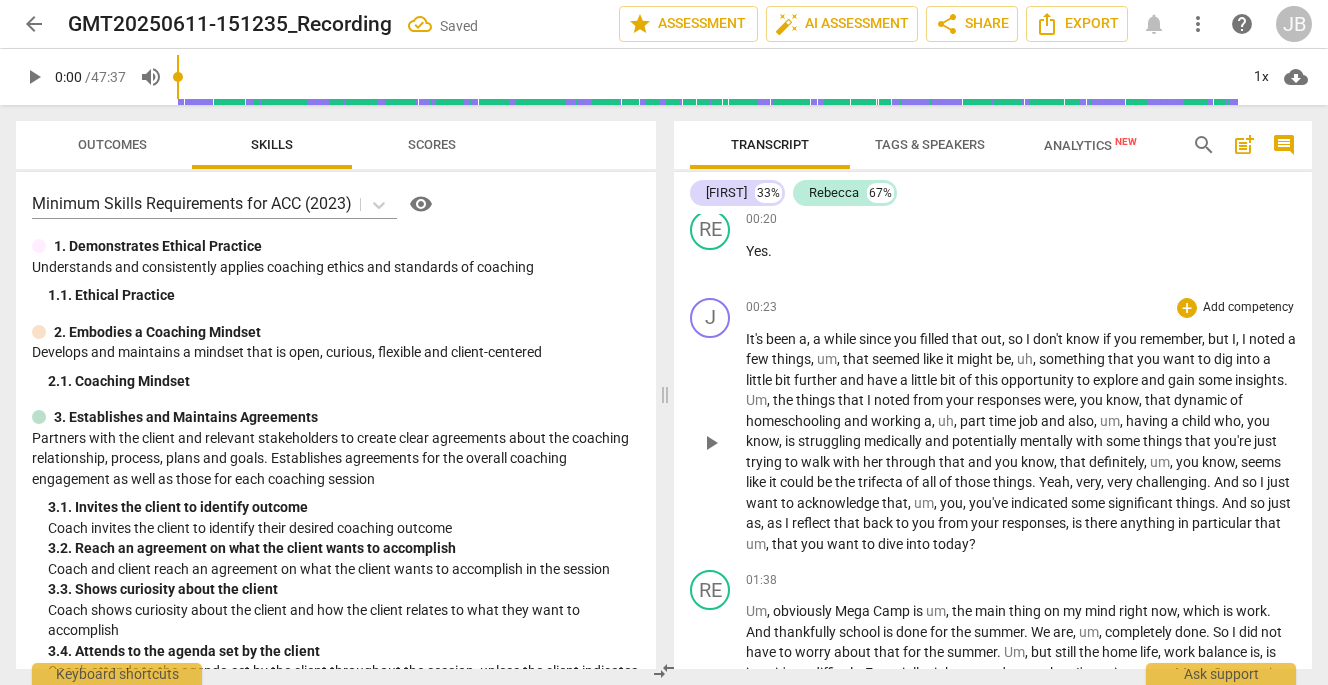 click on "," at bounding box center [840, 359] 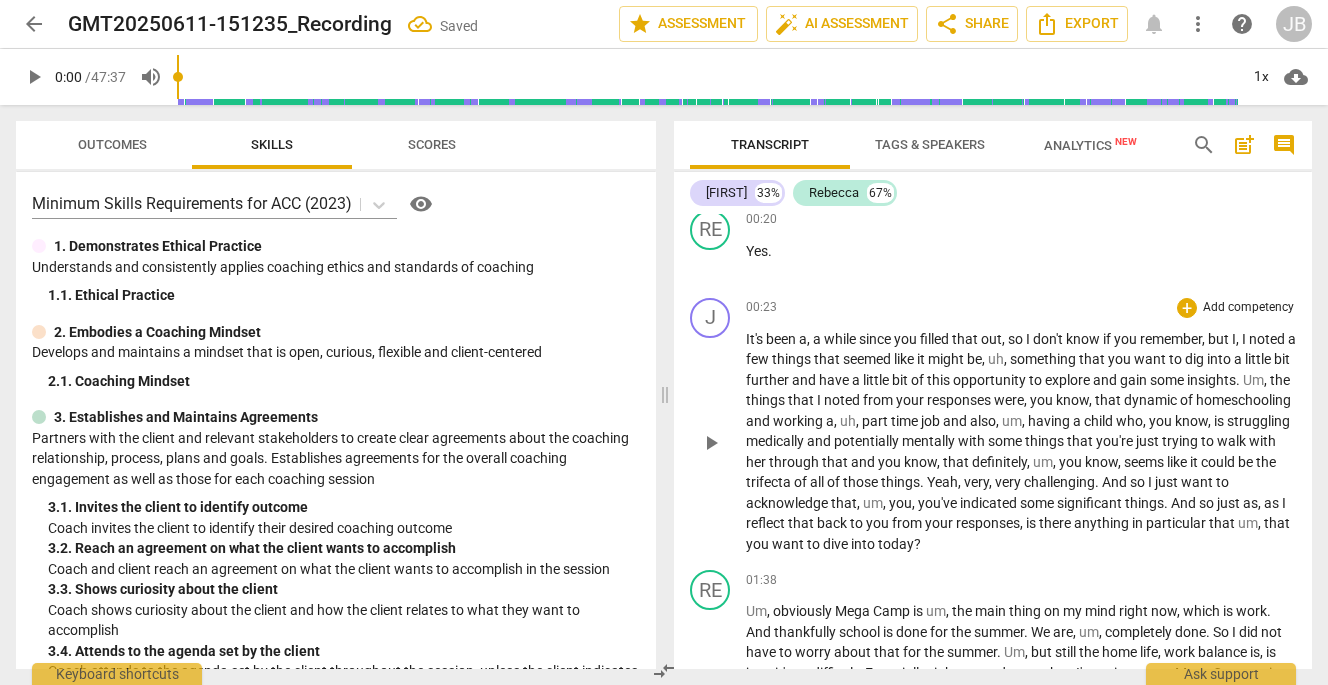 click on "," at bounding box center [1007, 359] 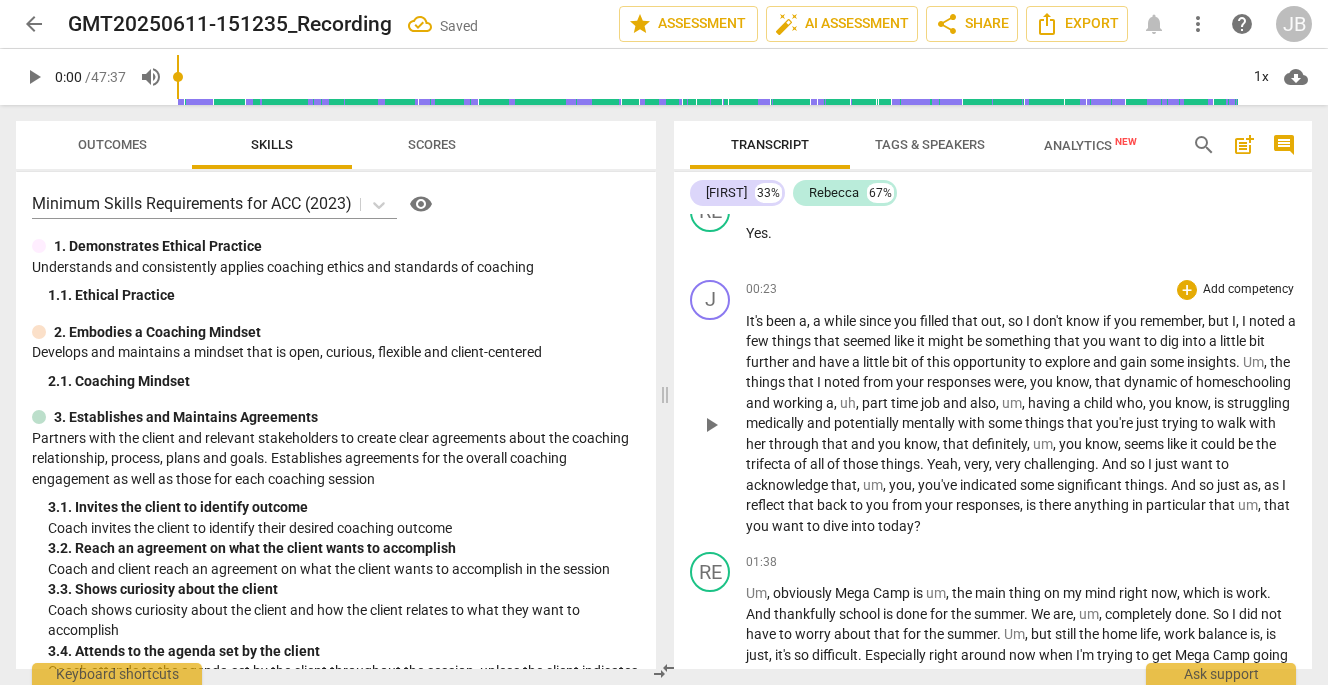 scroll, scrollTop: 140, scrollLeft: 0, axis: vertical 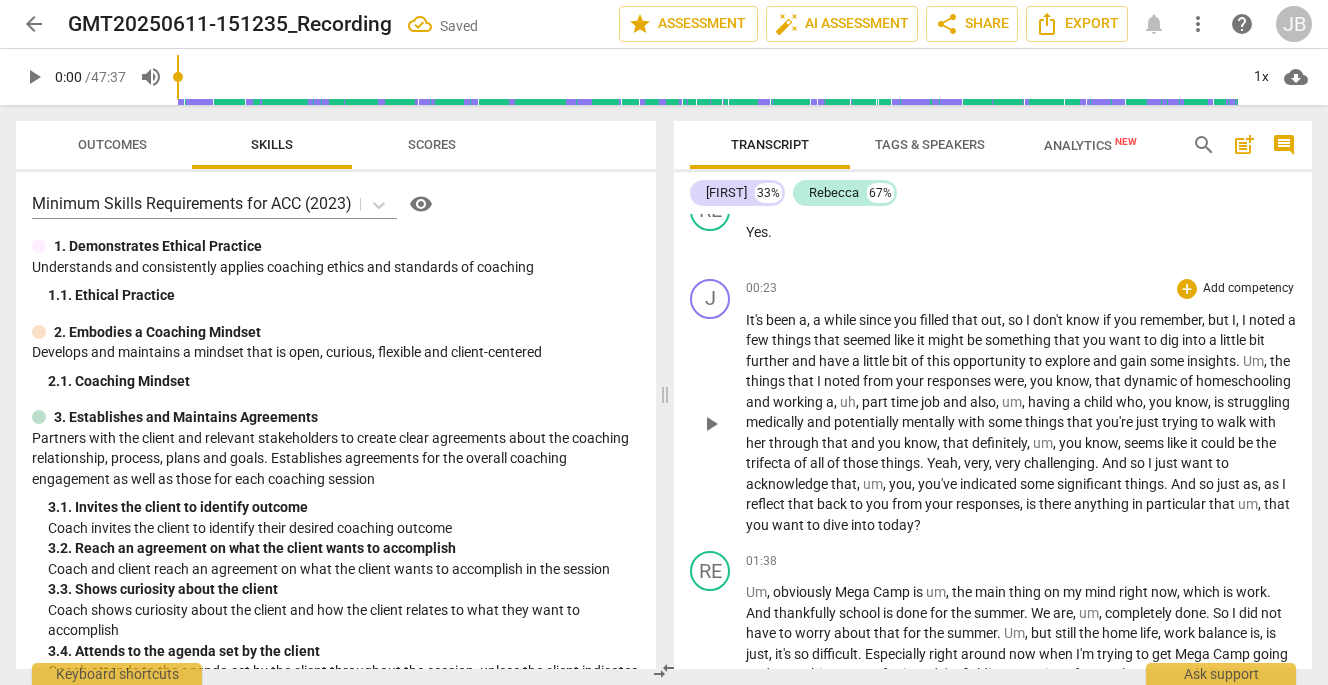 click on "," at bounding box center (1267, 361) 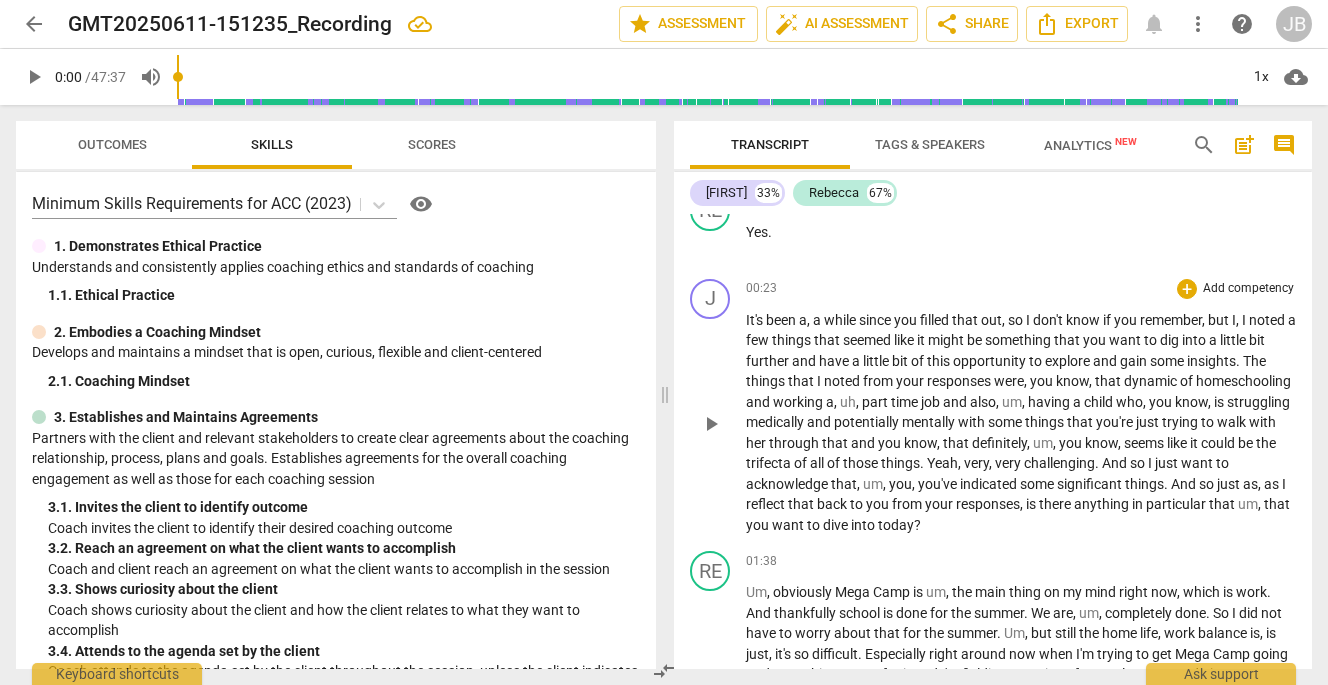 click on "uh" at bounding box center [848, 402] 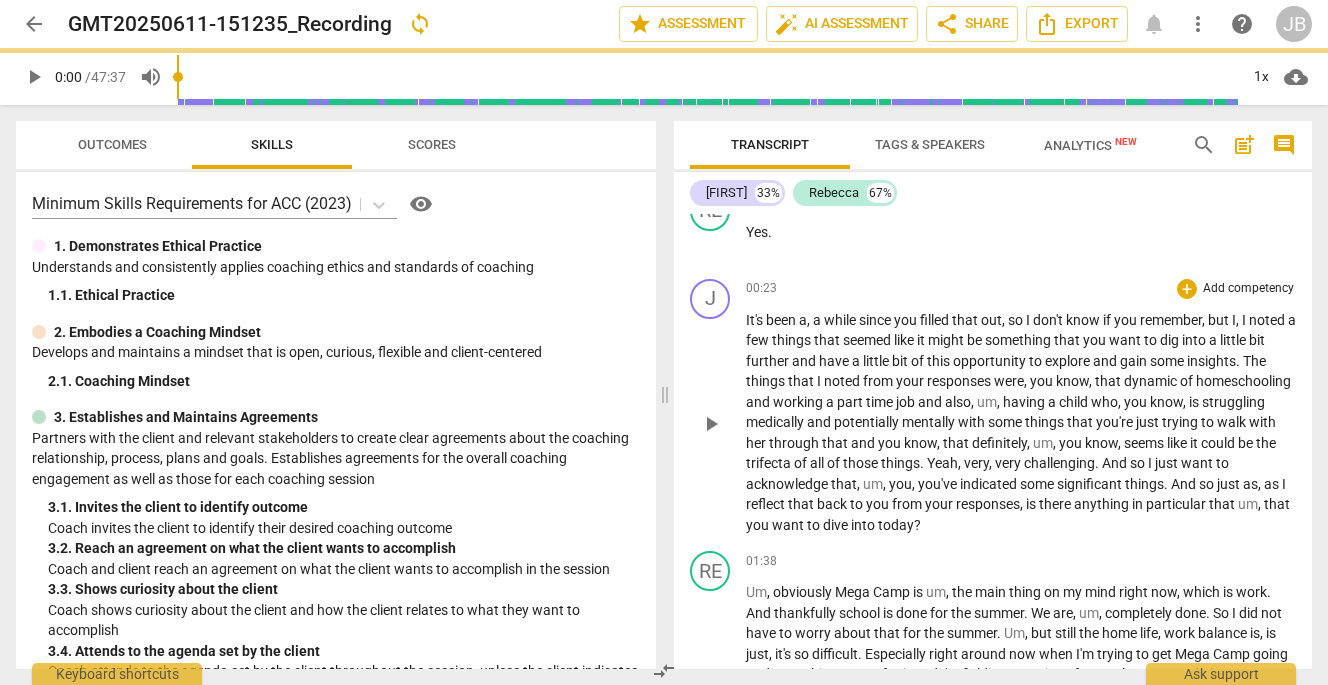 click on "," at bounding box center [1000, 402] 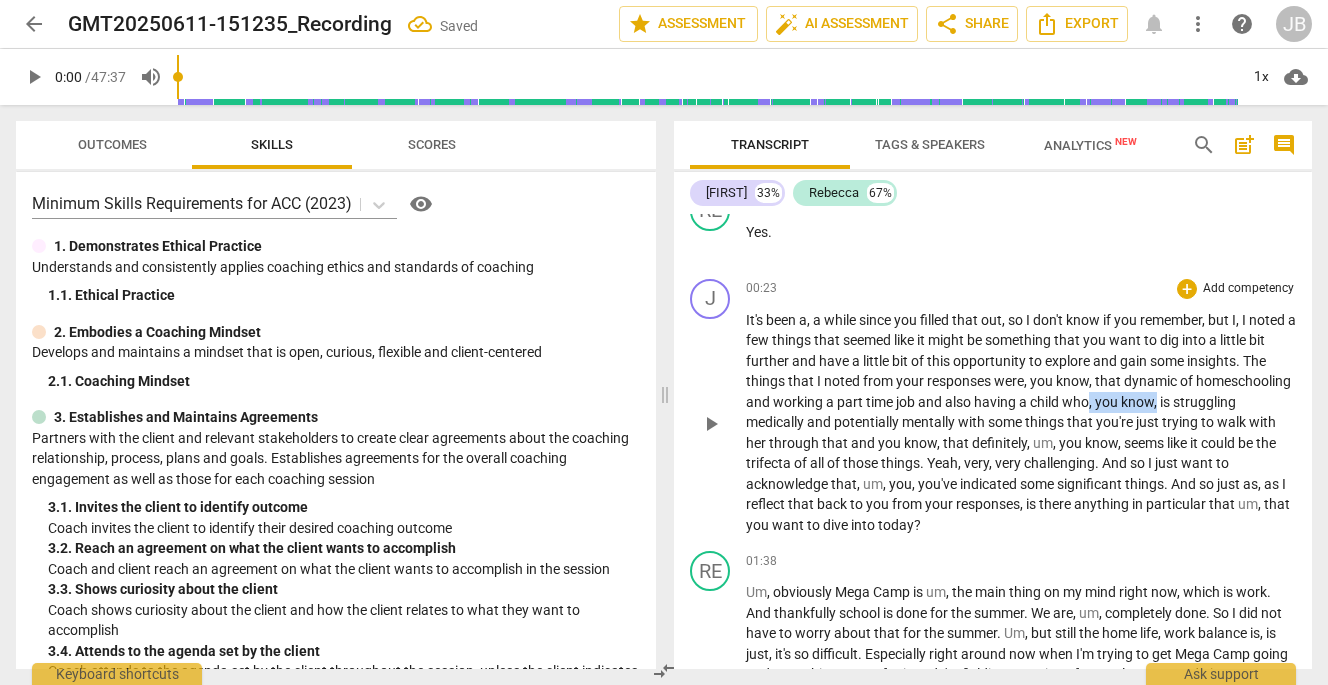 drag, startPoint x: 1257, startPoint y: 402, endPoint x: 1190, endPoint y: 408, distance: 67.26812 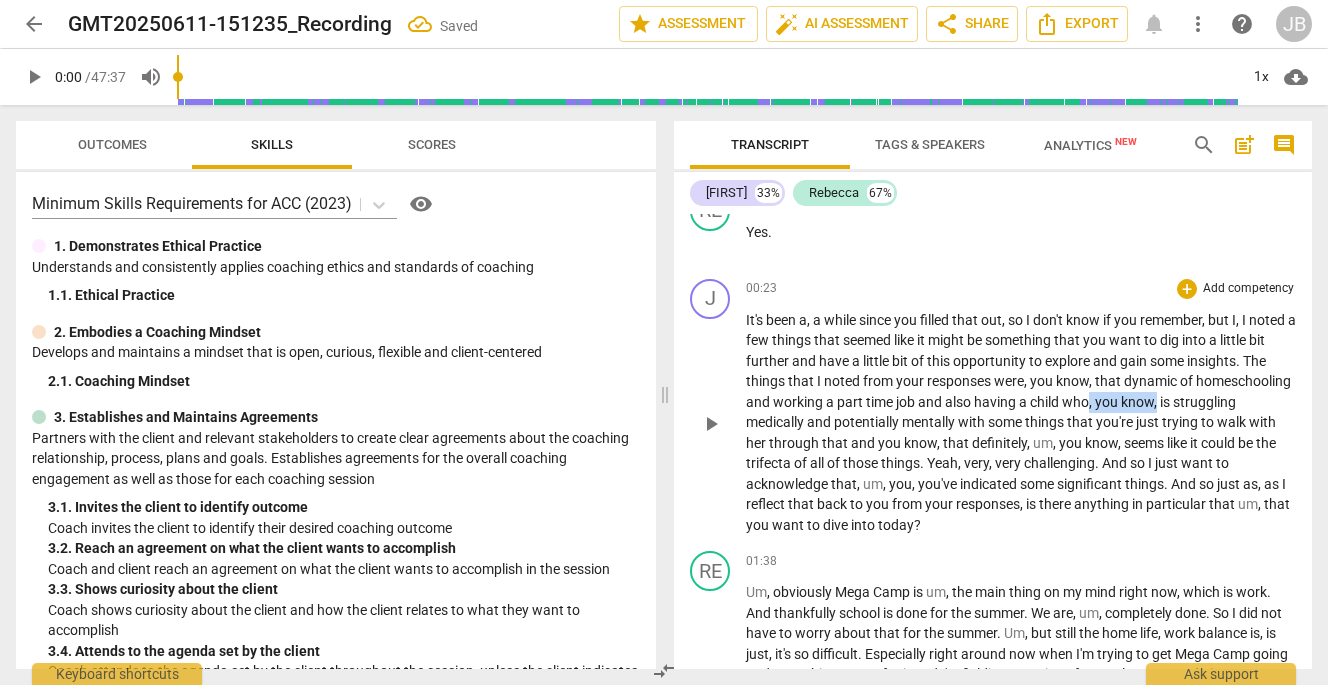 click on "It's   been   a ,   a   while   since   you   filled   that   out ,   so   I   don't   know   if   you   remember ,   but   I ,   I   noted   a   few   things   that   seemed   like   it   might   be   something   that   you   want   to   dig   into   a   little   bit   further   and   have   a   little   bit   of   this   opportunity   to   explore   and   gain   some   insights .    T he   things   that   I   noted   from   your   responses   were ,   you   know ,   that   dynamic   of   homeschooling   and   working   a   part   time   job   and   also   having   a   child   who ,   you   know ,   is   struggling   medically   and   potentially   mentally   with   some   things   that   you're   just   trying   to   walk   with   her   through   that   and   you   know ,   that   definitely ,   um ,   you   know ,   seems   like   it   could   be   the   trifecta   of   all   of   those   things .   Yeah ,   very ,   very   challenging .   And   so   I   just   want   to   acknowledge   that ,   um ," at bounding box center (1021, 423) 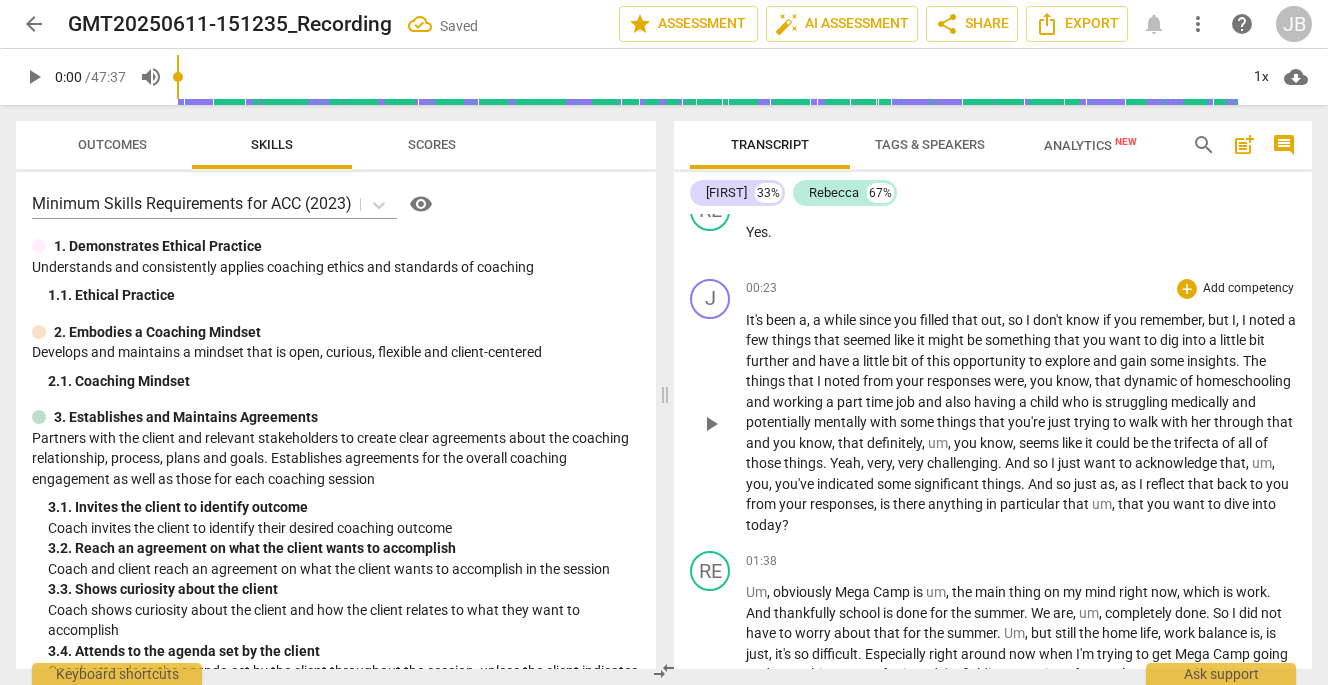 click on "," at bounding box center [951, 443] 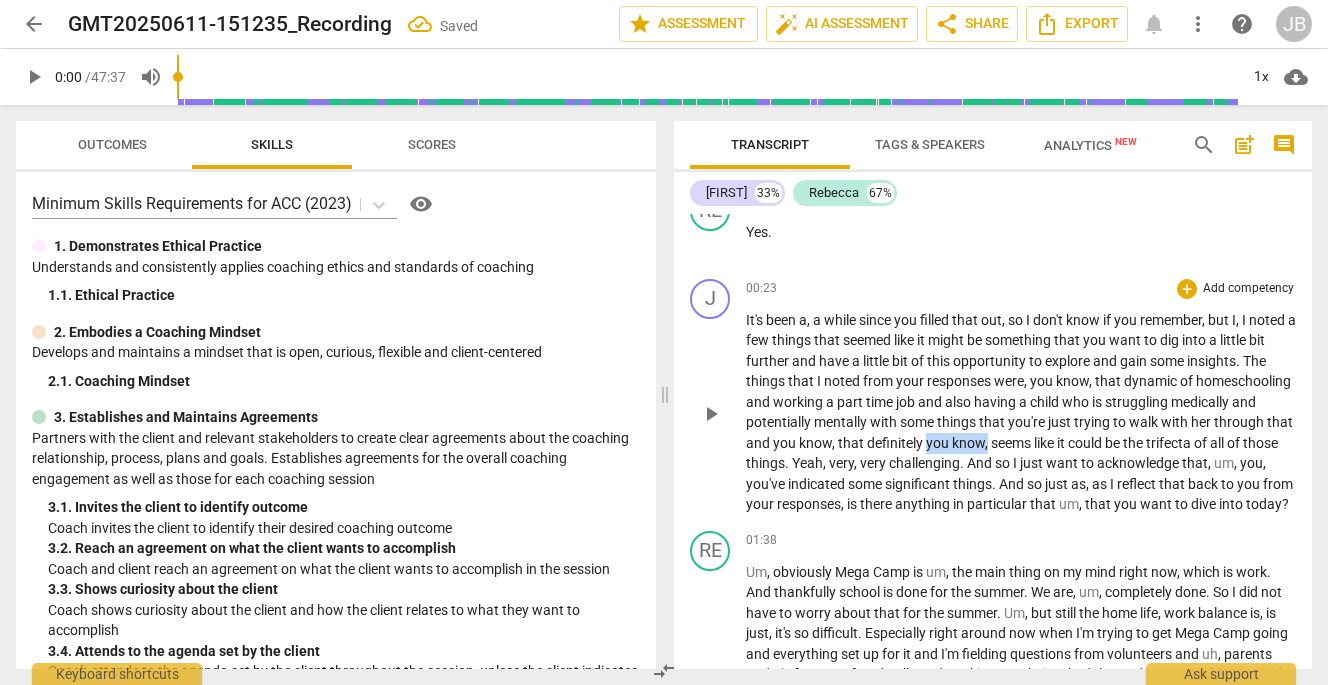 drag, startPoint x: 1088, startPoint y: 444, endPoint x: 1029, endPoint y: 440, distance: 59.135437 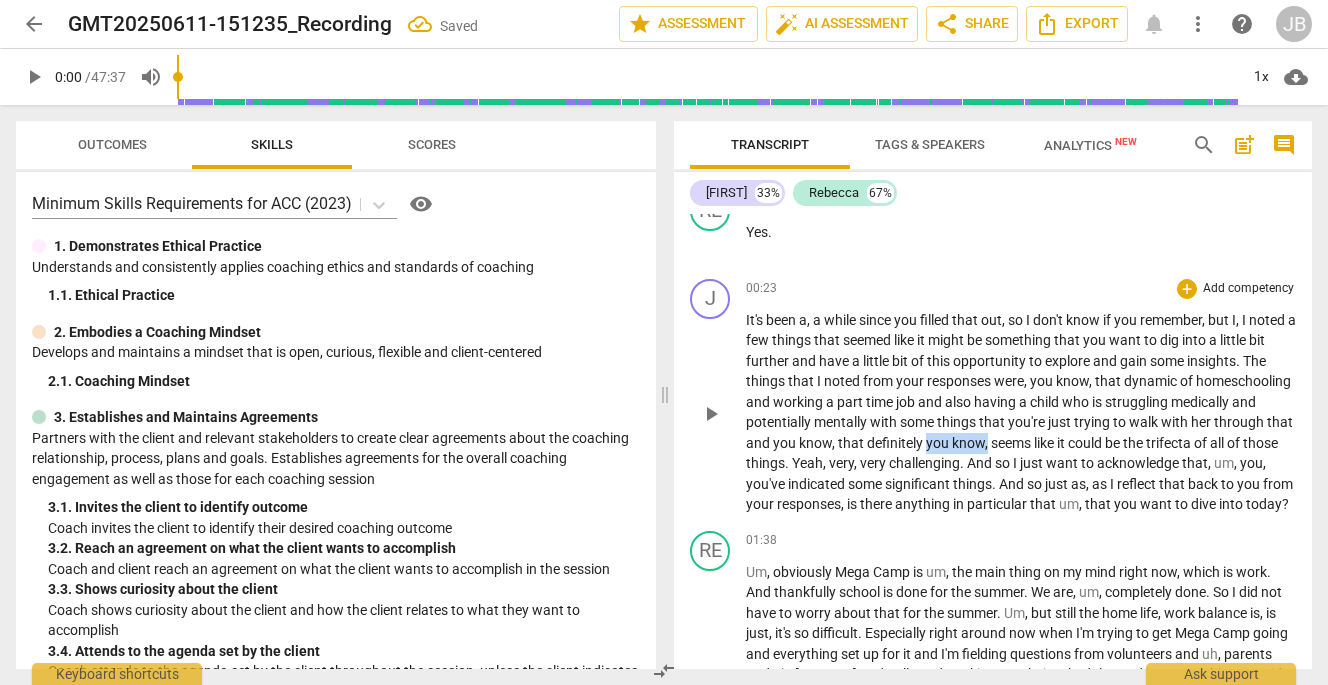 click on "It's   been   a ,   a   while   since   you   filled   that   out ,   so   I   don't   know   if   you   remember ,   but   I ,   I   noted   a   few   things   that   seemed   like   it   might   be   something   that   you   want   to   dig   into   a   little   bit   further   and   have   a   little   bit   of   this   opportunity   to   explore   and   gain   some   insights .    T he   things   that   I   noted   from   your   responses   were ,   you   know ,   that   dynamic   of   homeschooling   and   working   a   part   time   job   and   also   having   a   child   who   is   struggling   medically   and   potentially   mentally   with   some   things   that   you're   just   trying   to   walk   with   her   through   that   and   you   know ,   that   definitely   you   know ,   seems   like   it   could   be   the   trifecta   of   all   of   those   things .   Yeah ,   very ,   very   challenging .   And   so   I   just   want   to   acknowledge   that ,   um ,   you ,   you've" at bounding box center [1021, 412] 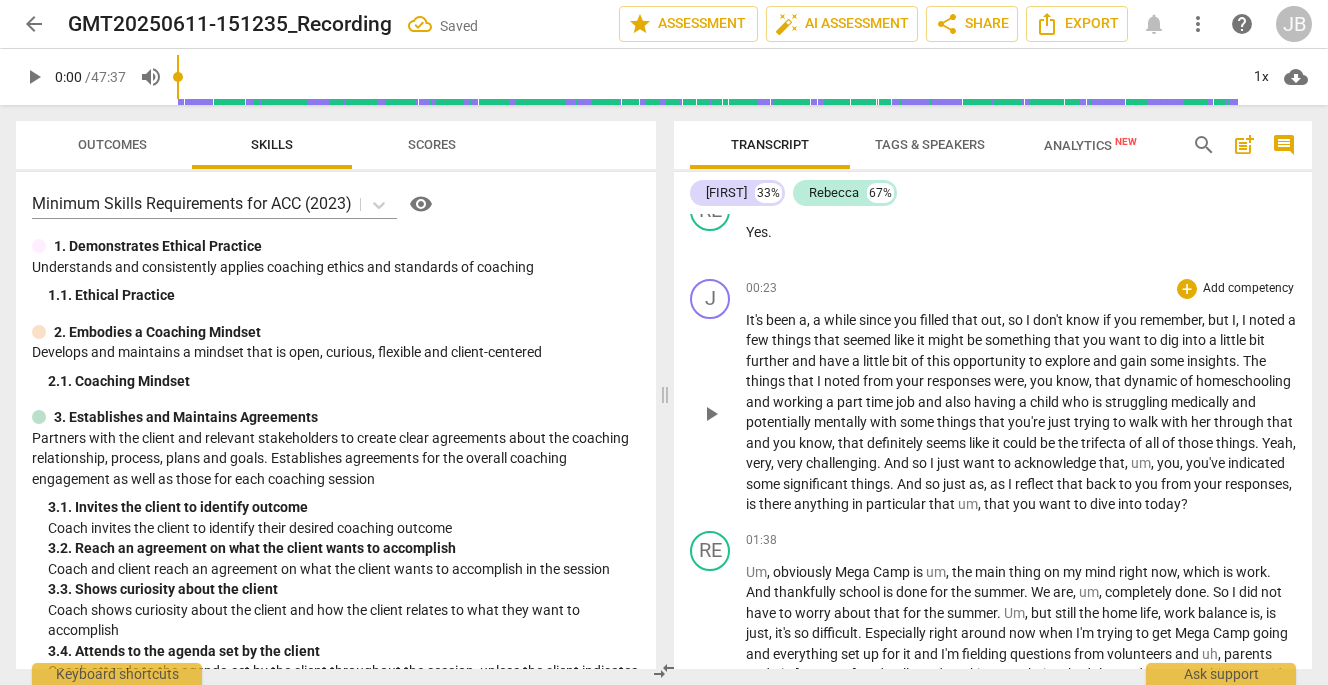 click on "Yeah" at bounding box center [1277, 443] 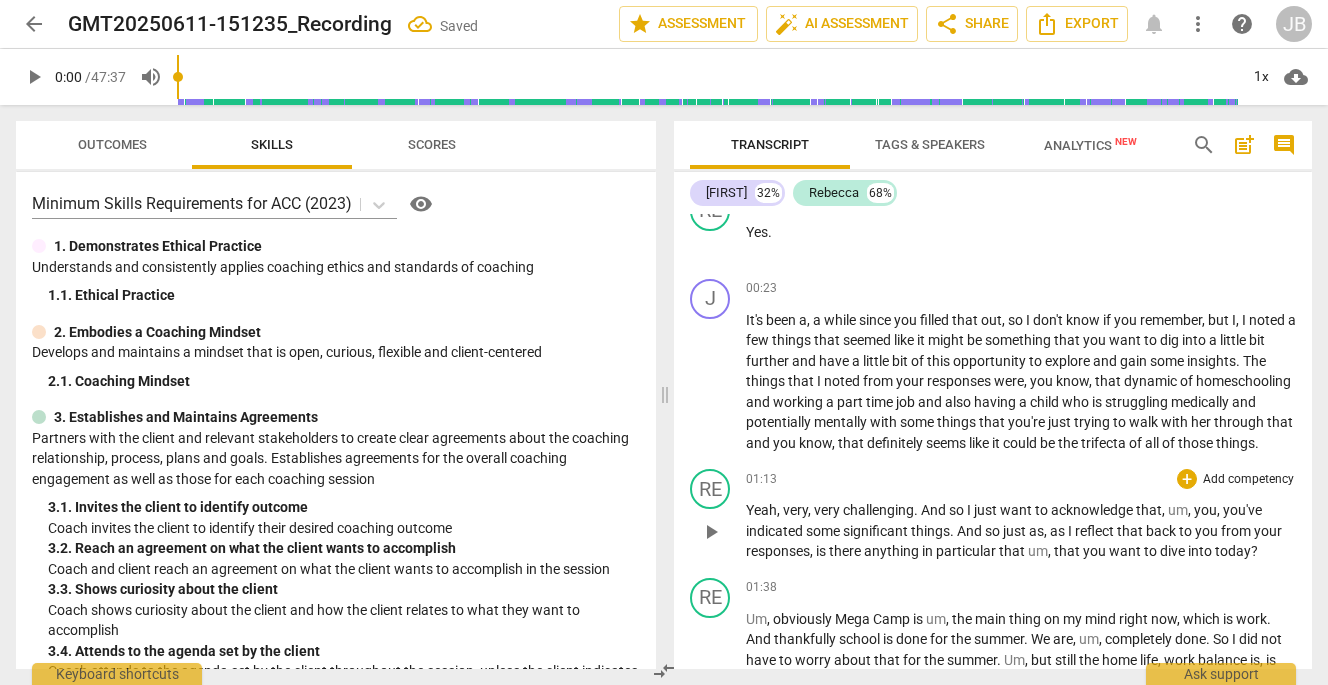 click on "And" at bounding box center [935, 510] 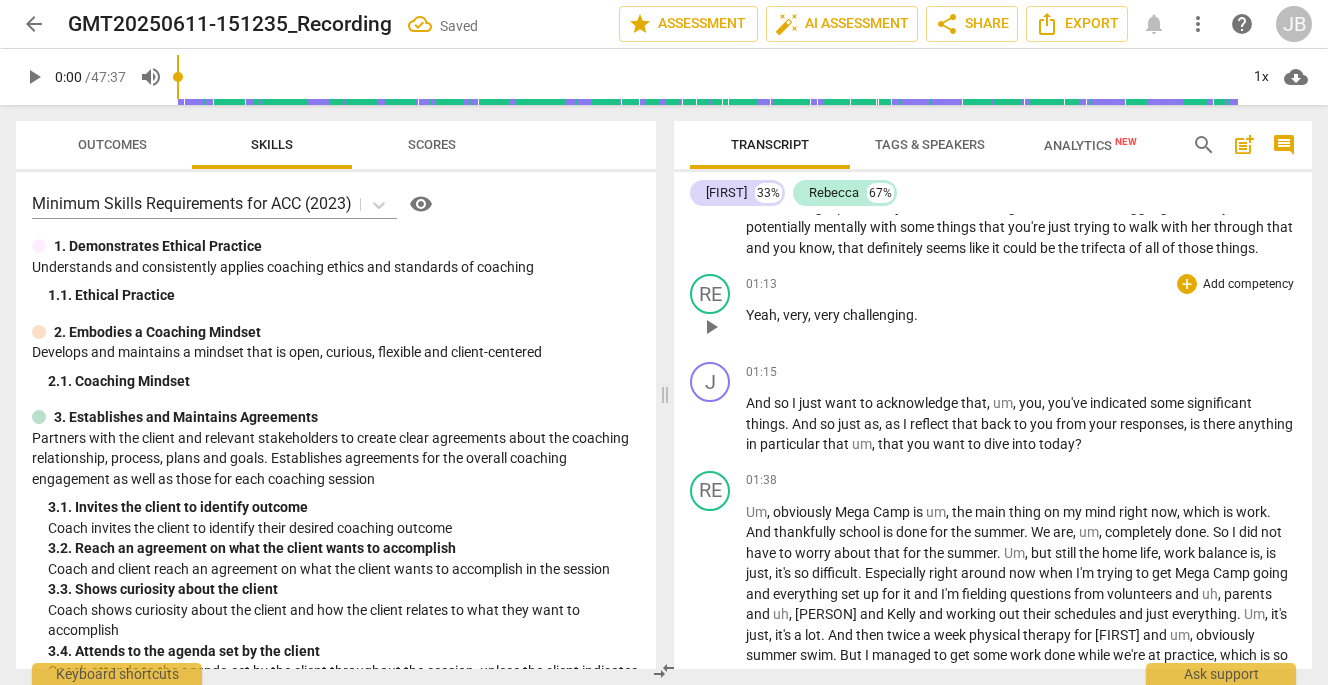 scroll, scrollTop: 336, scrollLeft: 0, axis: vertical 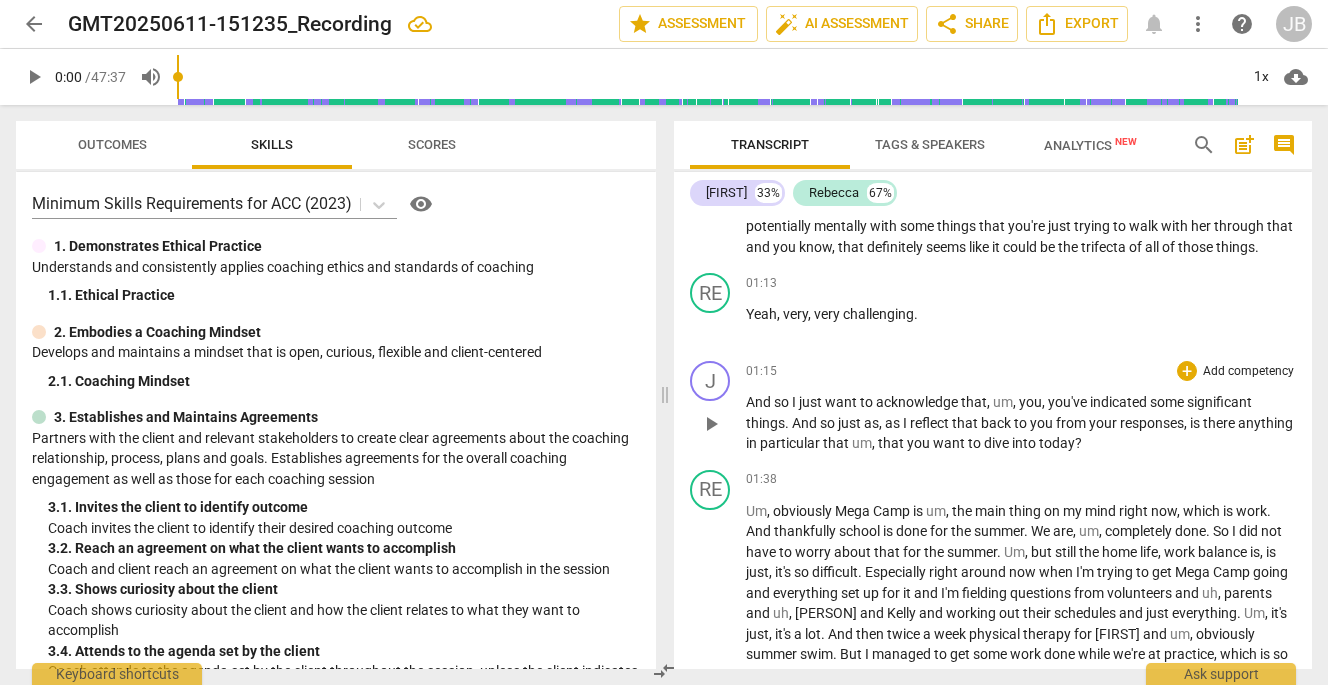 click on "," at bounding box center (1016, 402) 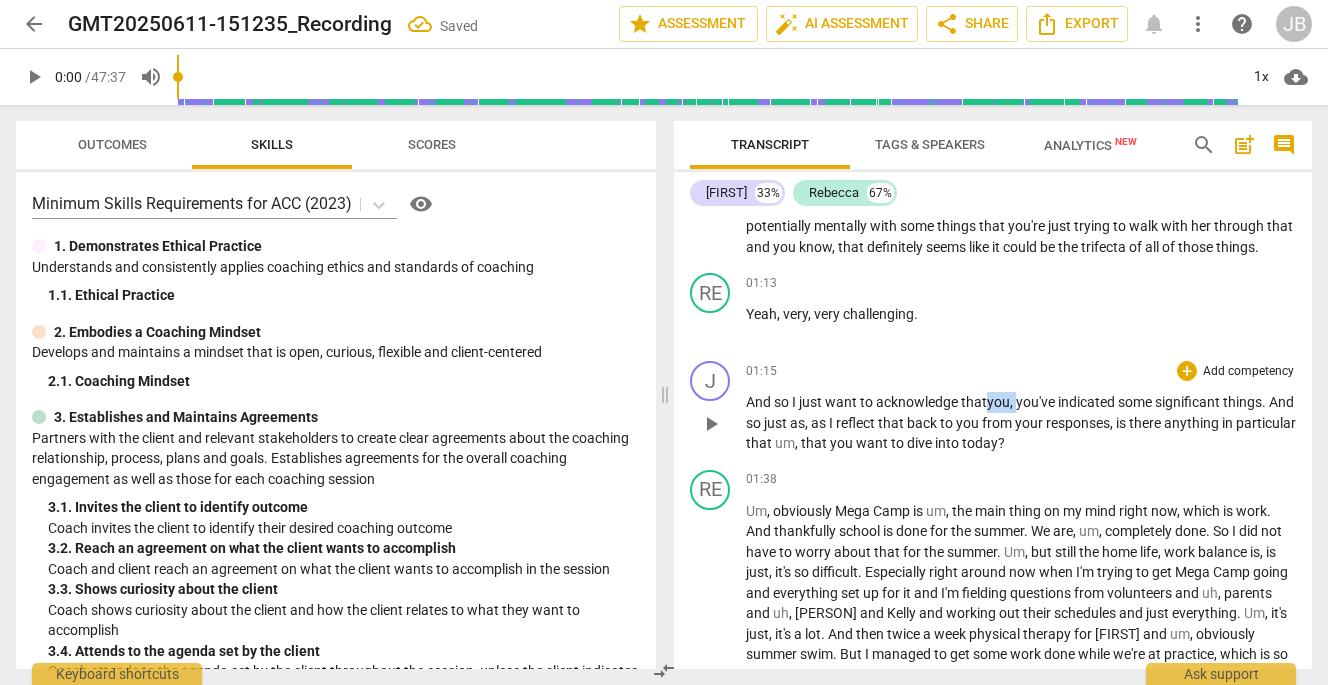 drag, startPoint x: 1018, startPoint y: 425, endPoint x: 992, endPoint y: 423, distance: 26.076809 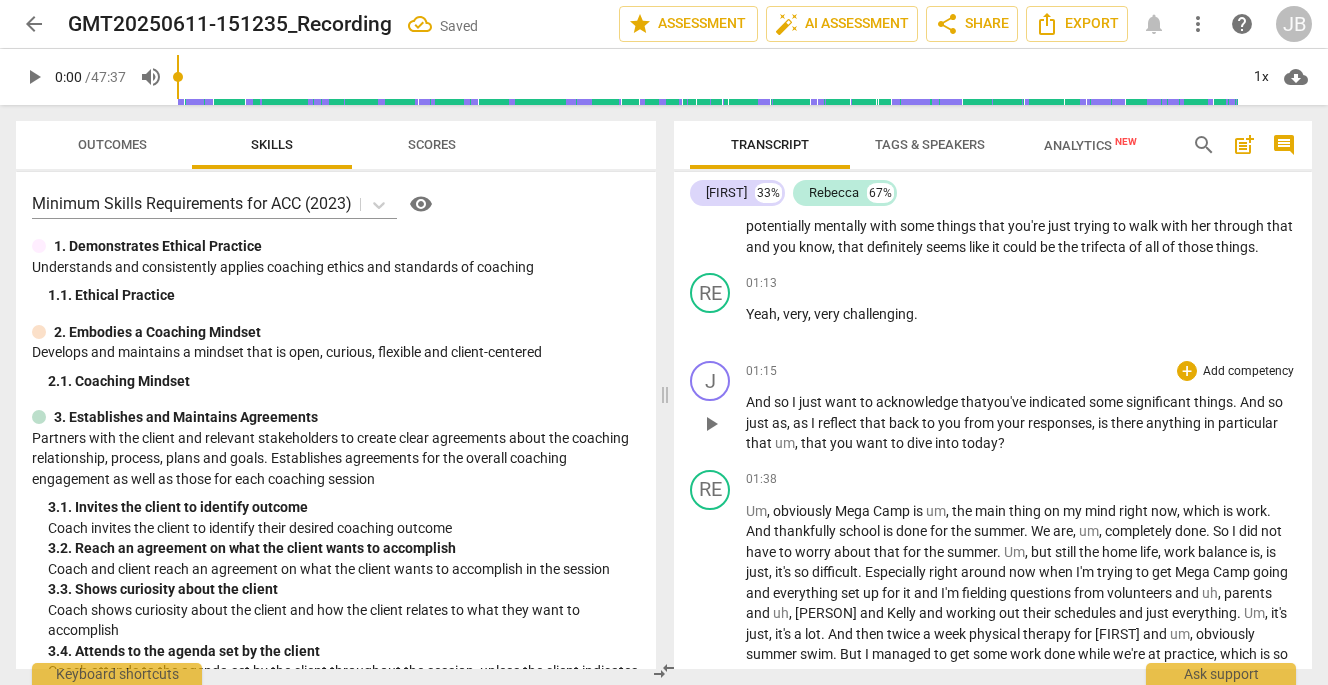 click on "," at bounding box center (798, 443) 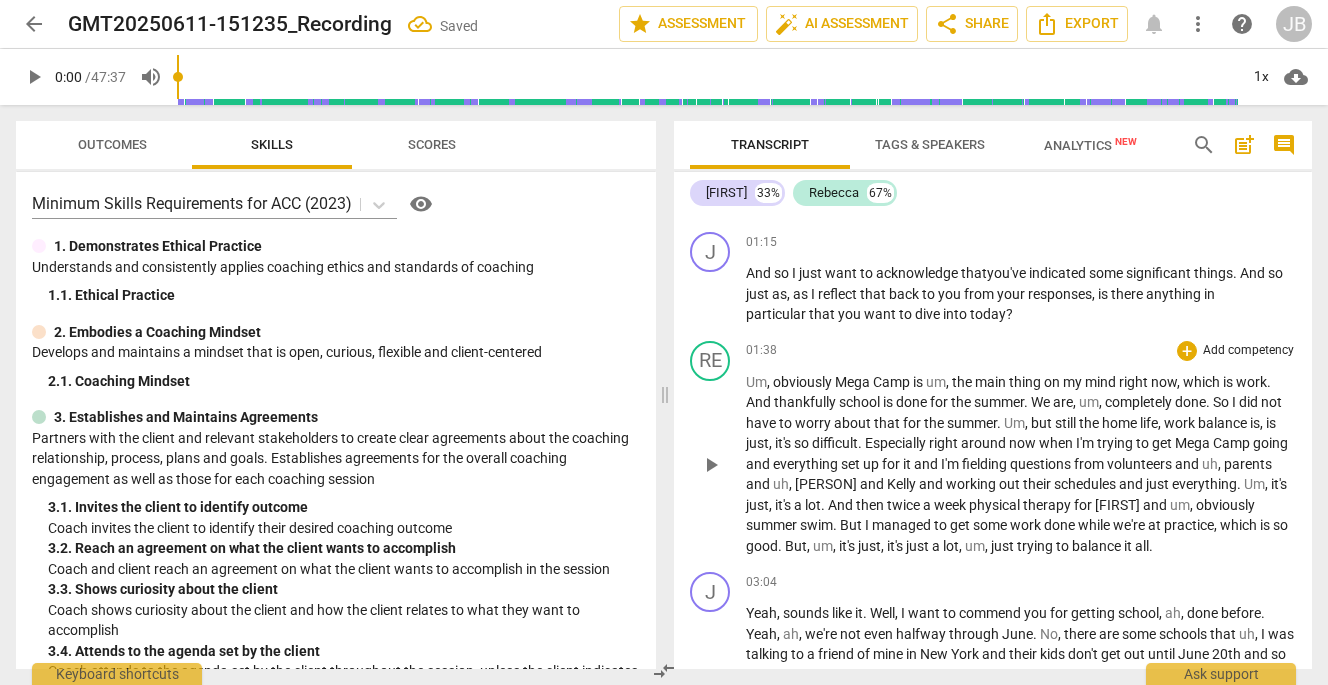scroll, scrollTop: 467, scrollLeft: 0, axis: vertical 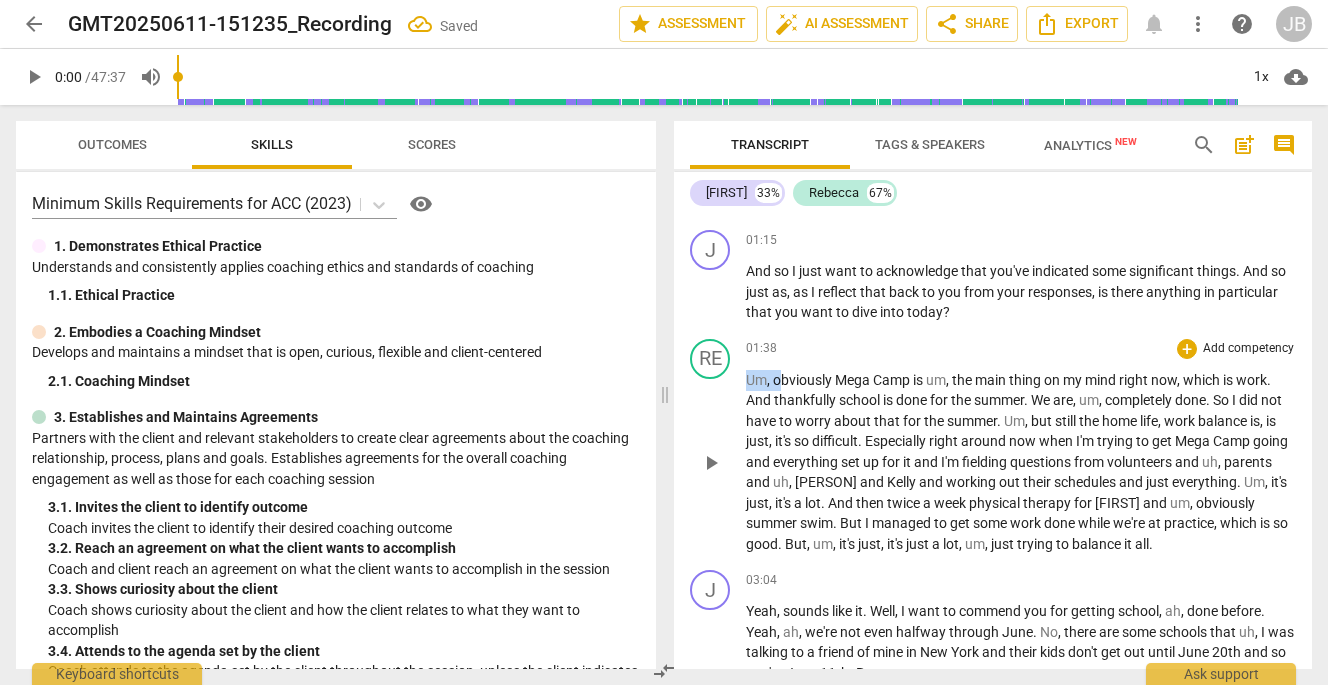drag, startPoint x: 779, startPoint y: 398, endPoint x: 741, endPoint y: 395, distance: 38.118237 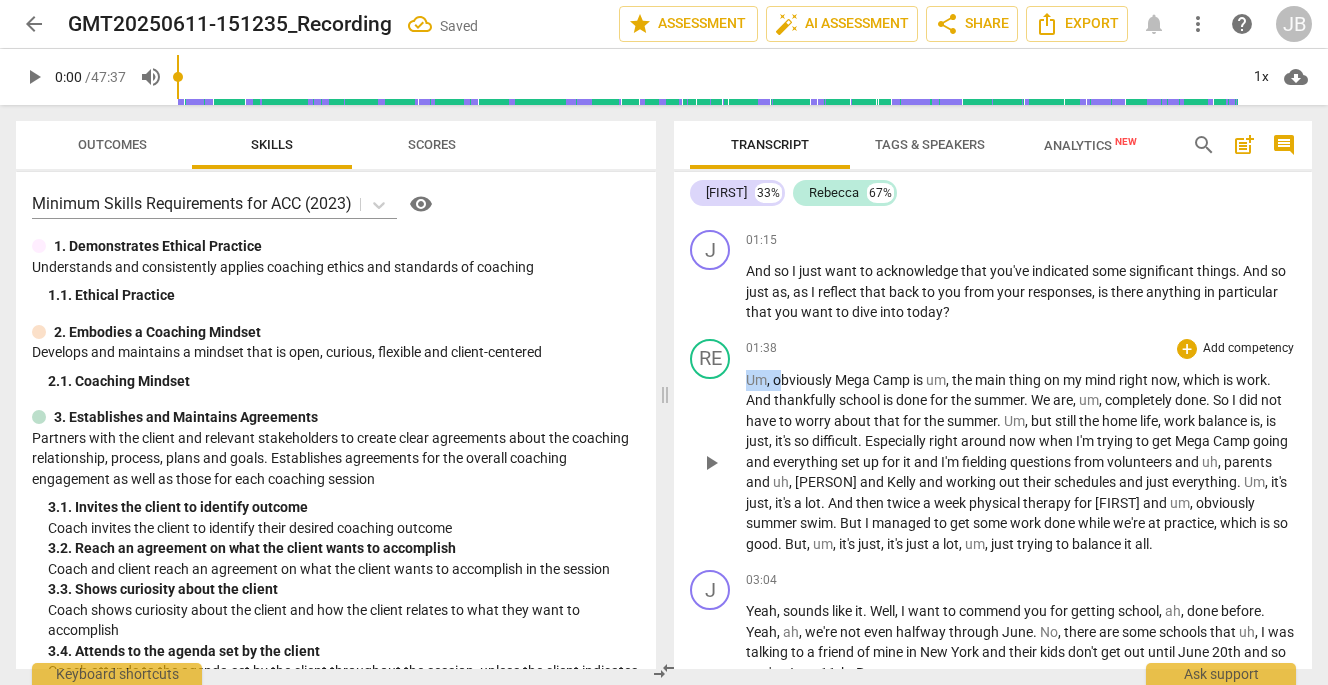 click on "Um ,   obviously   Mega   Camp   is   um ,   the   main   thing   on   my   mind   right   now ,   which   is   work .   And   thankfully   school   is   done   for   the   summer .   We   are ,   um ,   completely   done .   So   I   did   not   have   to   worry   about   that   for   the   summer .   Um ,   but   still   the   home   life ,   work   balance   is ,   is   just ,   it's   so   difficult .   Especially   right   around   now   when   I'm   trying   to   get   Mega   Camp   going   and   everything   set   up   for   it   and   I'm   fielding   questions   from   volunteers   and   uh ,   parents   and   uh ,   [PERSON]   and   [PERSON]   and   working   out   their   schedules   and   just   everything .   Um ,   it's   just ,   it's   a   lot .   And   then   twice   a   week   physical   therapy   for   [PERSON]   and   um ,   obviously   summer   swim .   But   I   managed   to   get   some   work   done   while   we're   at   practice ,   which   is   so   good .   But ,   um ,   it's   just ,   it's   just   a   lot" at bounding box center [993, 447] 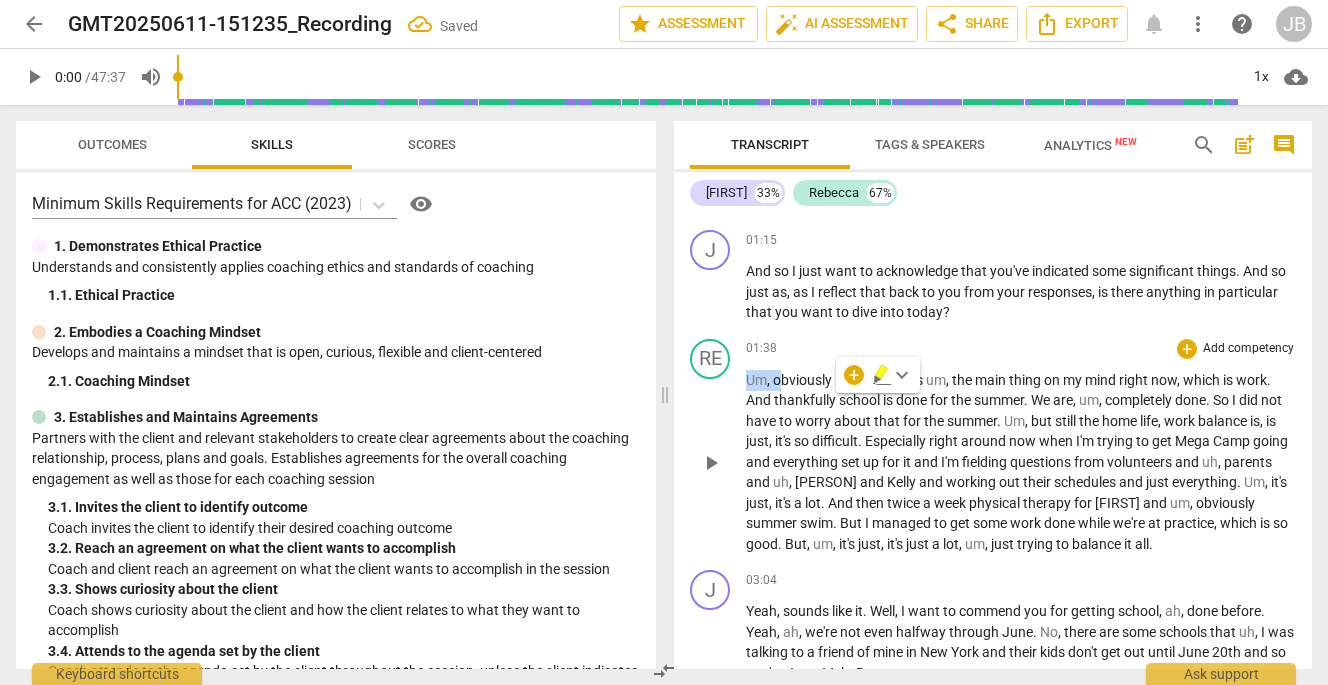 type 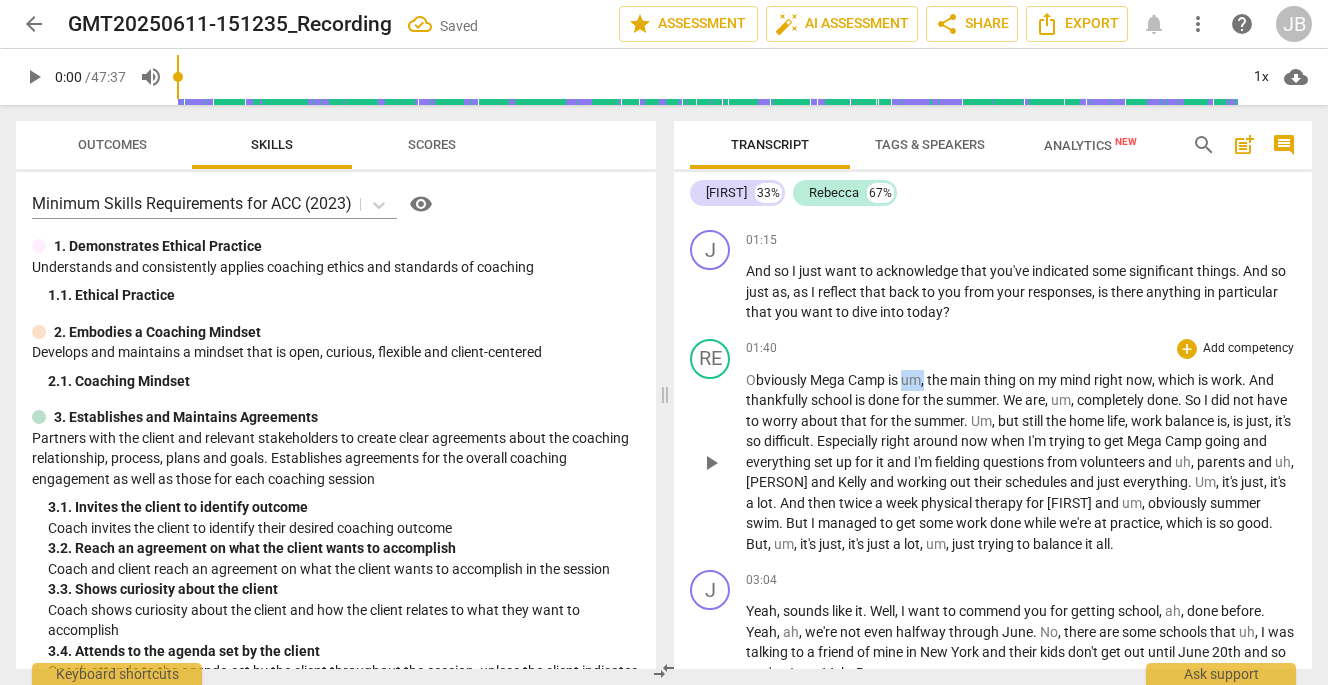 drag, startPoint x: 927, startPoint y: 405, endPoint x: 904, endPoint y: 402, distance: 23.194826 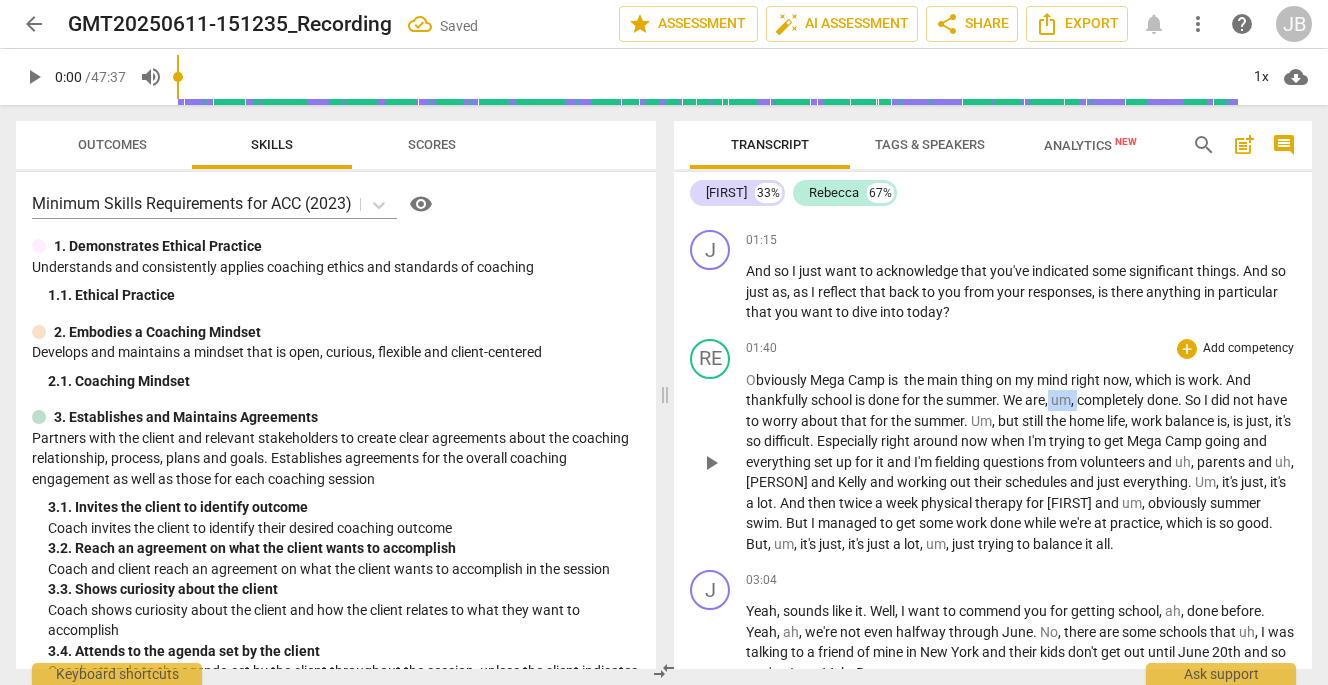 drag, startPoint x: 1080, startPoint y: 422, endPoint x: 1053, endPoint y: 422, distance: 27 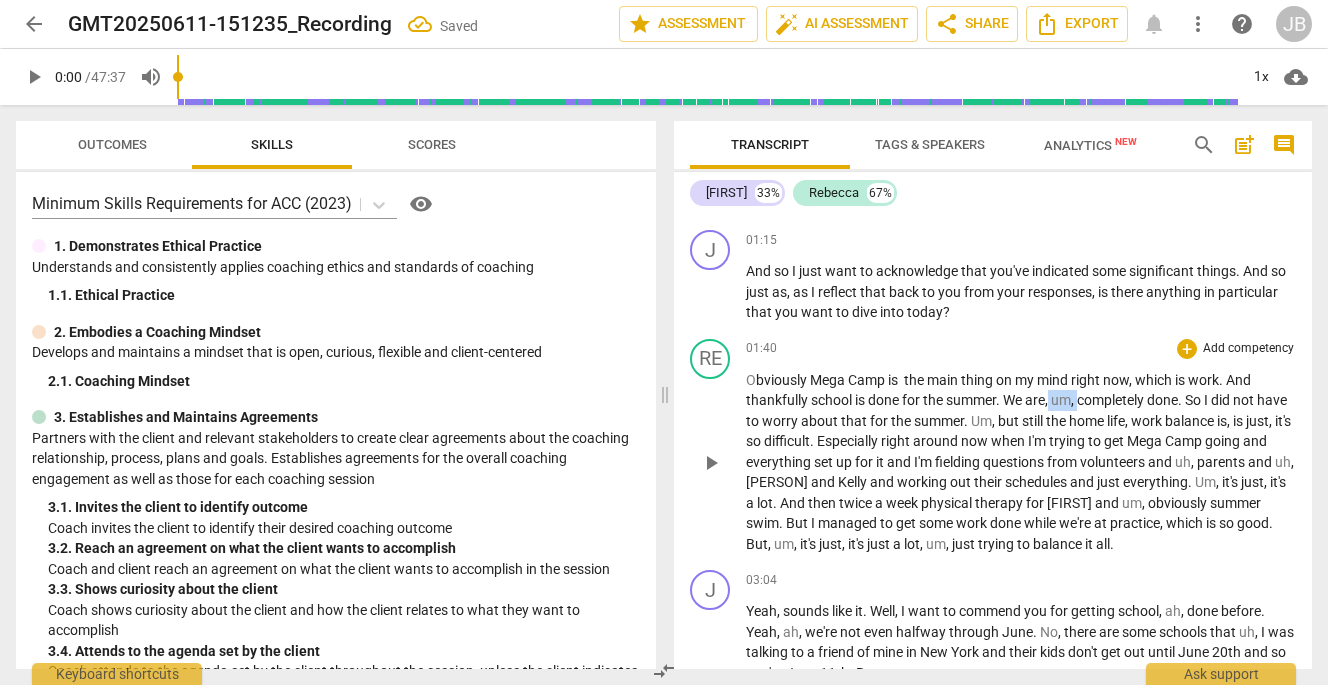 click on "O bviously   Mega   Camp   is     the   main   thing   on   my   mind   right   now ,   which   is   work .   And   thankfully   school   is   done   for   the   summer .   We   are ,   um ,   completely   done .   So   I   did   not   have   to   worry   about   that   for   the   summer .   Um ,   but   still   the   home   life ,   work   balance   is ,   is   just ,   it's   so   difficult .   Especially   right   around   now   when   I'm   trying   to   get   Mega   Camp   going   and   everything   set   up   for   it   and   I'm   fielding   questions   from   volunteers   and   uh ,   parents   and   uh ,   [PERSON]   and   [PERSON]   and   working   out   their   schedules   and   just   everything .   Um ,   it's   just ,   it's   a   lot .   And   then   twice   a   week   physical   therapy   for   [PERSON]   and   um ,   obviously   summer   swim .   But   I   managed   to   get   some   work   done   while   we're   at   practice ,   which   is   so   good .   But ,   um ,   it's   just ,   it's" at bounding box center (1021, 462) 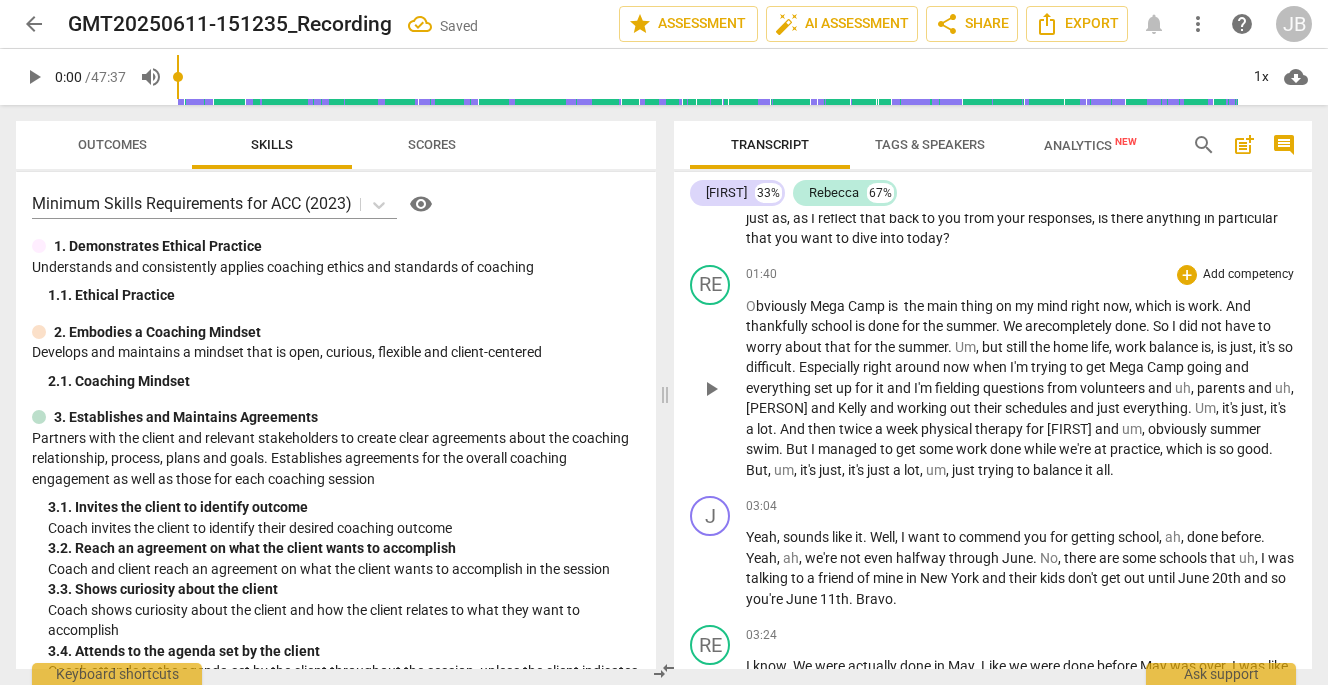 scroll, scrollTop: 557, scrollLeft: 0, axis: vertical 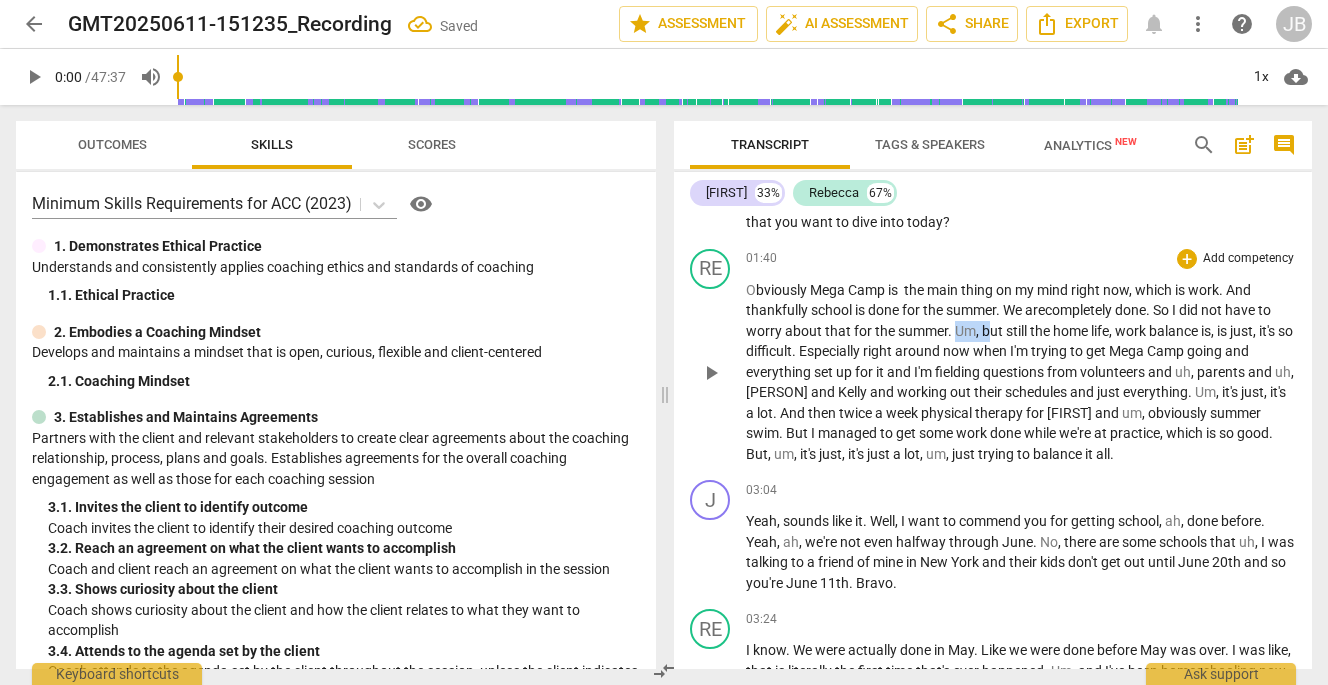 drag, startPoint x: 956, startPoint y: 350, endPoint x: 989, endPoint y: 350, distance: 33 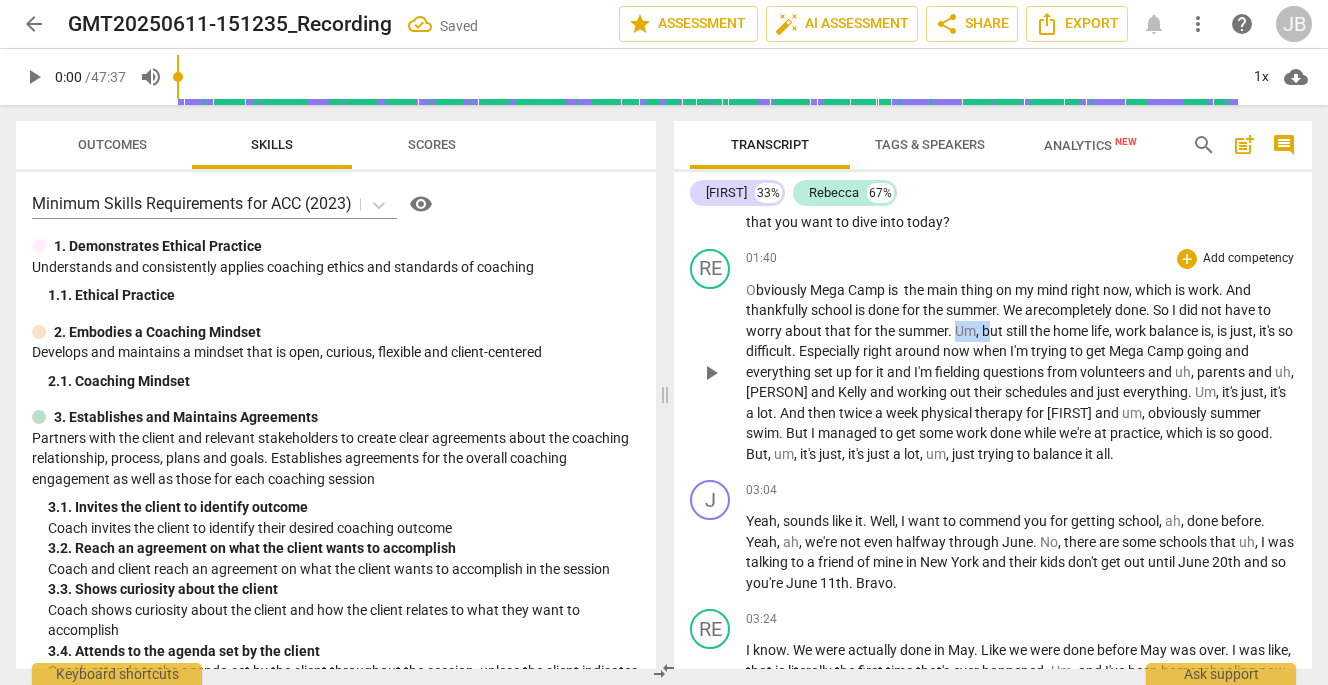 click on "O bviously   Mega   Camp   is     the   main   thing   on   my   mind   right   now ,   which   is   work .   And   thankfully   school   is   done   for   the   summer .   We   are  completely   done .   So   I   did   not   have   to   worry   about   that   for   the   summer .   Um ,   but   still   the   home   life ,   work   balance   is ,   is   just ,   it's   so   difficult .   Especially   right   around   now   when   I'm   trying   to   get   Mega   Camp   going   and   everything   set   up   for   it   and   I'm   fielding   questions   from   volunteers   and   uh ,   parents   and   uh ,   [PERSON]   and   [PERSON]   and   working   out   their   schedules   and   just   everything .   Um ,   it's   just ,   it's   a   lot .   And   then   twice   a   week   physical   therapy   for   [PERSON]   and   um ,   obviously   summer   swim .   But   I   managed   to   get   some   work   done   while   we're   at   practice ,   which   is   so   good .   But ,   um ,   it's   just ,   it's   just   a" at bounding box center (1021, 372) 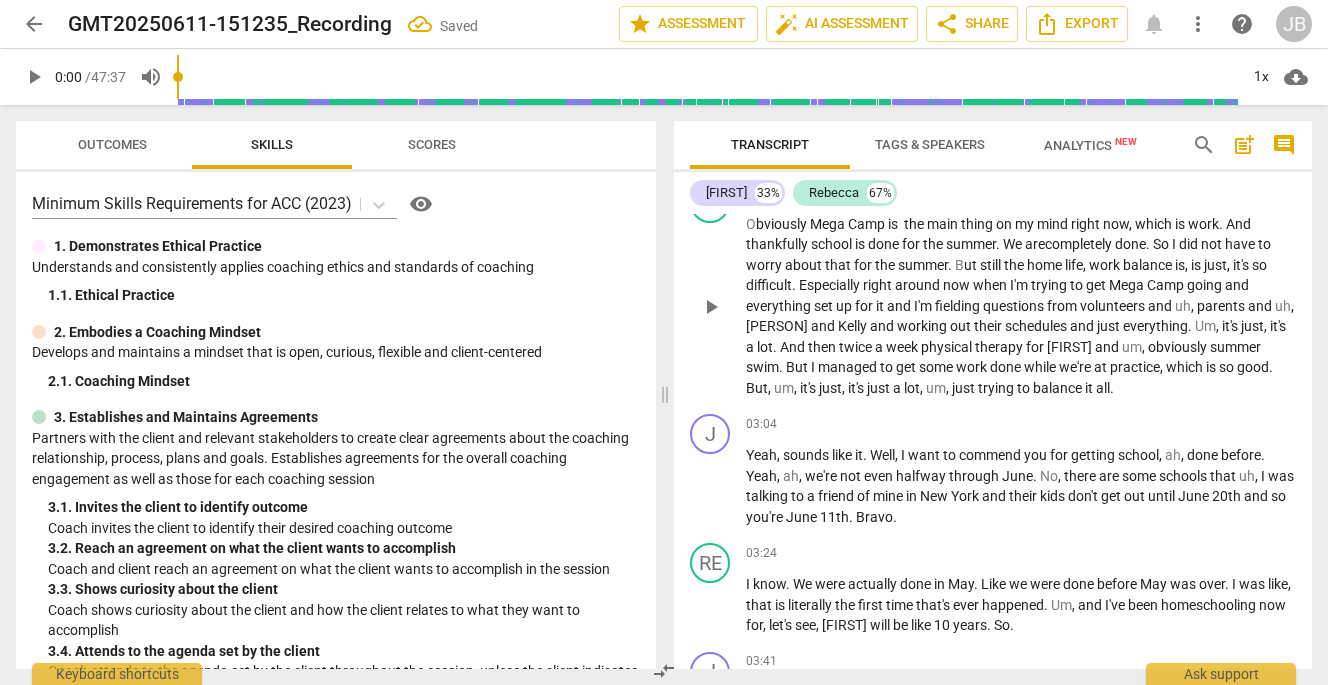 scroll, scrollTop: 630, scrollLeft: 0, axis: vertical 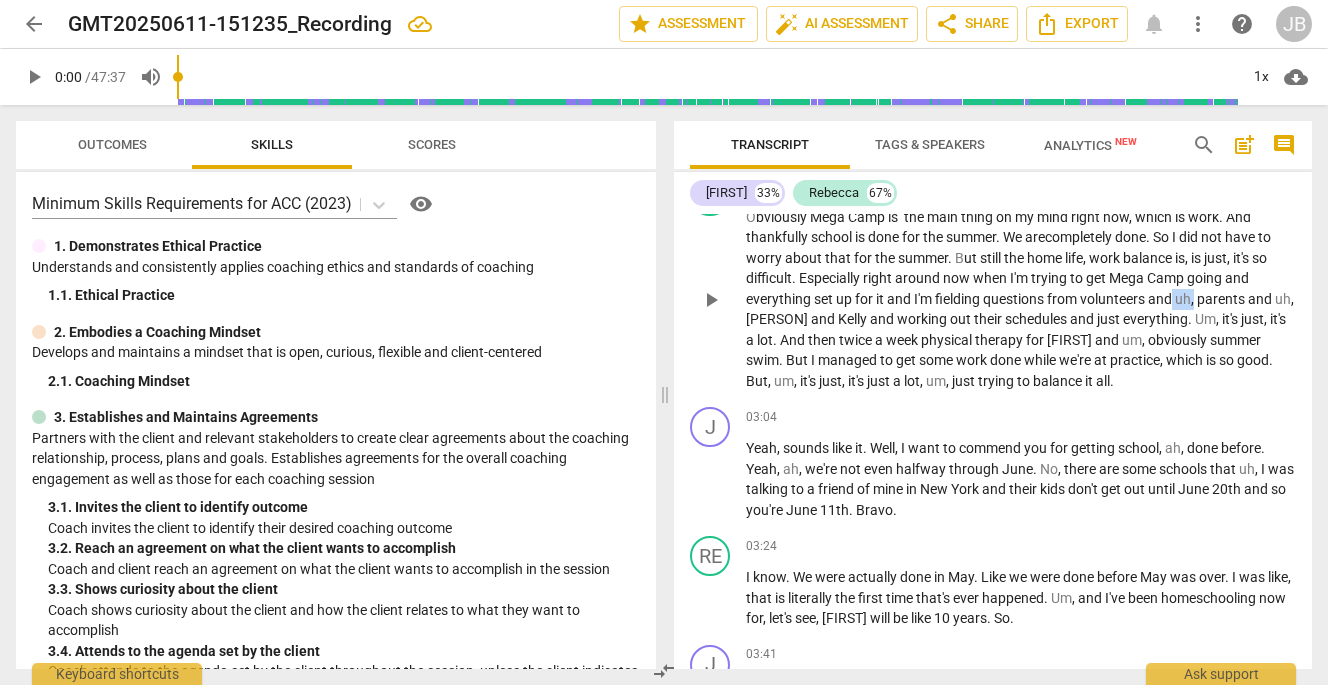 drag, startPoint x: 1197, startPoint y: 318, endPoint x: 1176, endPoint y: 319, distance: 21.023796 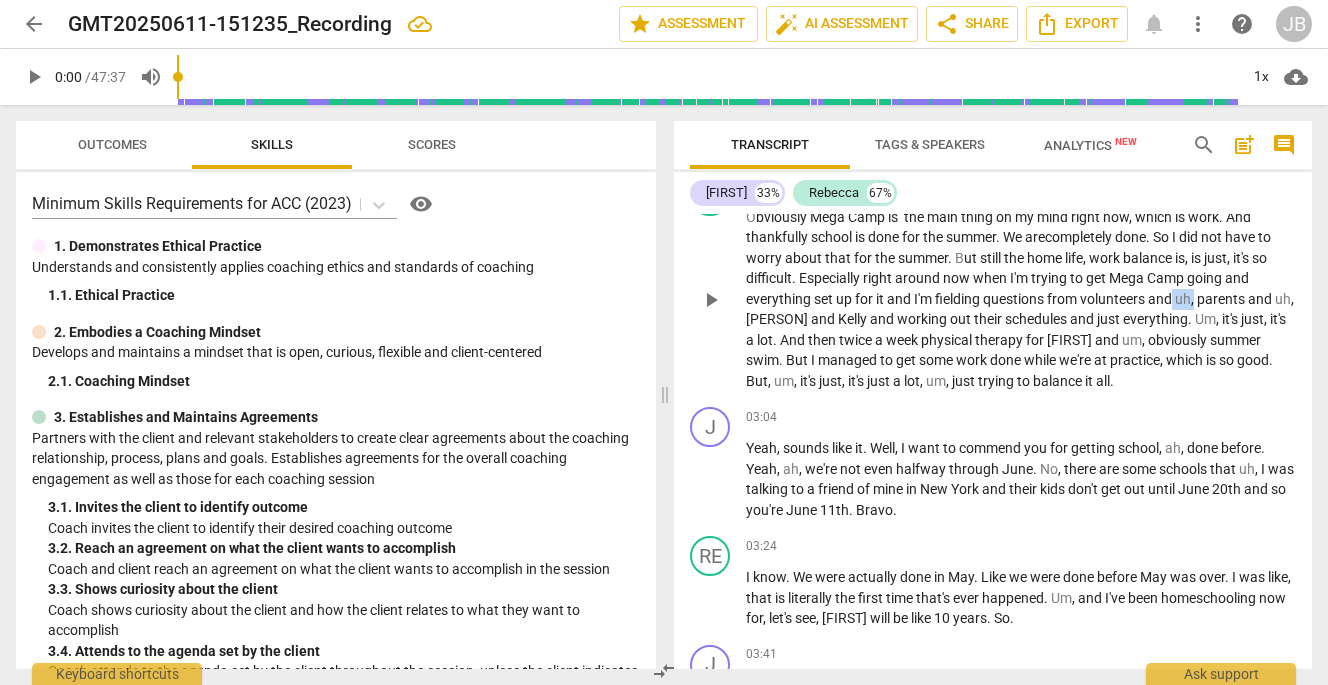 click on "O bviously   Mega   Camp   is     the   main   thing   on   my   mind   right   now ,   which   is   work .   And   thankfully   school   is   done   for   the   summer .   We   are  completely   done .   So   I   did   not   have   to   worry   about   that   for   the   summer .   B ut   still   the   home   life ,   work   balance   is ,   is   just ,   it's   so   difficult .   Especially   right   around   now   when   I'm   trying   to   get   Mega   Camp   going   and   everything   set   up   for   it   and   I'm   fielding   questions   from   volunteers   and   uh ,   parents   and   uh ,   [PERSON]   and   [PERSON]   and   working   out   their   schedules   and   just   everything .   Um ,   it's   just ,   it's   a   lot .   And   then   twice   a   week   physical   therapy   for   [PERSON]   and   um ,   obviously   summer   swim .   But   I   managed   to   get   some   work   done   while   we're   at   practice ,   which   is   so   good .   But ,   um ,   it's   just ,   it's   just   a   lot" at bounding box center [1021, 299] 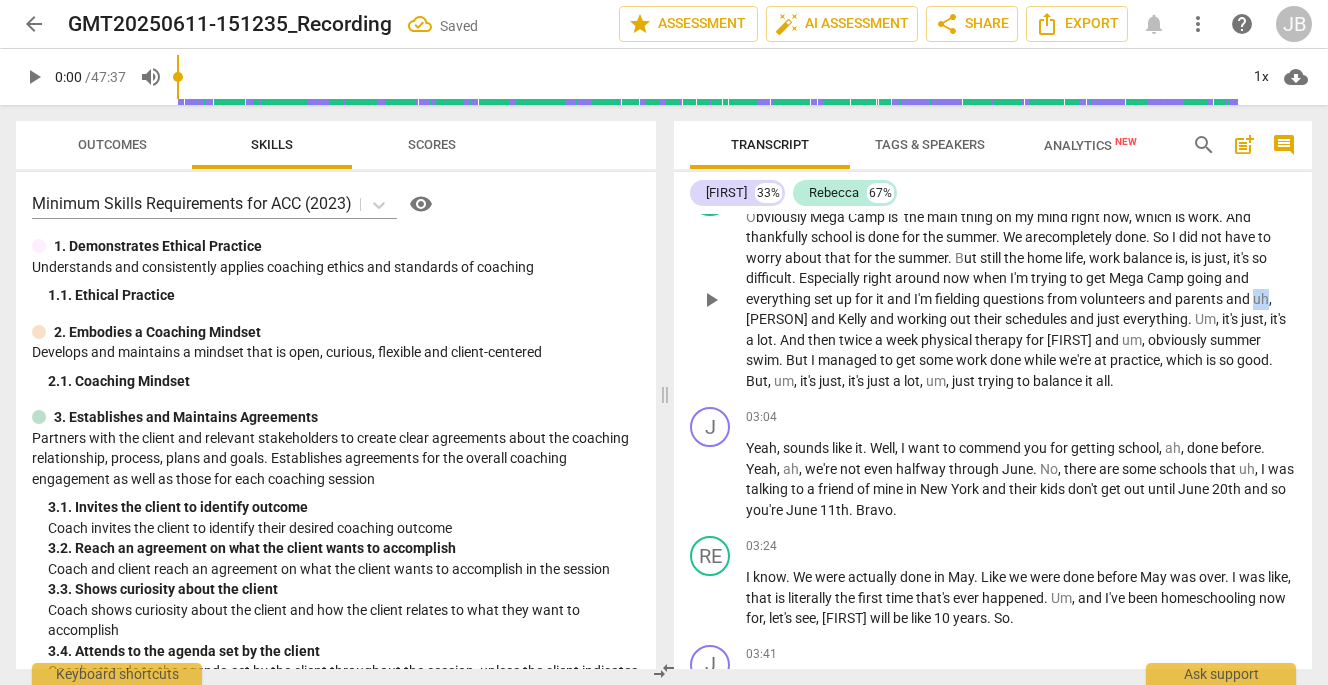 drag, startPoint x: 1271, startPoint y: 324, endPoint x: 1255, endPoint y: 322, distance: 16.124516 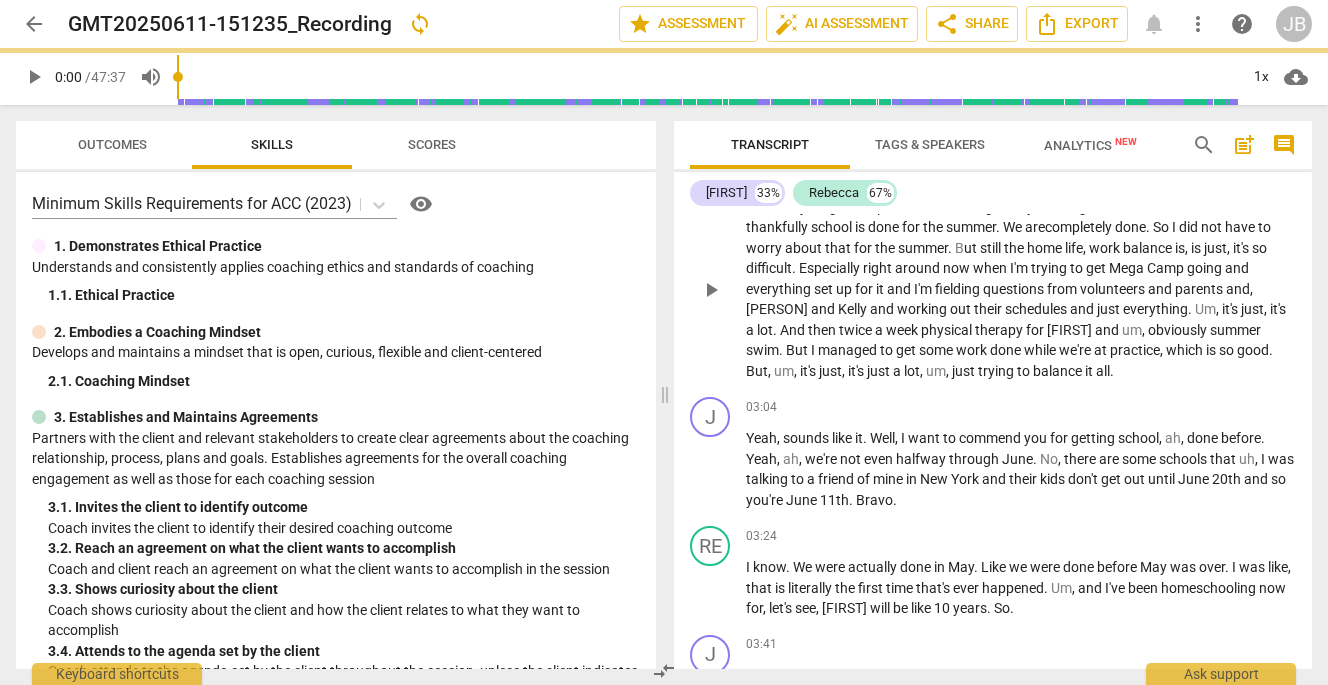 scroll, scrollTop: 642, scrollLeft: 0, axis: vertical 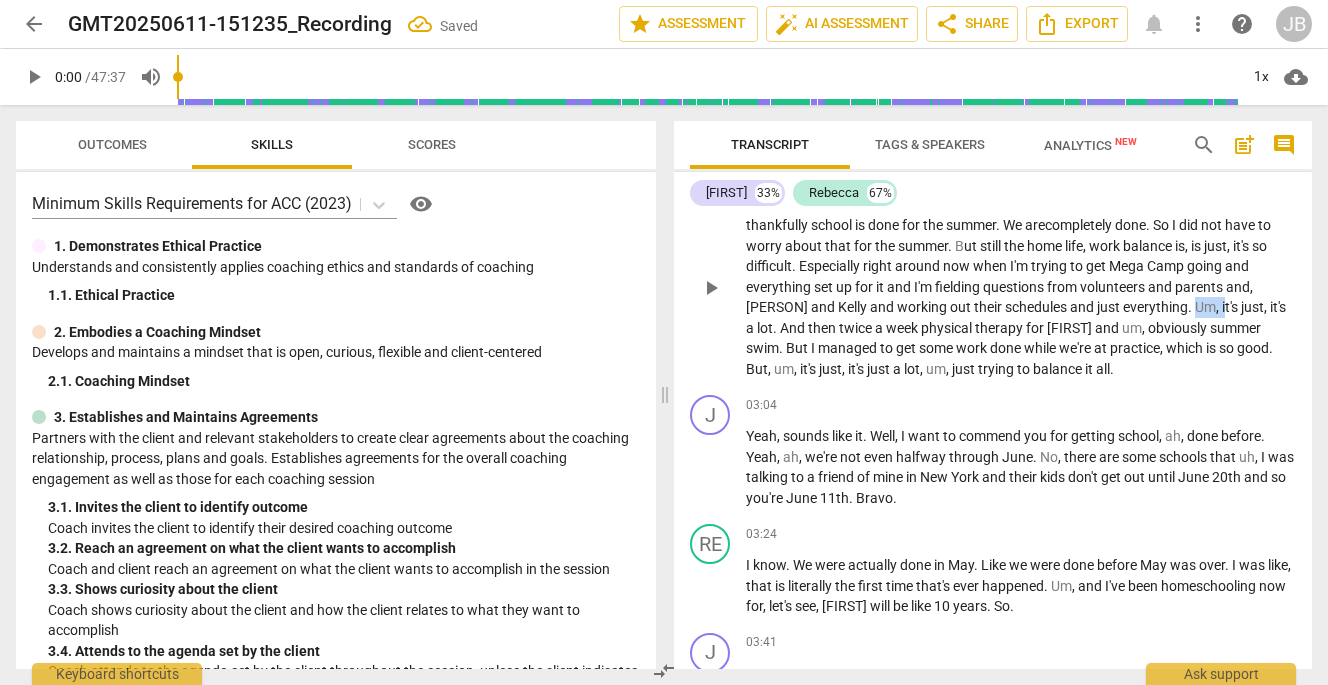 drag, startPoint x: 1209, startPoint y: 330, endPoint x: 1178, endPoint y: 329, distance: 31.016125 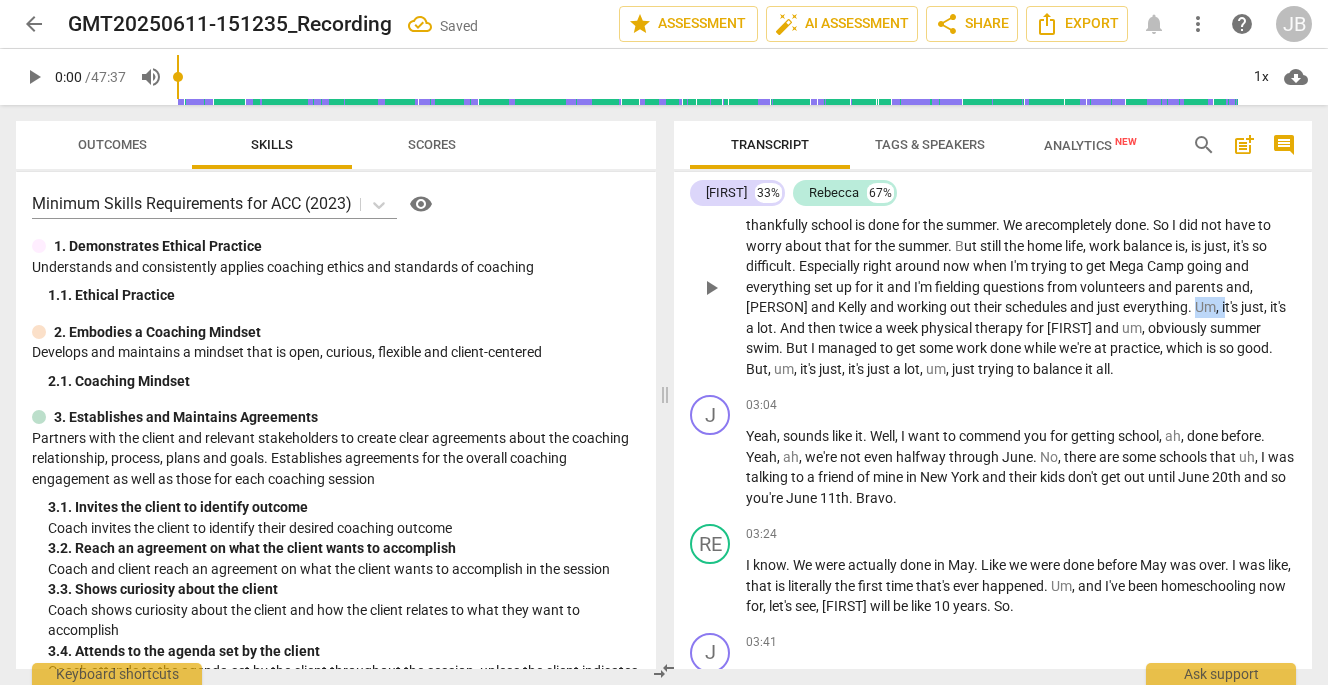 click on "O bviously   Mega   Camp   is     the   main   thing   on   my   mind   right   now ,   which   is   work .   And   thankfully   school   is   done   for   the   summer .   We   are  completely   done .   So   I   did   not   have   to   worry   about   that   for   the   summer .   B ut   still   the   home   life ,   work   balance   is ,   is   just ,   it's   so   difficult .   Especially   right   around   now   when   I'm   trying   to   get   Mega   Camp   going   and   everything   set   up   for   it   and   I'm   fielding   questions   from   volunteers   and   parents   and ,   [PERSON]   and   [PERSON]   and   working   out   their   schedules   and   just   everything .   Um ,   it's   just ,   it's   a   lot .   And   then   twice   a   week   physical   therapy   for   [FIRST]   and   um ,   obviously   summer   swim .   But   I   managed   to   get   some   work   done   while   we're   at   practice ,   which   is   so   good .   But ,   um ,   it's   just ,   it's   just   a   lot ,   um ," at bounding box center [1021, 287] 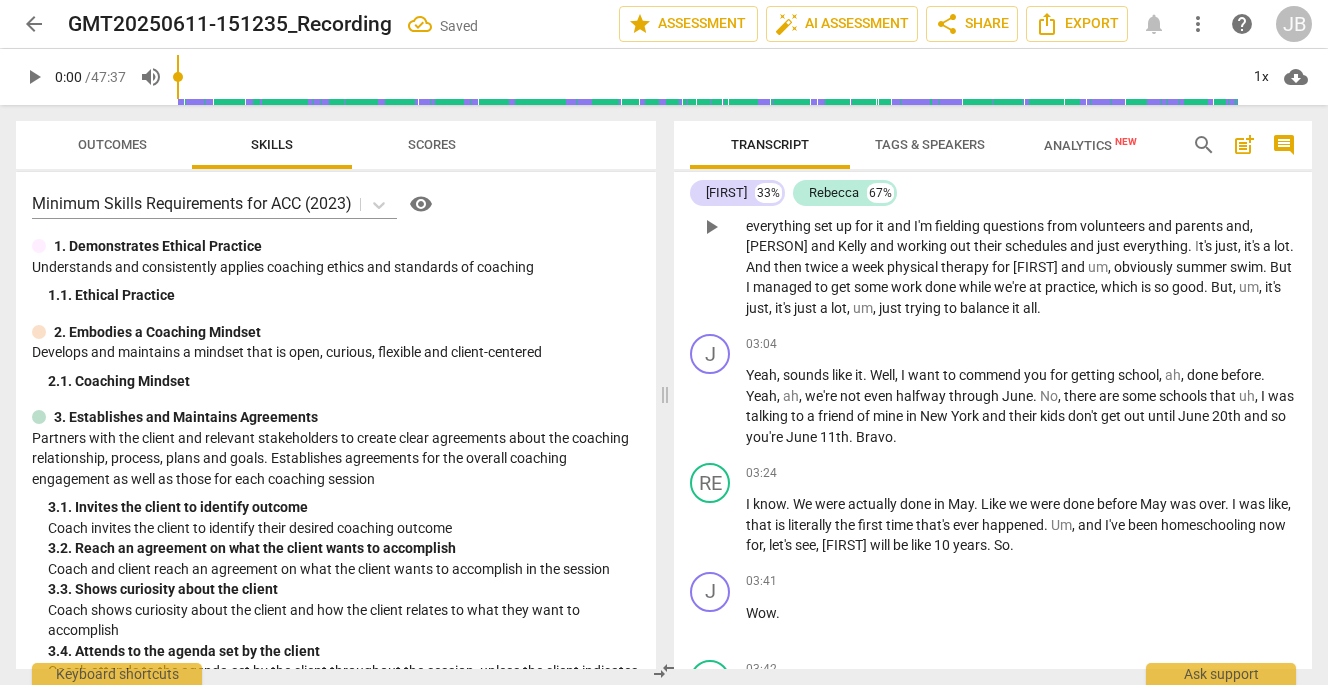 scroll, scrollTop: 704, scrollLeft: 0, axis: vertical 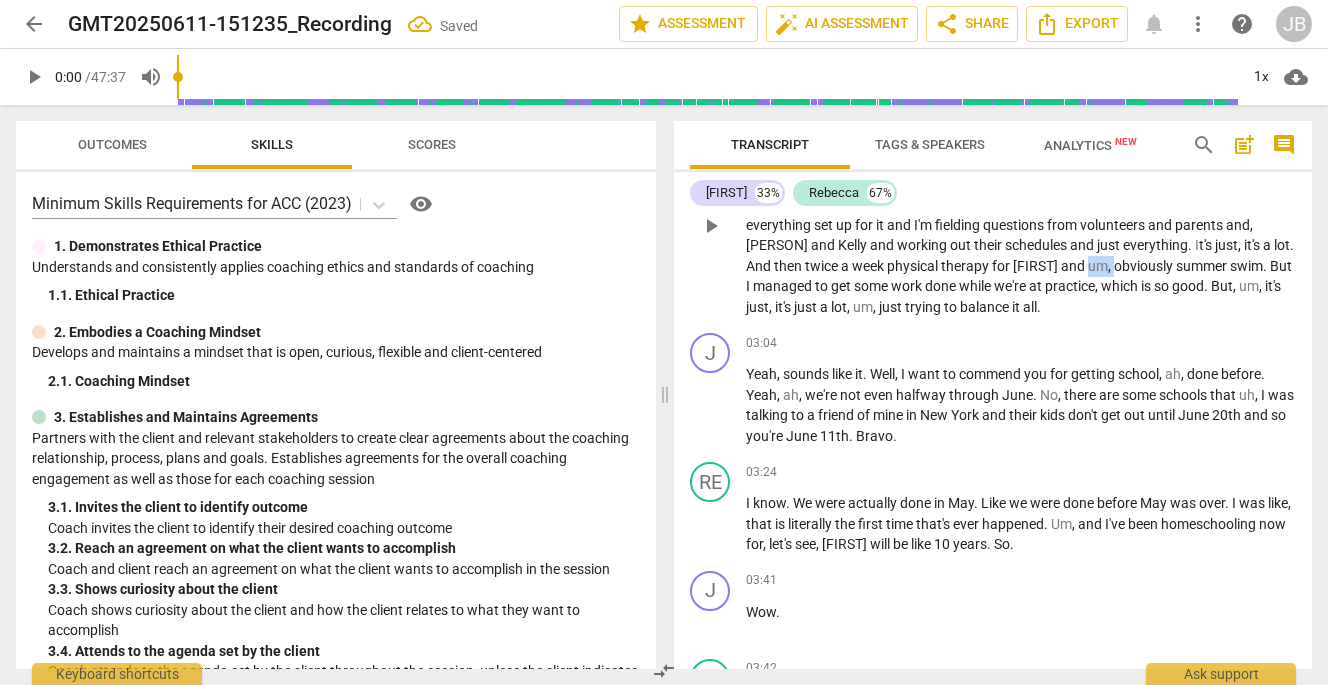 drag, startPoint x: 1113, startPoint y: 289, endPoint x: 1088, endPoint y: 288, distance: 25.019993 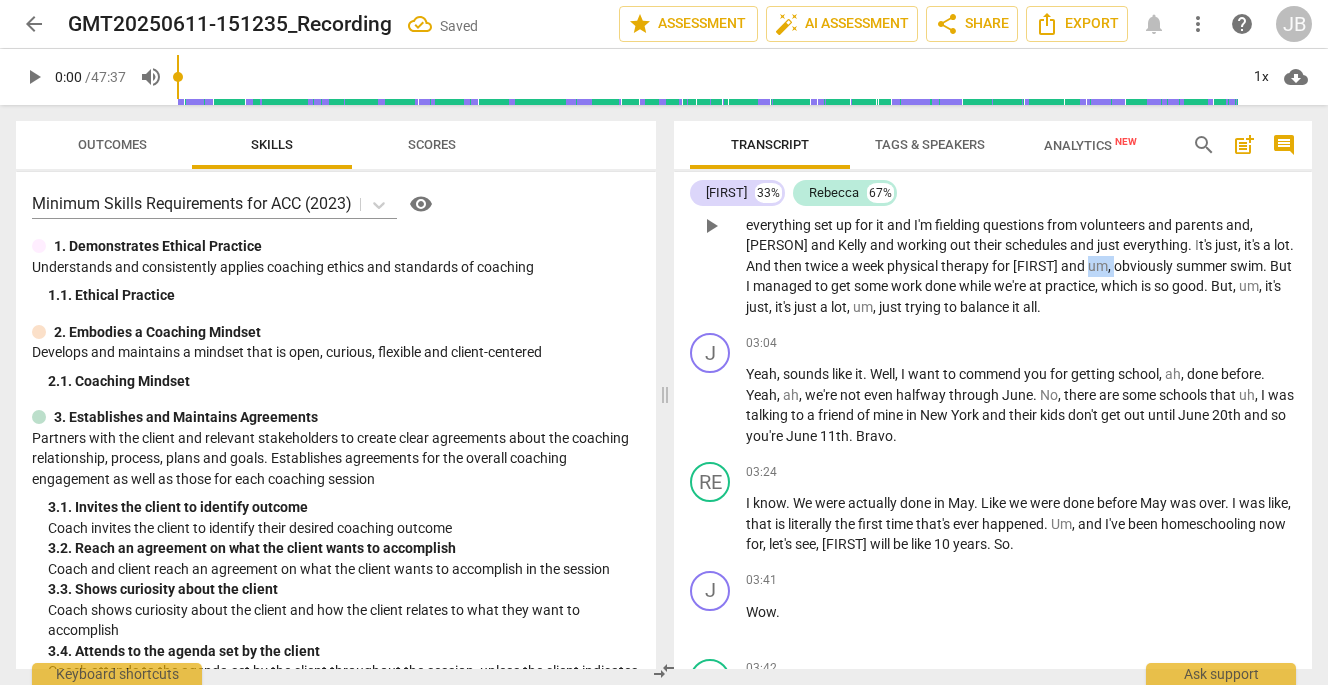 click on "Obviously Mega Camp is   the main thing on my mind right now , which is work . And thankfully school is done for the summer . We are  completely done . So I did not have to worry about that for the summer .   B ut still the home life , work balance is , is just , it's so difficult . Especially right around now when I'm trying to get Mega Camp going and everything set up for it and I'm fielding questions from volunteers and   parents and , [FIRST] and [FIRST] and working out their schedules and just everything .   I t's just , it's a lot . And then twice a week physical therapy for [FIRST] and um , obviously summer swim . But I managed to get some work done while we're at practice , which is so good . But , um , it's just , it's just a lot , um , just" at bounding box center [1021, 225] 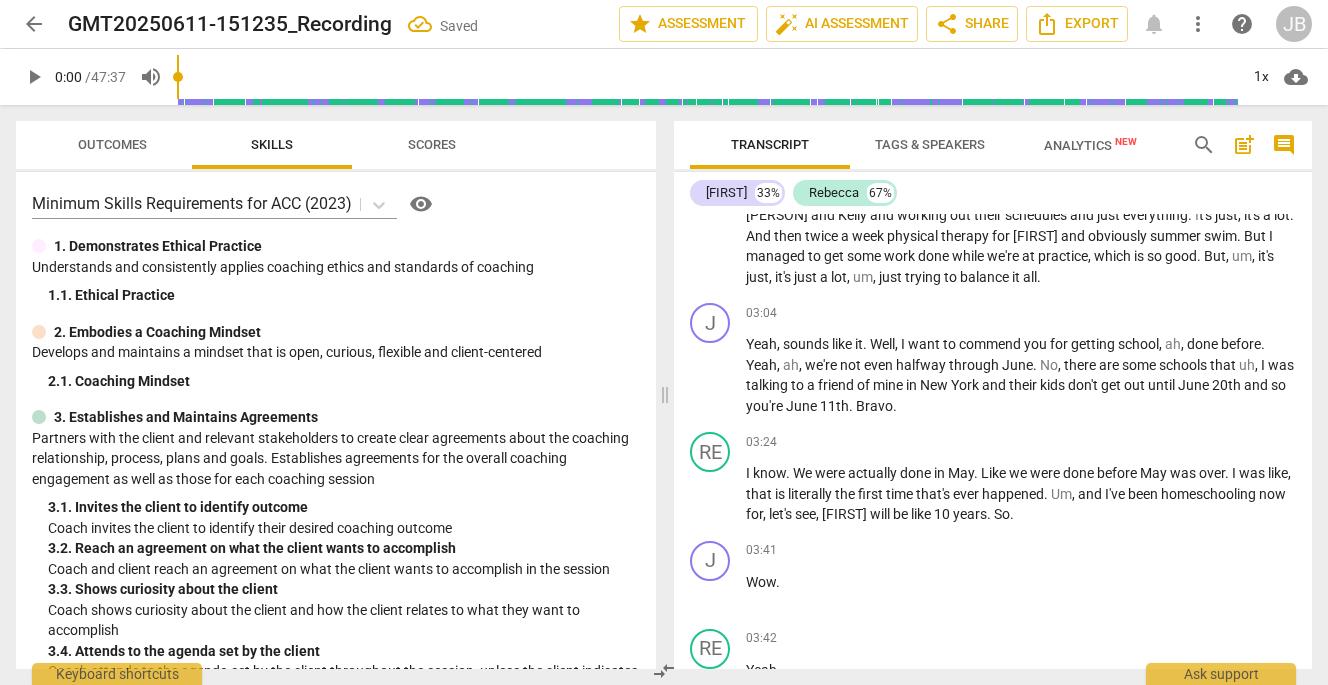 scroll, scrollTop: 736, scrollLeft: 0, axis: vertical 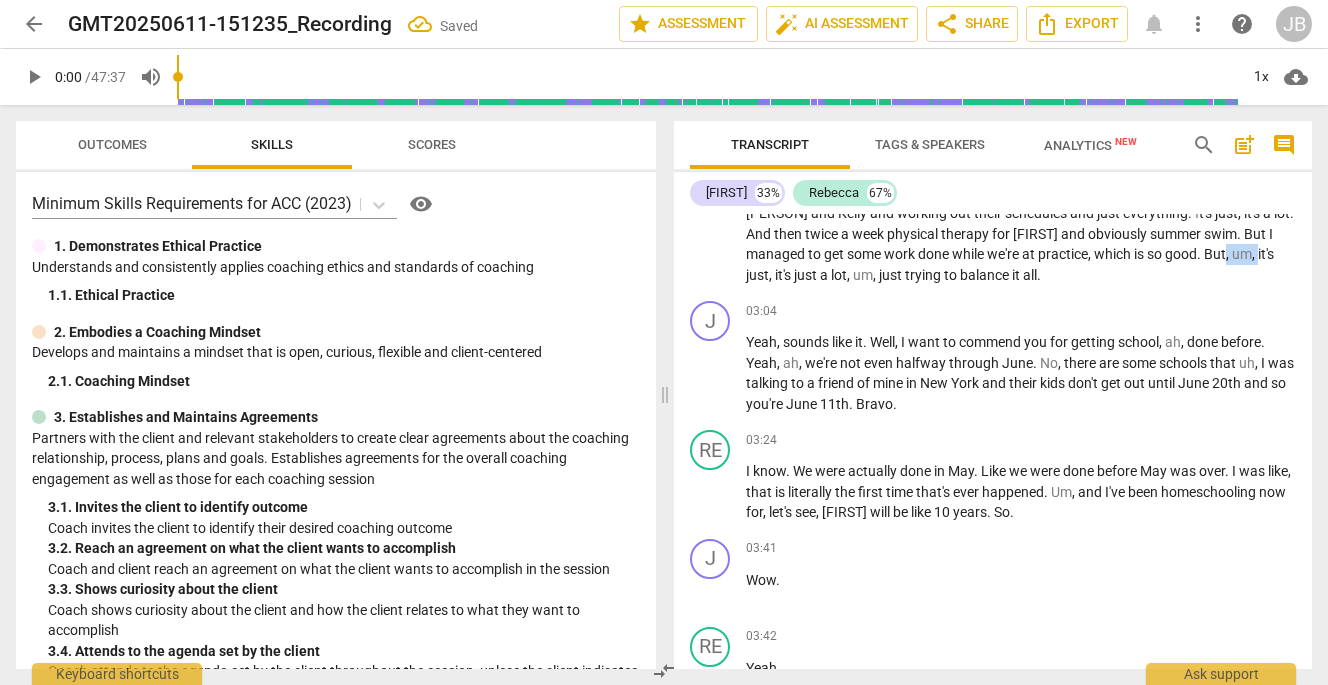 drag, startPoint x: 1261, startPoint y: 276, endPoint x: 1230, endPoint y: 276, distance: 31 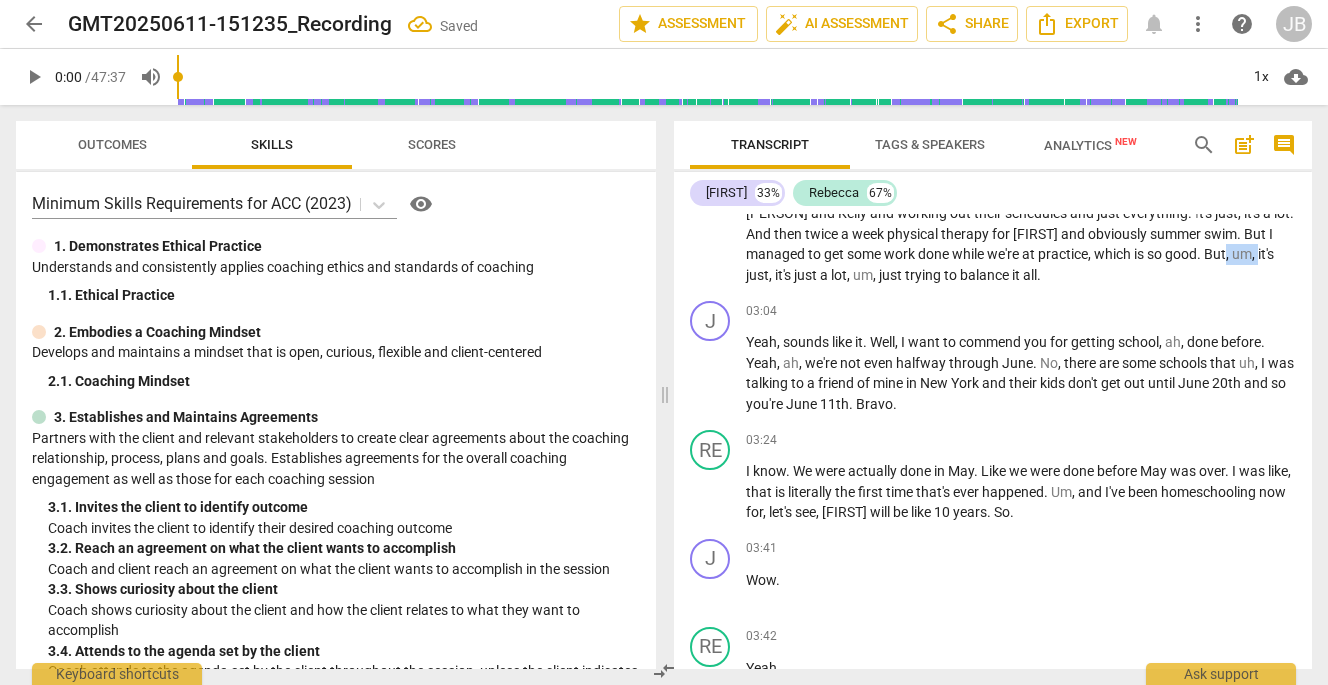 click on "O bviously   Mega   Camp   is     the   main   thing   on   my   mind   right   now ,   which   is   work .   And   thankfully   school   is   done   for   the   summer .   We   are  completely   done .   So   I   did   not   have   to   worry   about   that   for   the   summer .   B ut   still   the   home   life ,   work   balance   is ,   is   just ,   it's   so   difficult .   Especially   right   around   now   when   I'm   trying   to   get   Mega   Camp   going   and   everything   set   up   for   it   and   I'm   fielding   questions   from   volunteers   and   parents   and ,   [PERSON]   and   [PERSON]   and   working   out   their   schedules   and   just   everything .   I t's   just ,   it's   a   lot .   And   then   twice   a   week   physical   therapy   for   [FIRST]   and   obviously   summer   swim .   But   I   managed   to   get   some   work   done   while   we're   at   practice ,   which   is   so   good .   But ,   um ,   it's   just ,   it's   just   a   lot ,   um ,   just     to" at bounding box center [1021, 193] 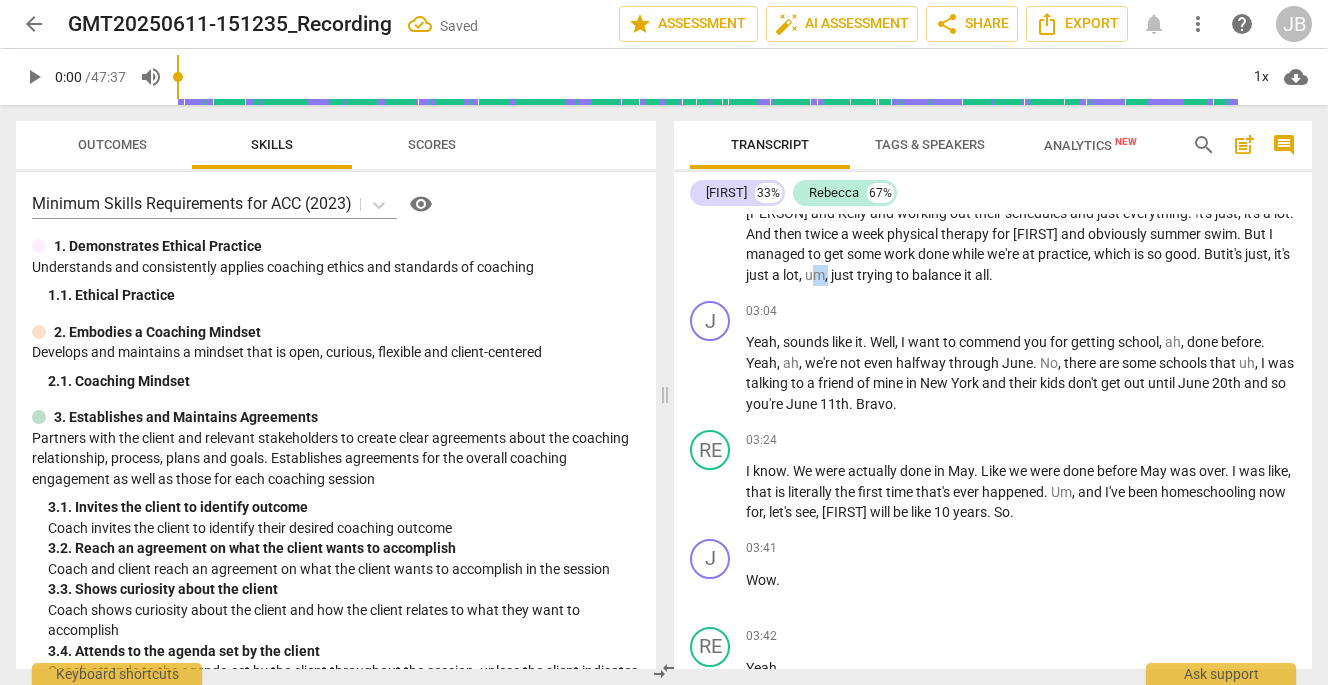click on "O bviously   Mega   Camp   is     the   main   thing   on   my   mind   right   now ,   which   is   work .   And   thankfully   school   is   done   for   the   summer .   We   are  completely   done .   So   I   did   not   have   to   worry   about   that   for   the   summer .   B ut   still   the   home   life ,   work   balance   is ,   is   just ,   it's   so   difficult .   Especially   right   around   now   when   I'm   trying   to   get   Mega   Camp   going   and   everything   set   up   for   it   and   I'm   fielding   questions   from   volunteers   and   parents   and ,   [NAME]   and   [NAME]   and   working   out   their   schedules   and   just   everything .   I t's   just ,   it's   a   lot .   And   then   twice   a   week   physical   therapy   for   [NAME]   and   obviously   summer   swim .   But   I   managed   to   get   some   work   done   while   we're   at   practice ,   which   is   so   good .   But  it's   just ,   it's   just   a   lot ,   um ,   just   trying   to" at bounding box center [1021, 193] 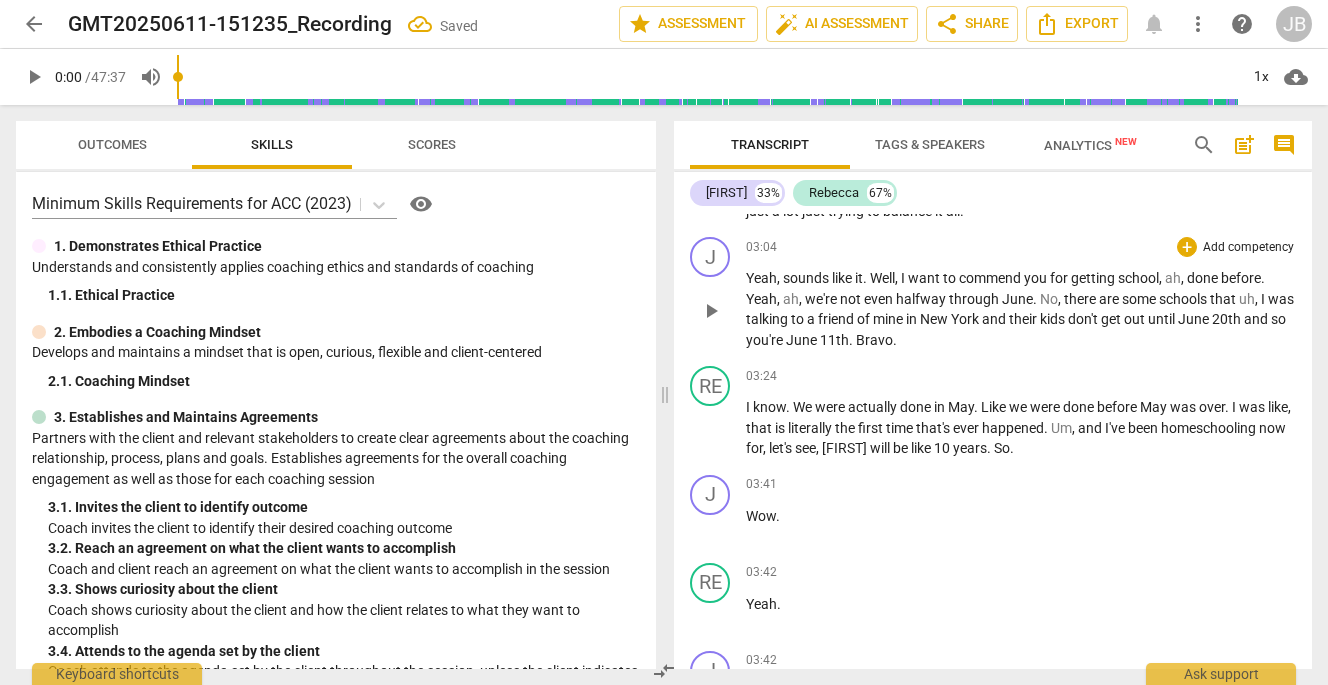 scroll, scrollTop: 803, scrollLeft: 0, axis: vertical 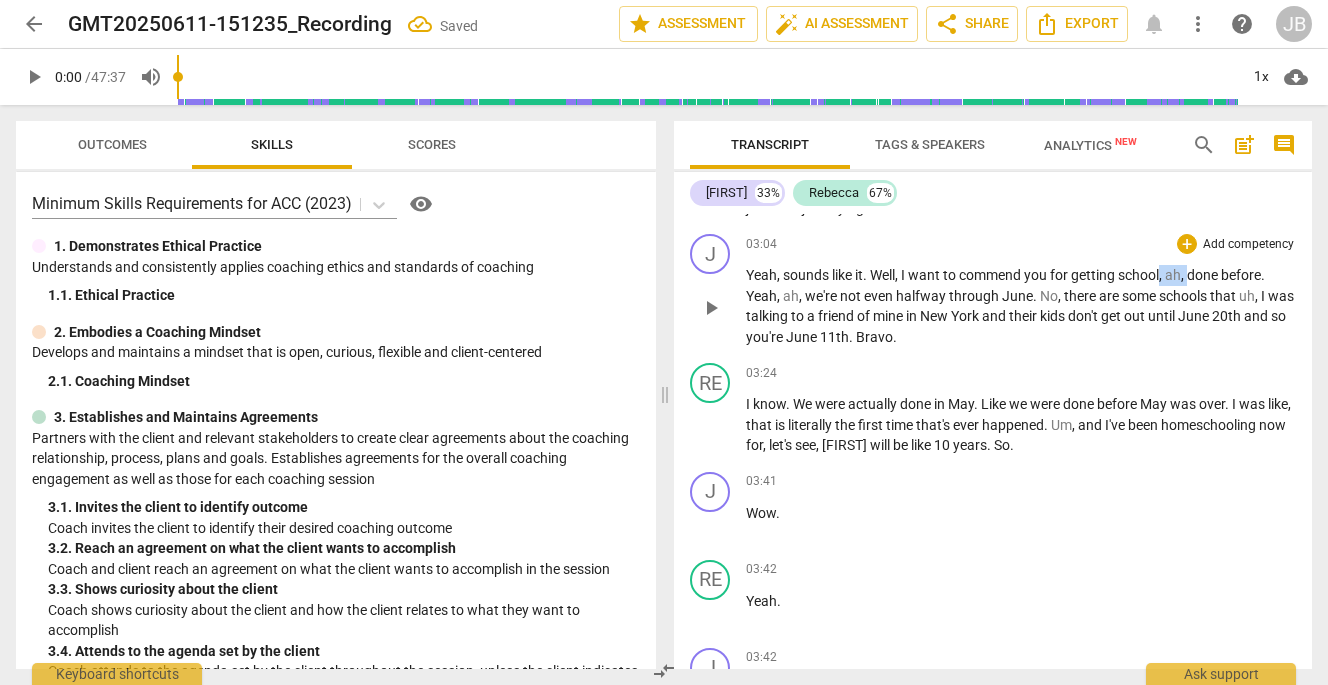 drag, startPoint x: 1190, startPoint y: 297, endPoint x: 1162, endPoint y: 295, distance: 28.071337 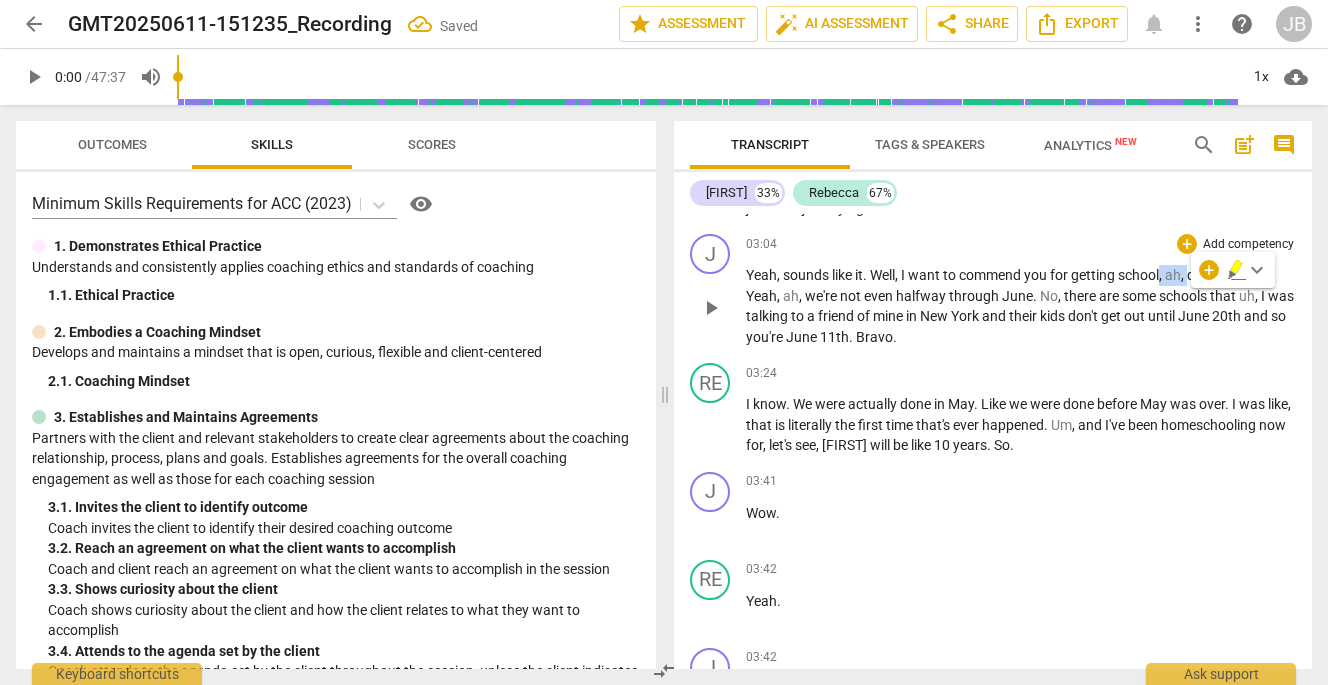 type 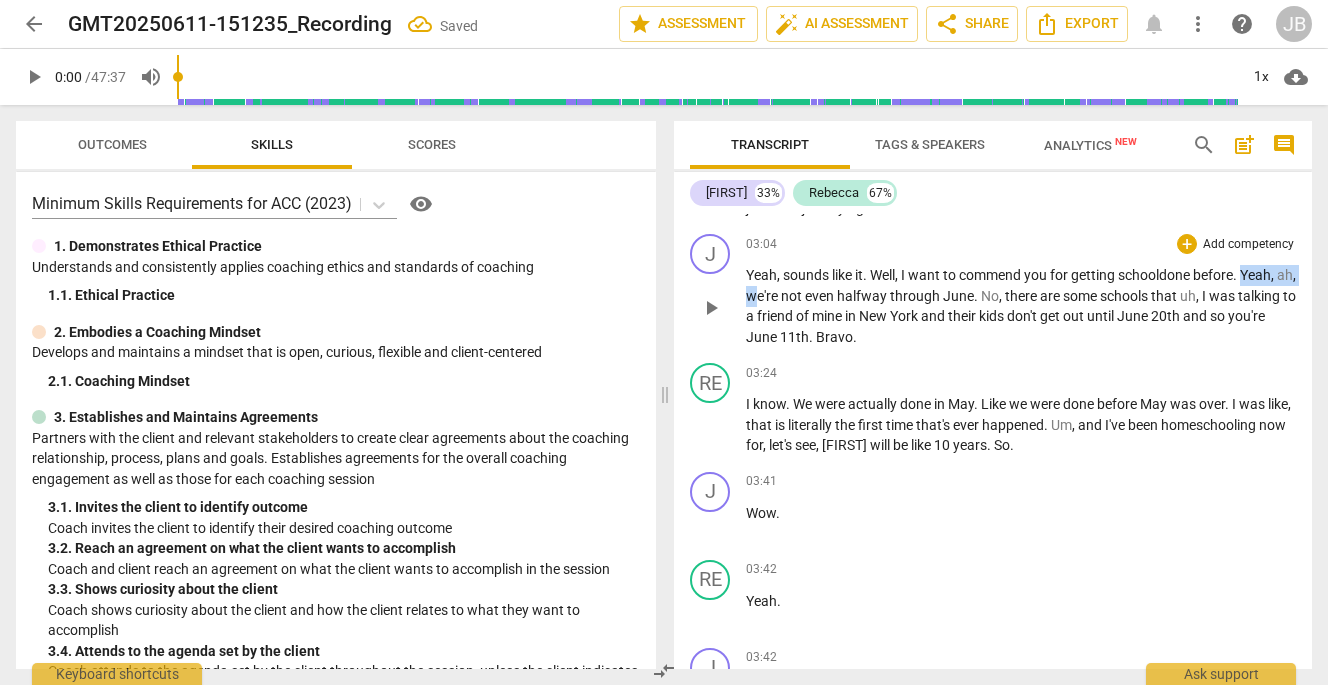 drag, startPoint x: 1252, startPoint y: 295, endPoint x: 779, endPoint y: 317, distance: 473.51135 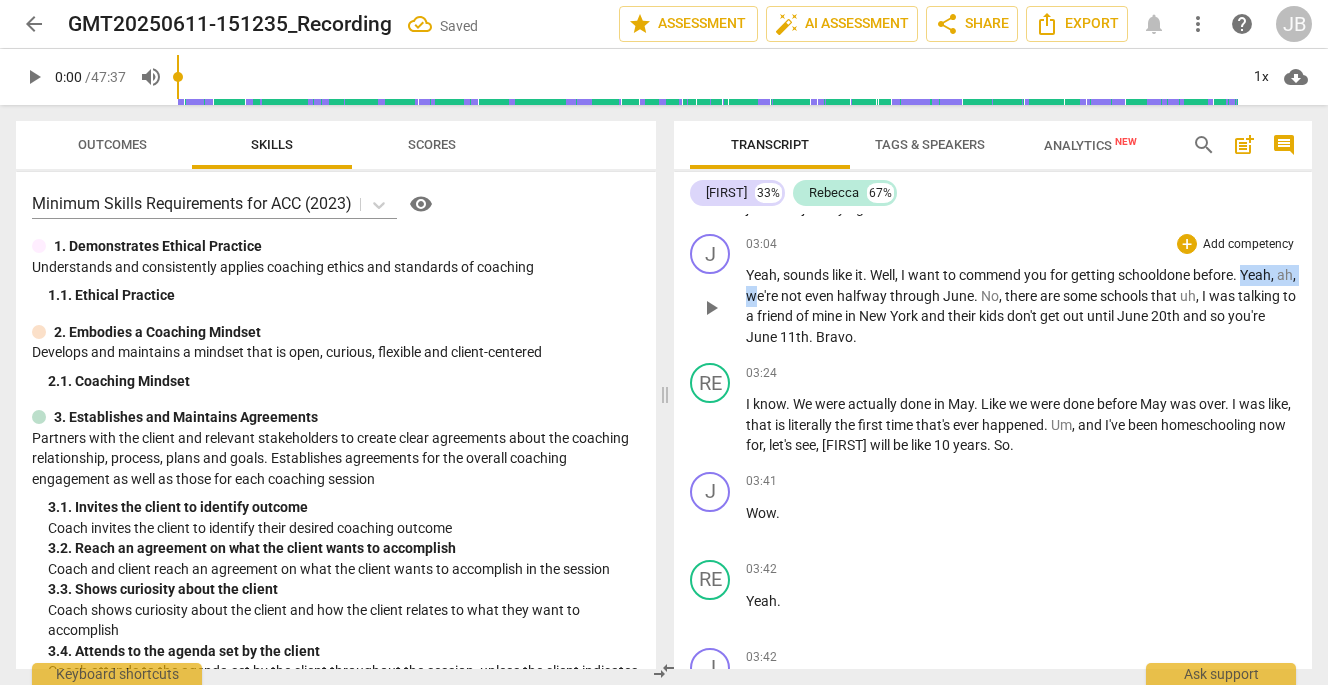 click on "Yeah ,   sounds   like   it .   Well ,   I   want   to   commend   you   for   getting   school  done   before .   Yeah ,   ah ,   we're   not   even   halfway   through   June .   No ,   there   are   some   schools   that   uh ,   I   was   talking   to   a   friend   of   mine   in   [STATE]   and   their   kids   don't   get   out   until   June   20th   and   so   you're   June   11th .   Bravo ." at bounding box center (1021, 306) 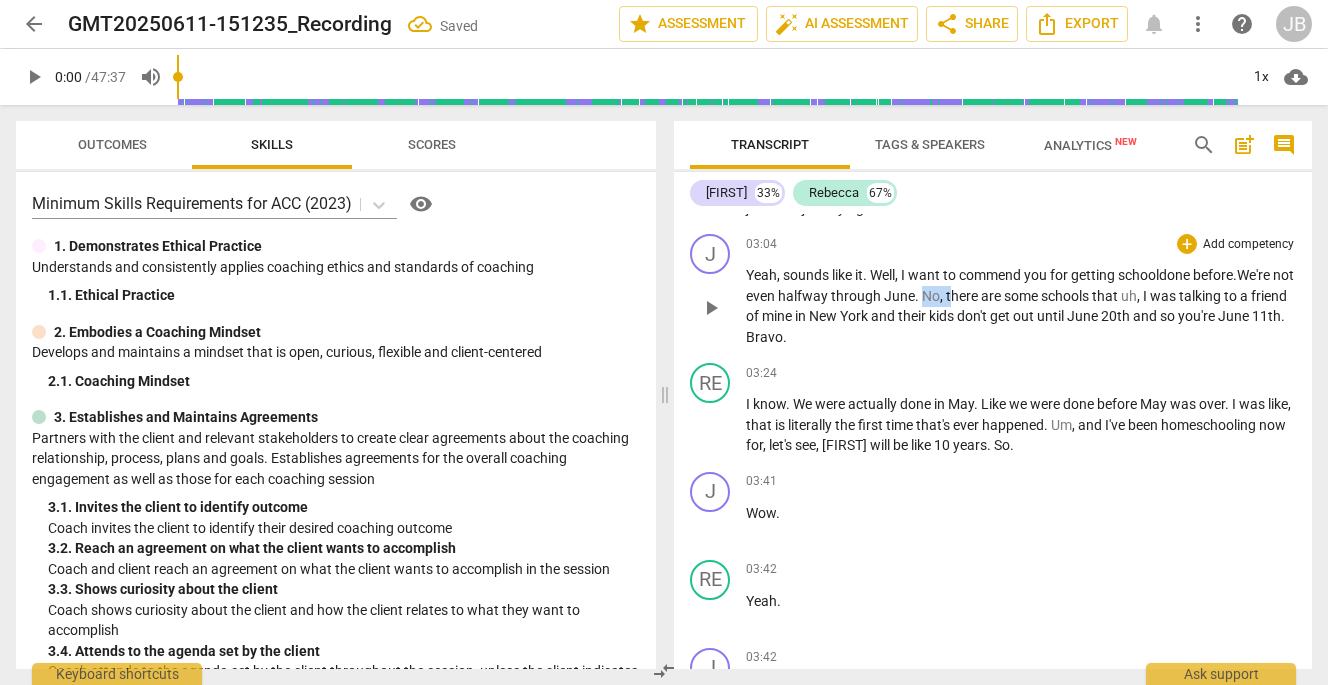 drag, startPoint x: 945, startPoint y: 315, endPoint x: 970, endPoint y: 322, distance: 25.96151 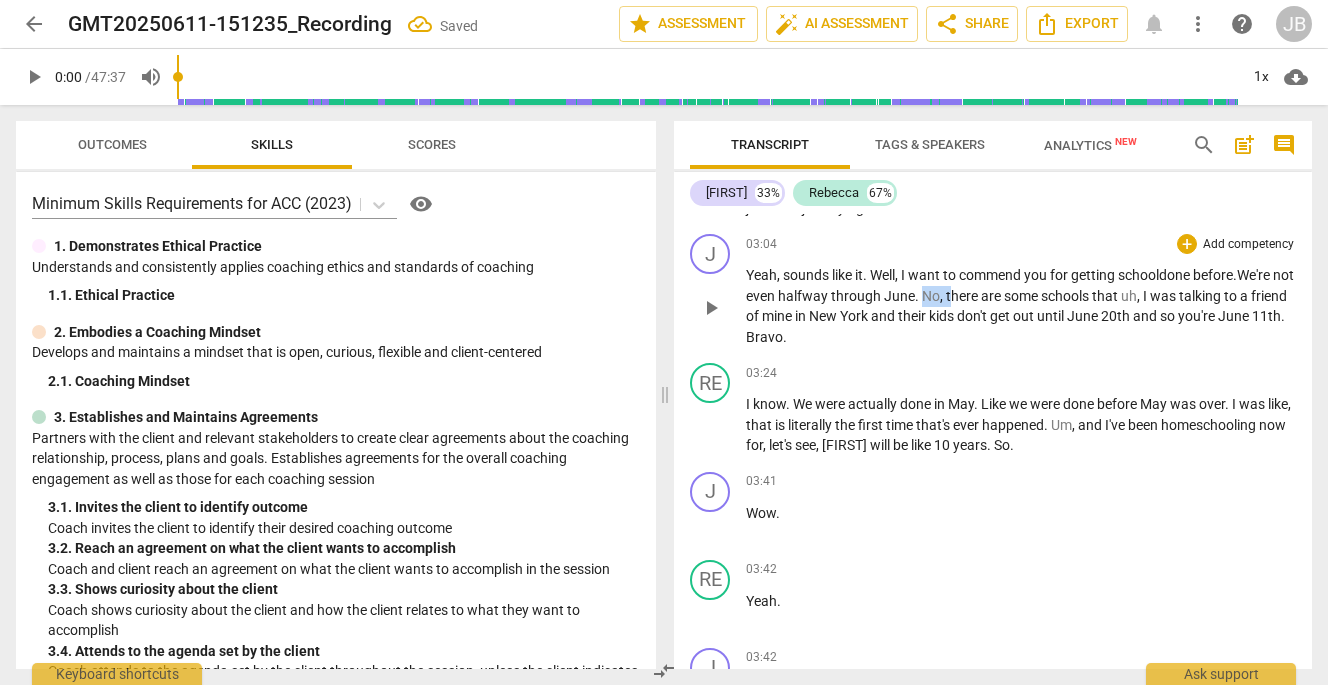 click on "Yeah ,   sounds   like   it .   Well ,   I   want   to   commend   you   for   getting   school  done   before .  W e're   not   even   halfway   through   June .   No ,   there   are   some   schools   that   uh ,   I   was   talking   to   a   friend   of   mine   in   New   York   and   their   kids   don't   get   out   until   June   20th   and   so   you're   June   11th .   Bravo ." at bounding box center (1021, 306) 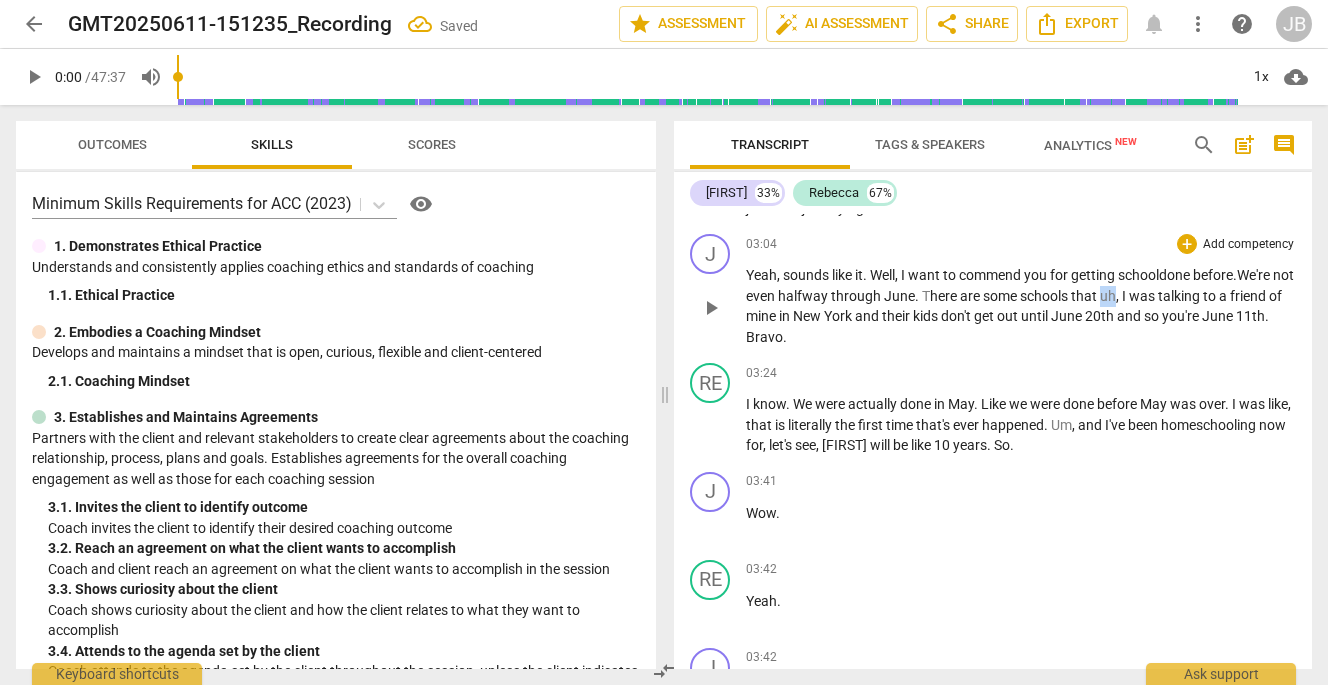 drag, startPoint x: 1126, startPoint y: 316, endPoint x: 1140, endPoint y: 317, distance: 14.035668 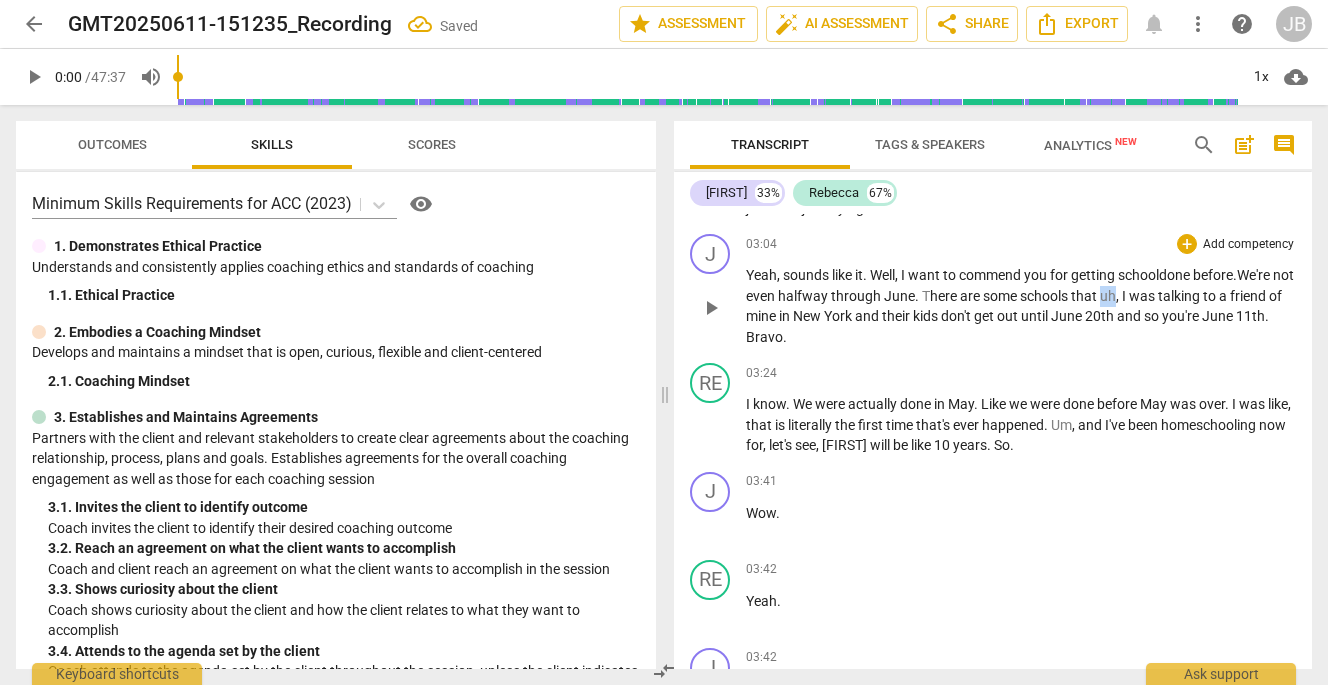 click on "Yeah ,   sounds   like   it .   Well ,   I   want   to   commend   you   for   getting   school  done   before .  W e're   not   even   halfway   through   June .   T here   are   some   schools   that   uh ,   I   was   talking   to   a   friend   of   mine   in   [STATE]   and   their   kids   don't   get   out   until   June   20th   and   so   you're   June   11th .   Bravo ." at bounding box center [1021, 306] 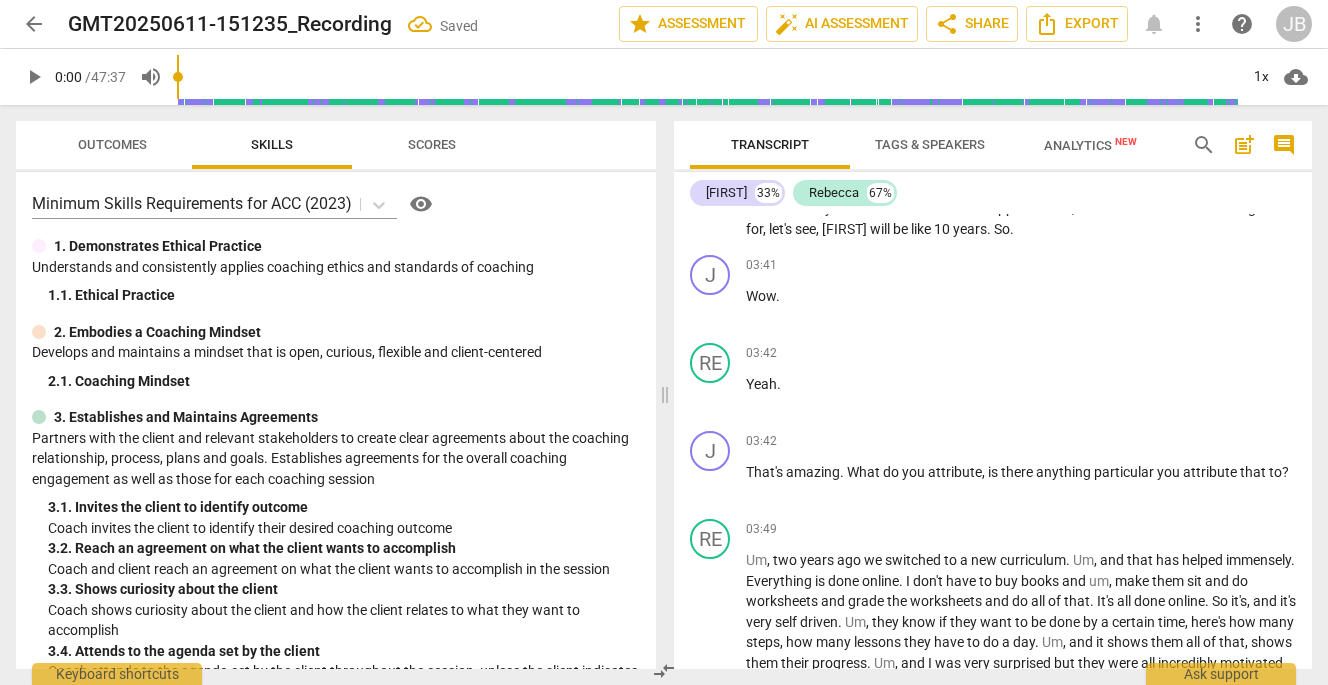 scroll, scrollTop: 1001, scrollLeft: 0, axis: vertical 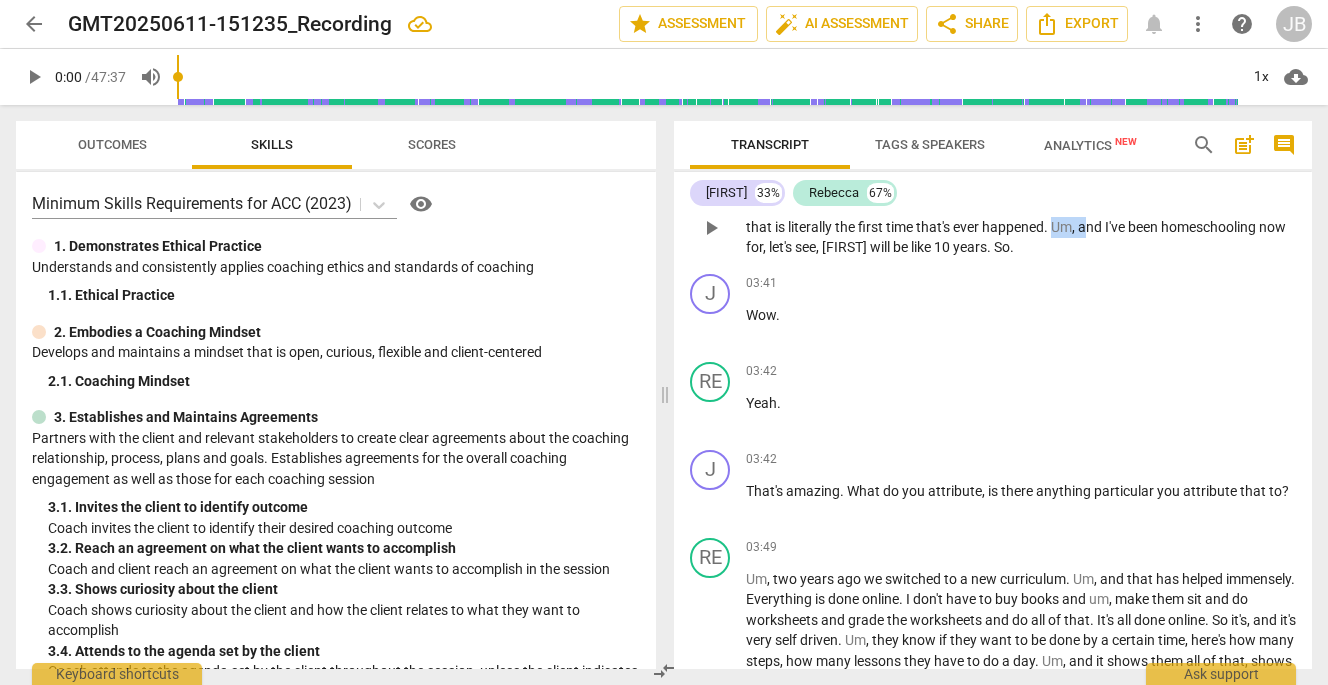 drag, startPoint x: 1081, startPoint y: 250, endPoint x: 1118, endPoint y: 252, distance: 37.054016 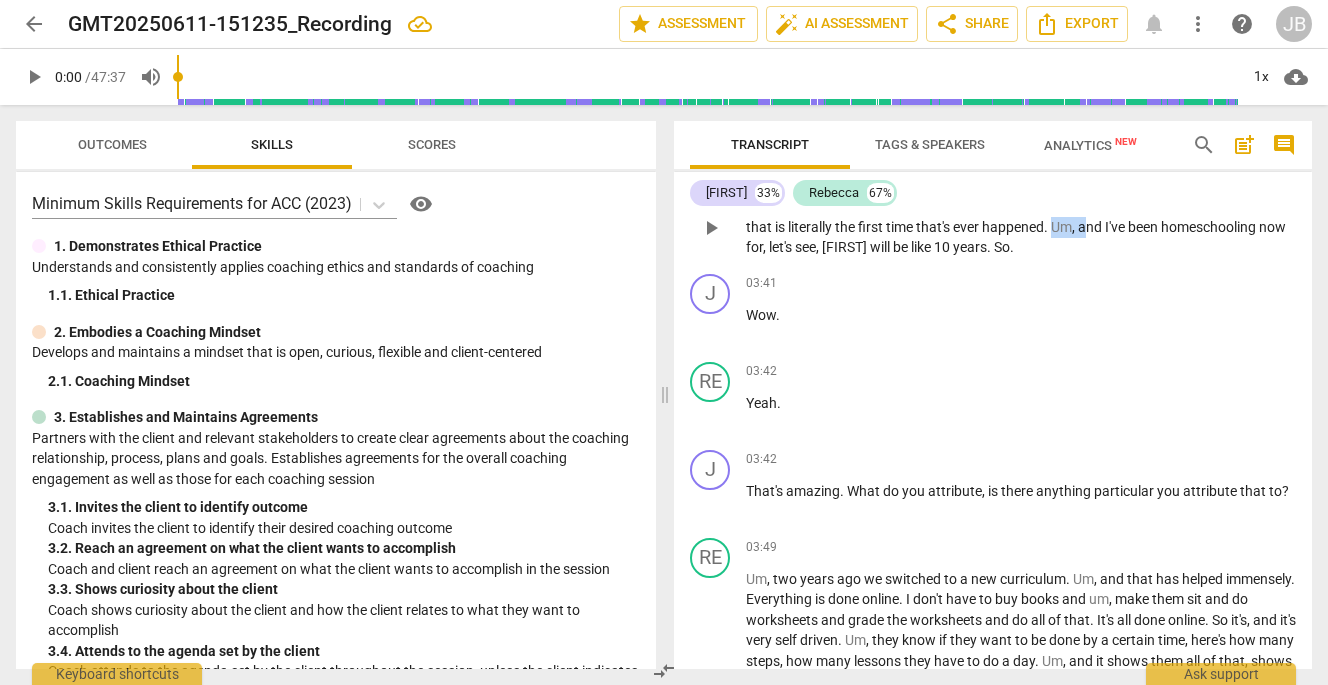 click on "I   know .   We   were   actually   done   in   [MONTH] .   Like   we   were   done   before   [MONTH]   was   over .   I   was   like ,   that   is   literally   the   first   time   that's   ever   happened .   Um ,   and   I've   been   homeschooling   now   for ,   let's   see ,   [PERSON]   will   be   like   10   years .   So ." at bounding box center [1021, 227] 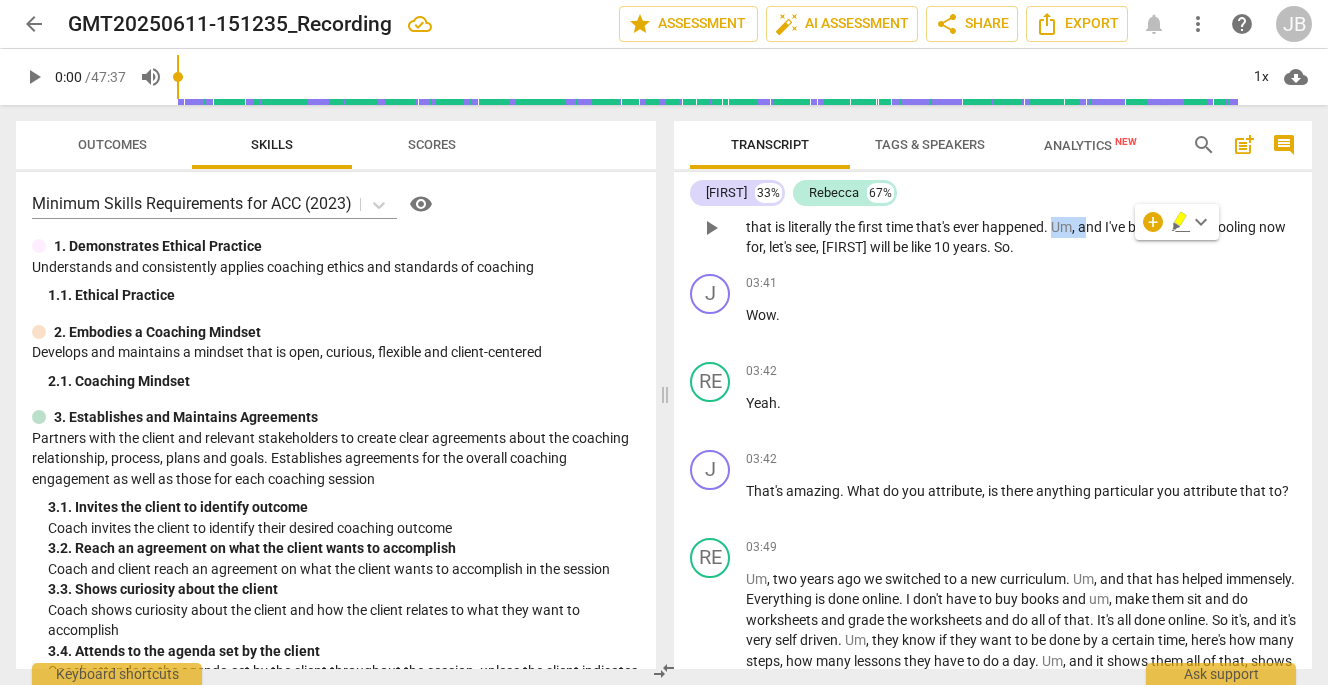 type 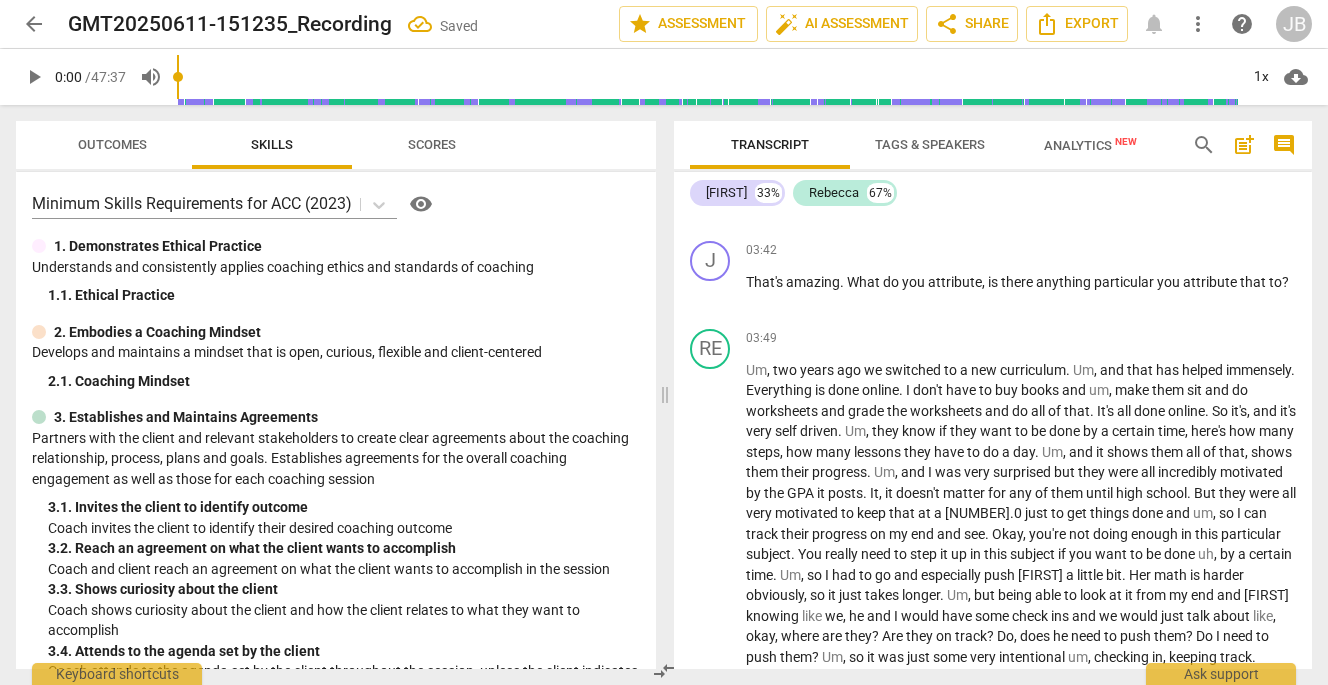 scroll, scrollTop: 1213, scrollLeft: 0, axis: vertical 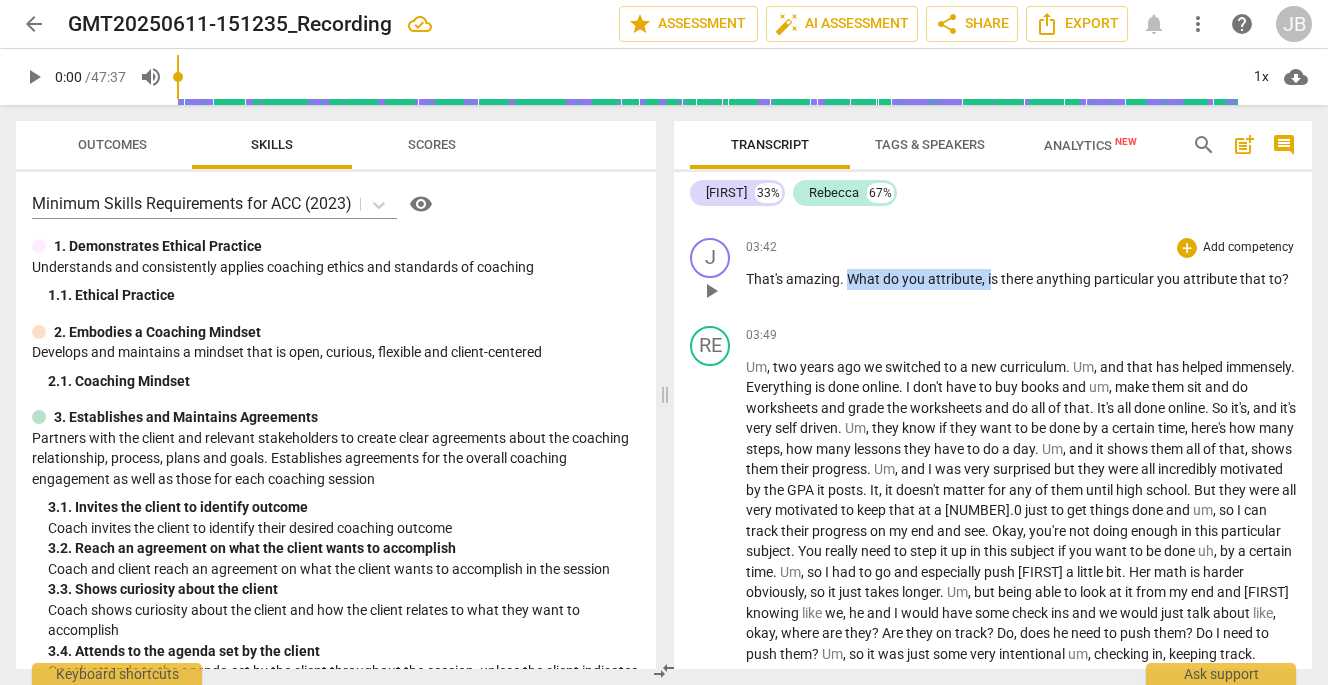 drag, startPoint x: 850, startPoint y: 298, endPoint x: 991, endPoint y: 299, distance: 141.00354 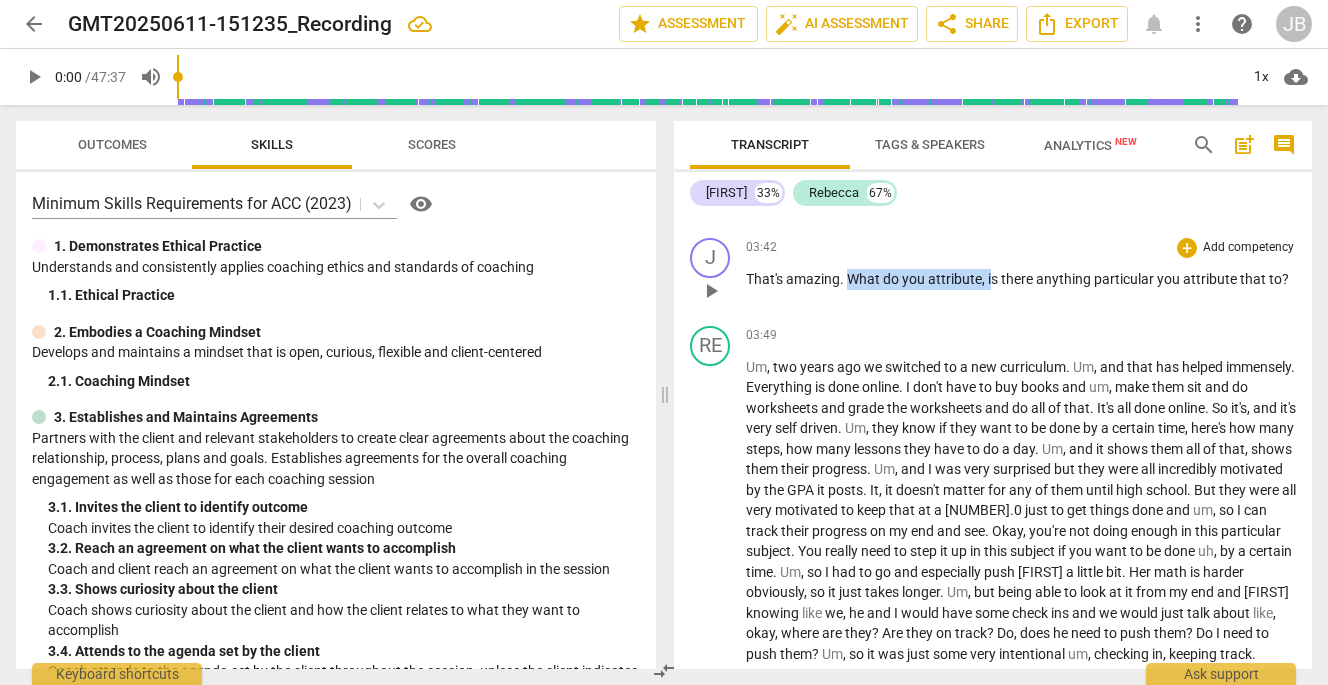 click on "That's   amazing .   What   do   you   attribute ,   is   there   anything   particular   you   attribute   that   to ?" at bounding box center (1021, 279) 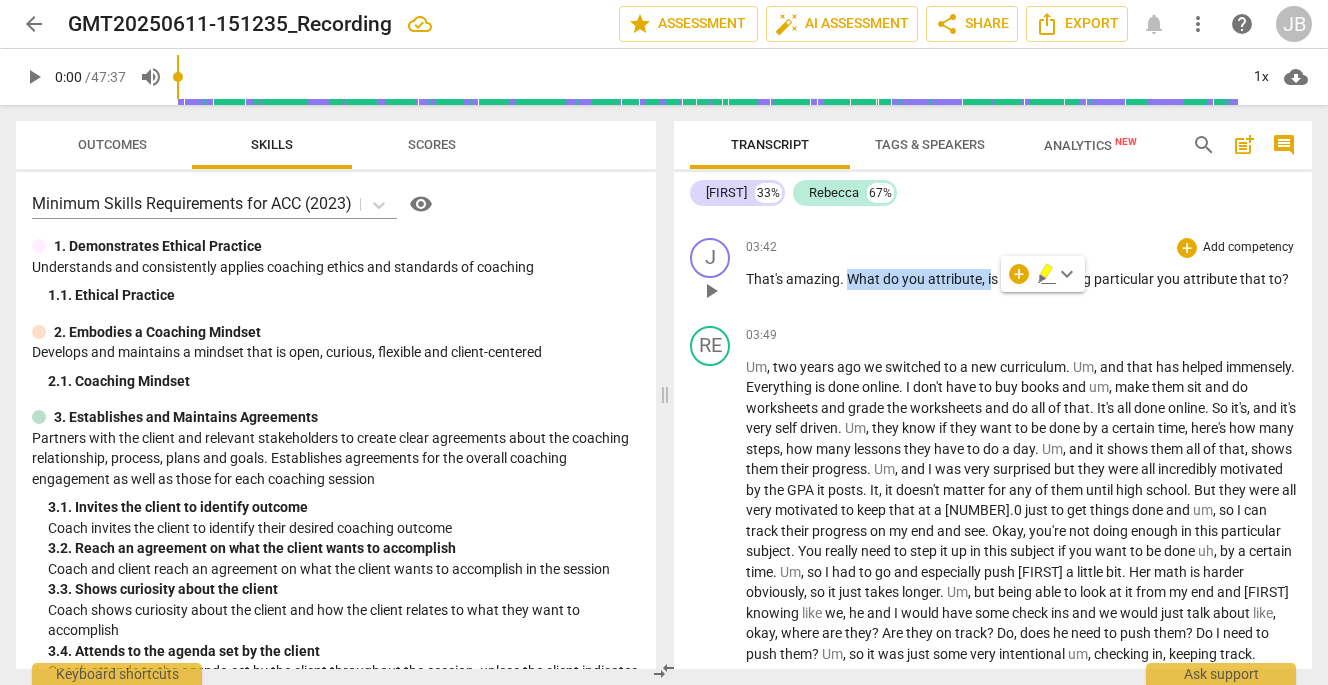 type 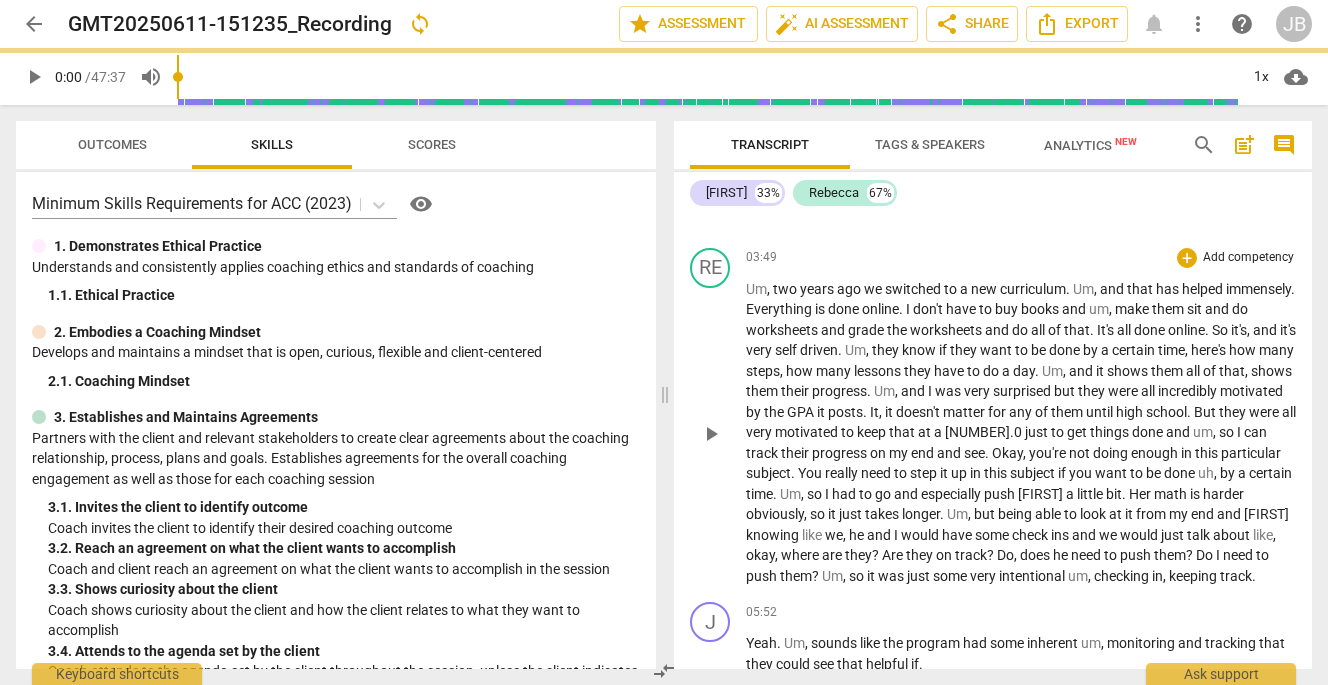 scroll, scrollTop: 1295, scrollLeft: 0, axis: vertical 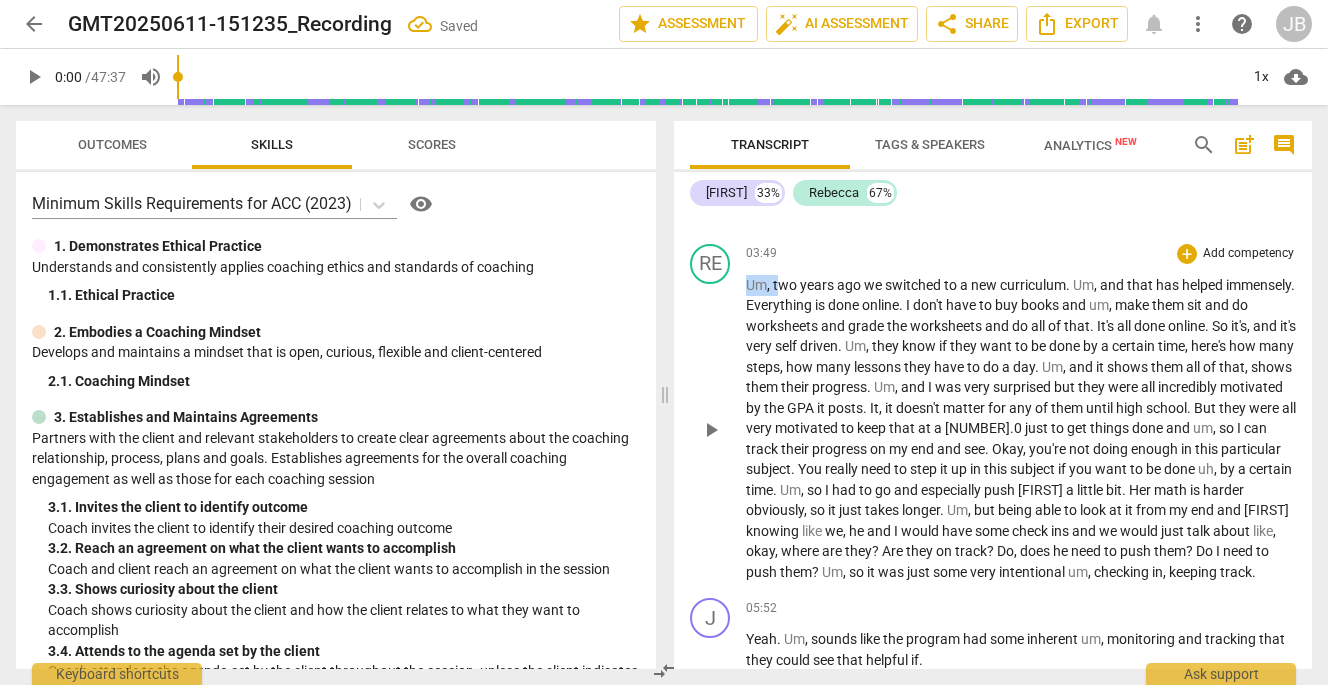 drag, startPoint x: 747, startPoint y: 302, endPoint x: 778, endPoint y: 307, distance: 31.400637 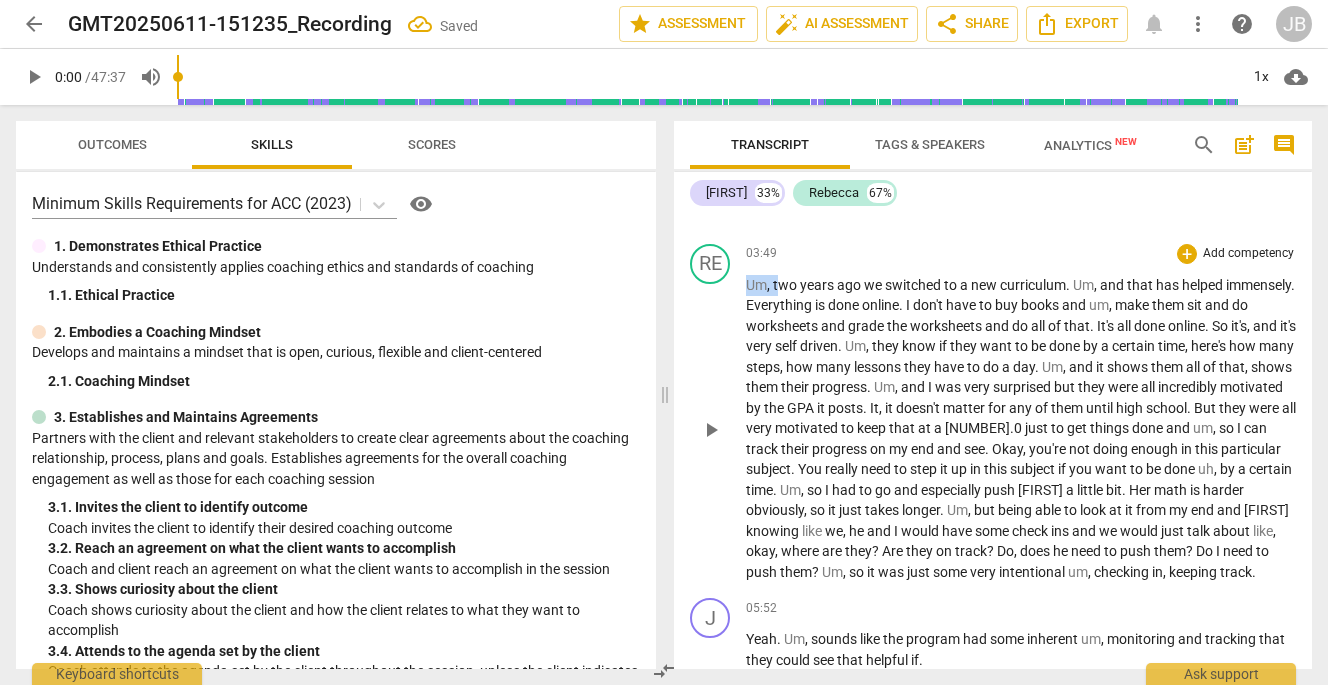 click on "Um ,   two   years   ago   we   switched   to   a   new   curriculum .   Um ,   and   that   has   helped   immensely .   Everything   is   done   online .   I   don't   have   to   buy   books   and   um ,   make   them   sit   and   do   worksheets   and   grade   the   worksheets   and   do   all   of   that .   It's   all   done   online .   So   it's ,   and   it's   very   self   driven .   Um ,   they   know   if   they   want   to   be   done   by   a   certain   time ,   here's   how   many   steps ,   how   many   lessons   they   have   to   do   a   day .   Um ,   and   it   shows   them   all   of   that ,   shows   them   their   progress .   Um ,   and   I   was   very   surprised   but   they   were   all   incredibly   motivated   by   the   GPA   it   posts .   It ,   it   doesn't   matter   for   any   of   them   until   high   school .   But   they   were   all   very   motivated   to   keep   that   at   a   4.0   just   to   get   things   done   and   um ,   so   I   can   track" at bounding box center (1021, 429) 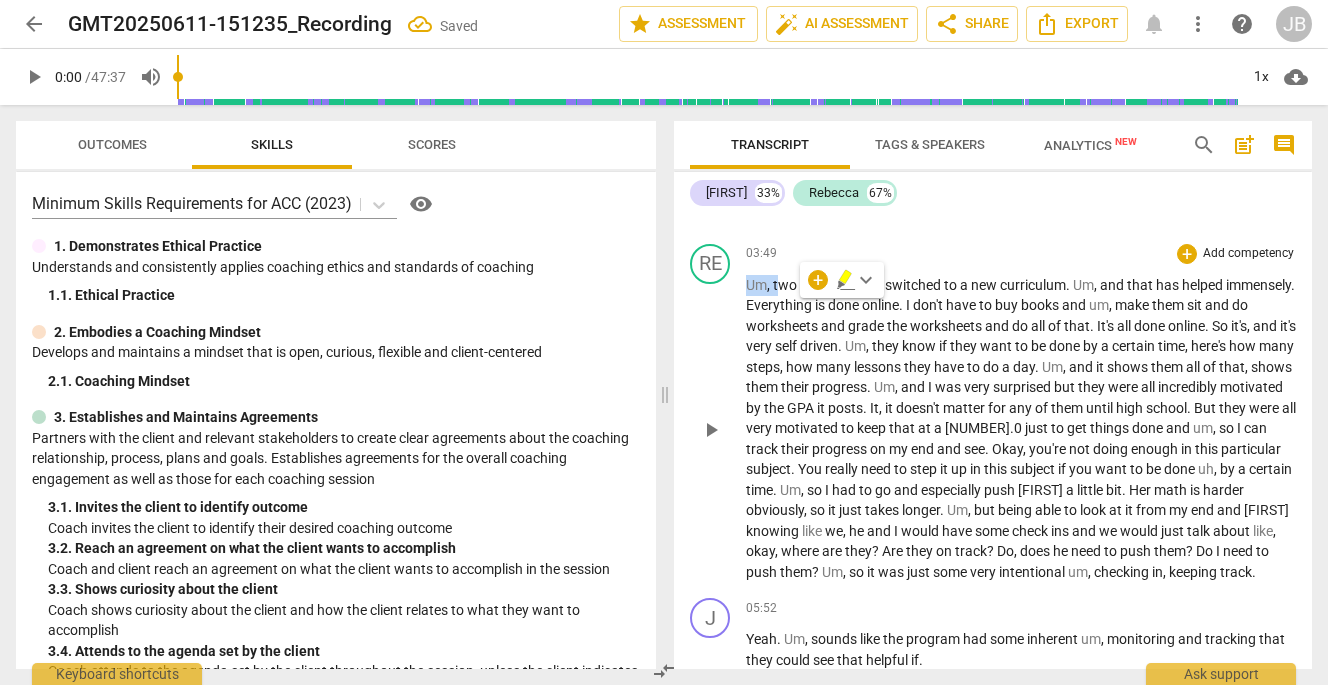 type 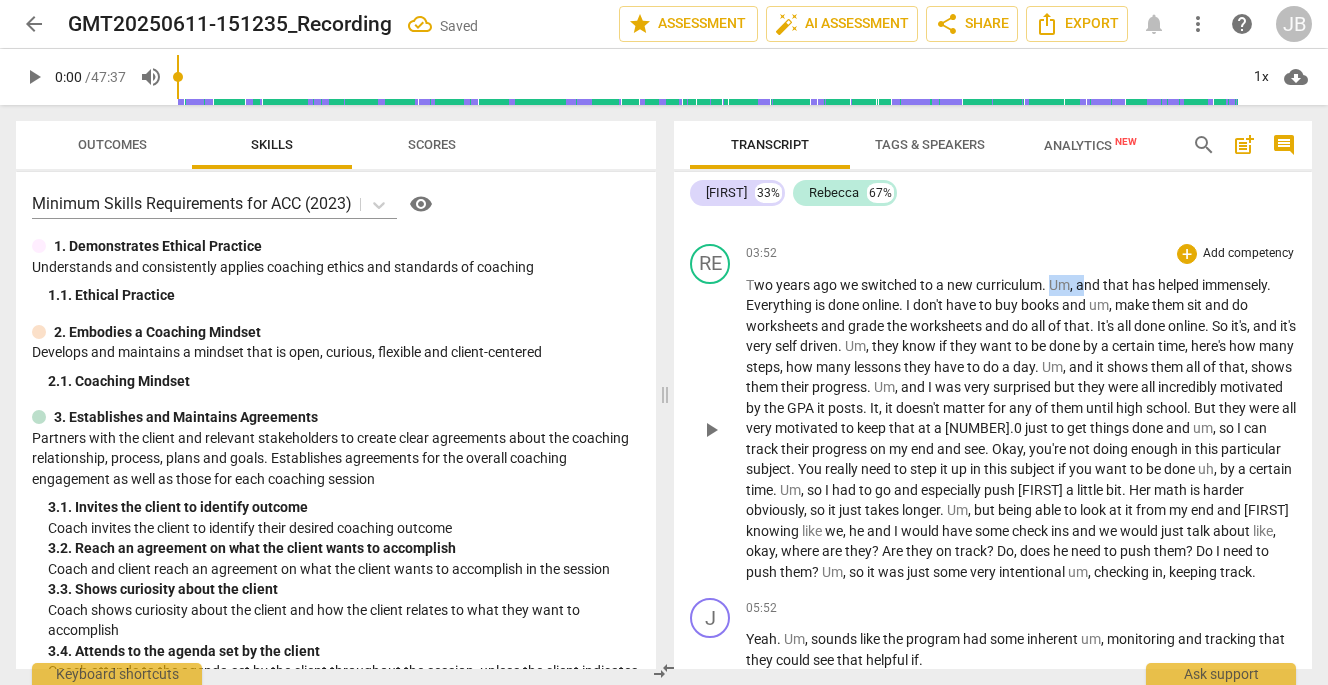 drag, startPoint x: 1052, startPoint y: 303, endPoint x: 1086, endPoint y: 303, distance: 34 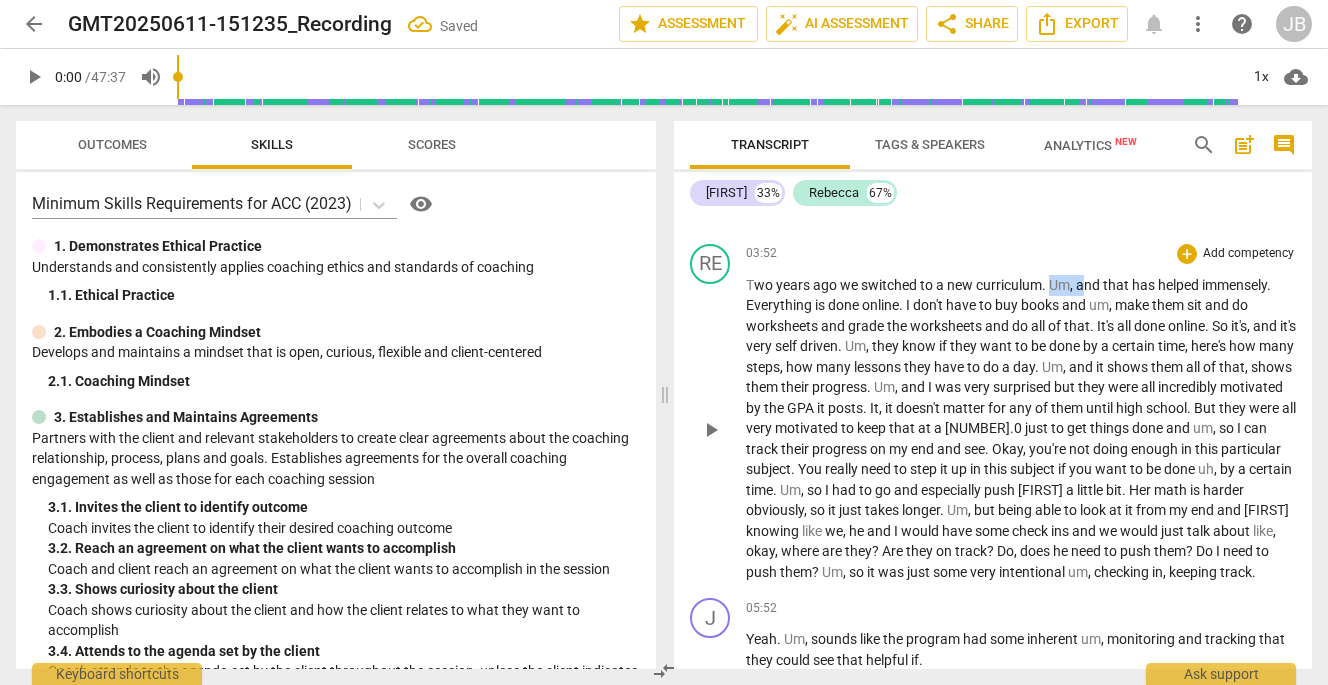 click on "T wo   years   ago   we   switched   to   a   new   curriculum .   Um ,   and   that   has   helped   immensely .   Everything   is   done   online .   I   don't   have   to   buy   books   and   um ,   make   them   sit   and   do   worksheets   and   grade   the   worksheets   and   do   all   of   that .   It's   all   done   online .   So   it's ,   and   it's   very   self   driven .   Um ,   they   know   if   they   want   to   be   done   by   a   certain   time ,   here's   how   many   steps ,   how   many   lessons   they   have   to   do   a   day .   Um ,   and   it   shows   them   all   of   that ,   shows   them   their   progress .   Um ,   and   I   was   very   surprised   but   they   were   all   incredibly   motivated   by   the   GPA   it   posts .   It ,   it   doesn't   matter   for   any   of   them   until   high   school .   But   they   were   all   very   motivated   to   keep   that   at   a   4.0   just   to   get   things   done   and   um ,   so   I   can   track   their" at bounding box center [1021, 429] 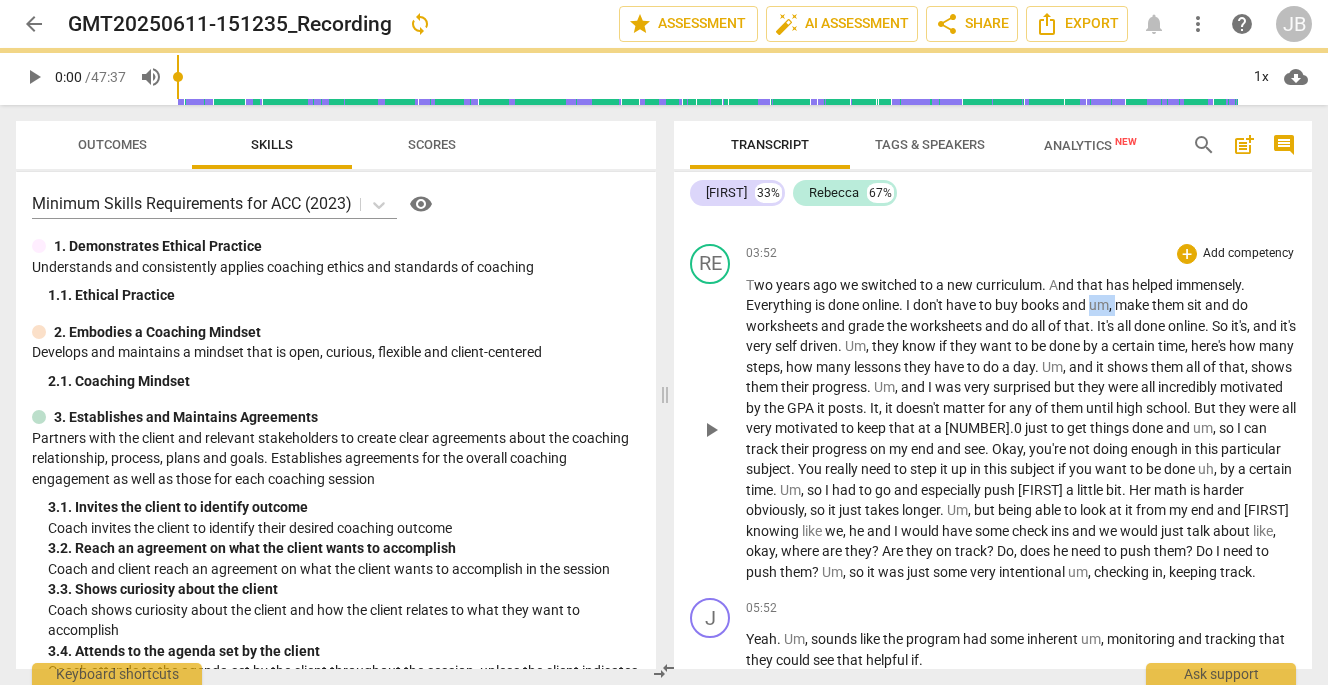 drag, startPoint x: 1092, startPoint y: 326, endPoint x: 1117, endPoint y: 327, distance: 25.019993 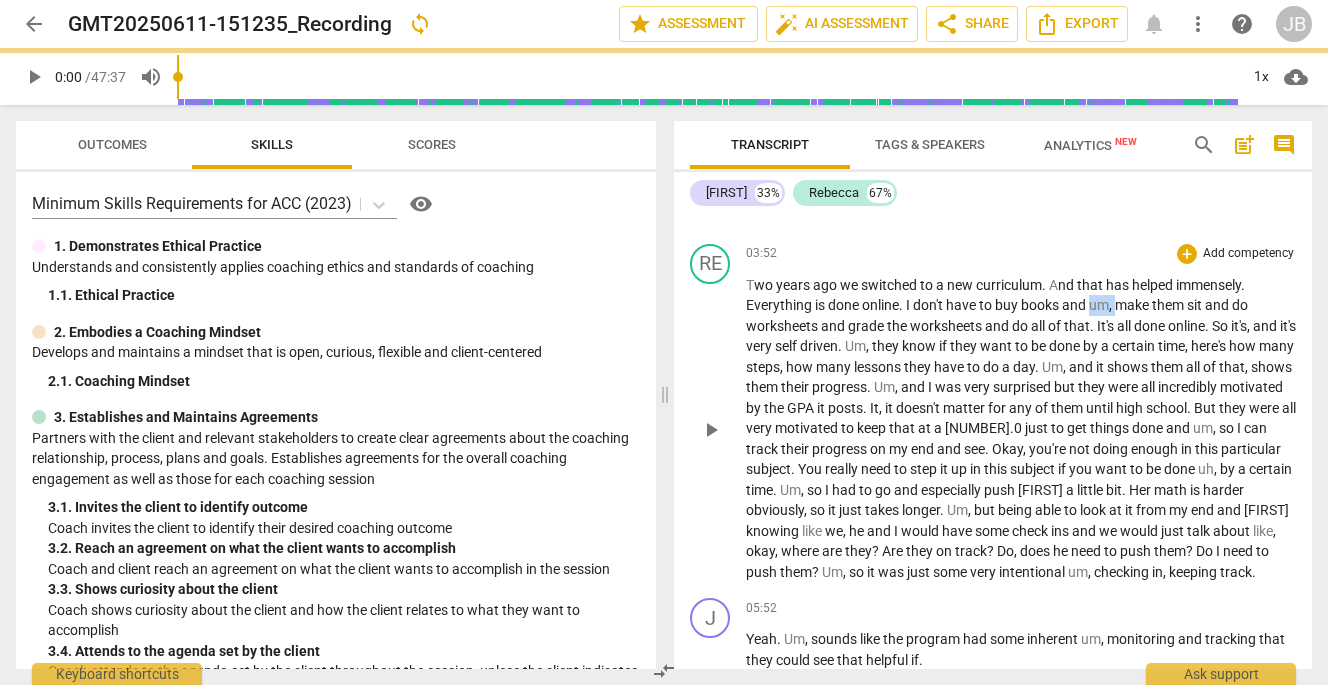 click on "T wo   years   ago   we   switched   to   a   new   curriculum .   A nd   that   has   helped   immensely .   Everything   is   done   online .   I   don't   have   to   buy   books   and   um ,   make   them   sit   and   do   worksheets   and   grade   the   worksheets   and   do   all   of   that .   It's   all   done   online .   So   it's ,   and   it's   very   self   driven .   Um ,   they   know   if   they   want   to   be   done   by   a   certain   time ,   here's   how   many   steps ,   how   many   lessons   they   have   to   do   a   day .   Um ,   and   it   shows   them   all   of   that ,   shows   them   their   progress .   Um ,   and   I   was   very   surprised   but   they   were   all   incredibly   motivated   by   the   GPA   it   posts .   It ,   it   doesn't   matter   for   any   of   them   until   high   school .   But   they   were   all   very   motivated   to   keep   that   at   a   4.0   just   to   get   things   done   and   um ,   so   I   can   track   their     on" at bounding box center [1021, 429] 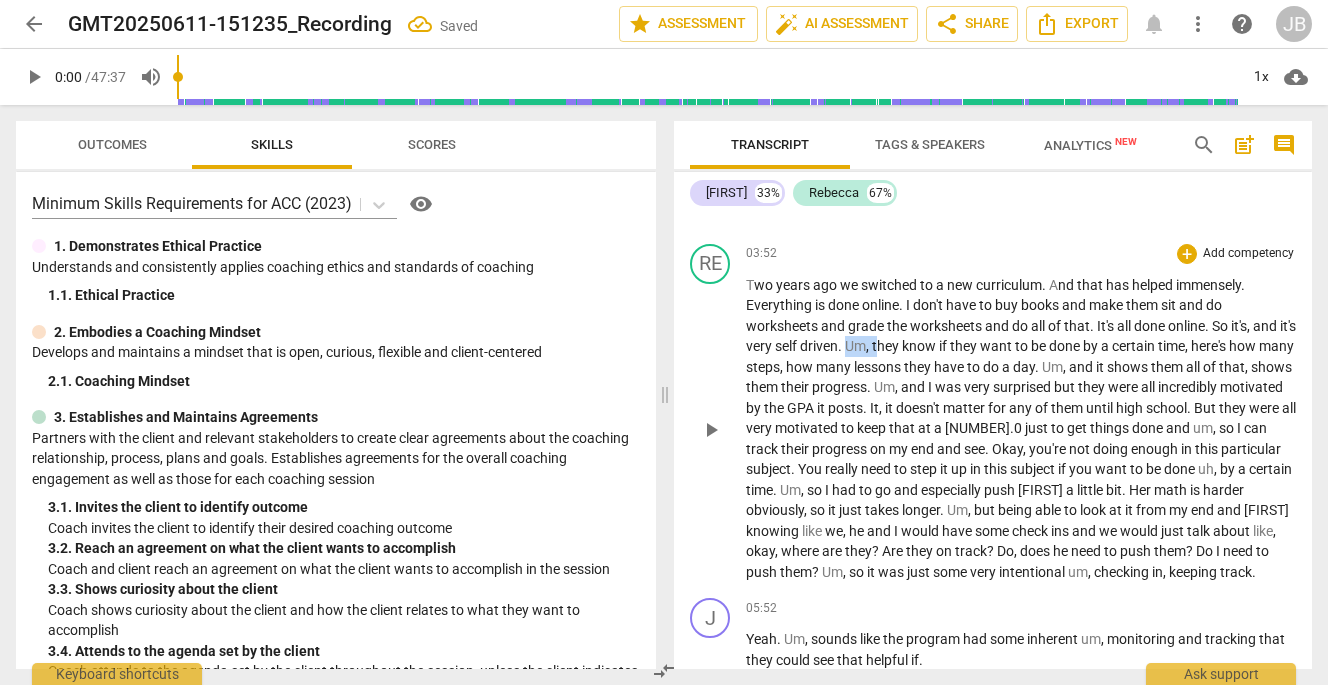 drag, startPoint x: 867, startPoint y: 368, endPoint x: 900, endPoint y: 371, distance: 33.13608 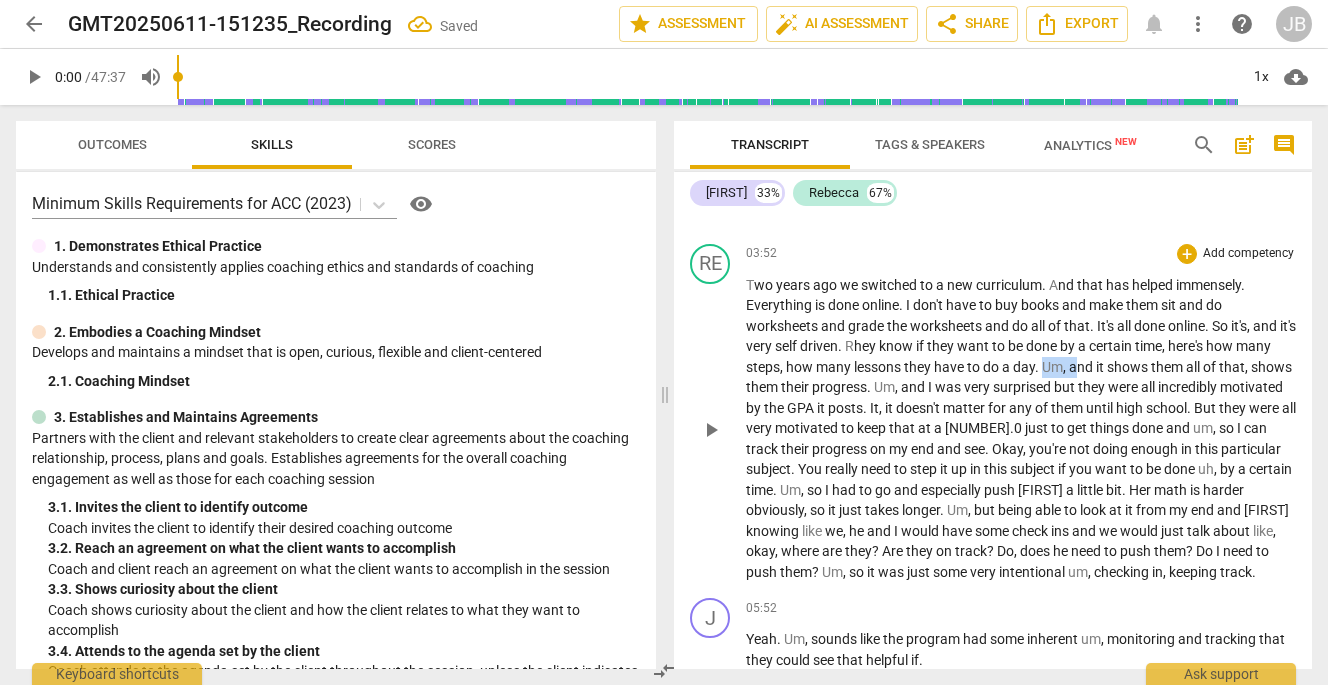 drag, startPoint x: 1081, startPoint y: 385, endPoint x: 1114, endPoint y: 390, distance: 33.37664 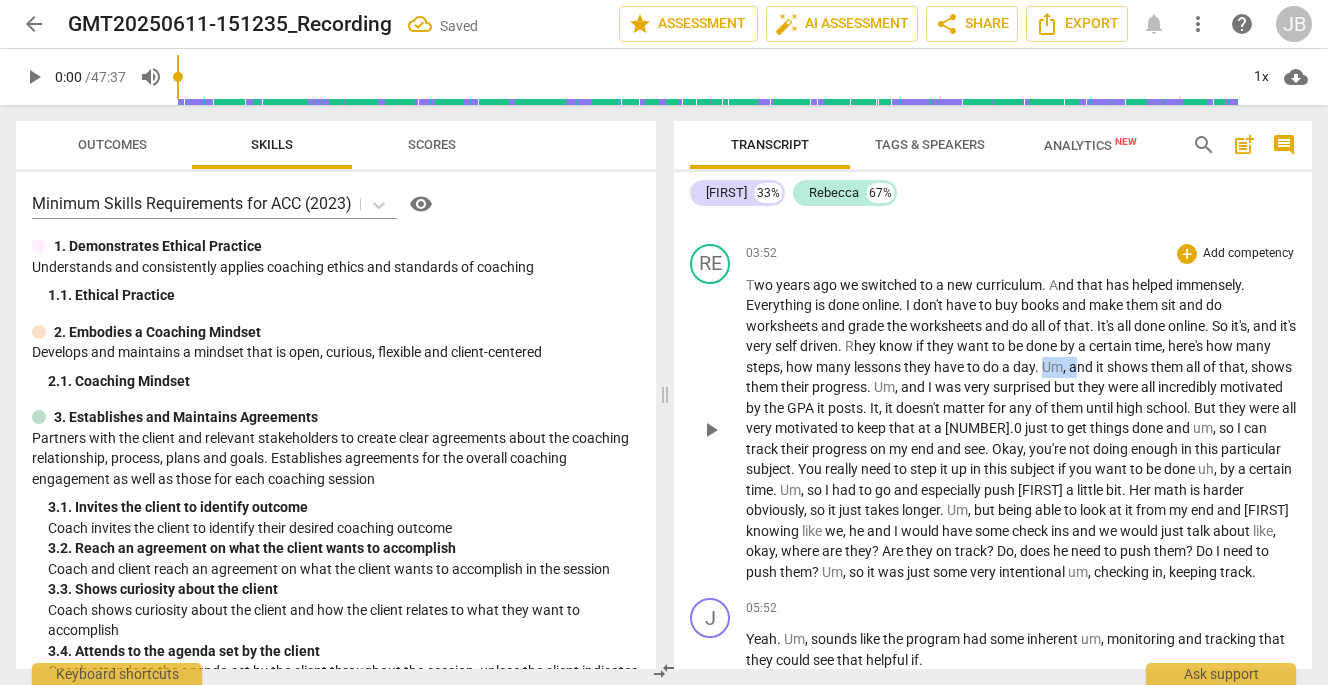 click on "T wo   years   ago   we   switched   to   a   new   curriculum .   A nd   that   has   helped   immensely .   Everything   is   done   online .   I   don't   have   to   buy   books   and   make   them   sit   and   do   worksheets   and   grade   the   worksheets   and   do   all   of   that .   It's   all   done   online .   So   it's ,   and   it's   very   self   driven .   R hey   know   if   they   want   to   be   done   by   a   certain   time ,   here's   how   many   steps ,   how   many   lessons   they   have   to   do   a   day .   Um ,   and   it   shows   them   all   of   that ,   shows   them   their   progress .   Um ,   and   I   was   very   surprised   but   they   were   all   incredibly   motivated   by   the   GPA   it   posts .   It ,   it   doesn't   matter   for   any   of   them   until   high   school .   But   they   were   all   very   motivated   to   keep   that   at   a   4.0   just   to   get   things   done   and   um ,   so   I   can   track   their   progress   on   my" at bounding box center (1021, 429) 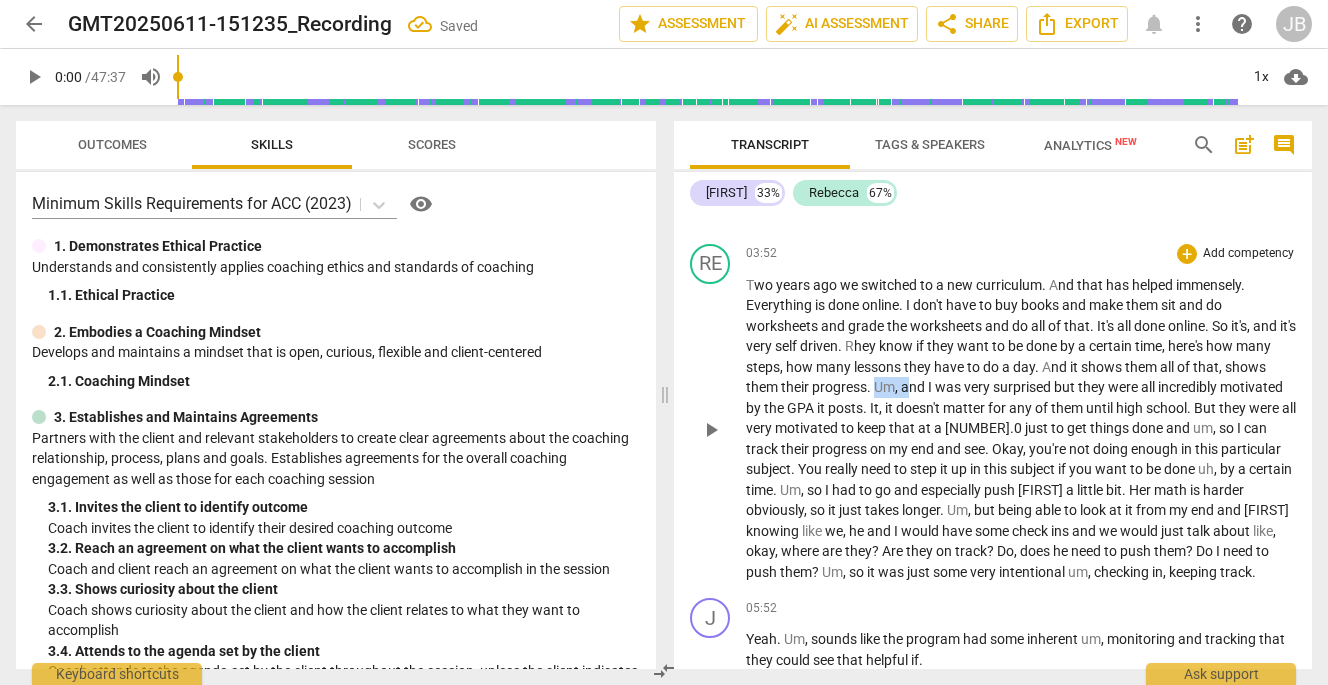 drag, startPoint x: 922, startPoint y: 406, endPoint x: 952, endPoint y: 409, distance: 30.149628 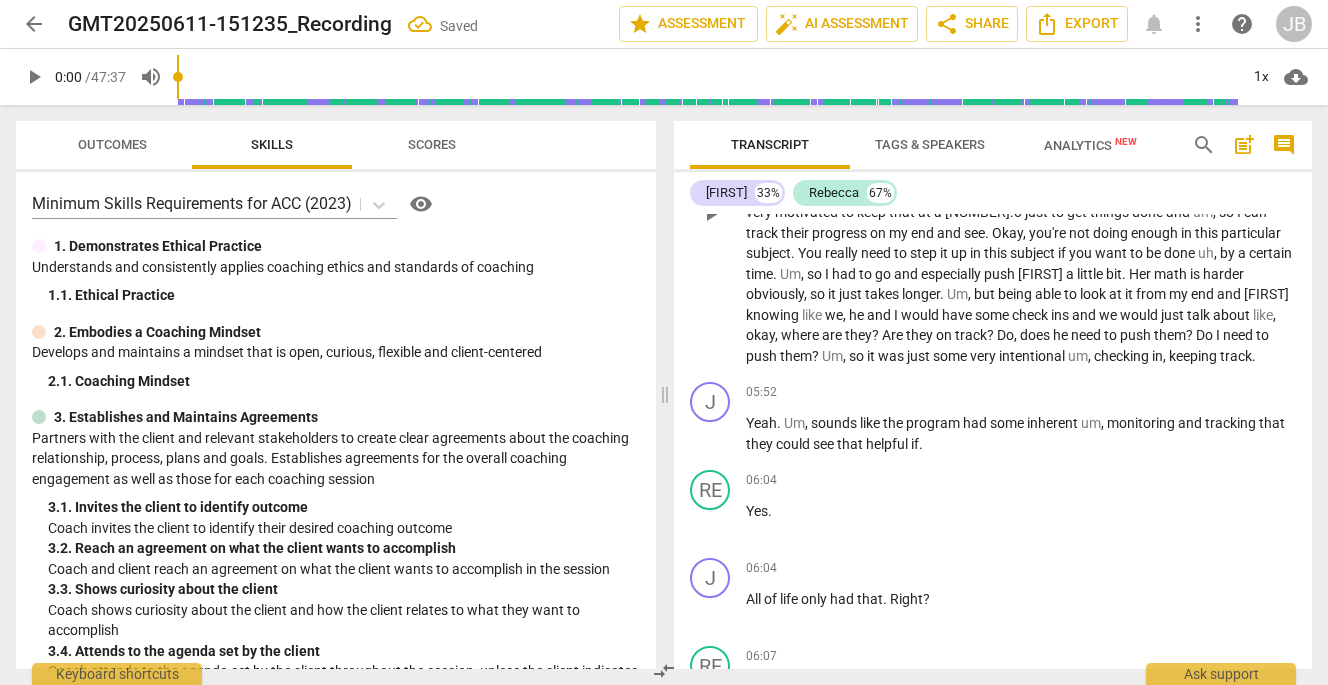scroll, scrollTop: 1510, scrollLeft: 0, axis: vertical 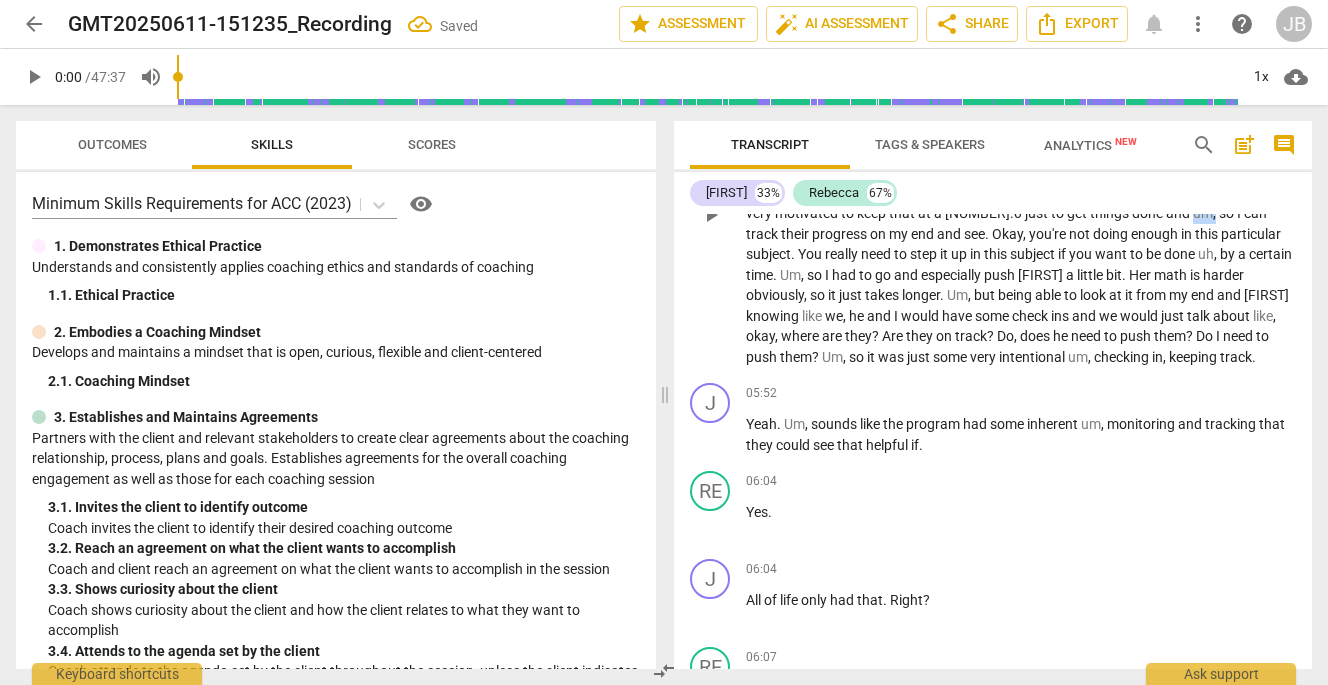 drag, startPoint x: 1218, startPoint y: 234, endPoint x: 1240, endPoint y: 236, distance: 22.090721 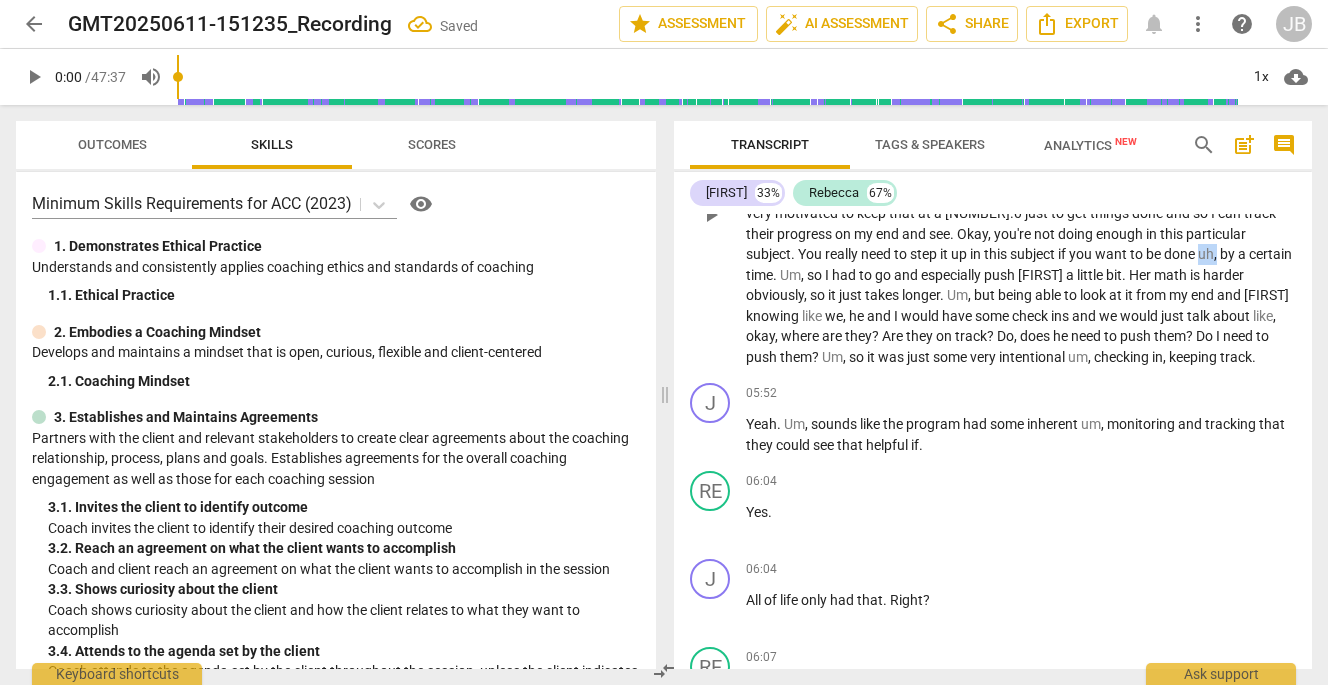 drag, startPoint x: 1203, startPoint y: 274, endPoint x: 1223, endPoint y: 277, distance: 20.22375 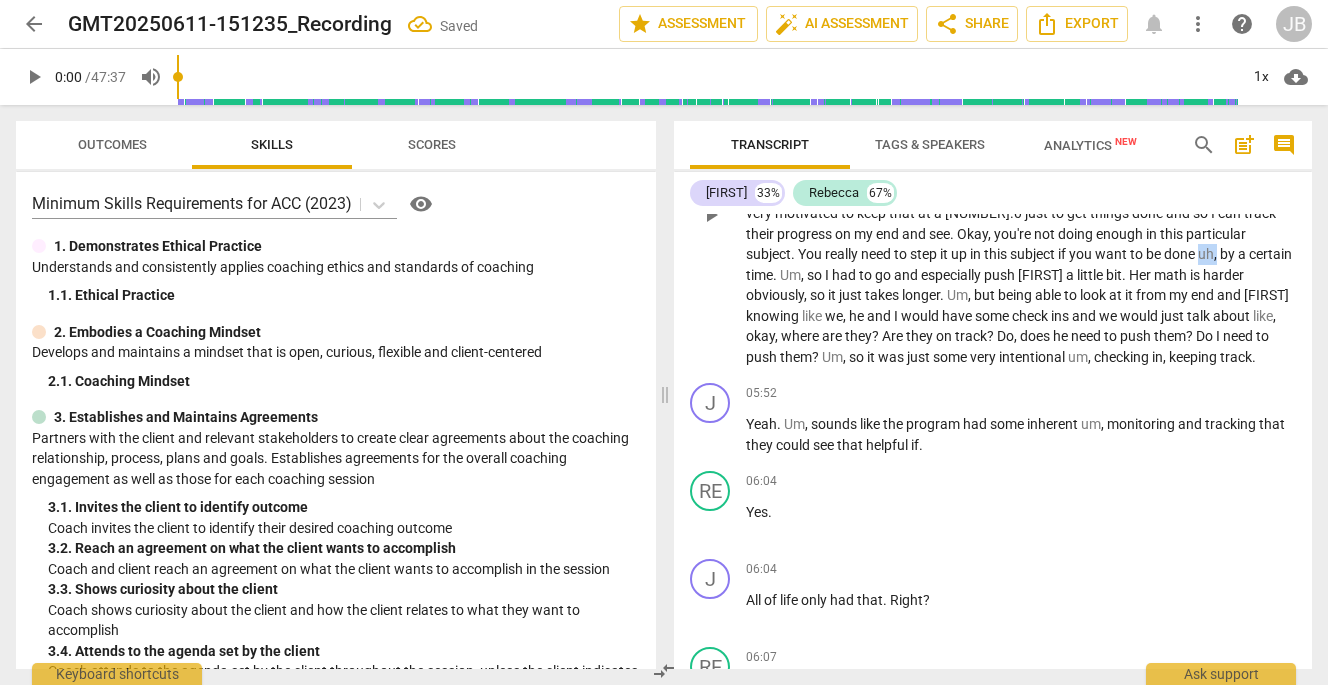 click on "T wo   years   ago   we   switched   to   a   new   curriculum .   A nd   that   has   helped   immensely .   Everything   is   done   online .   I   don't   have   to   buy   books   and   make   them   sit   and   do   worksheets   and   grade   the   worksheets   and   do   all   of   that .   It's   all   done   online .   So   it's ,   and   it's   very   self   driven .   R hey   know   if   they   want   to   be   done   by   a   certain   time ,   here's   how   many   steps ,   how   many   lessons   they   have   to   do   a   day .   A nd   it   shows   them   all   of   that ,   shows   them   their   progress .   A nd   I   was   very   surprised   but   they   were   all   incredibly   motivated   by   the   GPA   it   posts .   It ,   it   doesn't   matter   for   any   of   them   until   high   school .   But   they   were   all   very   motivated   to   keep   that   at   a   4.0   just   to   get   things   done   and   so   I   can   track   their   progress   on   my   end   and   ." at bounding box center [1021, 214] 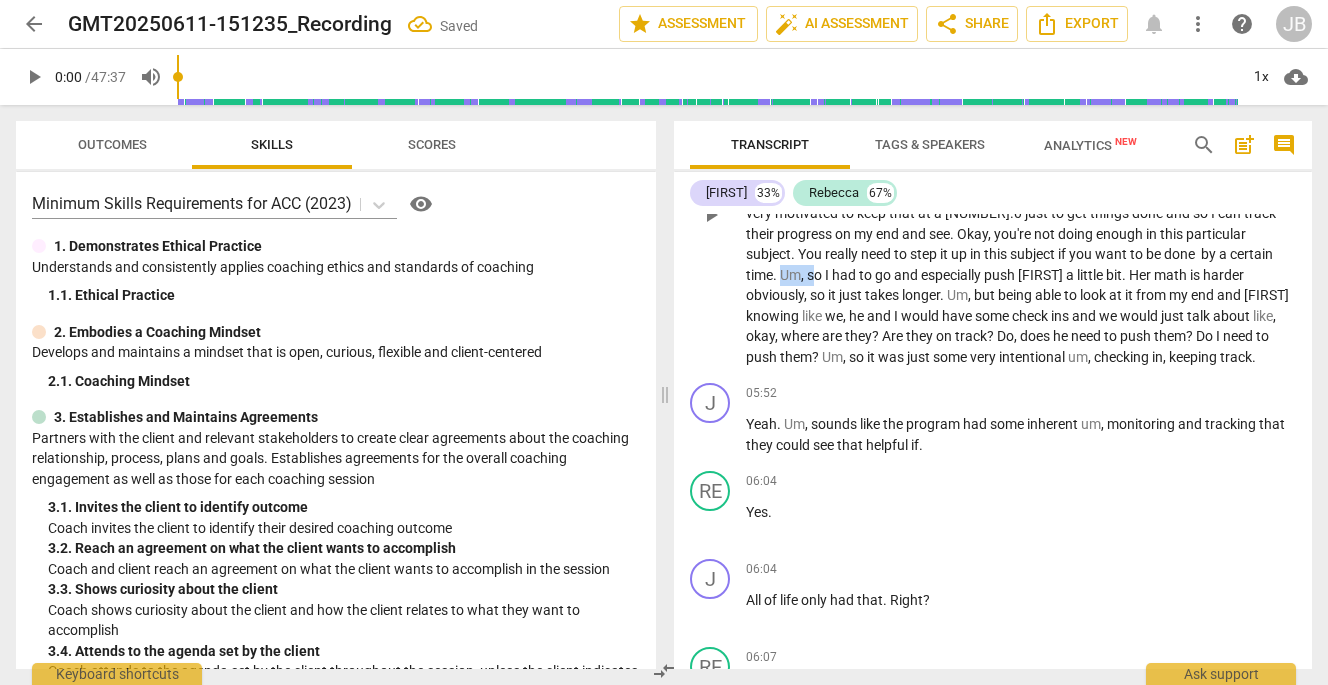 drag, startPoint x: 788, startPoint y: 301, endPoint x: 816, endPoint y: 304, distance: 28.160255 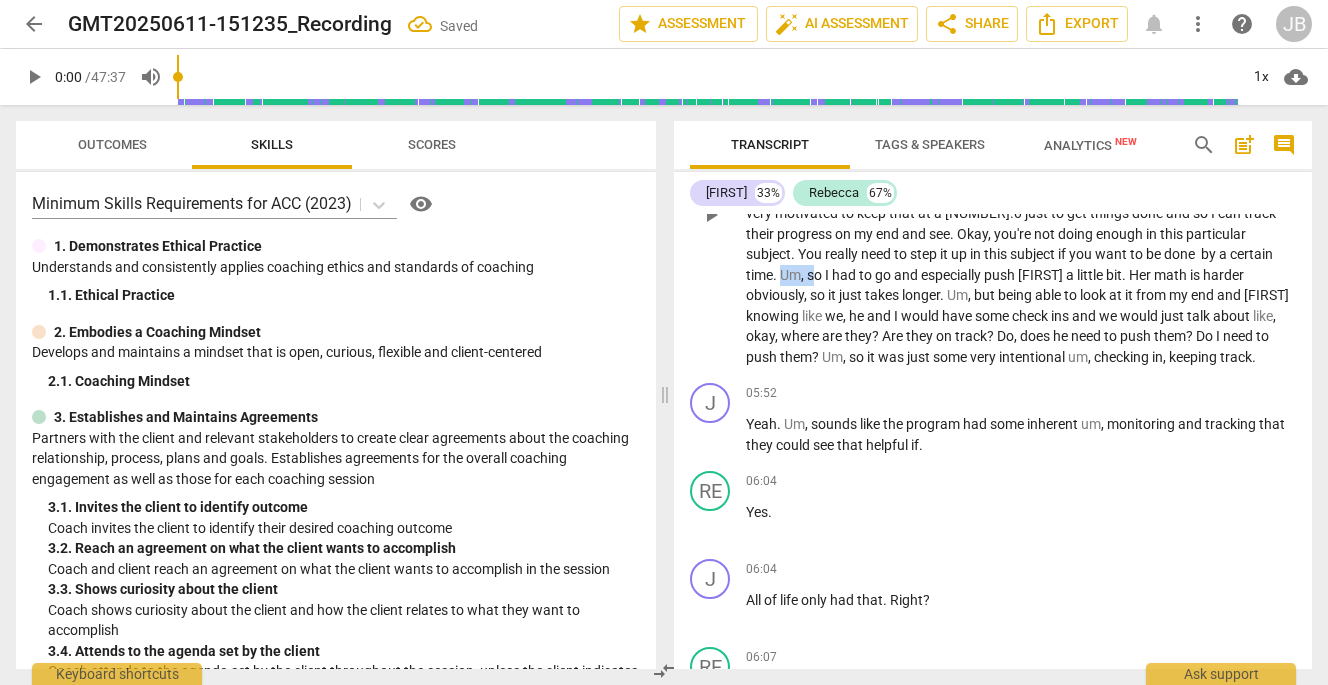 click on "T wo   years   ago   we   switched   to   a   new   curriculum .   A nd   that   has   helped   immensely .   Everything   is   done   online .   I   don't   have   to   buy   books   and   make   them   sit   and   do   worksheets   and   grade   the   worksheets   and   do   all   of   that .   It's   all   done   online .   So   it's ,   and   it's   very   self   driven .   R hey   know   if   they   want   to   be   done   by   a   certain   time ,   here's   how   many   steps ,   how   many   lessons   they   have   to   do   a   day .   A nd   it   shows   them   all   of   that ,   shows   them   their   progress .   A nd   I   was   very   surprised   but   they   were   all   incredibly   motivated   by   the   GPA   it   posts .   It ,   it   doesn't   matter   for   any   of   them   until   high   school .   But   they   were   all   very   motivated   to   keep   that   at   a   4.0   just   to   get   things   done   and   so   I   can   track   their   progress   on   my   end   and   ." at bounding box center (1021, 214) 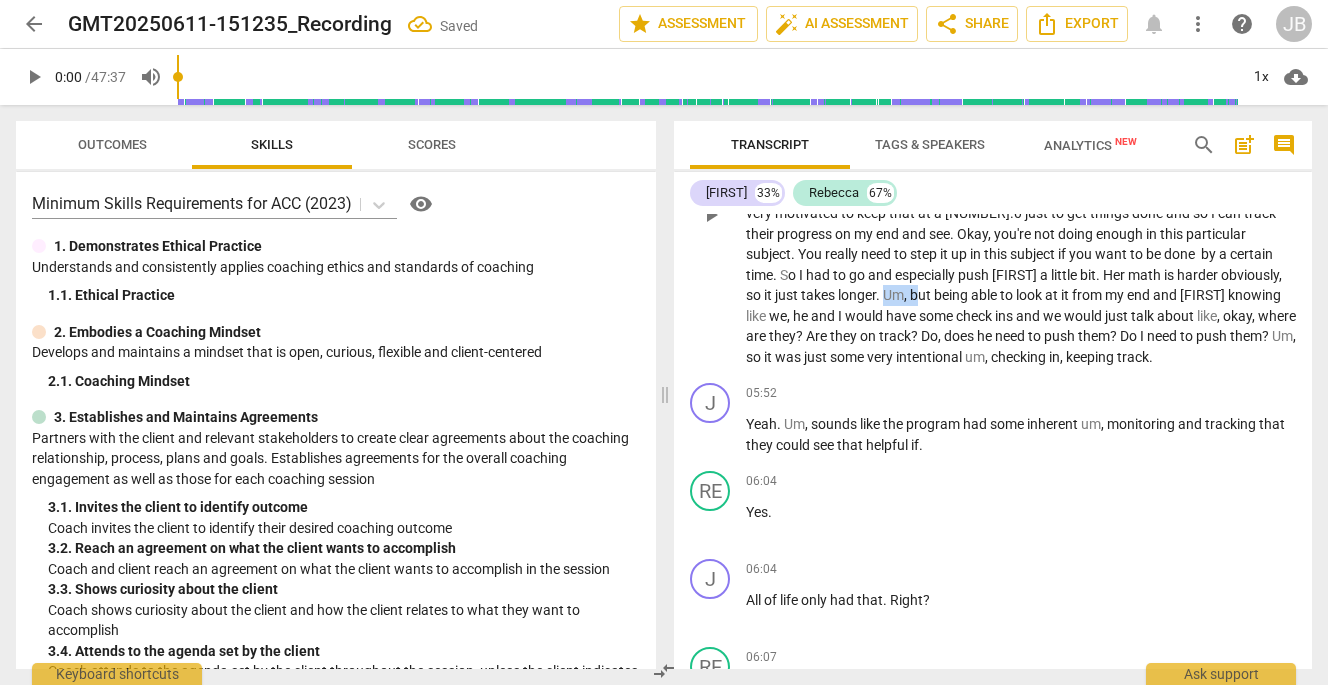 drag, startPoint x: 887, startPoint y: 319, endPoint x: 921, endPoint y: 320, distance: 34.0147 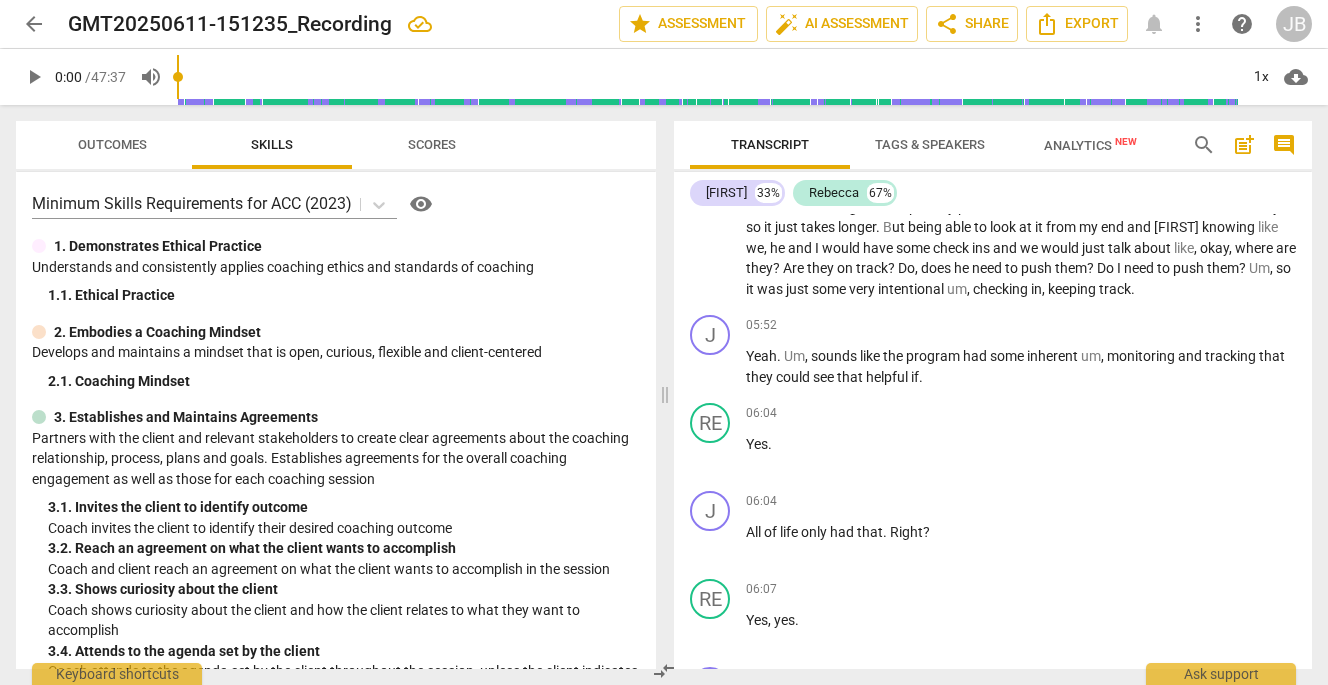 scroll, scrollTop: 1583, scrollLeft: 0, axis: vertical 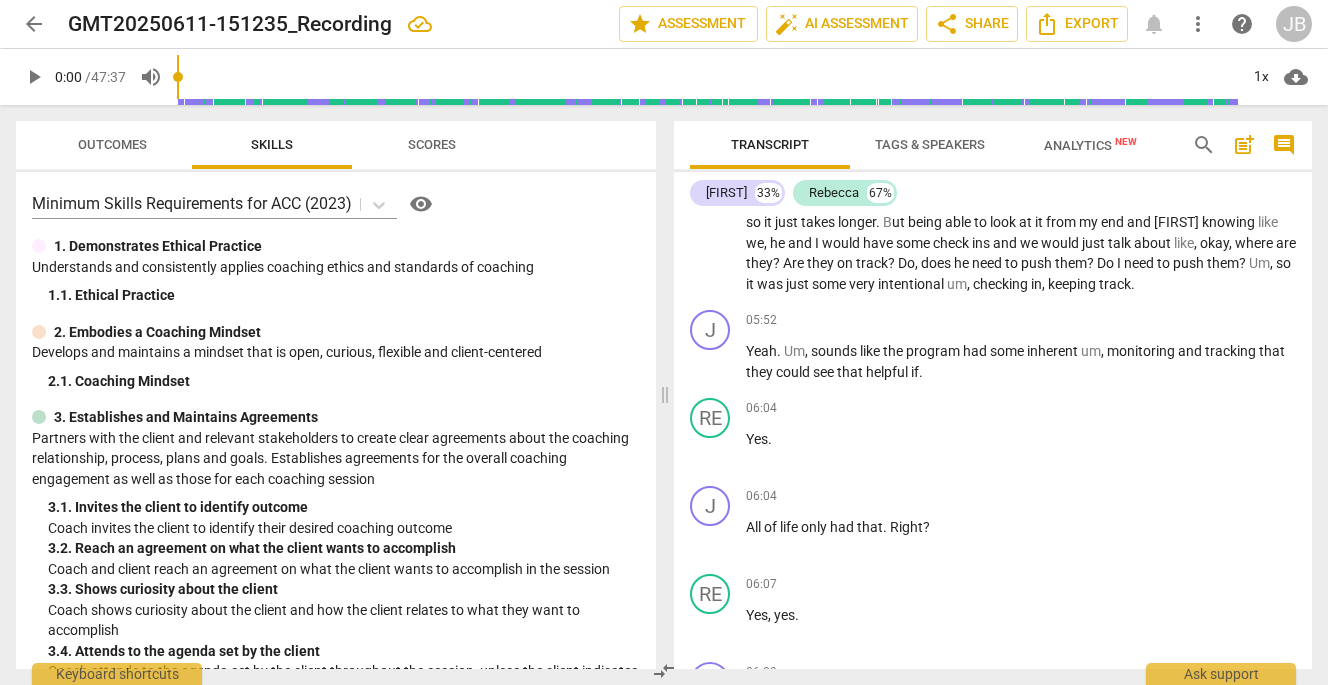 drag, startPoint x: 750, startPoint y: 307, endPoint x: 778, endPoint y: 306, distance: 28.01785 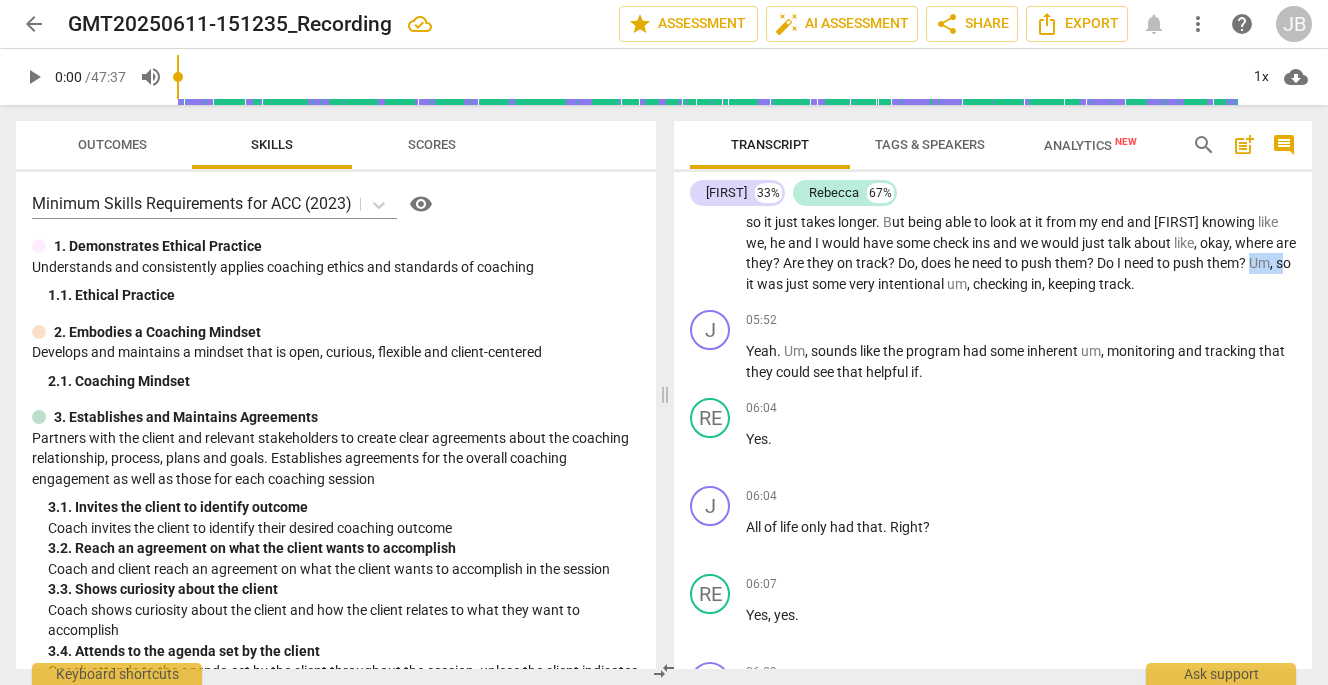 drag, startPoint x: 778, startPoint y: 306, endPoint x: 746, endPoint y: 305, distance: 32.01562 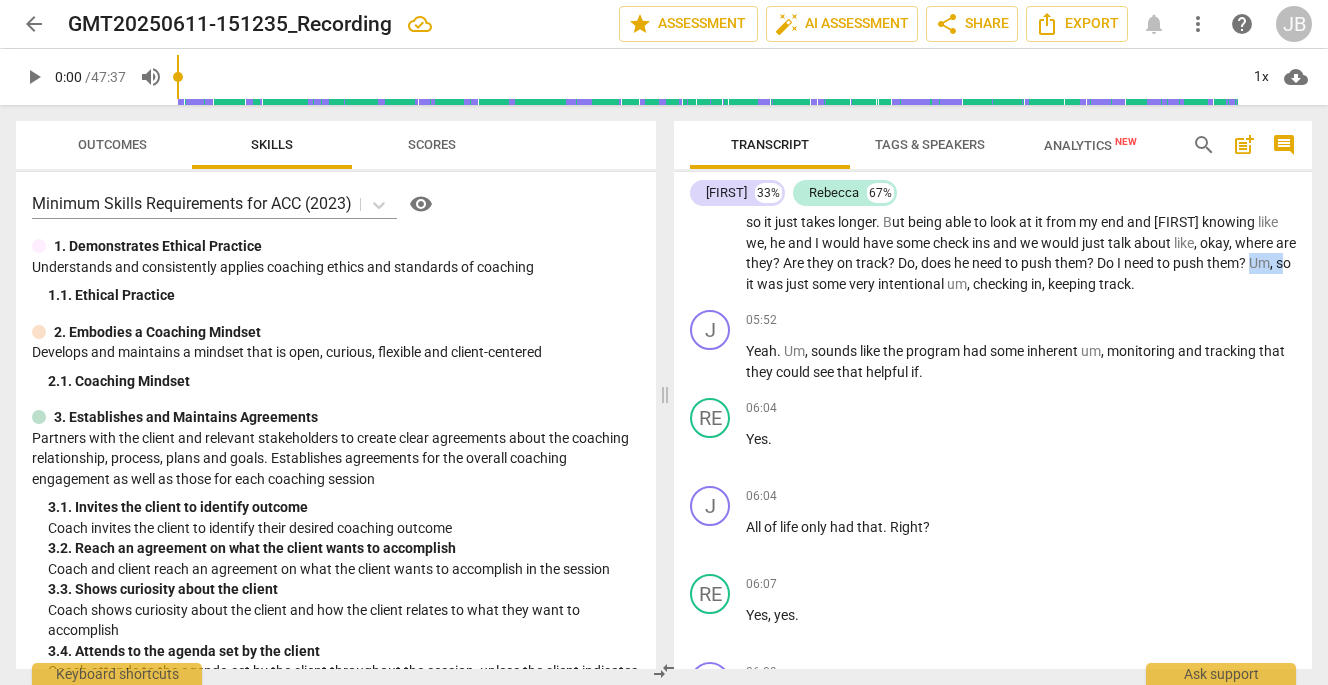 click on "RE play_arrow pause 03:52 + Add competency keyboard_arrow_right T wo   years   ago   we   switched   to   a   new   curriculum .   A nd   that   has   helped   immensely .   Everything   is   done   online .   I   don't   have   to   buy   books   and   make   them   sit   and   do   worksheets   and   grade   the   worksheets   and   do   all   of   that .   It's   all   done   online .   So   it's ,   and   it's   very   self   driven .   R hey   know   if   they   want   to   be   done   by   a   certain   time ,   here's   how   many   steps ,   how   many   lessons   they   have   to   do   a   day .   A nd   it   shows   them   all   of   that ,   shows   them   their   progress .   A nd   I   was   very   surprised   but   they   were   all   incredibly   motivated   by   the   GPA   it   posts .   It ,   it   doesn't   matter   for   any   of   them   until   high   school .   But   they   were   all   very   motivated   to   keep   that   at   a   4.0   just   to   get   things   done   and   so" at bounding box center [993, 125] 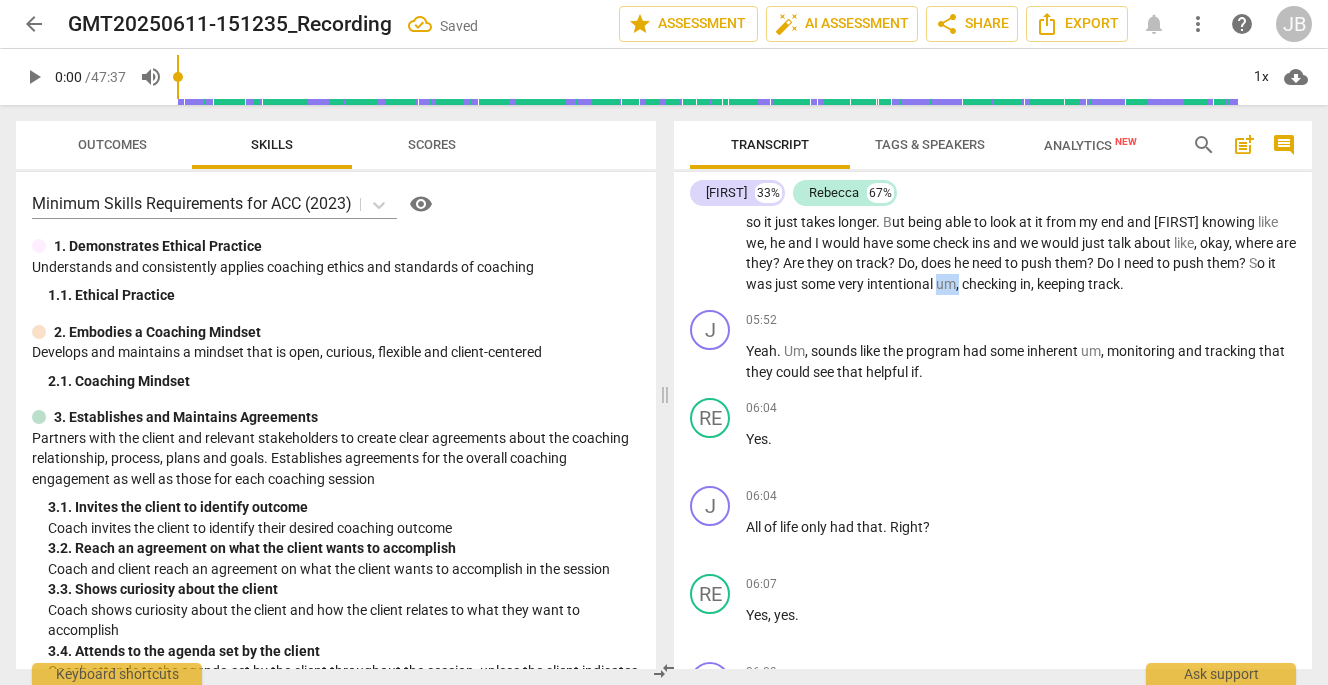 drag, startPoint x: 1012, startPoint y: 306, endPoint x: 1032, endPoint y: 309, distance: 20.22375 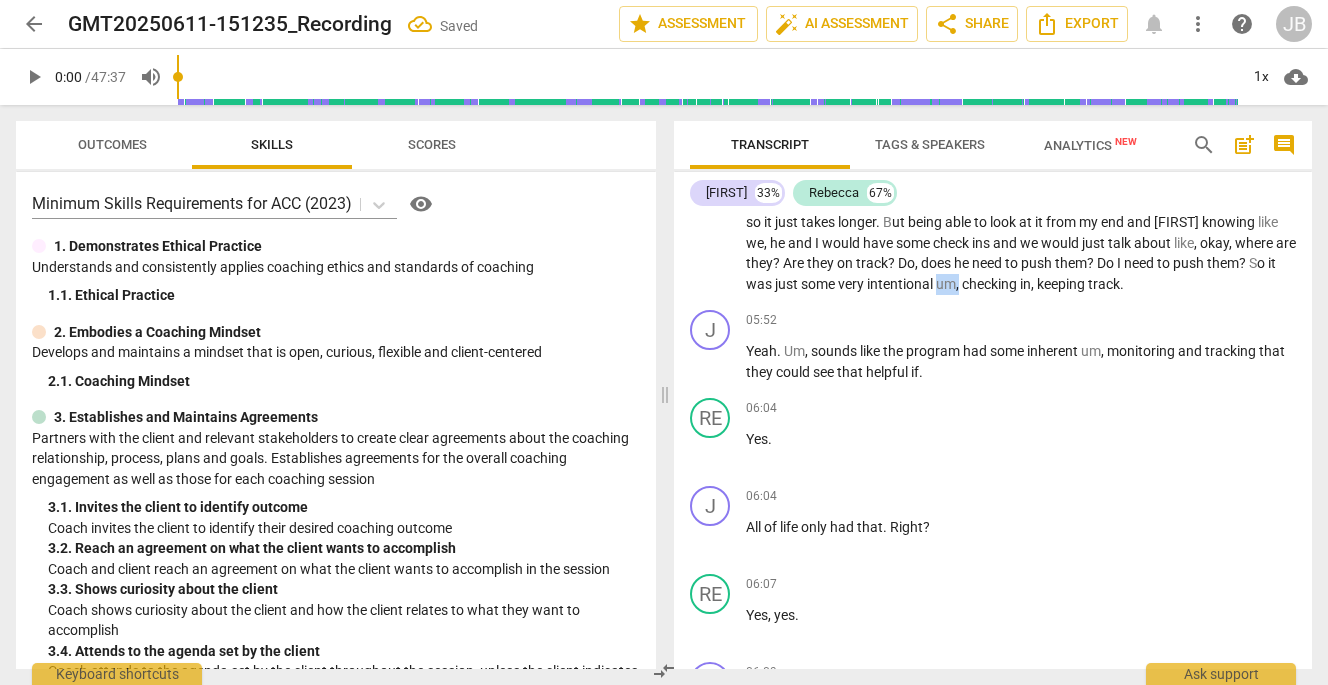 click on "T wo   years   ago   we   switched   to   a   new   curriculum .   A nd   that   has   helped   immensely .   Everything   is   done   online .   I   don't   have   to   buy   books   and   make   them   sit   and   do   worksheets   and   grade   the   worksheets   and   do   all   of   that .   It's   all   done   online .   So   it's ,   and   it's   very   self   driven .   R hey   know   if   they   want   to   be   done   by   a   certain   time ,   here's   how   many   steps ,   how   many   lessons   they   have   to   do   a   day .   A nd   it   shows   them   all   of   that ,   shows   them   their   progress .   A nd   I   was   very   surprised   but   they   were   all   incredibly   motivated   by   the   GPA   it   posts .   It ,   it   doesn't   matter   for   any   of   them   until   high   school .   But   they   were   all   very   motivated   to   keep   that   at   a   4.0   just   to   get   things   done   and   so   I   can   track   their   progress   on   my   end   and   ." at bounding box center [1021, 141] 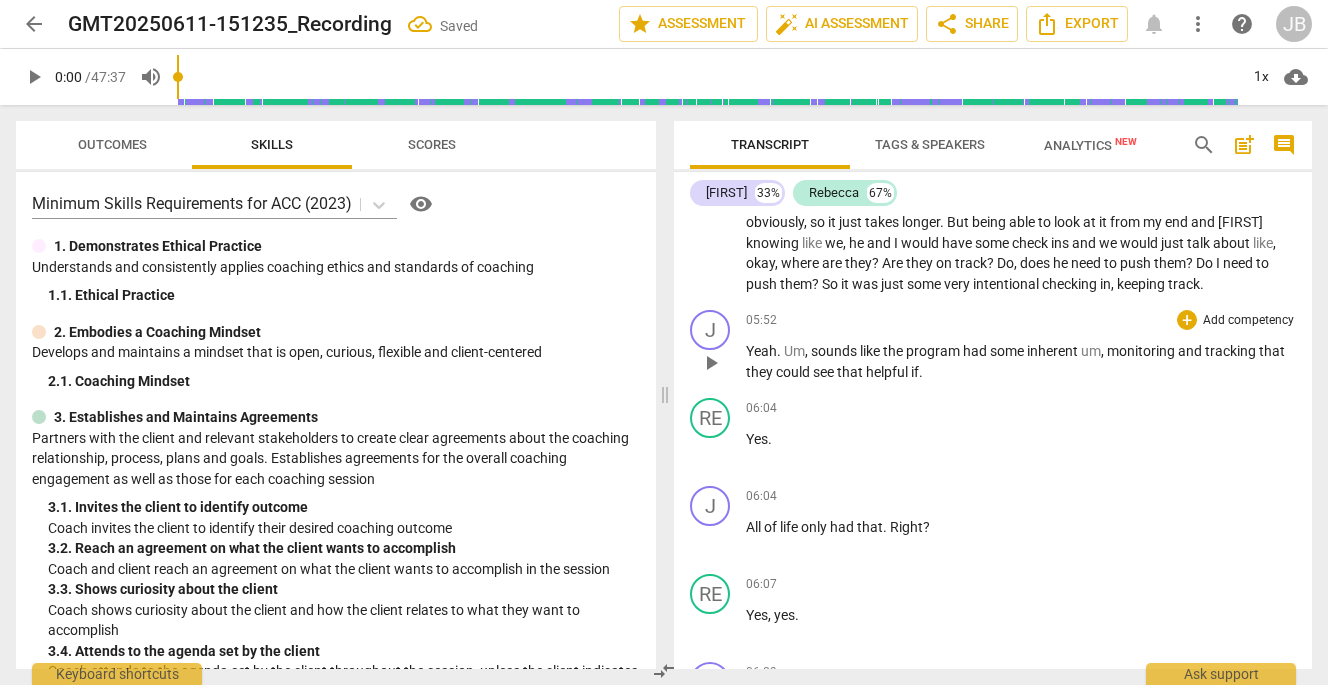 click on "Um" at bounding box center (794, 351) 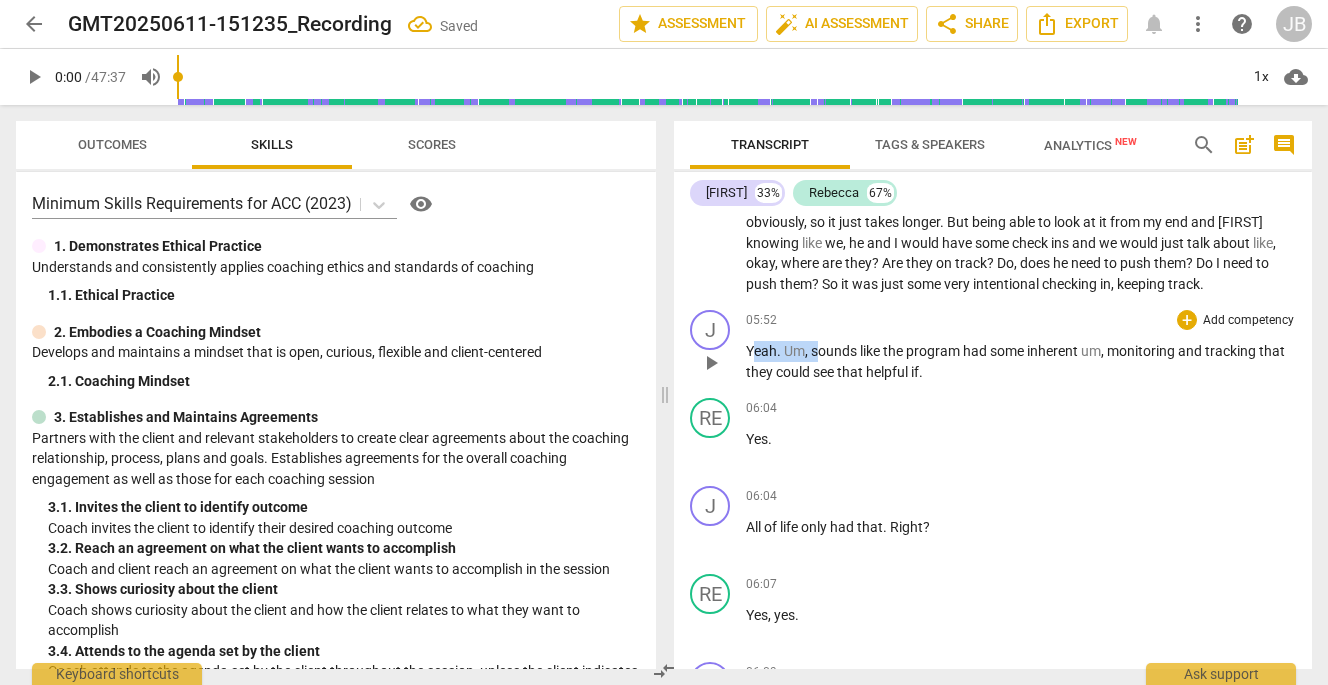 drag, startPoint x: 751, startPoint y: 376, endPoint x: 821, endPoint y: 376, distance: 70 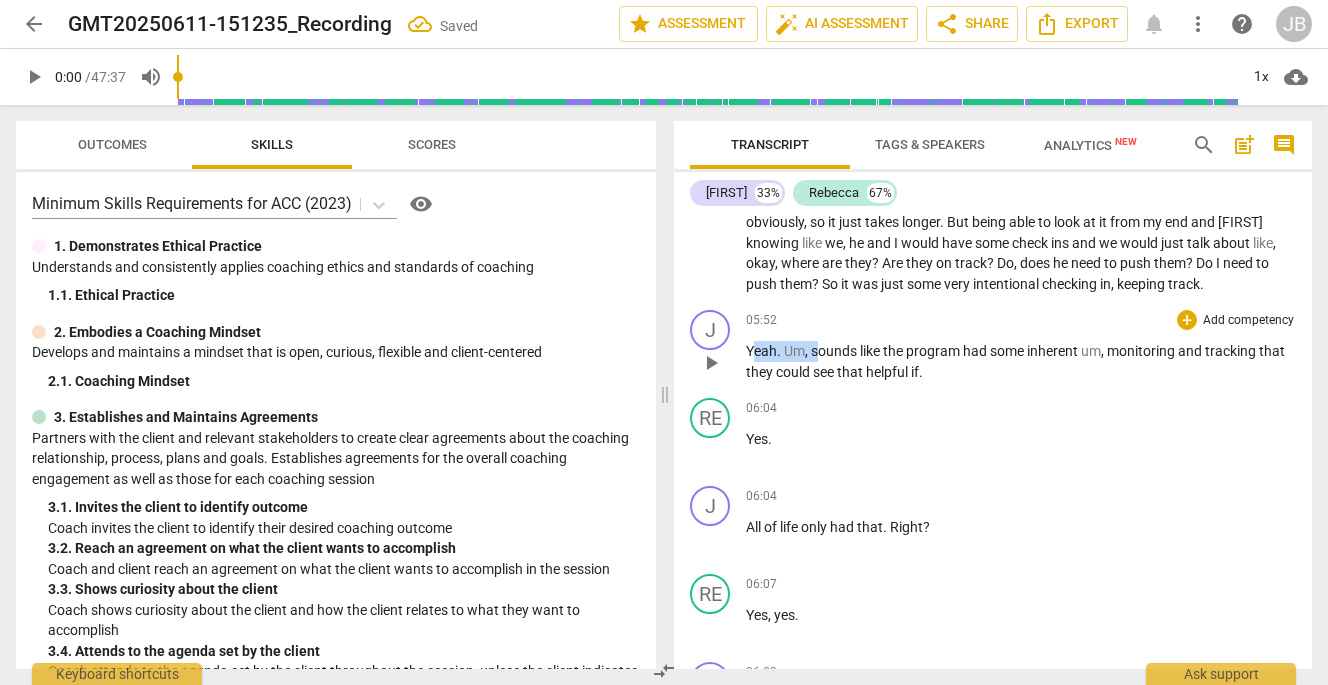 click on "Yeah .   Um ,   sounds   like   the   program   had   some   inherent   um ,   monitoring   and   tracking   that   they   could   see   that   helpful   if ." at bounding box center [1021, 361] 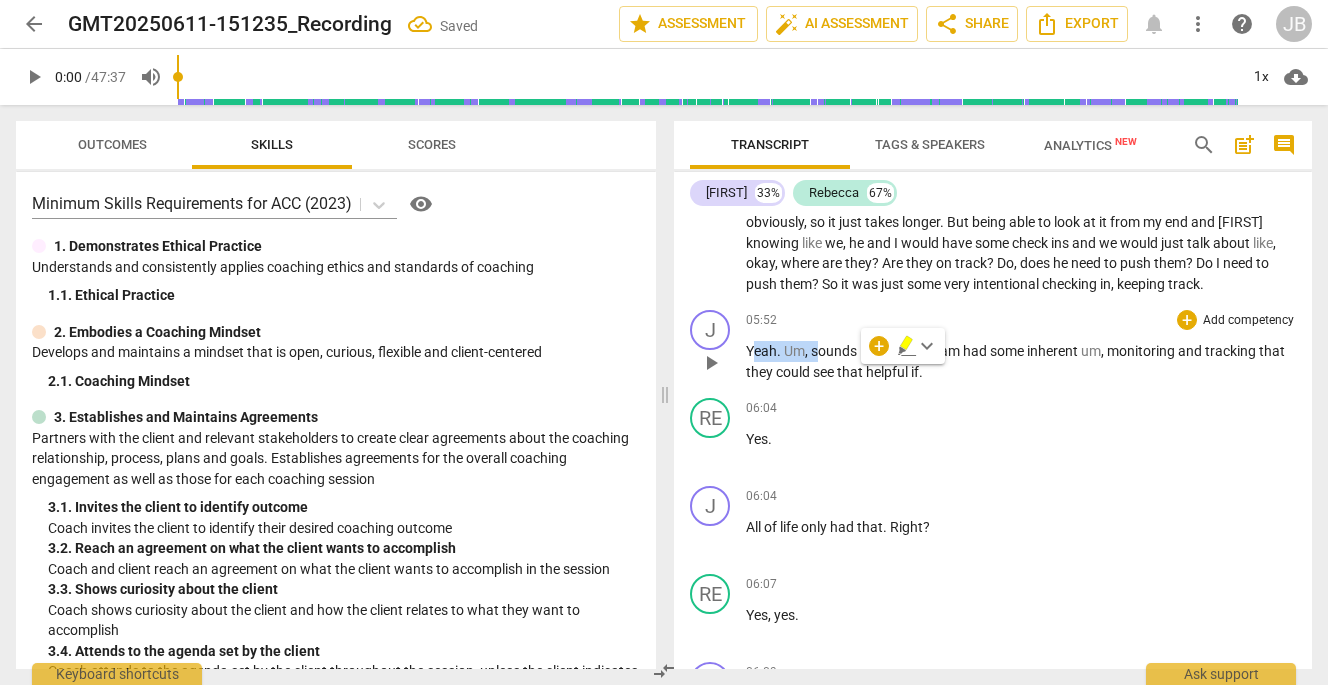 type 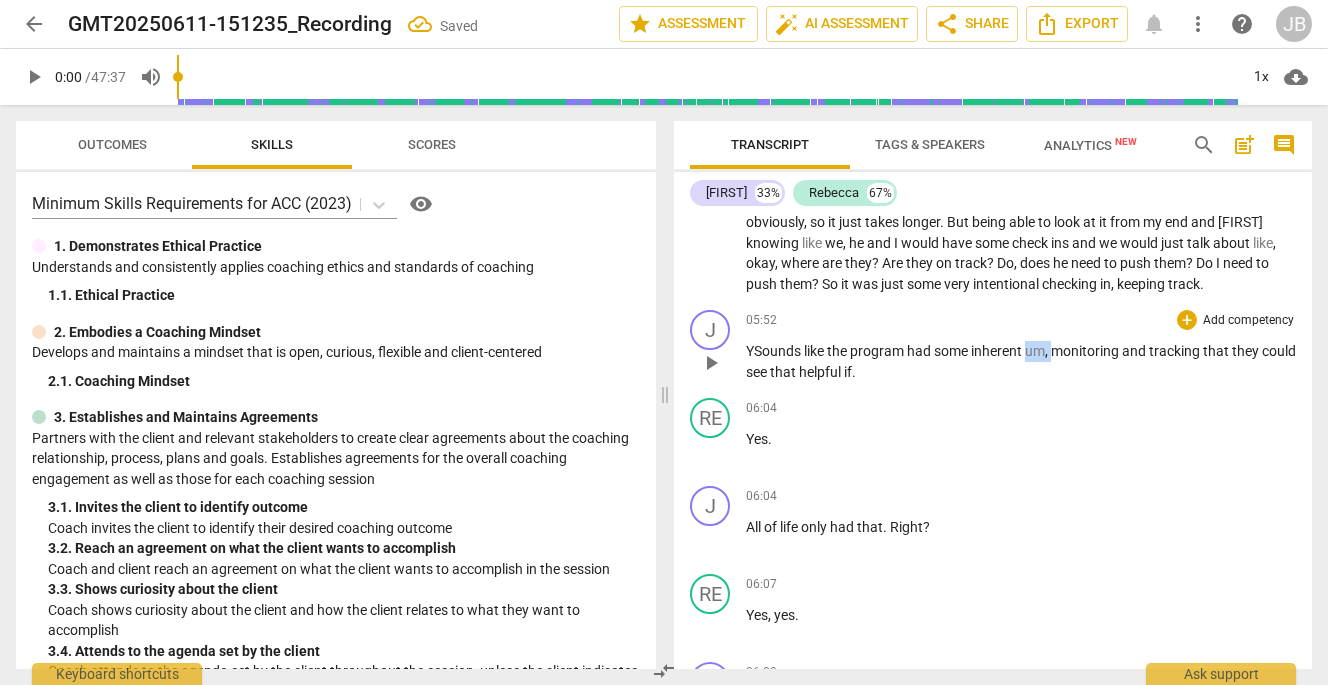 drag, startPoint x: 1029, startPoint y: 371, endPoint x: 1055, endPoint y: 371, distance: 26 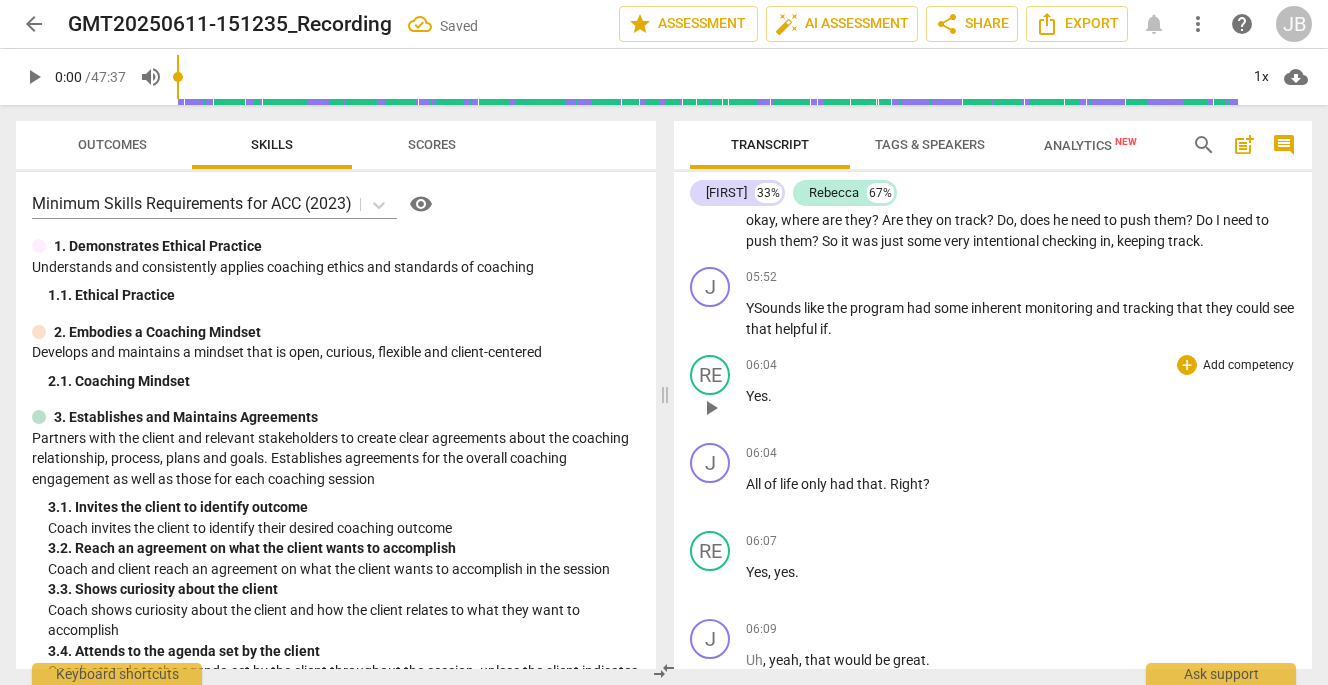 scroll, scrollTop: 1631, scrollLeft: 0, axis: vertical 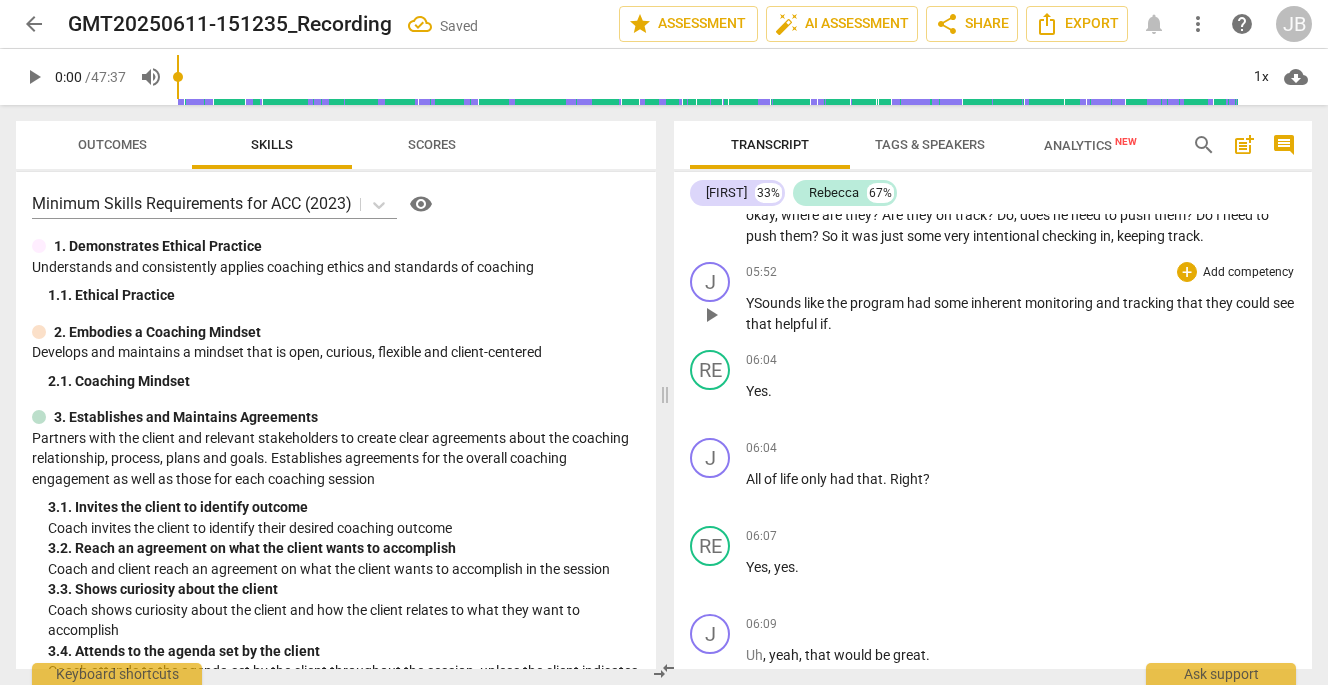 click on "YS" at bounding box center [754, 303] 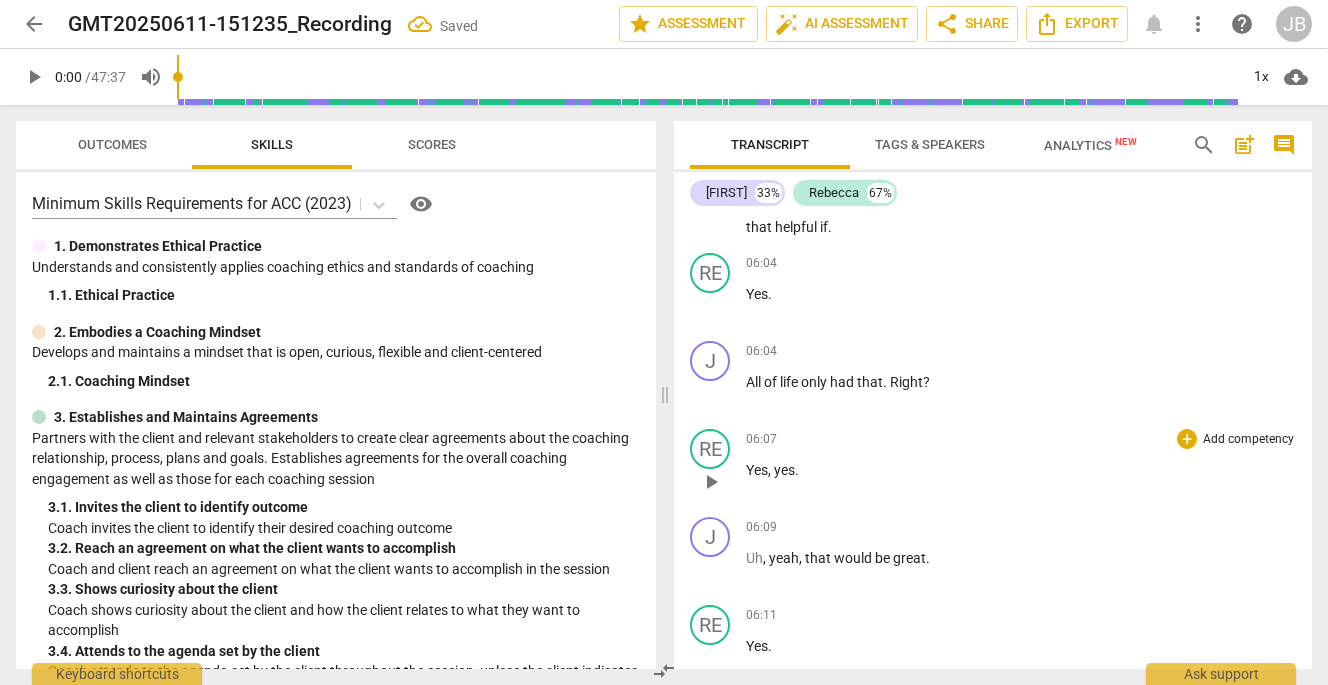 scroll, scrollTop: 1750, scrollLeft: 0, axis: vertical 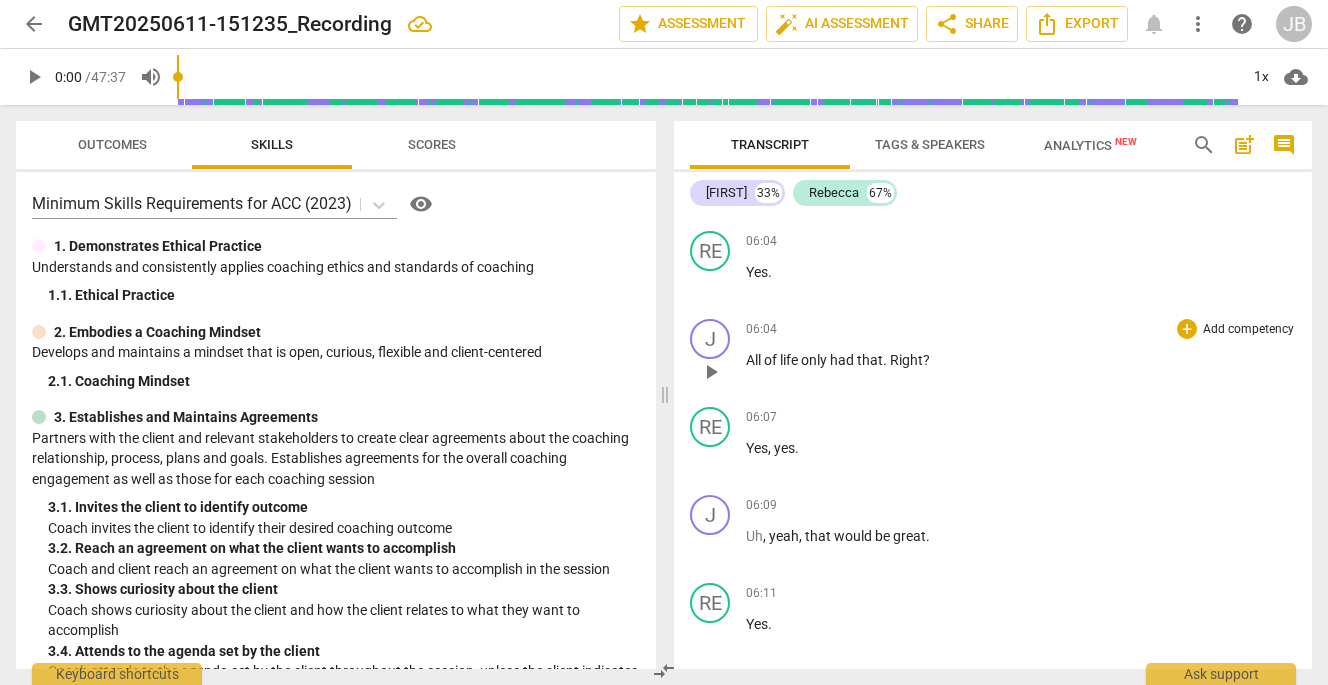 click on "All" at bounding box center [755, 360] 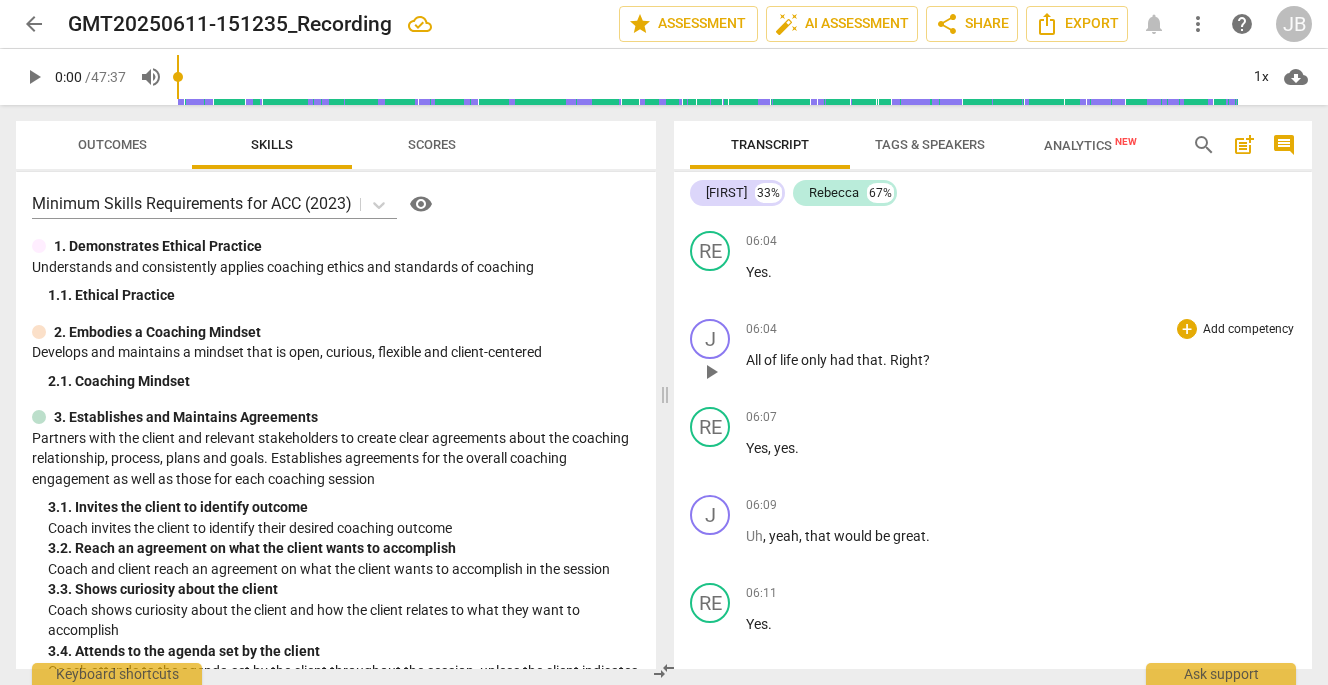 type 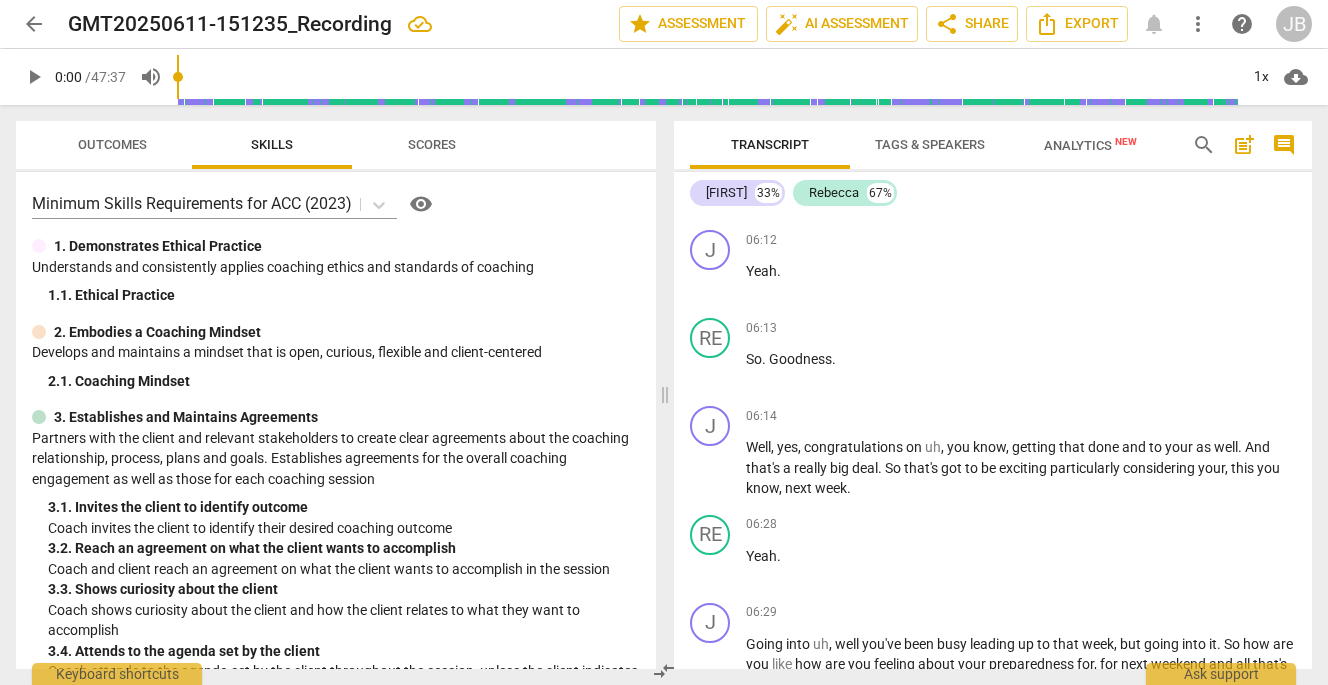 scroll, scrollTop: 2274, scrollLeft: 0, axis: vertical 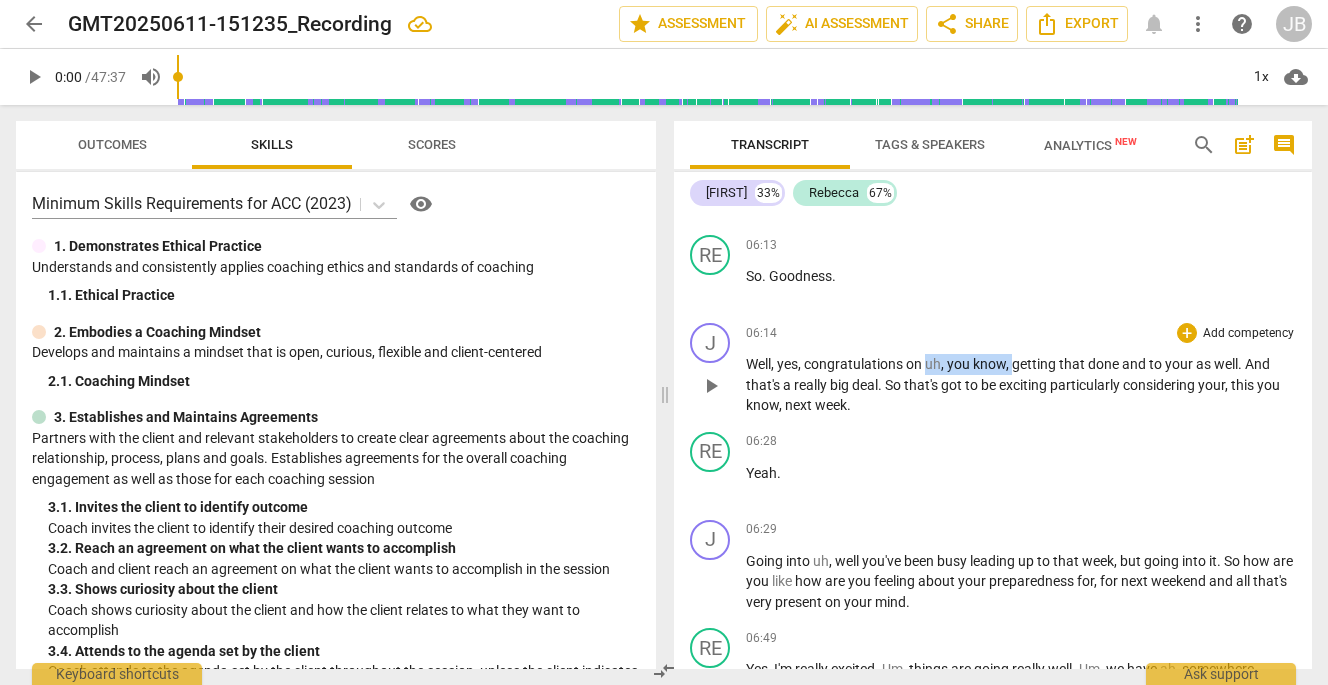 drag, startPoint x: 928, startPoint y: 389, endPoint x: 1012, endPoint y: 379, distance: 84.59315 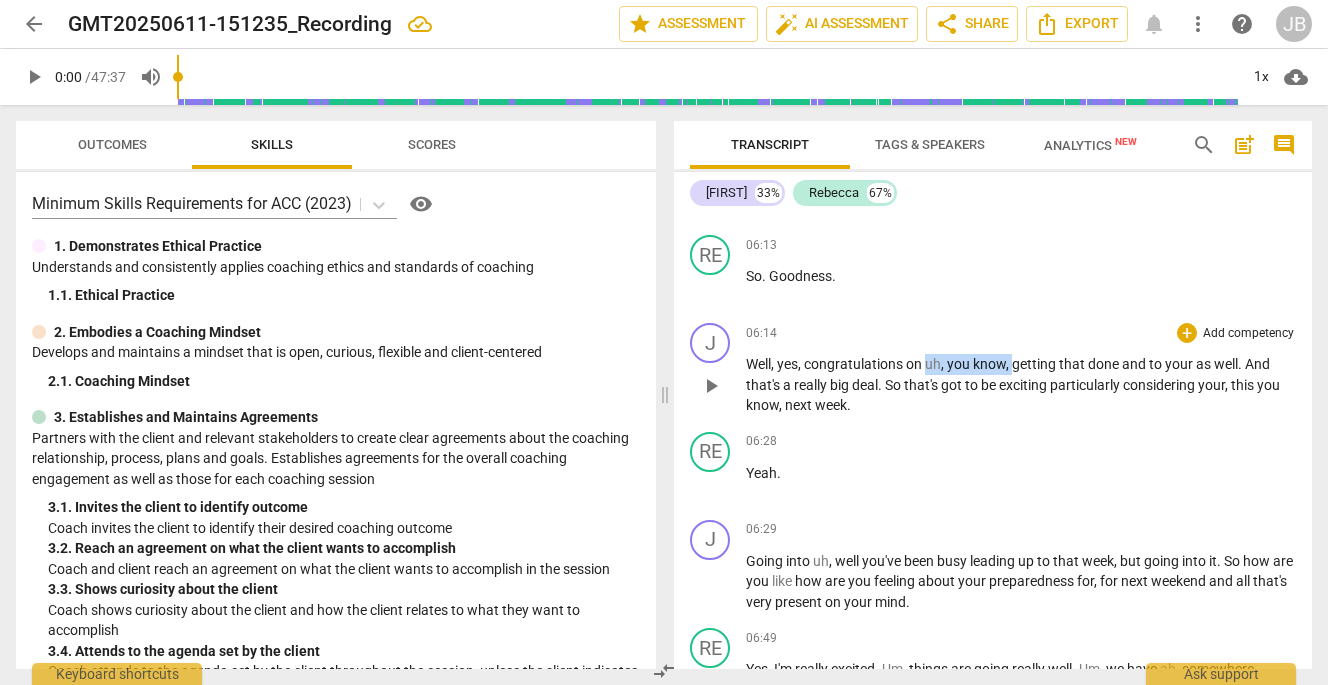 click on "Well ,   yes ,   congratulations   on   uh ,   you   know ,   getting   that   done   and   to   your   as   well .   And   that's   a   really   big   deal .   So   that's   got   to   be   exciting   particularly   considering   your ,   this   you   know ,   next   week ." at bounding box center [1021, 385] 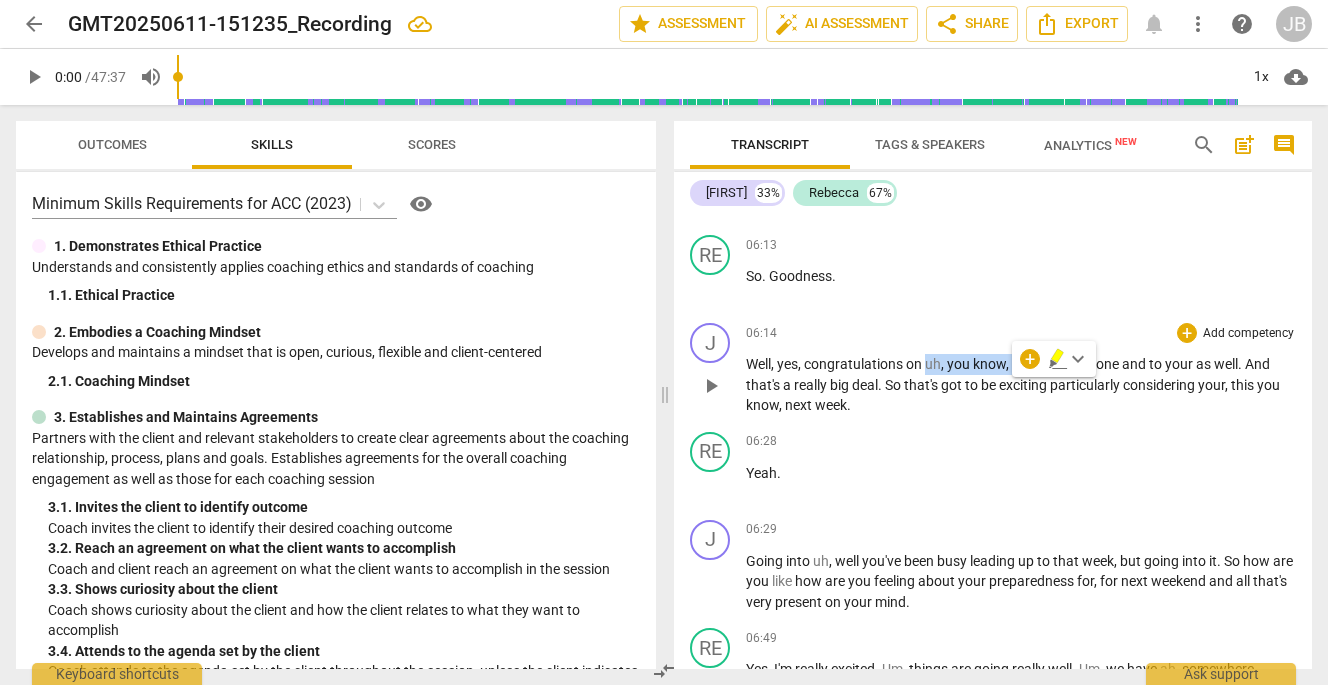 type 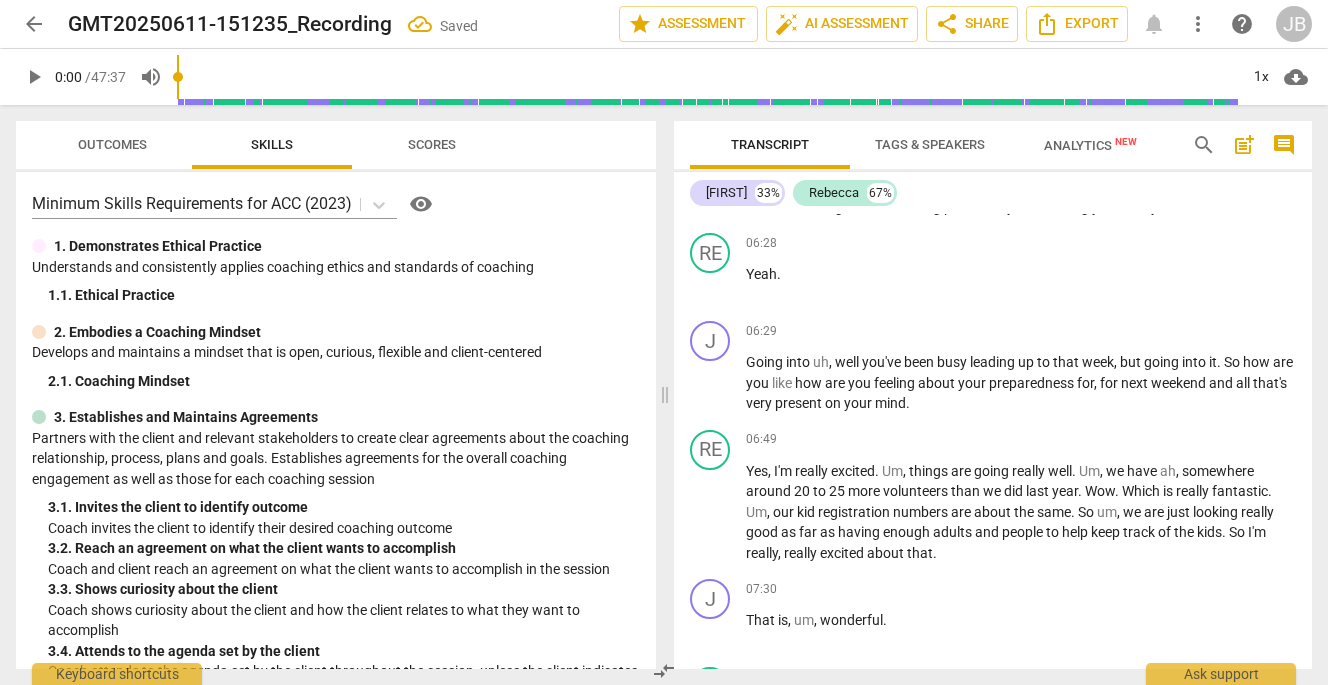scroll, scrollTop: 2457, scrollLeft: 0, axis: vertical 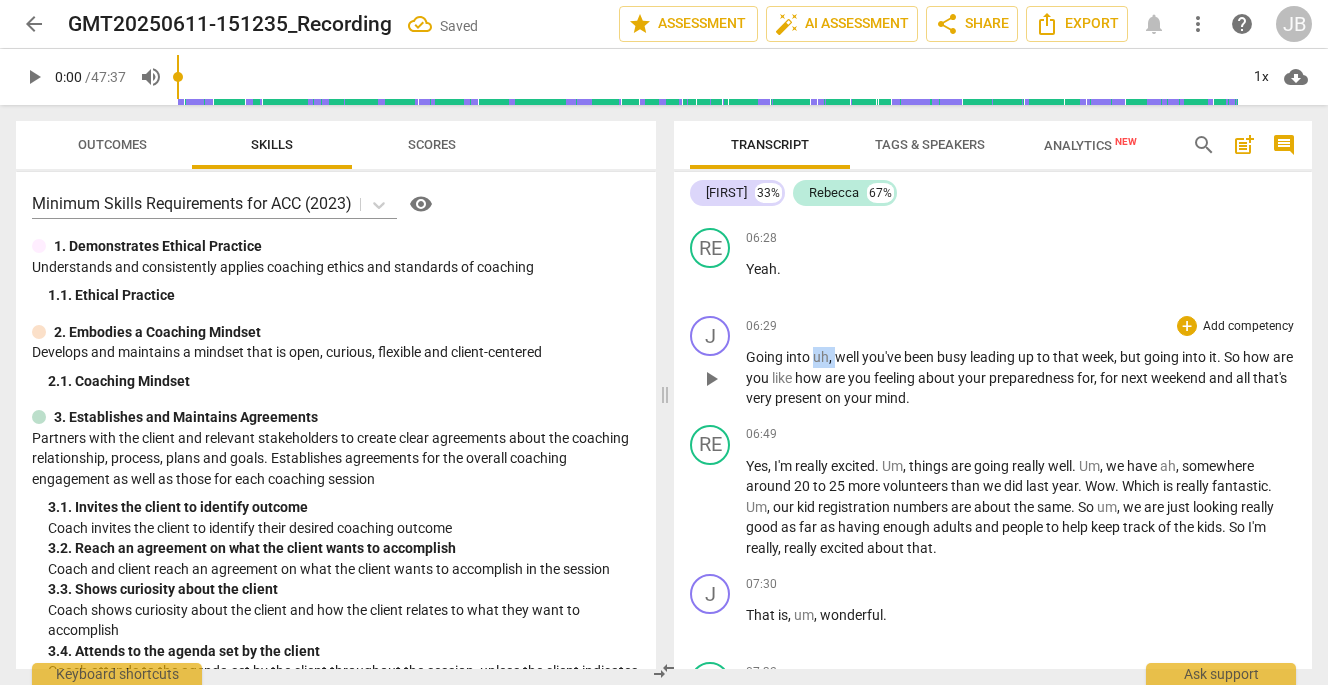 drag, startPoint x: 813, startPoint y: 397, endPoint x: 832, endPoint y: 398, distance: 19.026299 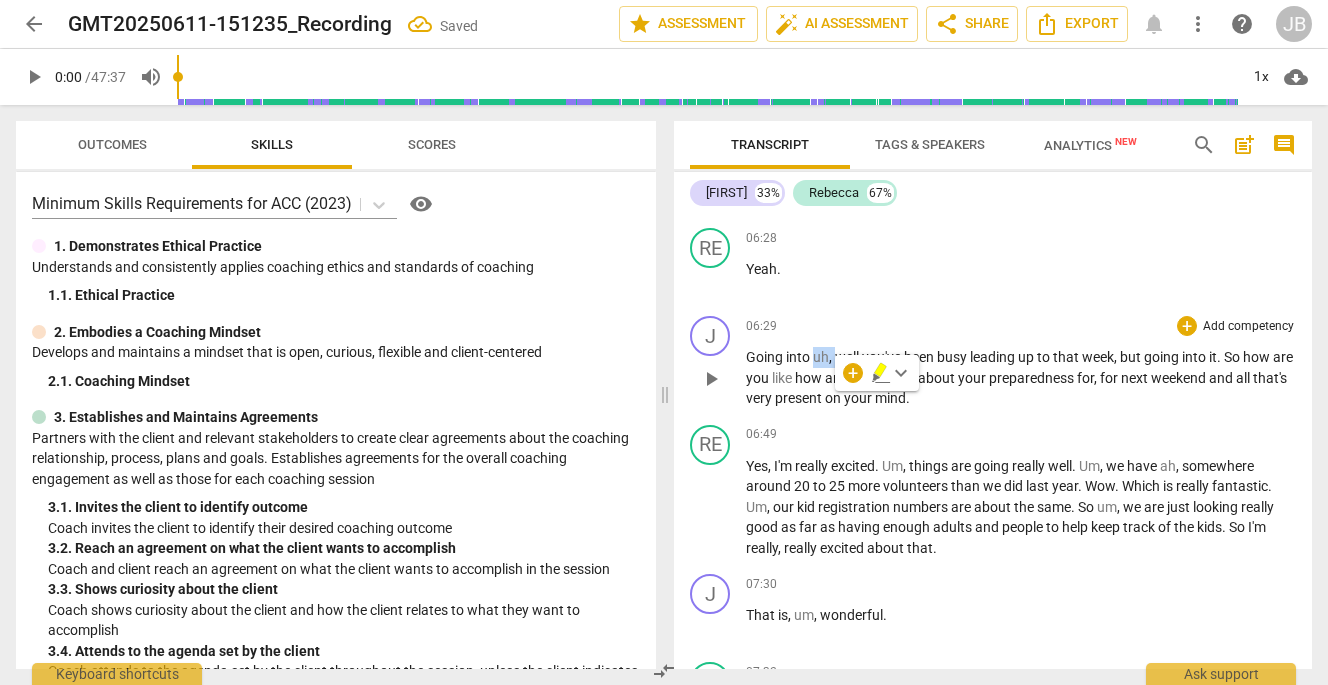 type 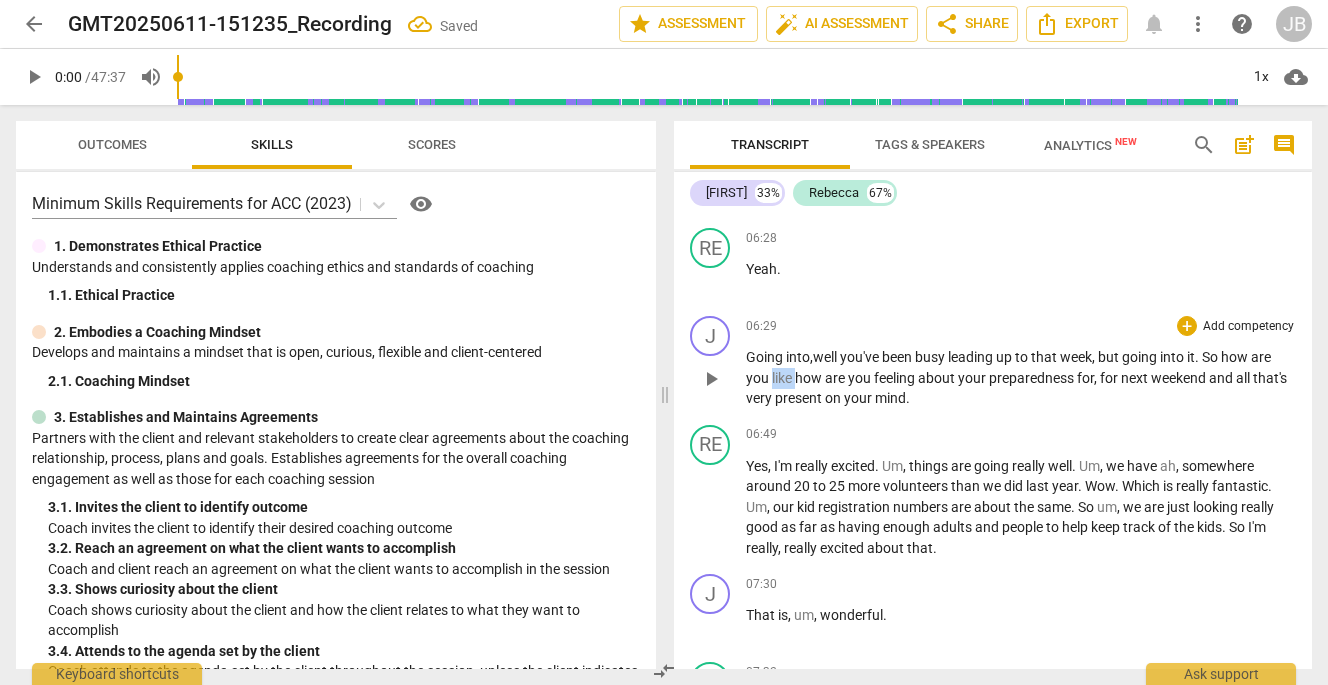 drag, startPoint x: 771, startPoint y: 423, endPoint x: 795, endPoint y: 426, distance: 24.186773 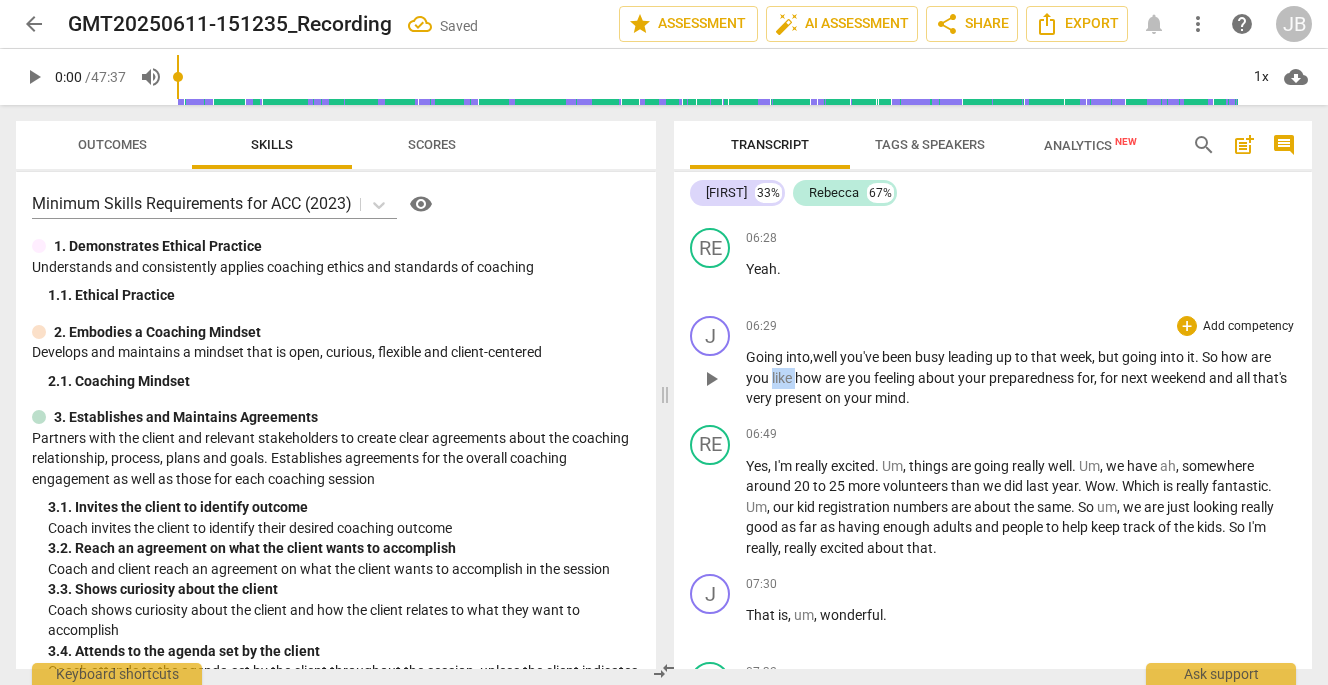 click on "like" at bounding box center (783, 378) 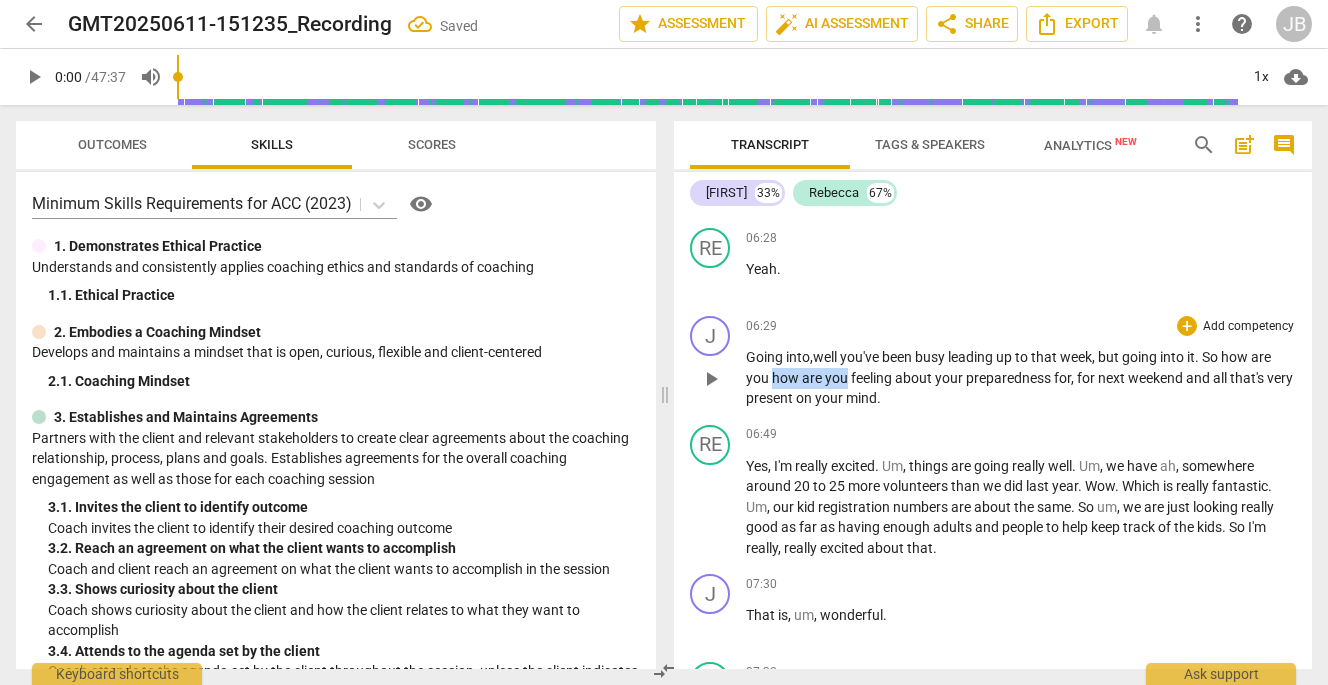 drag, startPoint x: 772, startPoint y: 420, endPoint x: 847, endPoint y: 422, distance: 75.026665 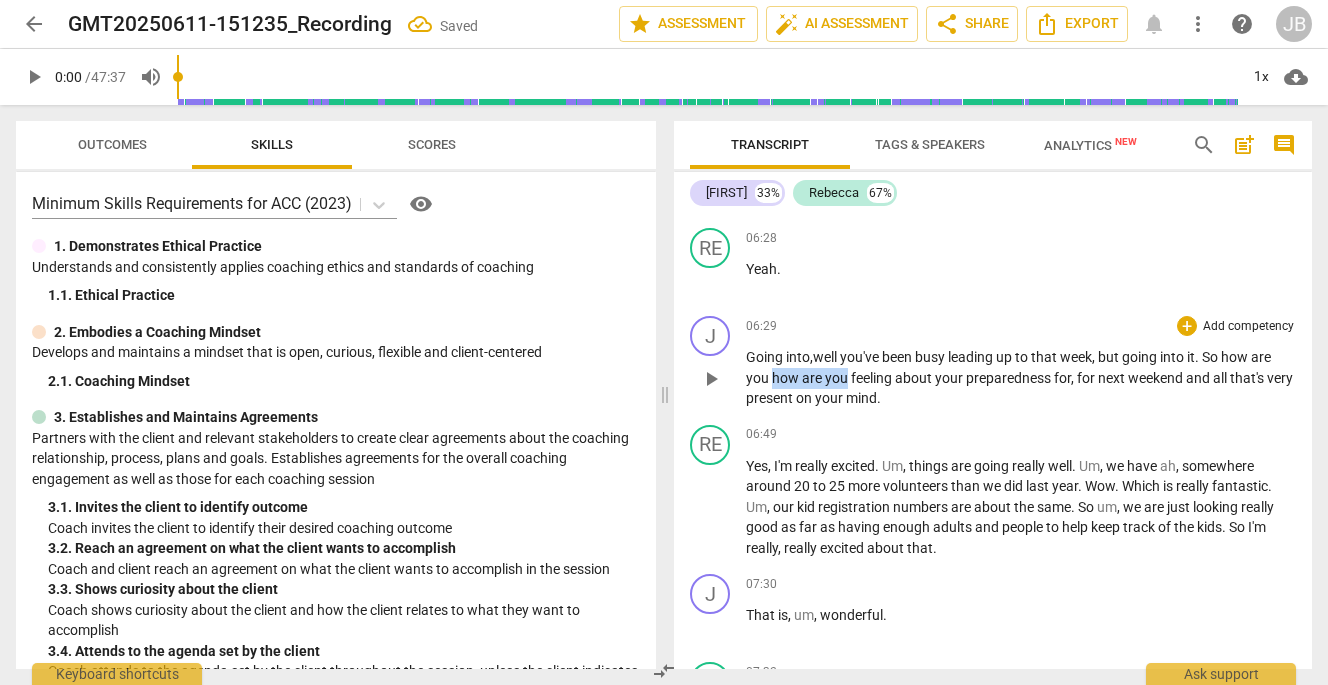 click on "Going   into,  well   you've   been   busy   leading   up   to   that   week ,   but   going   into   it .   So   how   are   you   how   are   you   feeling   about   your   preparedness   for ,   for   next   weekend   and   all   that's   very   present   on   your   mind ." at bounding box center [1021, 378] 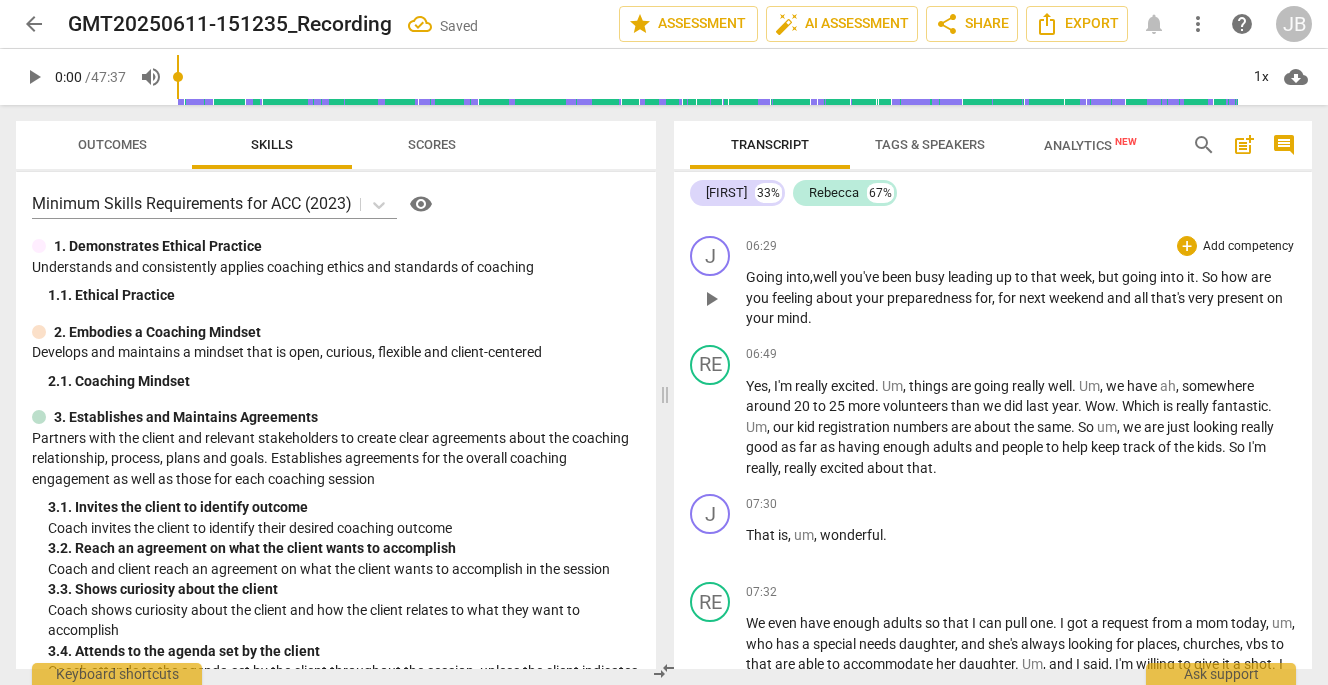 scroll, scrollTop: 2543, scrollLeft: 0, axis: vertical 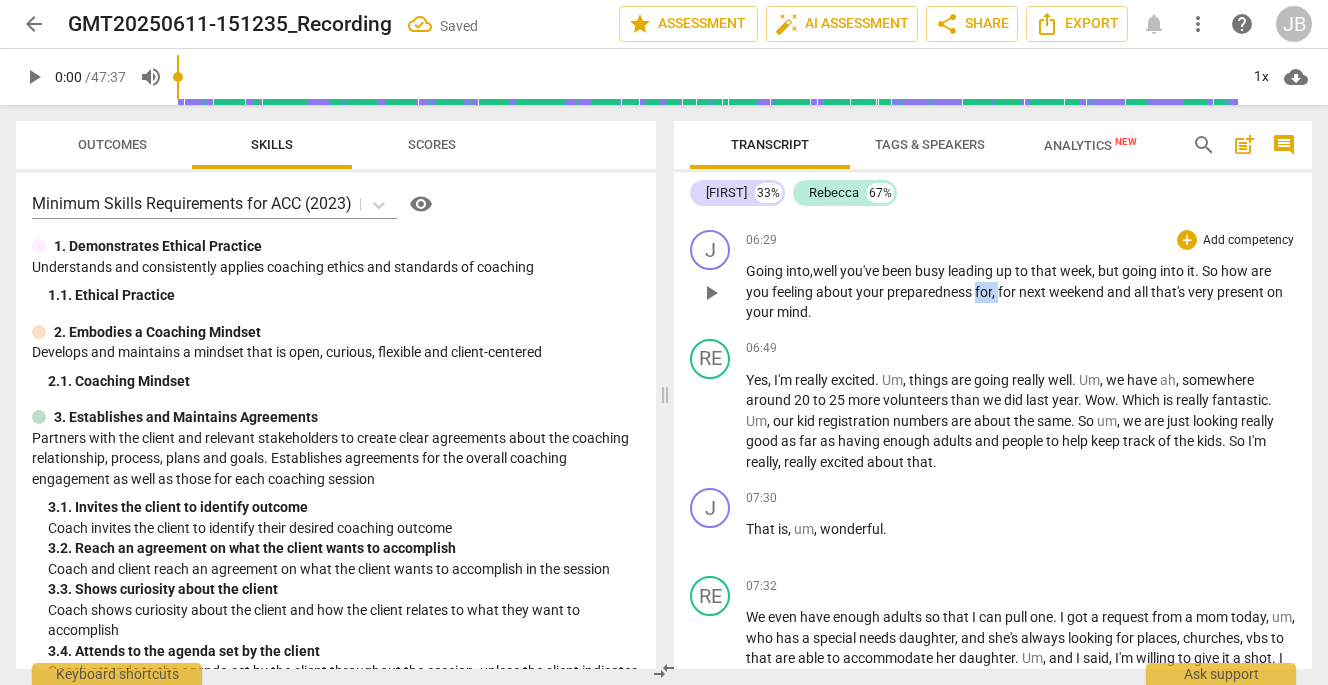drag, startPoint x: 975, startPoint y: 331, endPoint x: 999, endPoint y: 337, distance: 24.738634 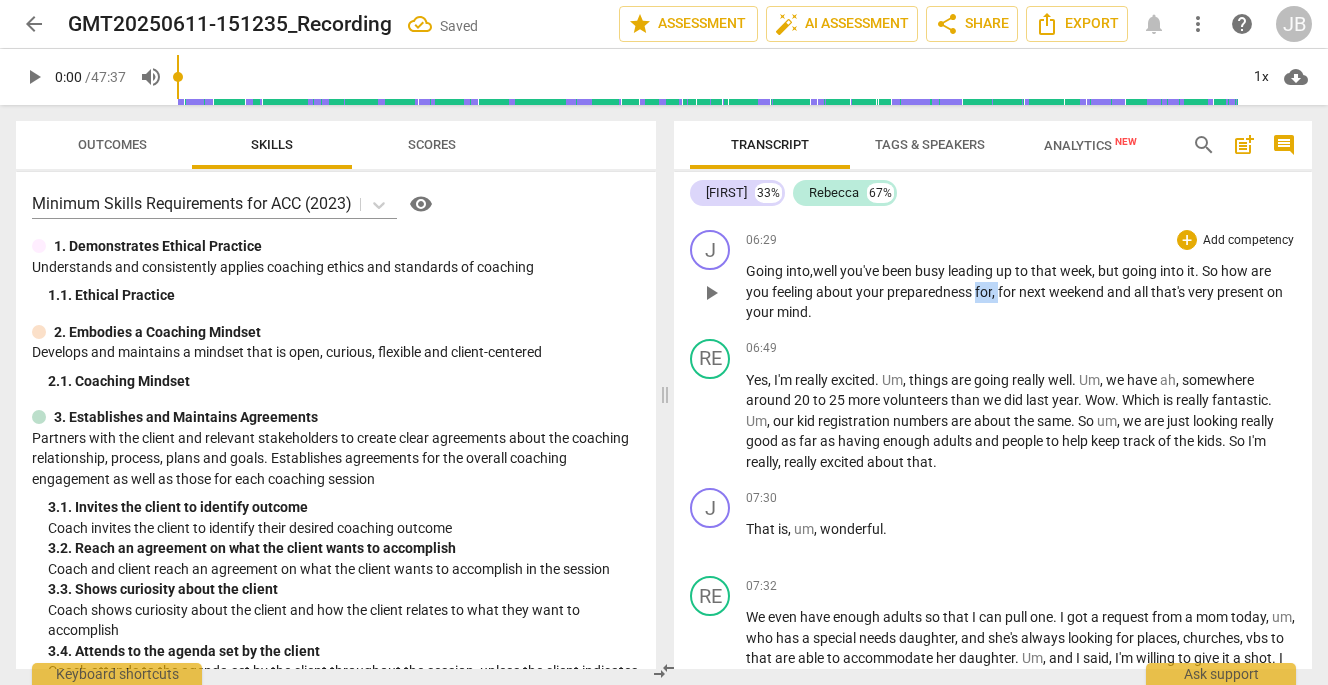 click on "Going   into,  well   you've   been   busy   leading   up   to   that   week ,   but   going   into   it .   So   how   are   you   feeling   about   your   preparedness   for ,   for   next   weekend   and   all   that's   very   present   on   your   mind ." at bounding box center [1021, 292] 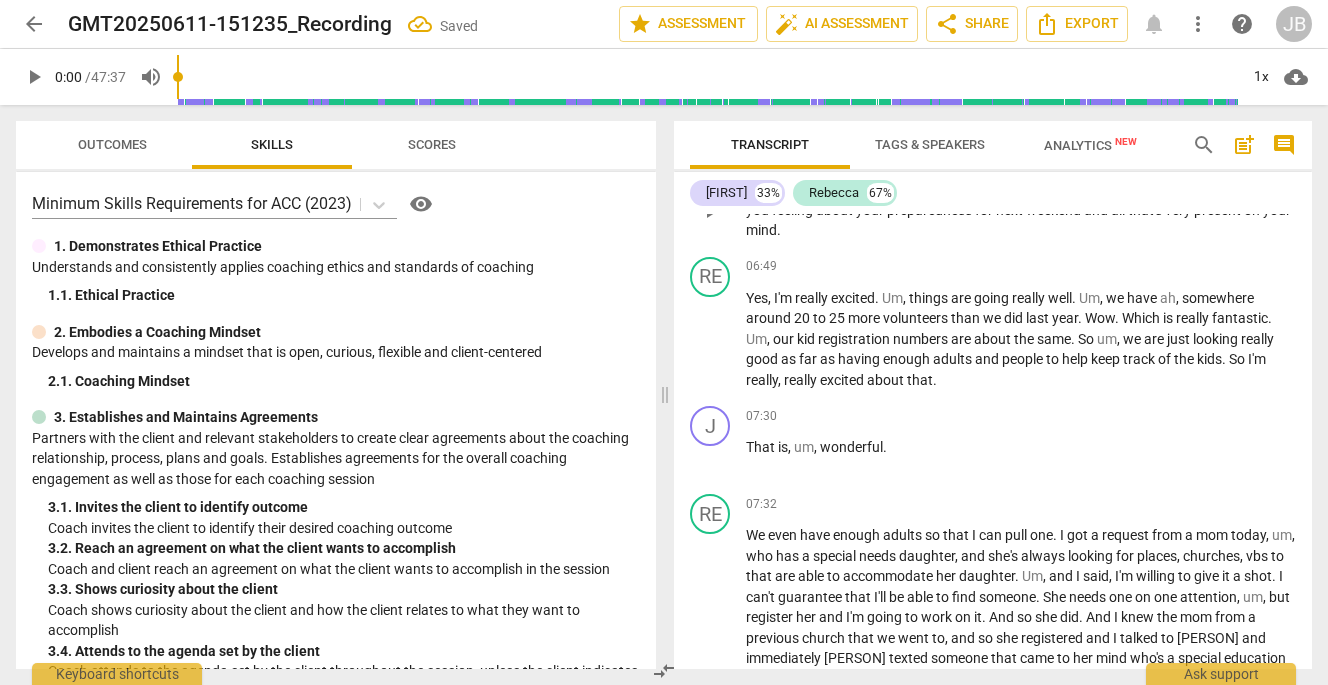 scroll, scrollTop: 2628, scrollLeft: 0, axis: vertical 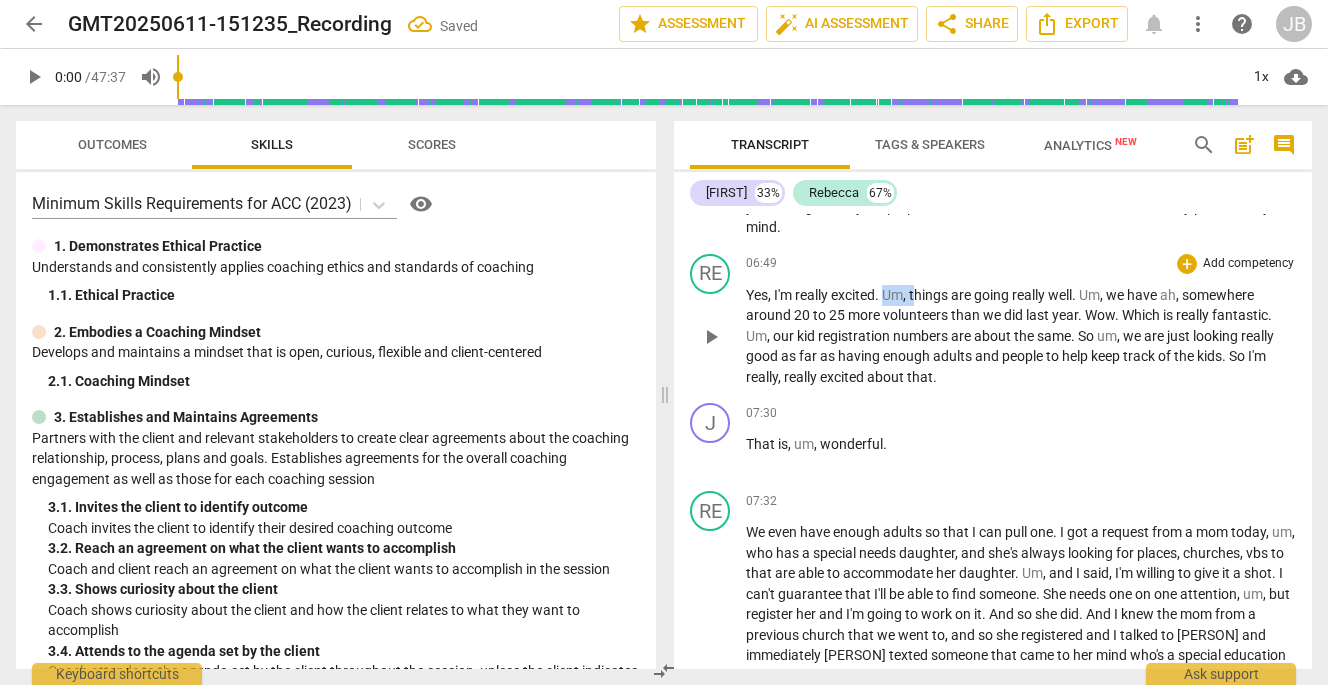 drag, startPoint x: 886, startPoint y: 334, endPoint x: 917, endPoint y: 337, distance: 31.144823 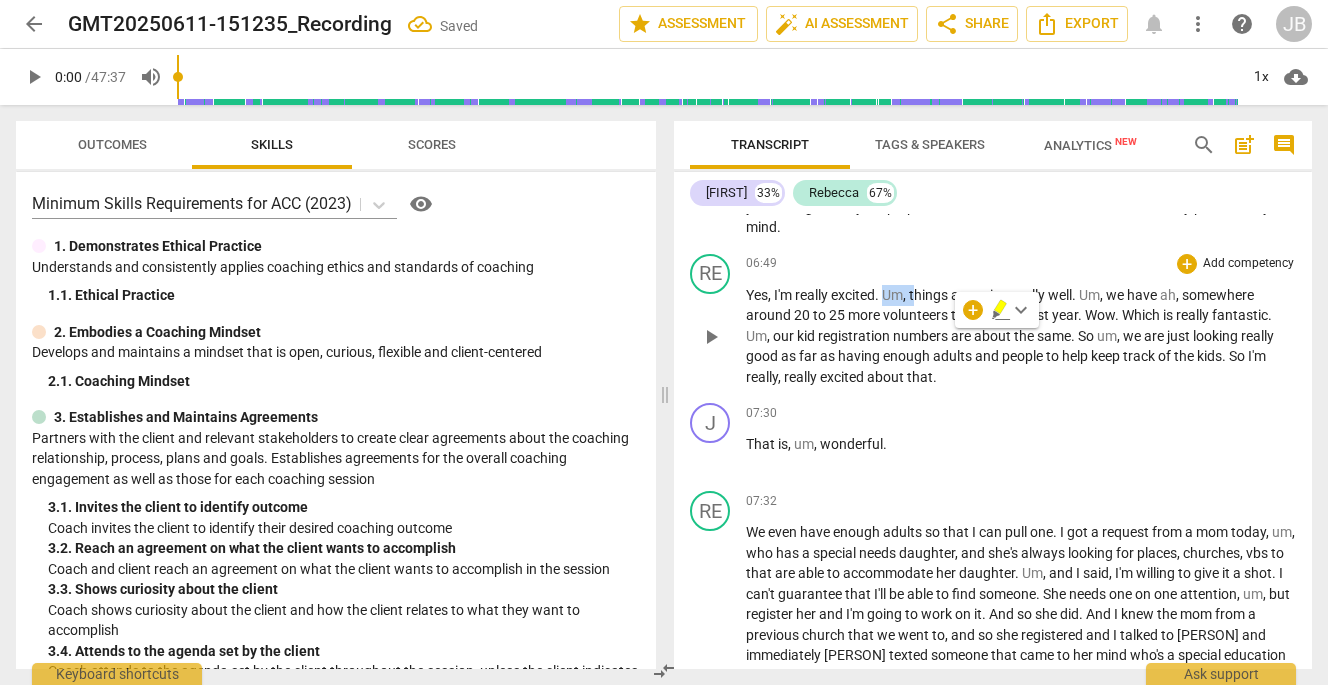 type 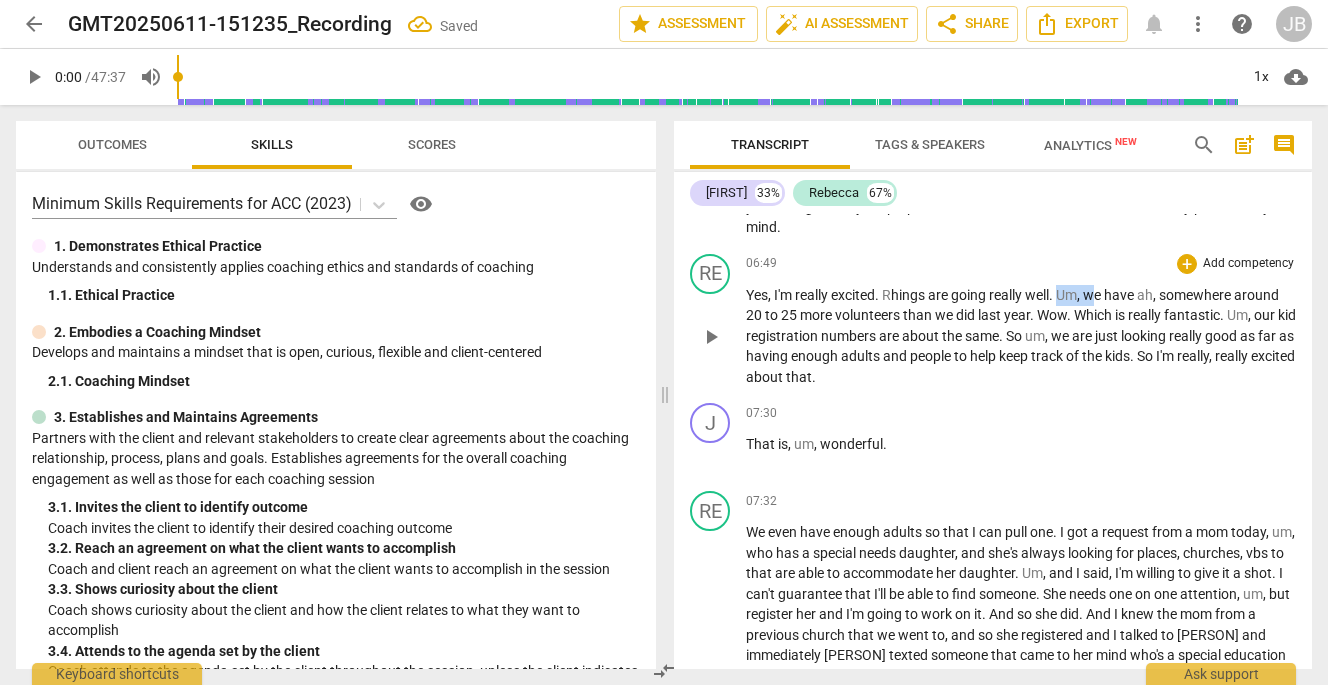 drag, startPoint x: 1062, startPoint y: 334, endPoint x: 1098, endPoint y: 336, distance: 36.05551 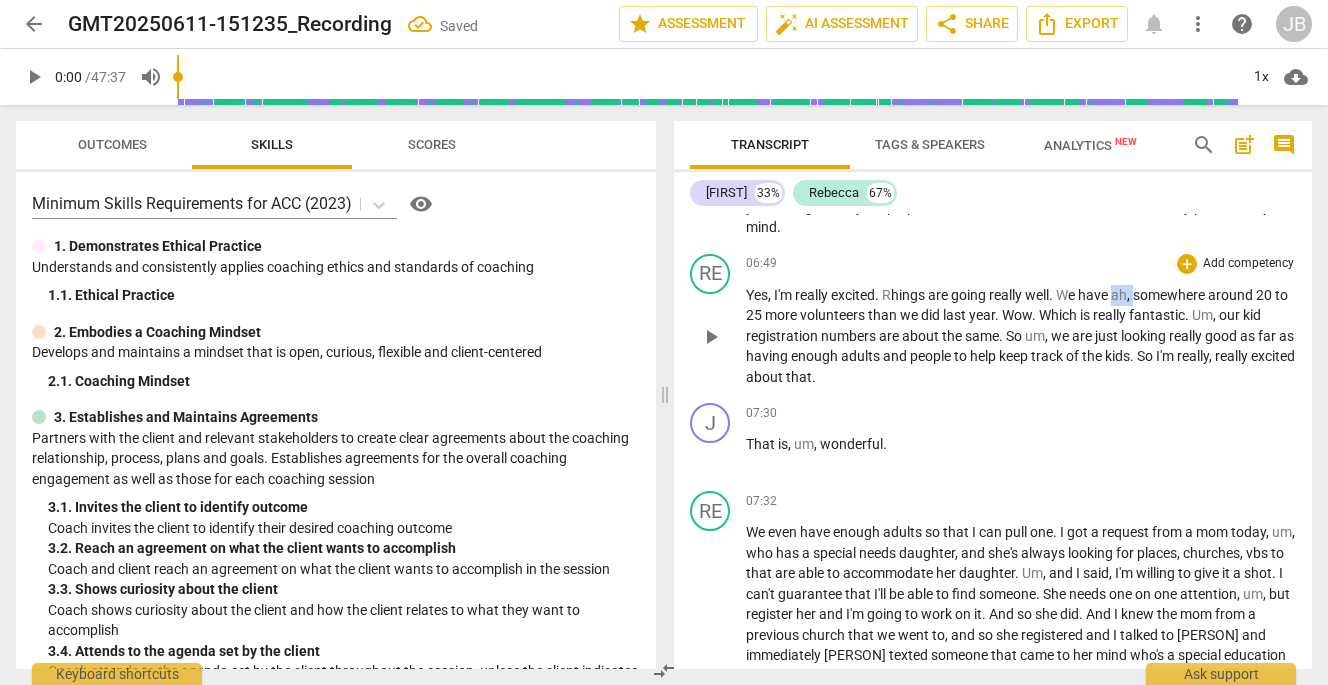 drag, startPoint x: 1118, startPoint y: 335, endPoint x: 1141, endPoint y: 337, distance: 23.086792 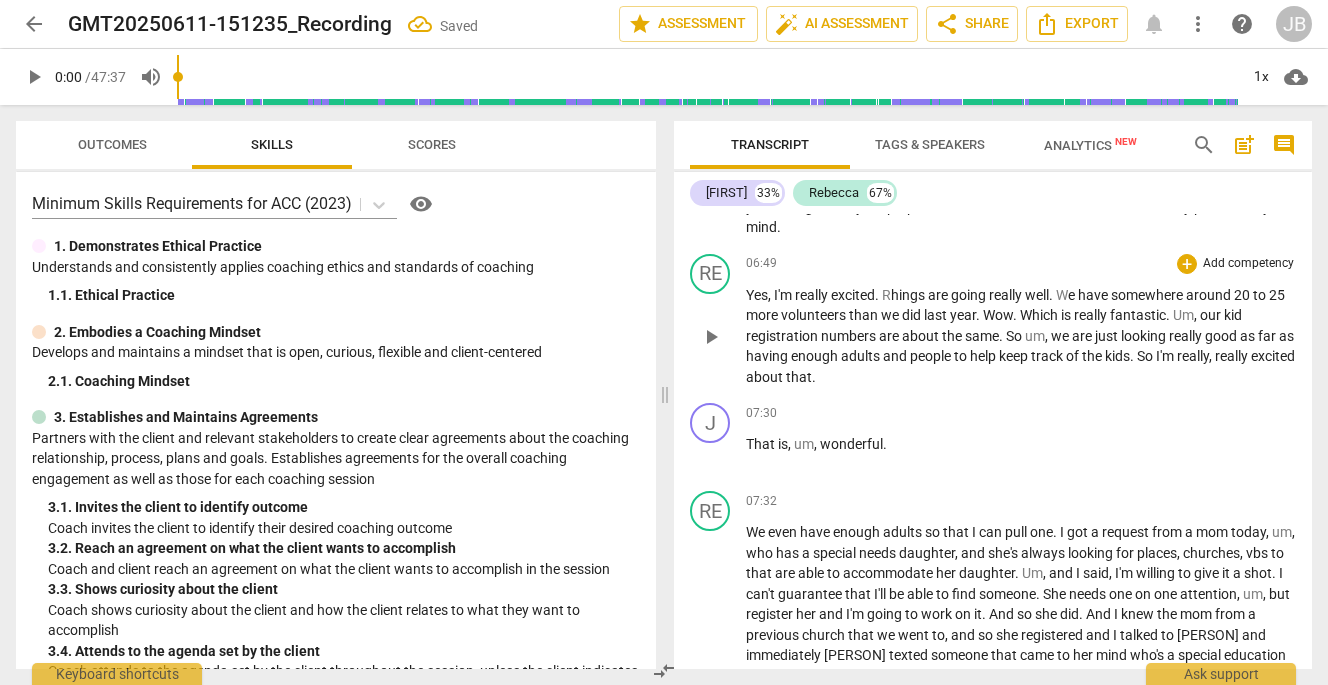 click on "hings" at bounding box center [909, 295] 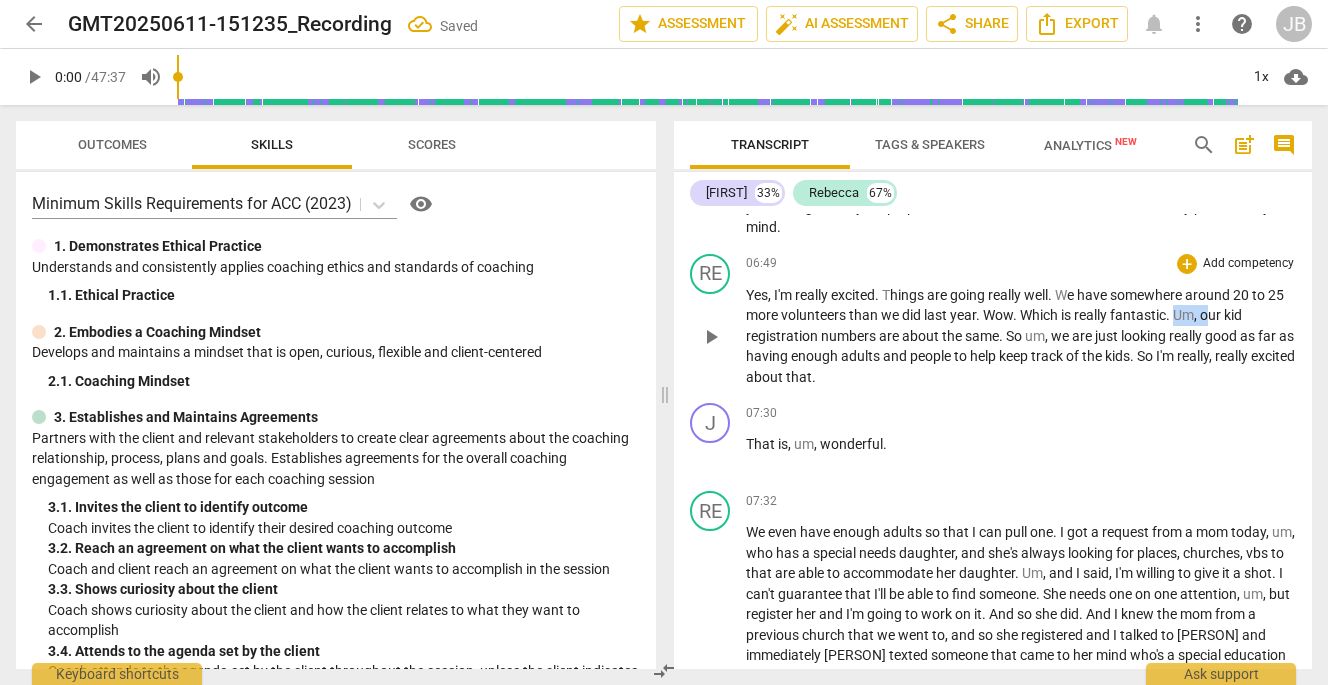 drag, startPoint x: 1198, startPoint y: 356, endPoint x: 1228, endPoint y: 359, distance: 30.149628 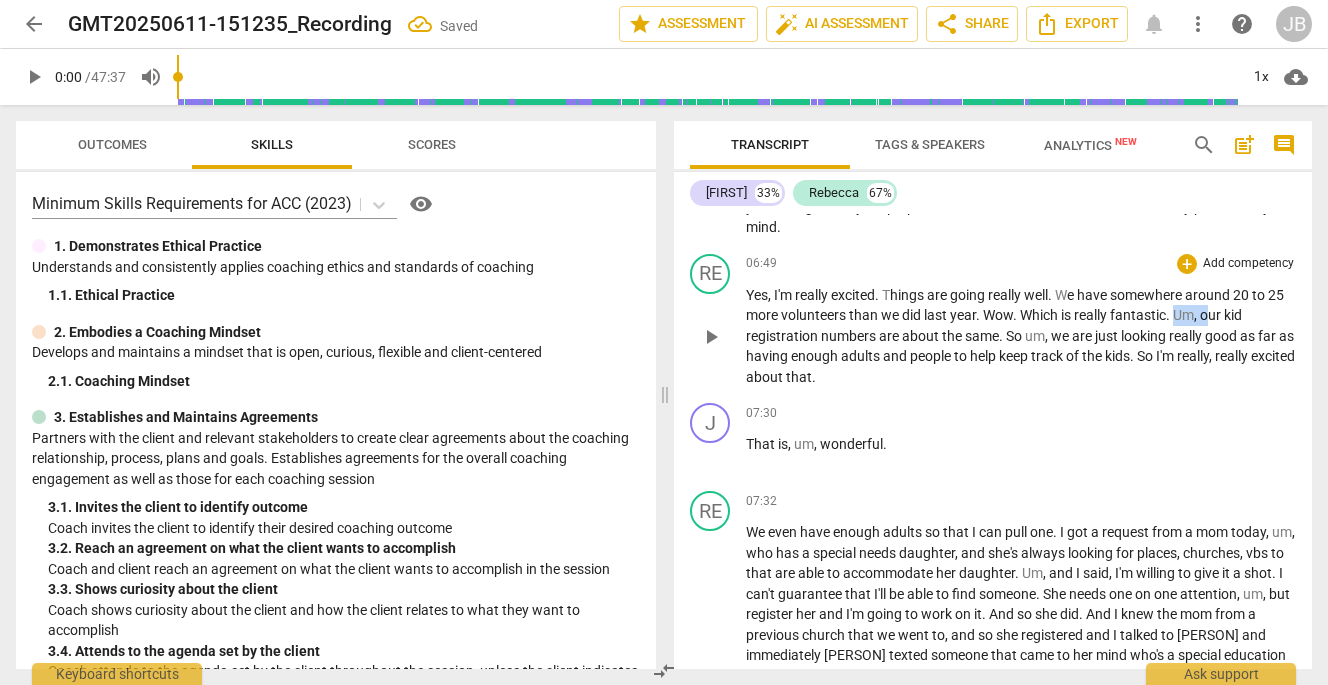 click on "Yes ,   I'm   really   excited .   T hings   are   going   really   well .   W e   have   somewhere   around   20   to   25   more   volunteers   than   we   did   last   year .   Wow .   Which   is   really   fantastic .   Um ,   our   kid   registration   numbers   are   about   the   same .   So   um ,   we   are   just   looking   really   good   as   far   as   having   enough   adults   and   people   to   help   keep   track   of   the   kids .   So   I'm   really ,   really   excited   about   that ." at bounding box center [1021, 336] 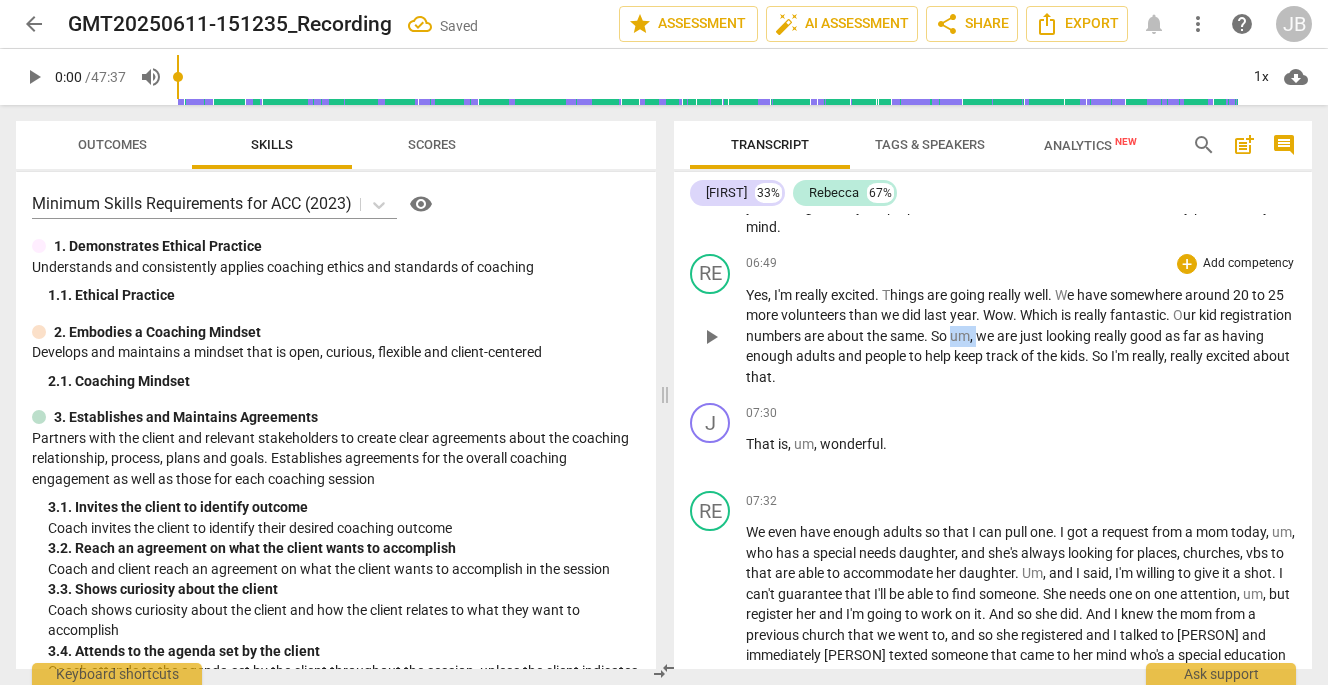 drag, startPoint x: 1028, startPoint y: 378, endPoint x: 1055, endPoint y: 384, distance: 27.658634 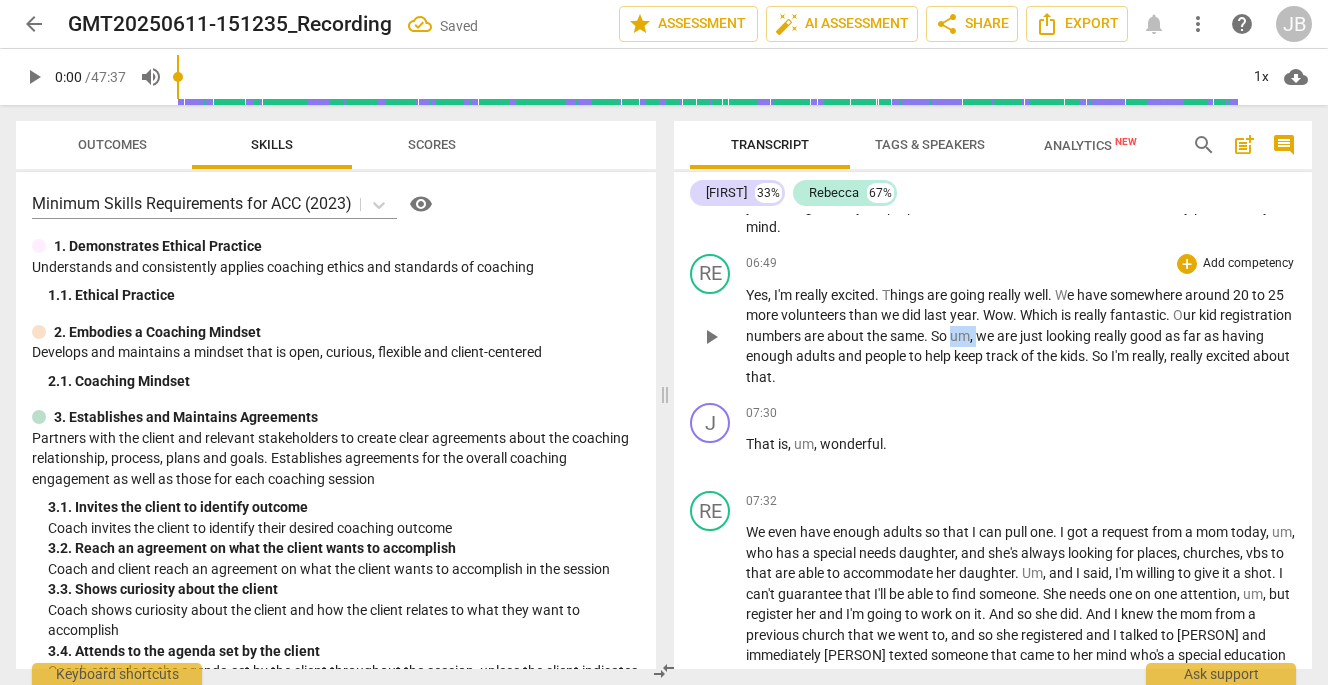 click on "Yes ,   I'm   really   excited .   Things   are   going   really   well .   We   have   somewhere   around   20   to   25   more   volunteers   than   we   did   last   year .   Wow .   Which   is   really   fantastic .   Our   kid   registration   numbers   are   about   the   same .   So   um ,   we   are   just   looking   really   good   as   far   as   having   enough   adults   and   people   to   help   keep   track   of   the   kids .   So   I'm   really ,   really   excited   about   that ." at bounding box center [1021, 336] 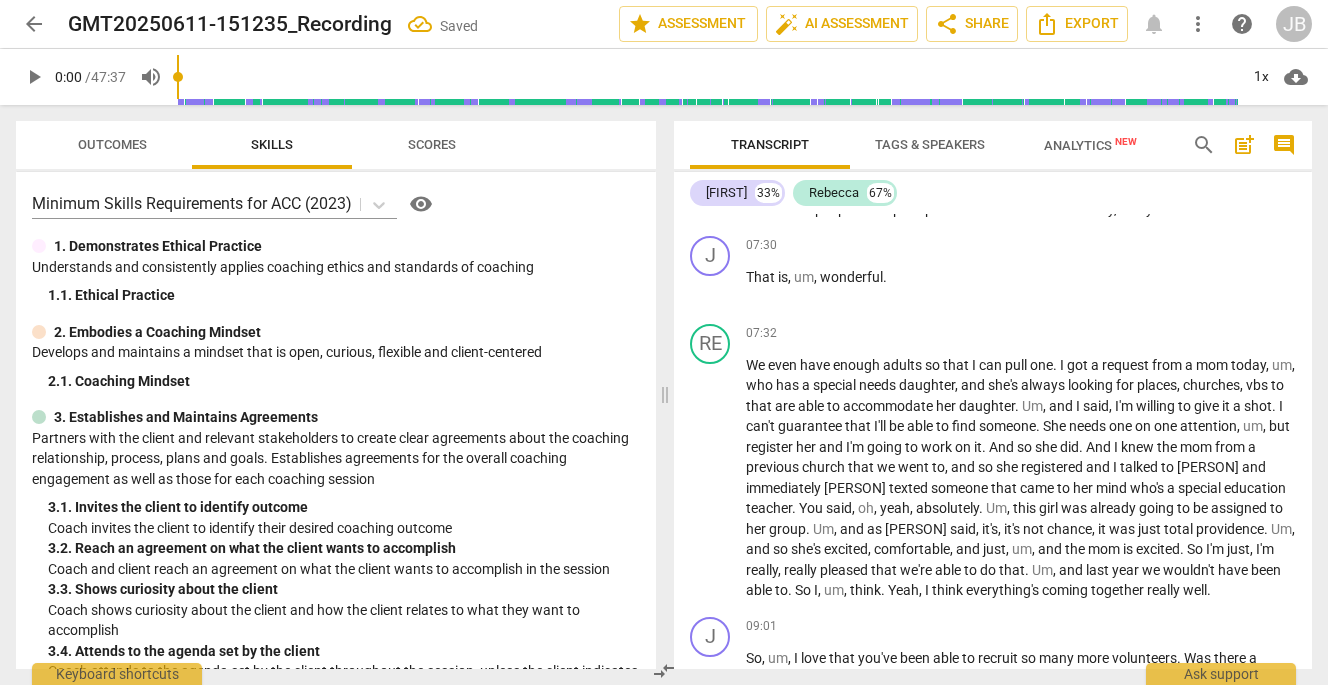 scroll, scrollTop: 2779, scrollLeft: 0, axis: vertical 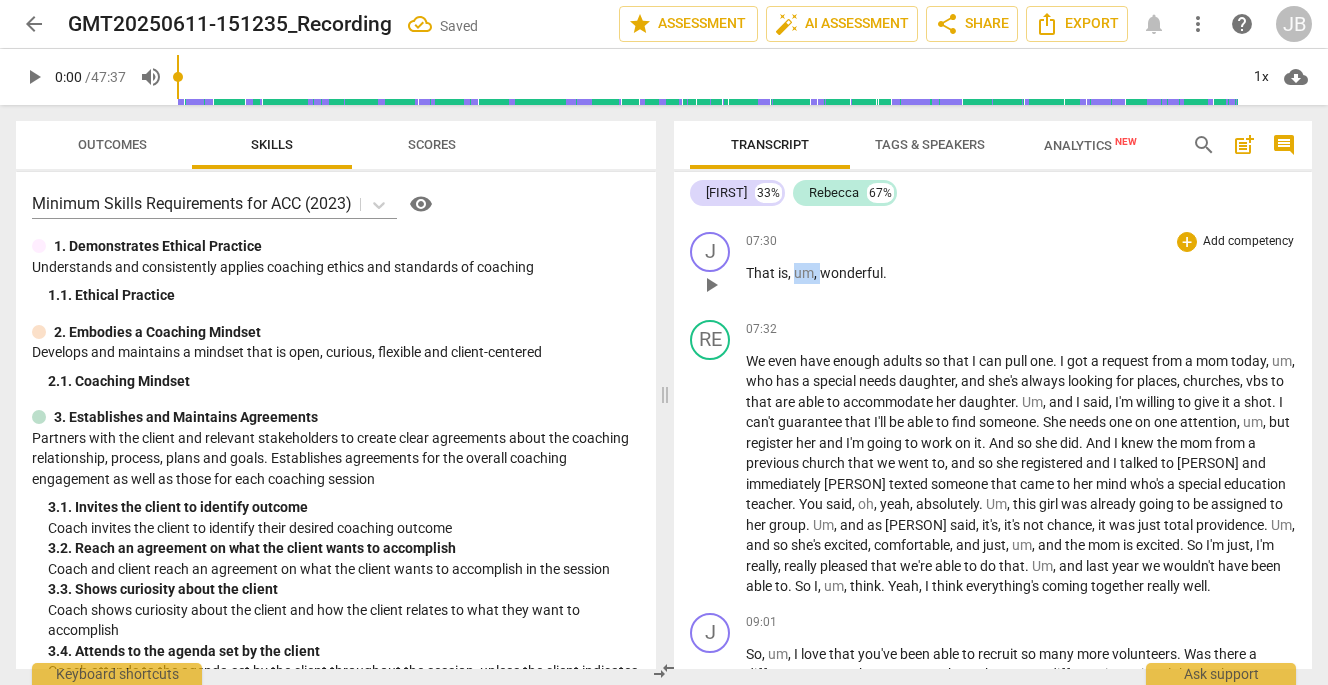 drag, startPoint x: 795, startPoint y: 333, endPoint x: 819, endPoint y: 337, distance: 24.33105 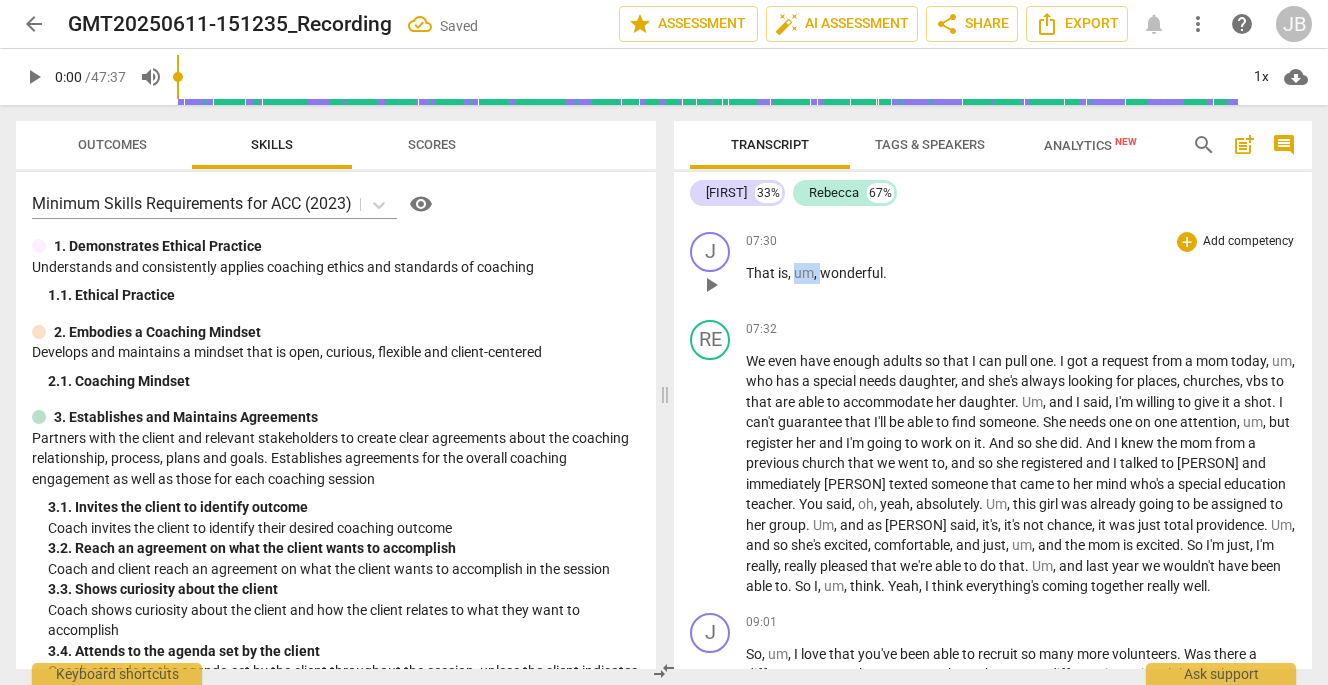 click on "That   is ,   um ,   wonderful ." at bounding box center [1021, 273] 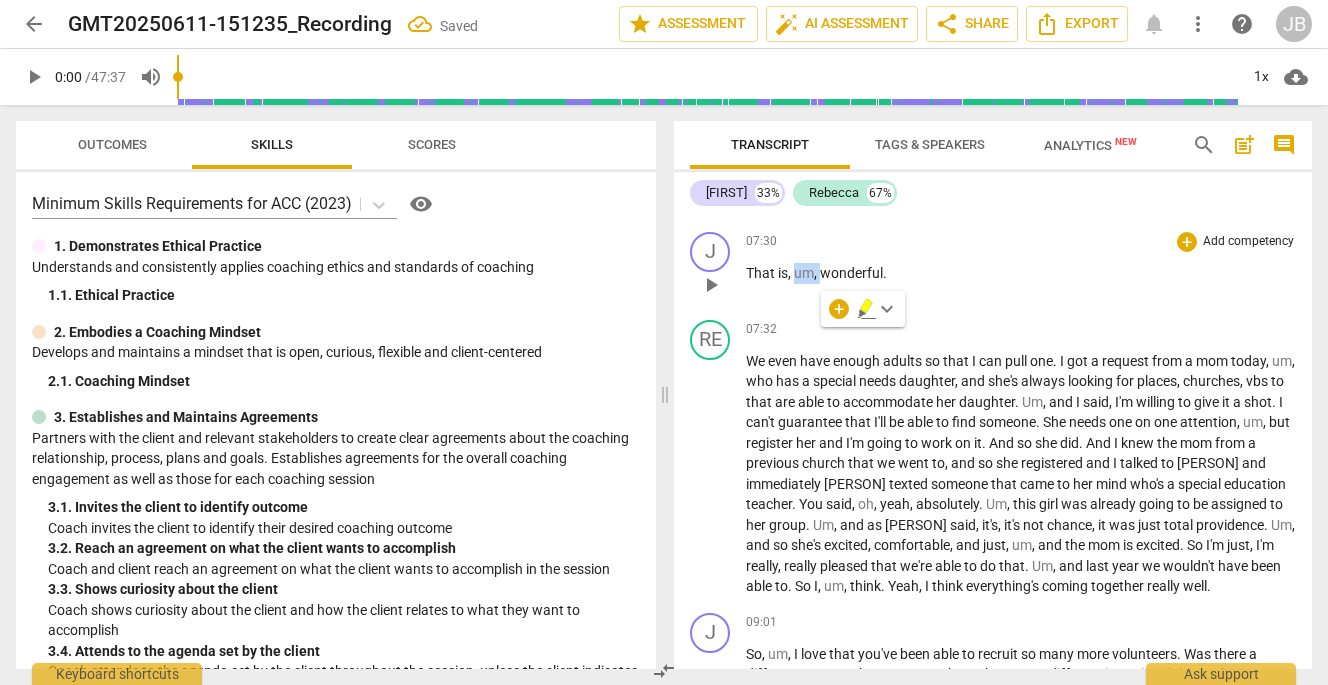 type 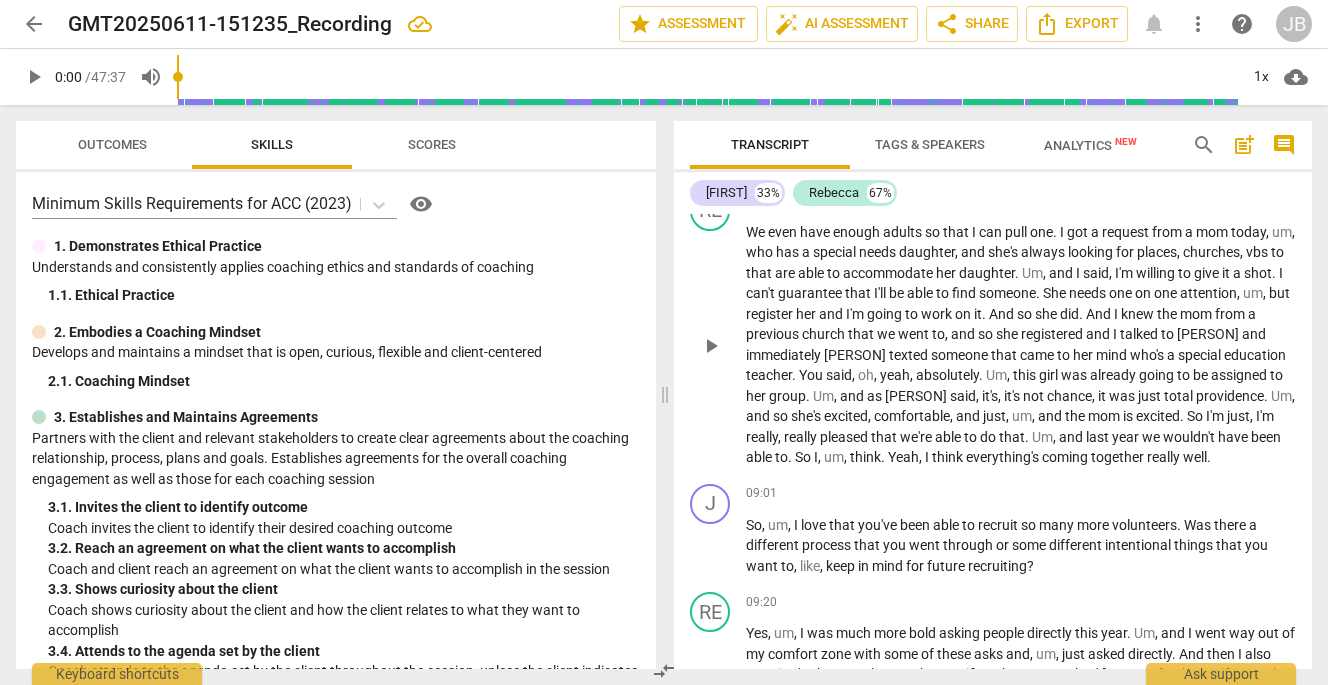 scroll, scrollTop: 2938, scrollLeft: 0, axis: vertical 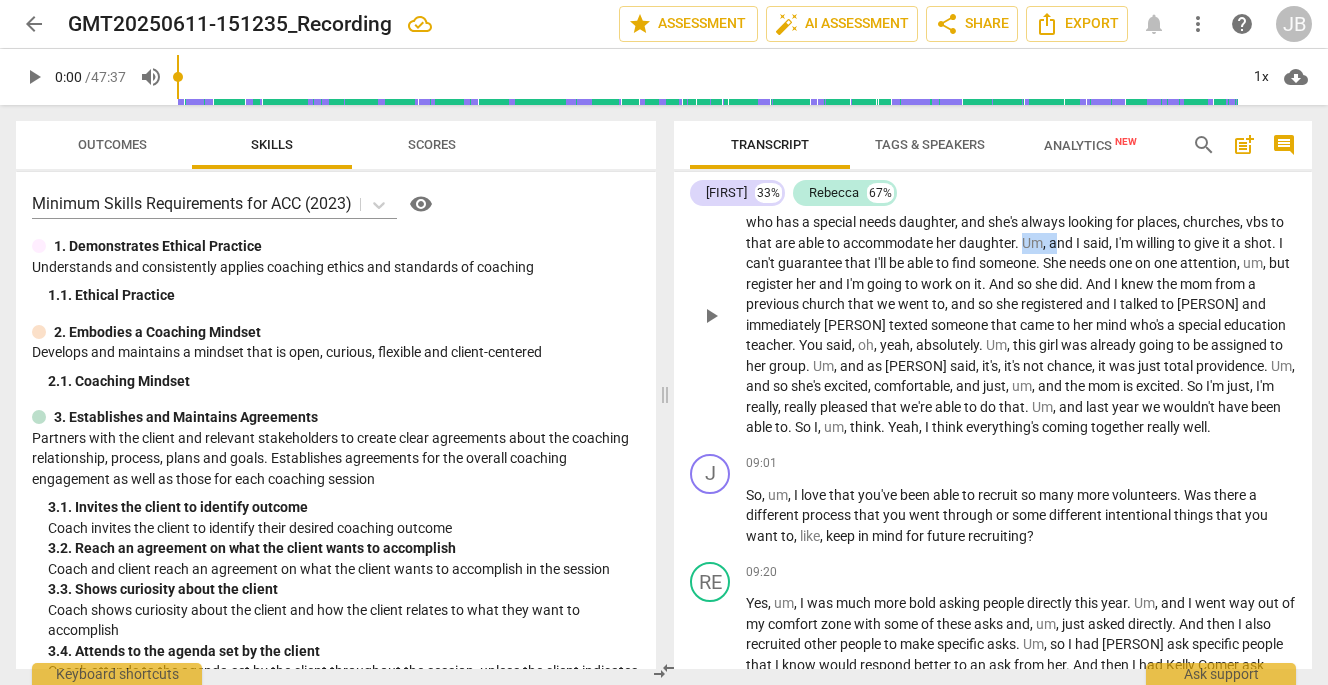drag, startPoint x: 1065, startPoint y: 306, endPoint x: 1096, endPoint y: 307, distance: 31.016125 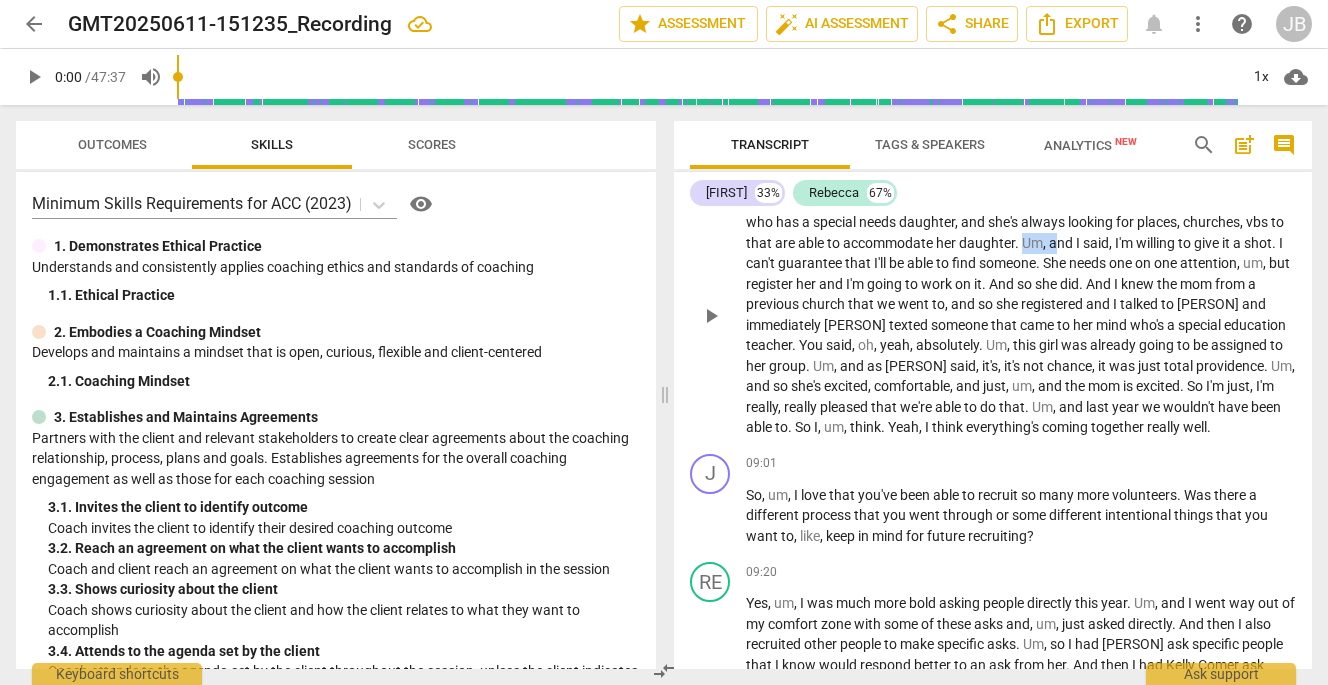 click on "We   even   have   enough   adults   so   that   I   can   pull   one .   I   got   a   request   from   a   mom   today ,   um ,   who   has   a   special   needs   daughter ,   and   she's   always   looking   for   places ,   churches ,   vbs   to   that   are   able   to   accommodate   her   daughter .   Um ,   and   I   said ,   I'm   willing   to   give   it   a   shot .   I   can't   guarantee   that   I'll   be   able   to   find   someone .   She   needs   one   on   one   attention ,   um ,   but   register   her   and   I'm   going   to   work   on   it .   And   so   she   did .   And   I   knew   the   mom   from   a   previous   church   that   we   went   to ,   and   so   she   registered   and   I   talked   to   [NAME]   and   immediately   [NAME]   texted   someone   that   came   to   her   mind   who's   a   special   education   teacher .   You   said ,   oh ,   yeah ,   absolutely .   Um ,   this   girl   was   already   going   to   be   assigned   to   her   group .   Um ,   and   as" at bounding box center [1021, 315] 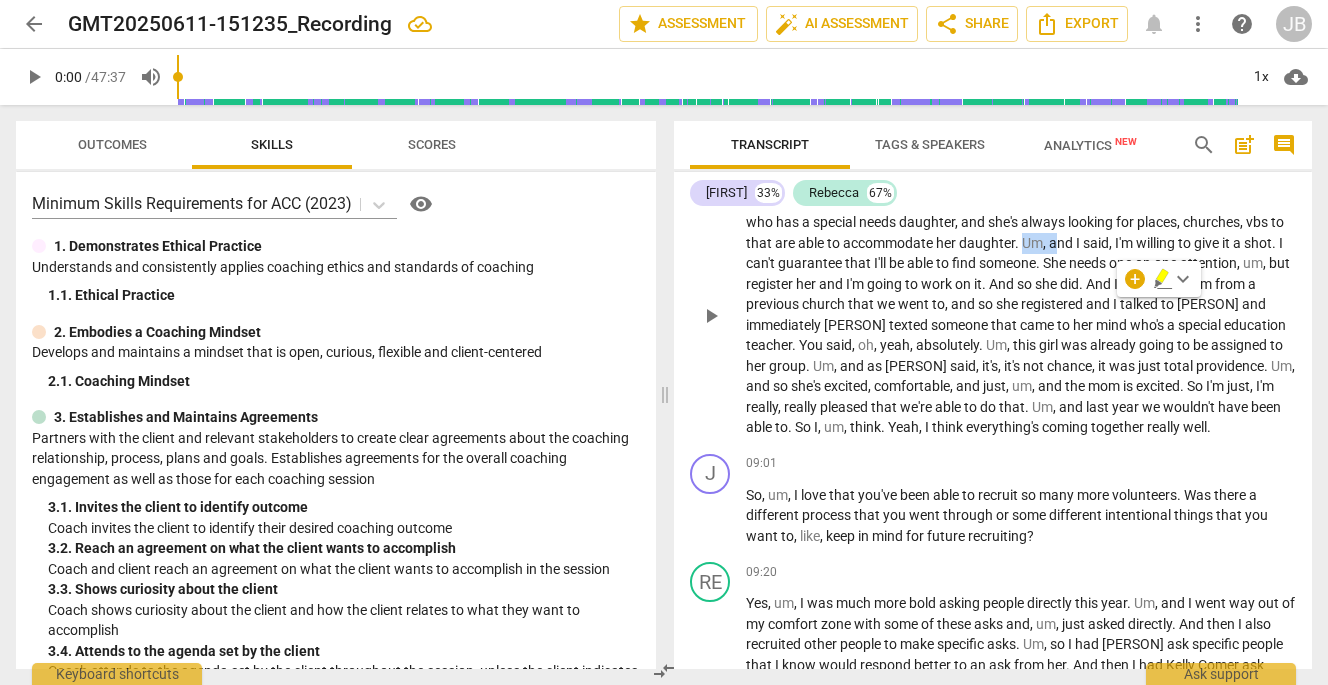 type 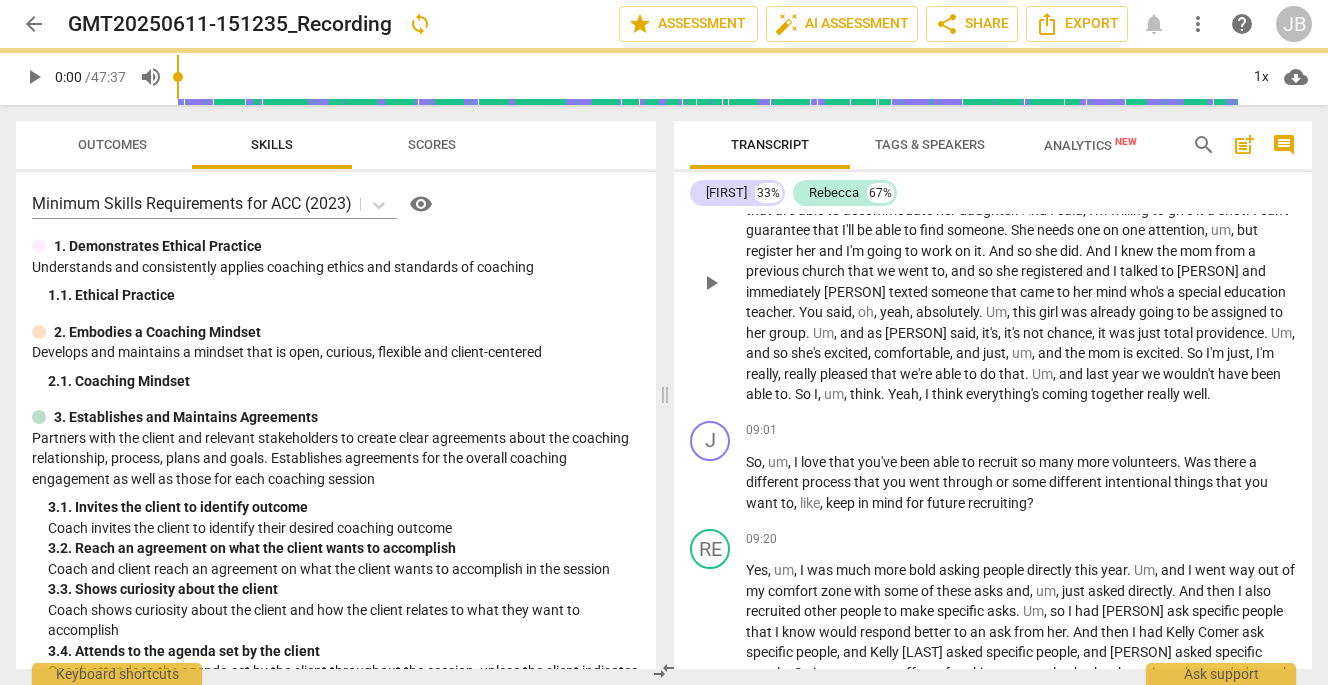 scroll, scrollTop: 2973, scrollLeft: 0, axis: vertical 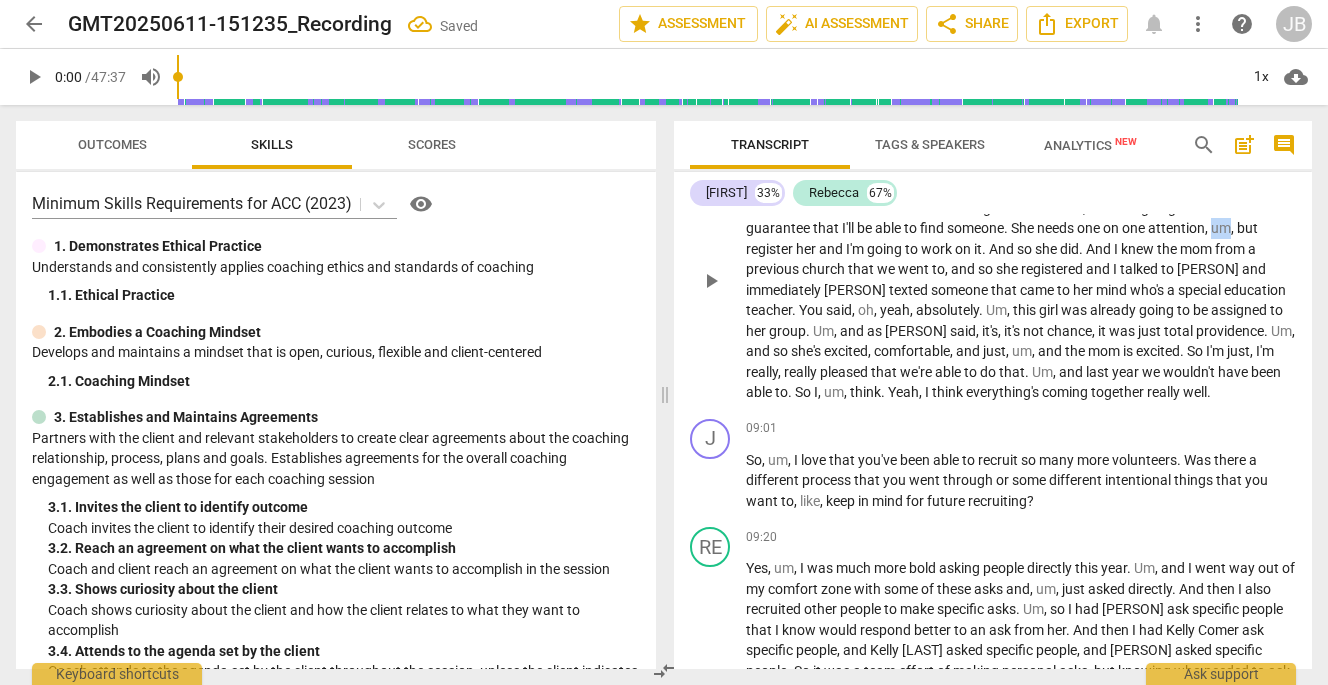 drag, startPoint x: 747, startPoint y: 312, endPoint x: 762, endPoint y: 313, distance: 15.033297 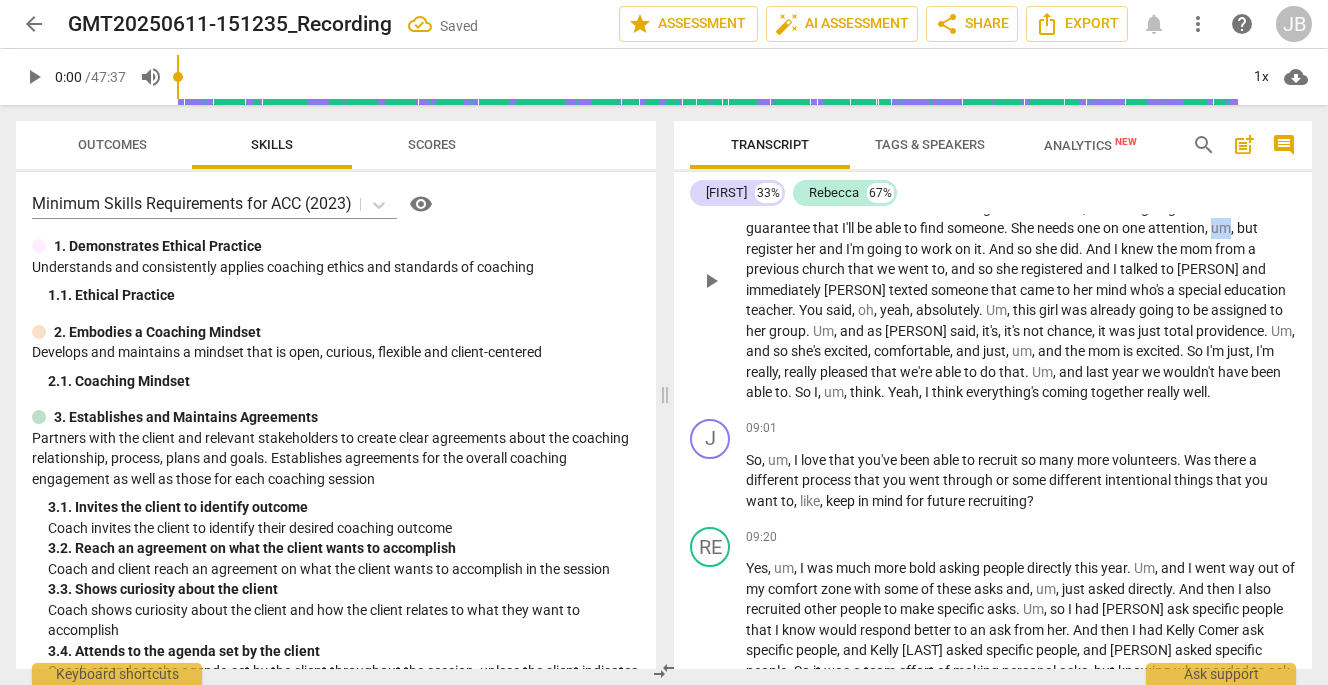 click on "um" at bounding box center [1221, 228] 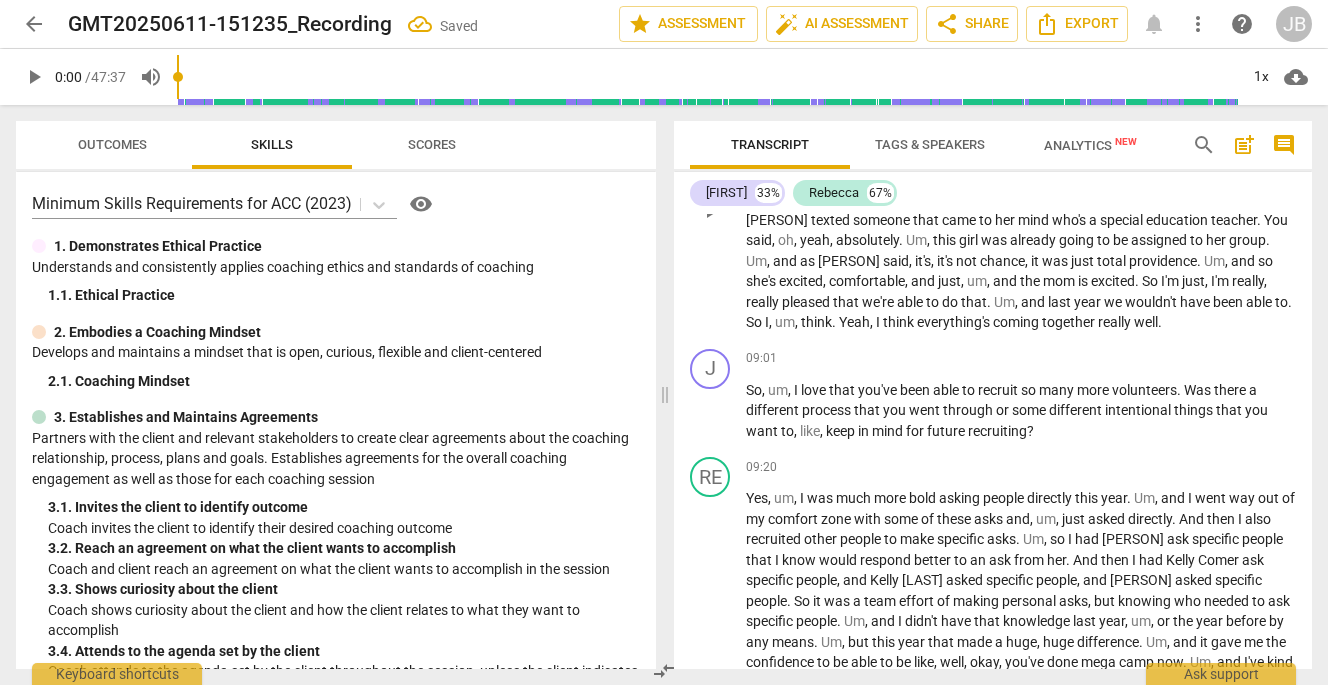 scroll, scrollTop: 3045, scrollLeft: 0, axis: vertical 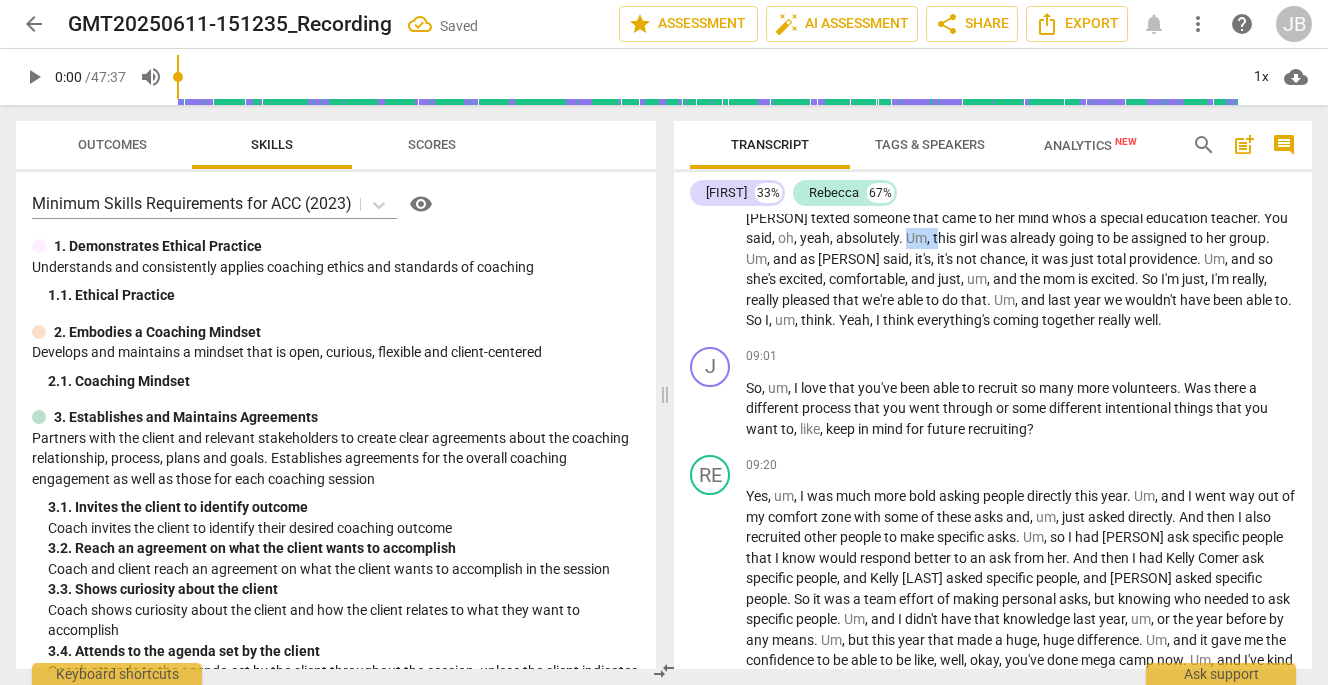 drag, startPoint x: 986, startPoint y: 302, endPoint x: 1017, endPoint y: 305, distance: 31.144823 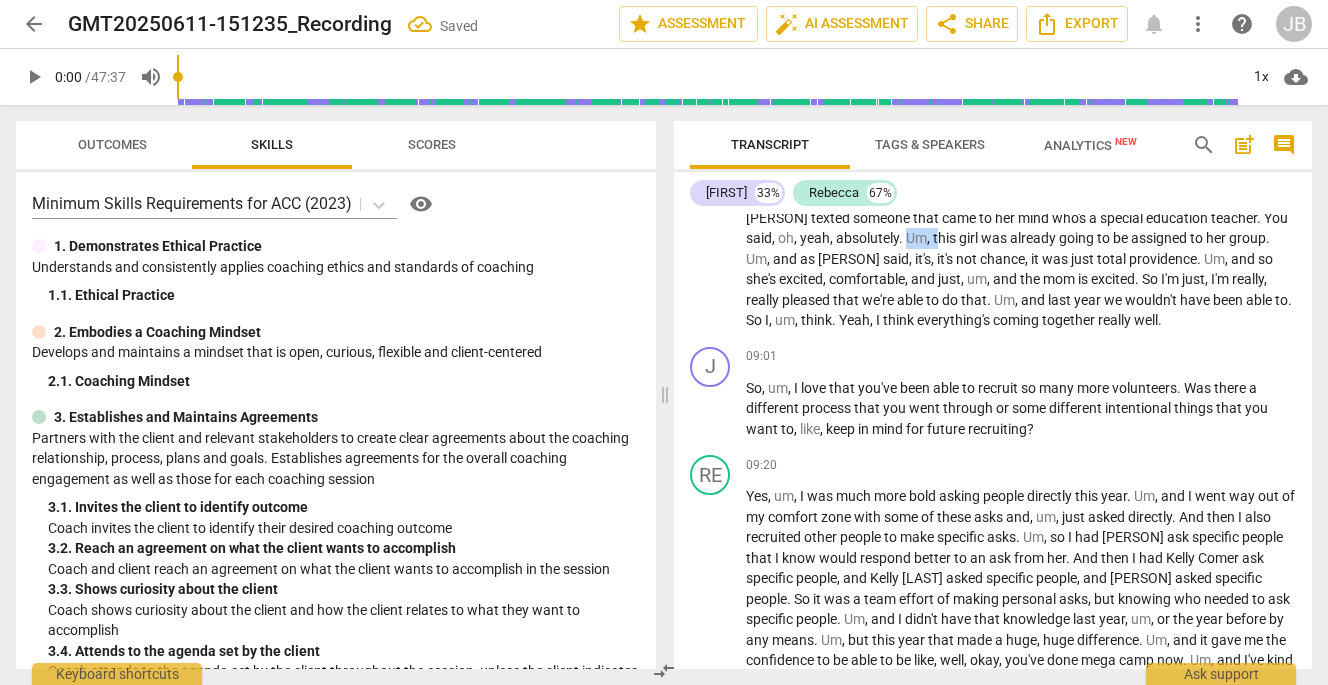 click on "We   even   have   enough   adults   so   that   I   can   pull   one .   I   got   a   request   from   a   mom   today ,   um ,   who   has   a   special   needs   daughter ,   and   she's   always   looking   for   places ,   churches ,   vbs   to   that   are   able   to   accommodate   her   daughter .   A nd   I   said ,   I'm   willing   to   give   it   a   shot .   I   can't   guarantee   that   I'll   be   able   to   find   someone .   She   needs   one   on   one   attention ,   ,   but   register   her   and   I'm   going   to   work   on   it .   And   so   she   did .   And   I   knew   the   mom   from   a   previous   church   that   we   went   to ,   and   so   she   registered   and   I   talked   to   [PERSON]   and   immediately   [PERSON]   texted   someone   that   came   to   her   mind   who's   a   special   education   teacher .   You   said ,   oh ,   yeah ,   absolutely .   Um ,   this   girl   was   already   going   to   be   assigned   to   her   group .   Um ,   and   as   [PERSON]" at bounding box center (1021, 208) 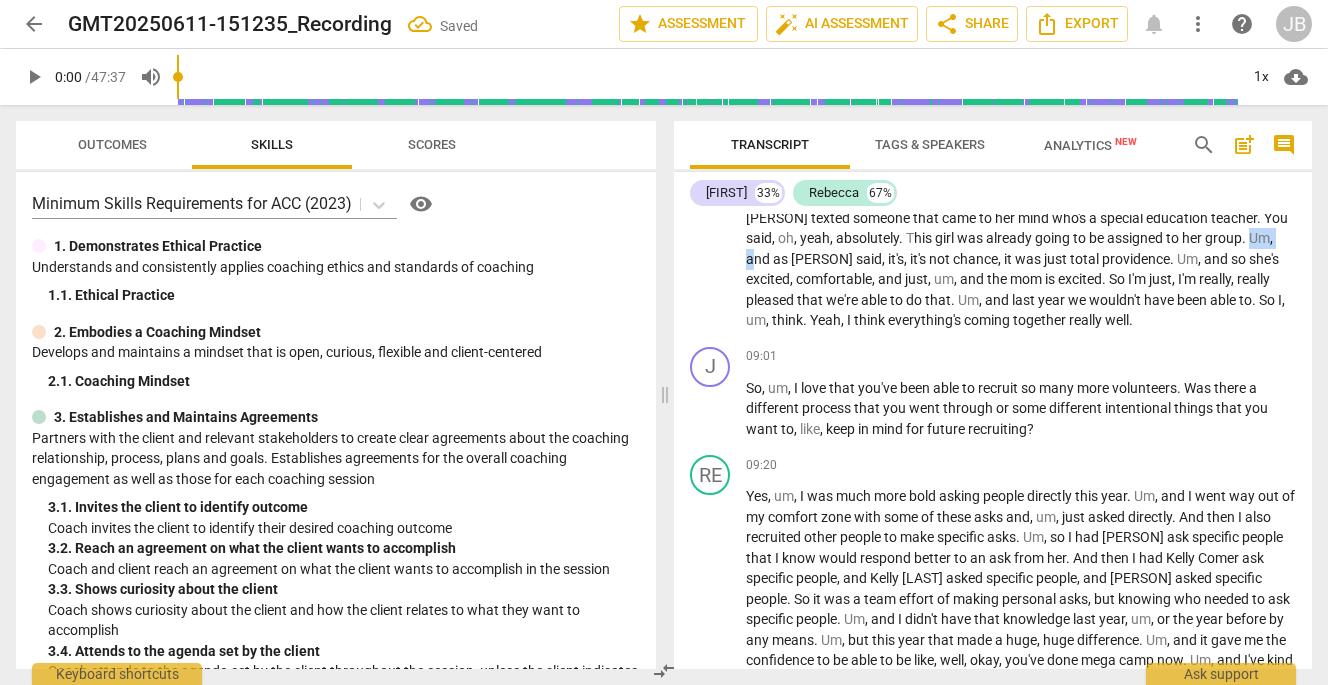 drag, startPoint x: 792, startPoint y: 321, endPoint x: 822, endPoint y: 326, distance: 30.413813 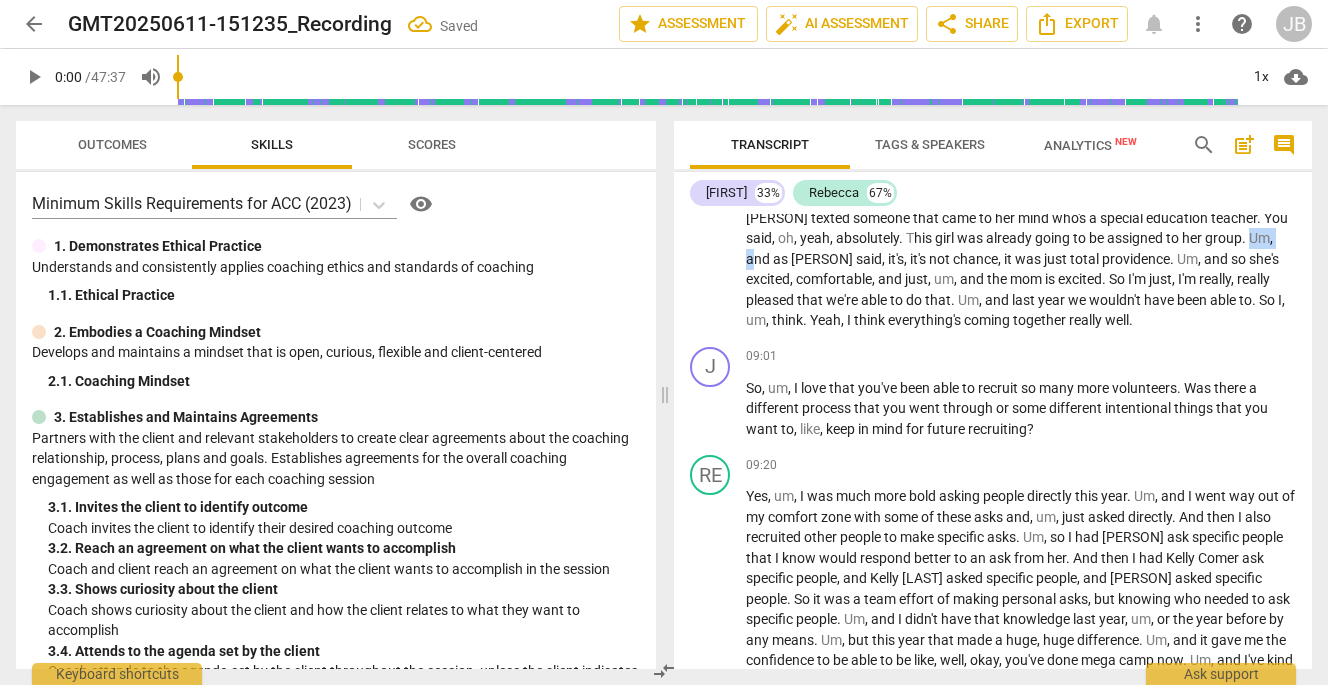 click on "We   even   have   enough   adults   so   that   I   can   pull   one .   I   got   a   request   from   a   mom   today ,   um ,   who   has   a   special   needs   daughter ,   and   she's   always   looking   for   places ,   churches ,   vbs   to   that   are   able   to   accommodate   her   daughter .   A nd   I   said ,   I'm   willing   to   give   it   a   shot .   I   can't   guarantee   that   I'll   be   able   to   find   someone .   She   needs   one   on   one   attention ,   ,   but   register   her   and   I'm   going   to   work   on   it .   And   so   she   did .   And   I   knew   the   mom   from   a   previous   church   that   we   went   to ,   and   so   she   registered   and   I   talked   to   [NAME]   and   immediately   [NAME]   texted   someone   that   came   to   her   mind   who's   a   special   education   teacher .   You   said ,   oh ,   yeah ,   absolutely .   T his   girl   was   already   going   to   be   assigned   to   her   group .   Um ,   and   as   [NAME]   said" at bounding box center [1021, 208] 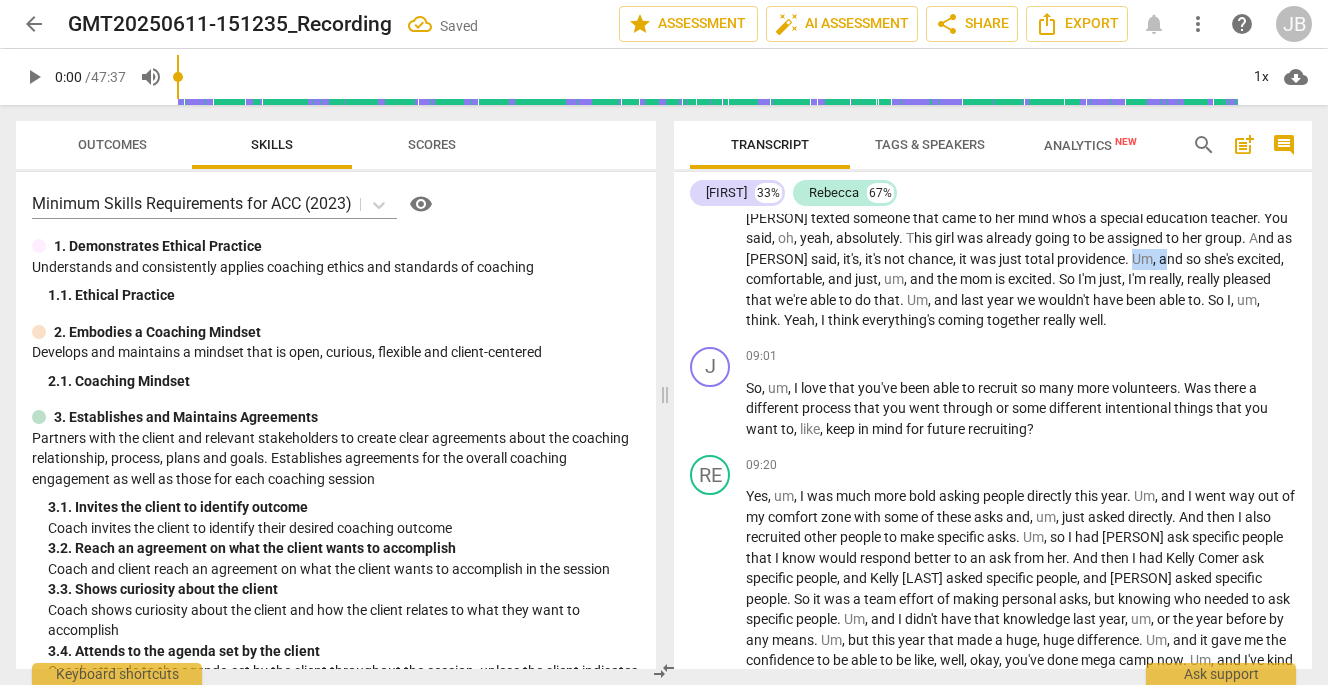 drag, startPoint x: 1207, startPoint y: 319, endPoint x: 1239, endPoint y: 321, distance: 32.06244 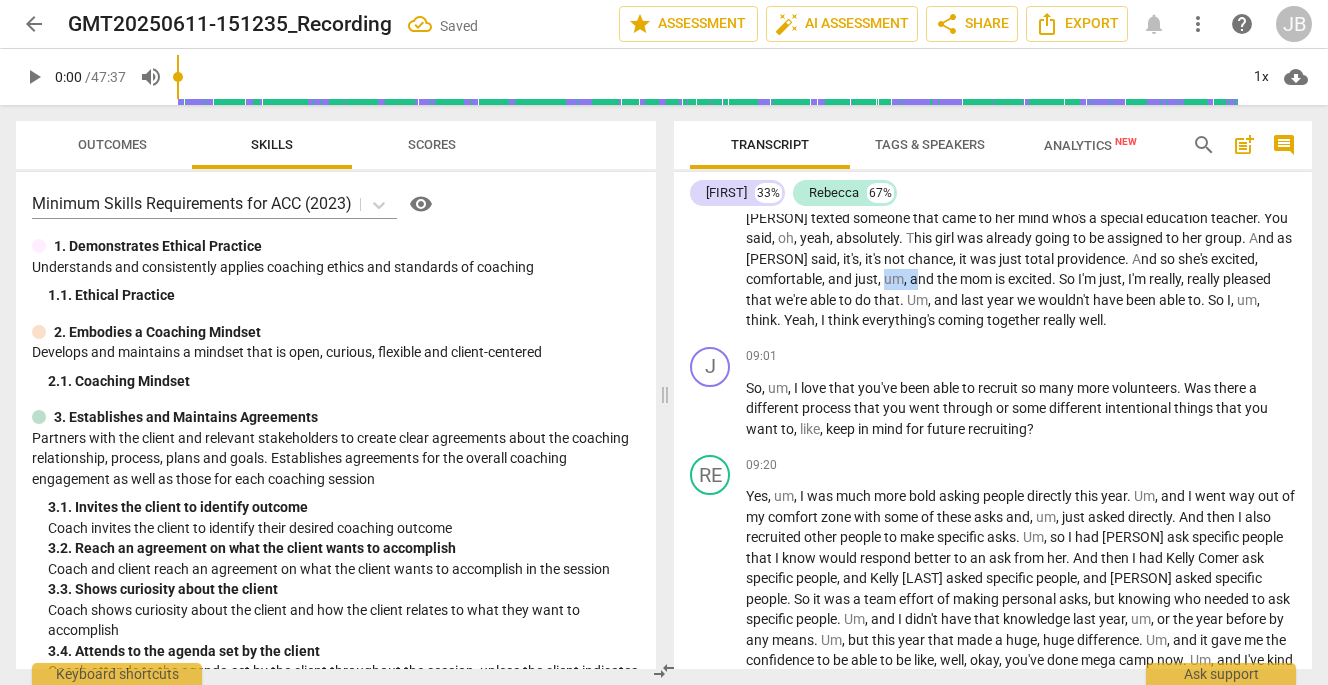 drag, startPoint x: 936, startPoint y: 345, endPoint x: 967, endPoint y: 349, distance: 31.257 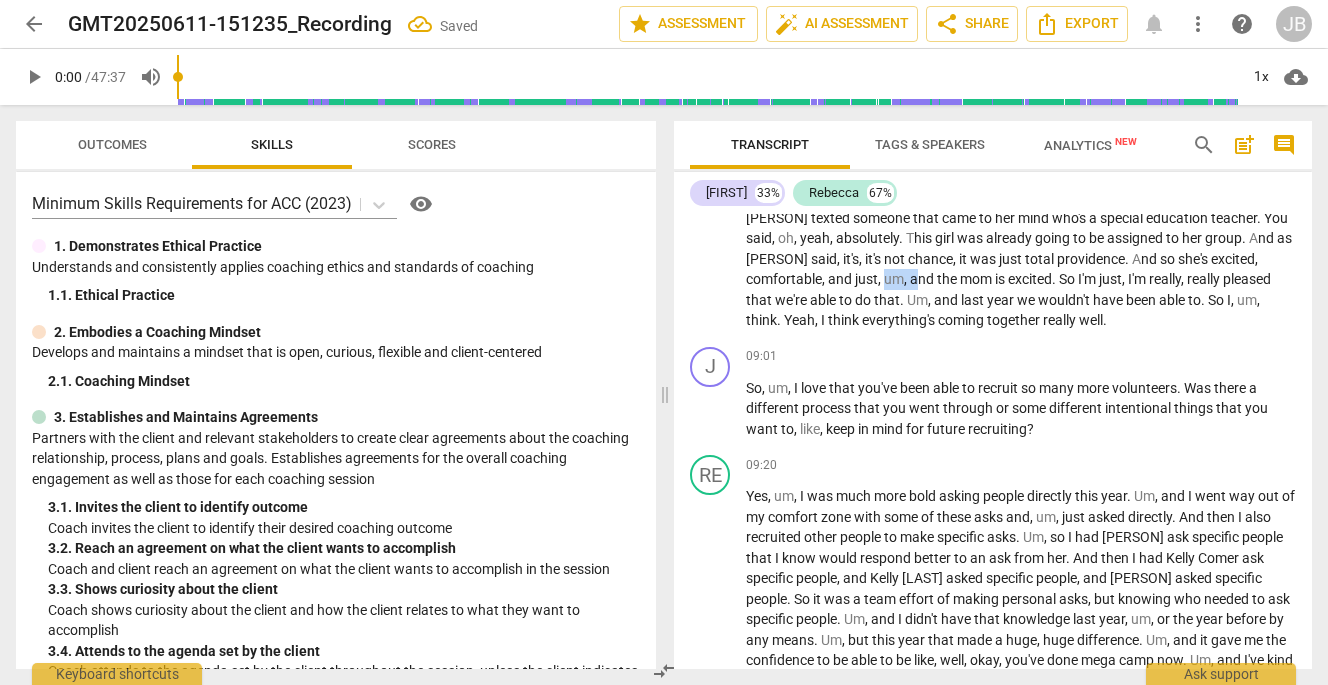 click on "We   even   have   enough   adults   so   that   I   can   pull   one .   I   got   a   request   from   a   mom   today ,   um ,   who   has   a   special   needs   daughter ,   and   she's   always   looking   for   places ,   churches ,   vbs   to   that   are   able   to   accommodate   her   daughter .   A nd   I   said ,   I'm   willing   to   give   it   a   shot .   I   can't   guarantee   that   I'll   be   able   to   find   someone .   She   needs   one   on   one   attention ,   ,   but   register   her   and   I'm   going   to   work   on   it .   And   so   she   did .   And   I   knew   the   mom   from   a   previous   church   that   we   went   to ,   and   so   she   registered   and   I   talked   to   [PERSON]   and   immediately   [PERSON]   texted   someone   that   came   to   her   mind   who's   a   special   education   teacher .   You   said ,   oh ,   yeah ,   absolutely .   T his   girl   was   already   going   to   be   assigned   to   her   group .   A nd   as   [PERSON]   said ," at bounding box center [1021, 208] 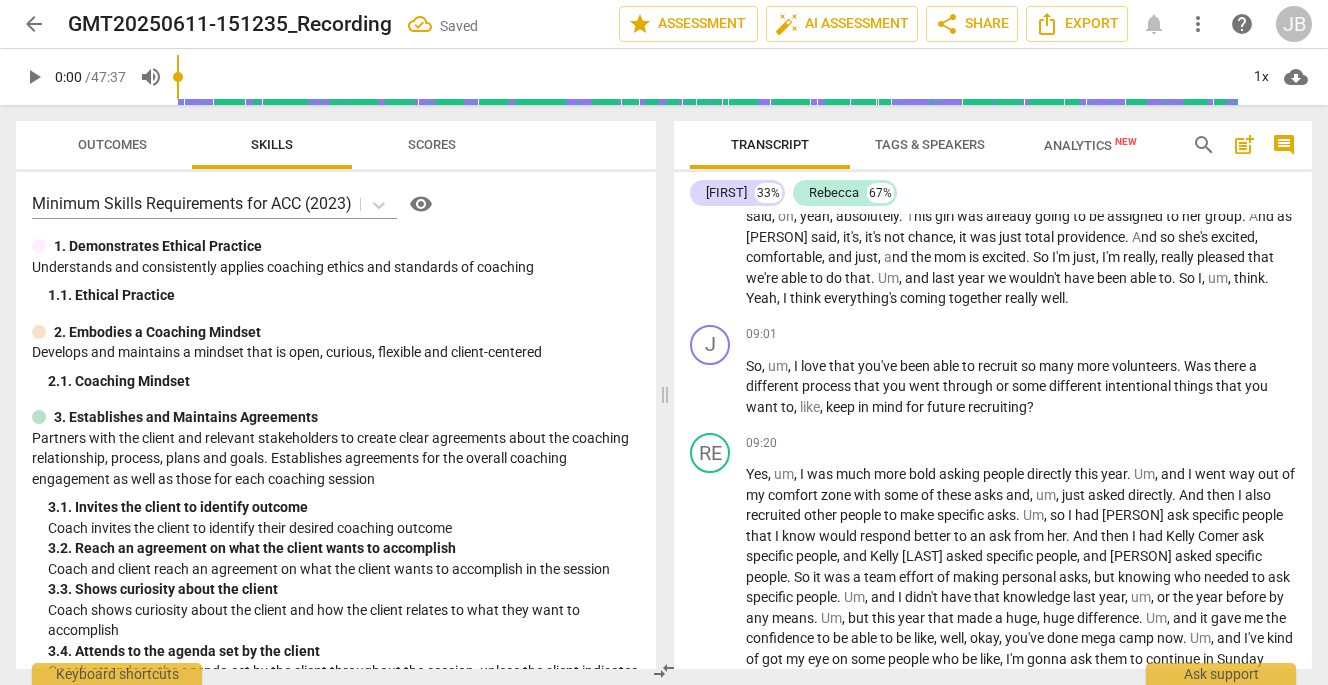 scroll, scrollTop: 3104, scrollLeft: 0, axis: vertical 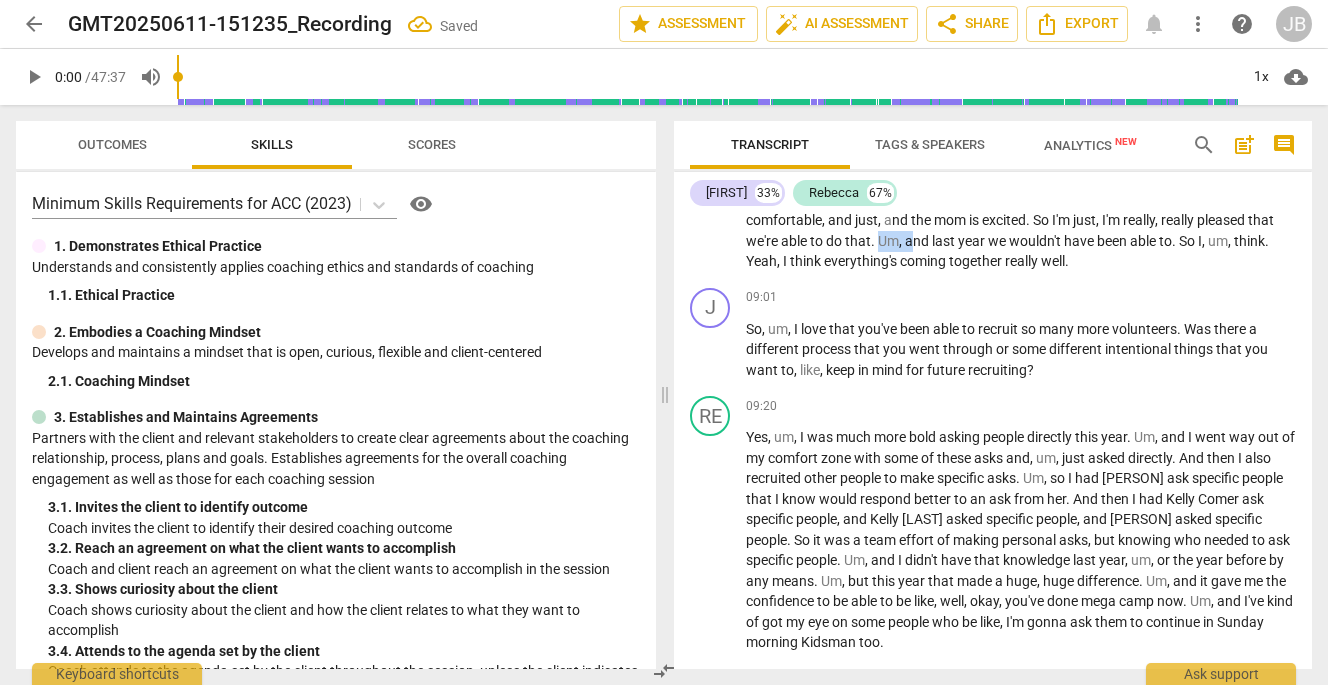 drag, startPoint x: 959, startPoint y: 304, endPoint x: 994, endPoint y: 308, distance: 35.22783 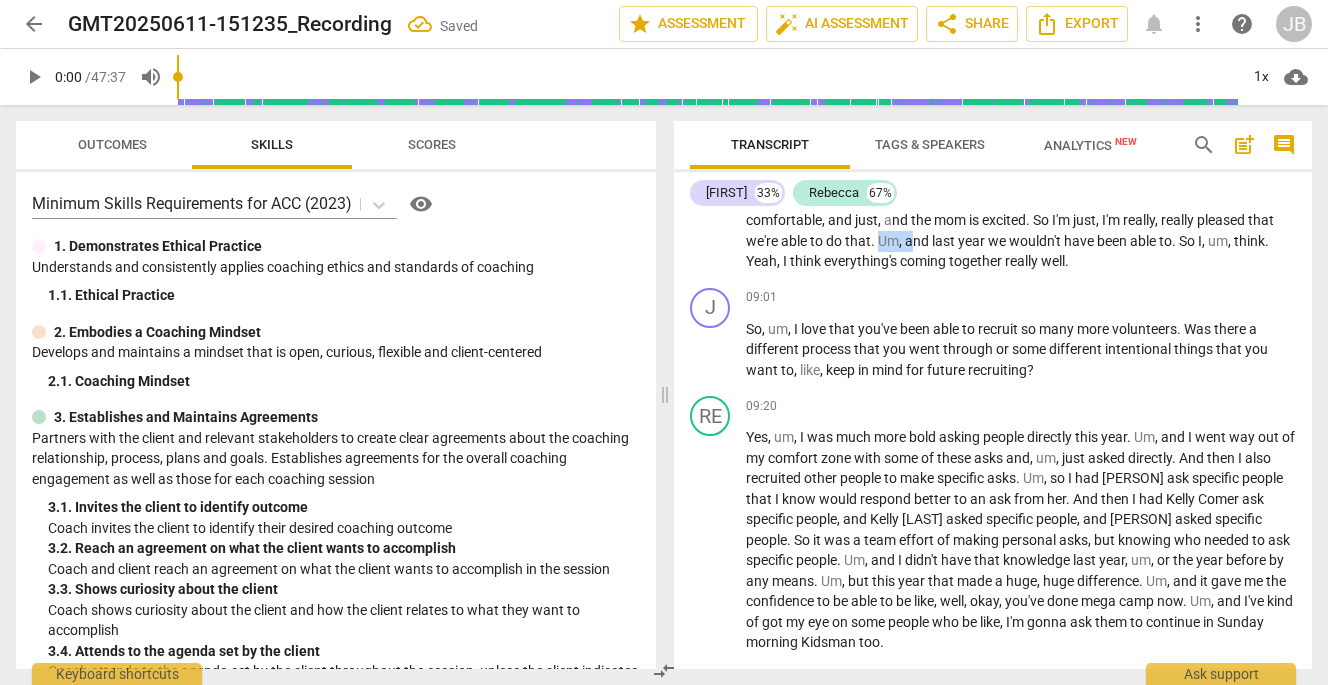 click on "We   even   have   enough   adults   so   that   I   can   pull   one .   I   got   a   request   from   a   mom   today ,   um ,   who   has   a   special   needs   daughter ,   and   she's   always   looking   for   places ,   churches ,   vbs   to   that   are   able   to   accommodate   her   daughter .   A nd   I   said ,   I'm   willing   to   give   it   a   shot .   I   can't   guarantee   that   I'll   be   able   to   find   someone .   She   needs   one   on   one   attention ,   ,   but   register   her   and   I'm   going   to   work   on   it .   And   so   she   did .   And   I   knew   the   mom   from   a   previous   church   that   we   went   to ,   and   so   she   registered   and   I   talked   to   [PERSON]   and   immediately   [PERSON]   texted   someone   that   came   to   her   mind   who's   a   special   education   teacher .   You   said ,   oh ,   yeah ,   absolutely .   T his   girl   was   already   going   to   be   assigned   to   her   group .   A nd   as   [PERSON]   said ," at bounding box center [1021, 149] 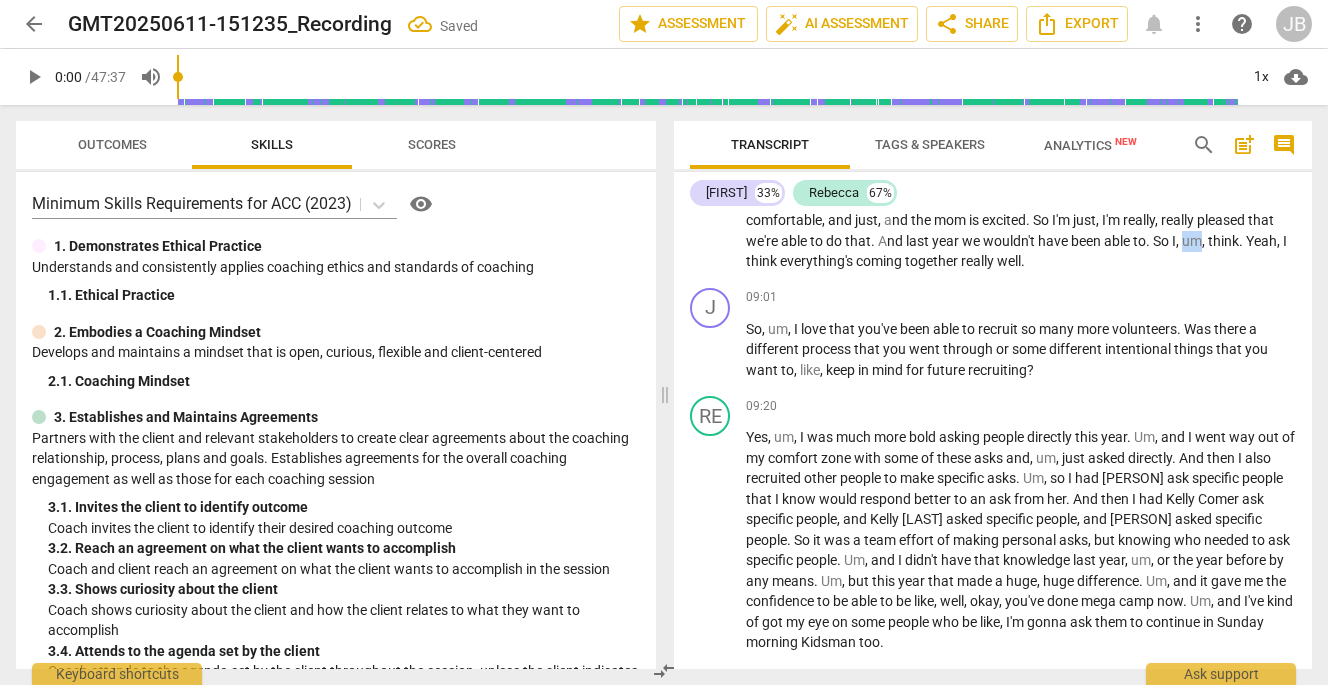 drag, startPoint x: 1265, startPoint y: 302, endPoint x: 1280, endPoint y: 301, distance: 15.033297 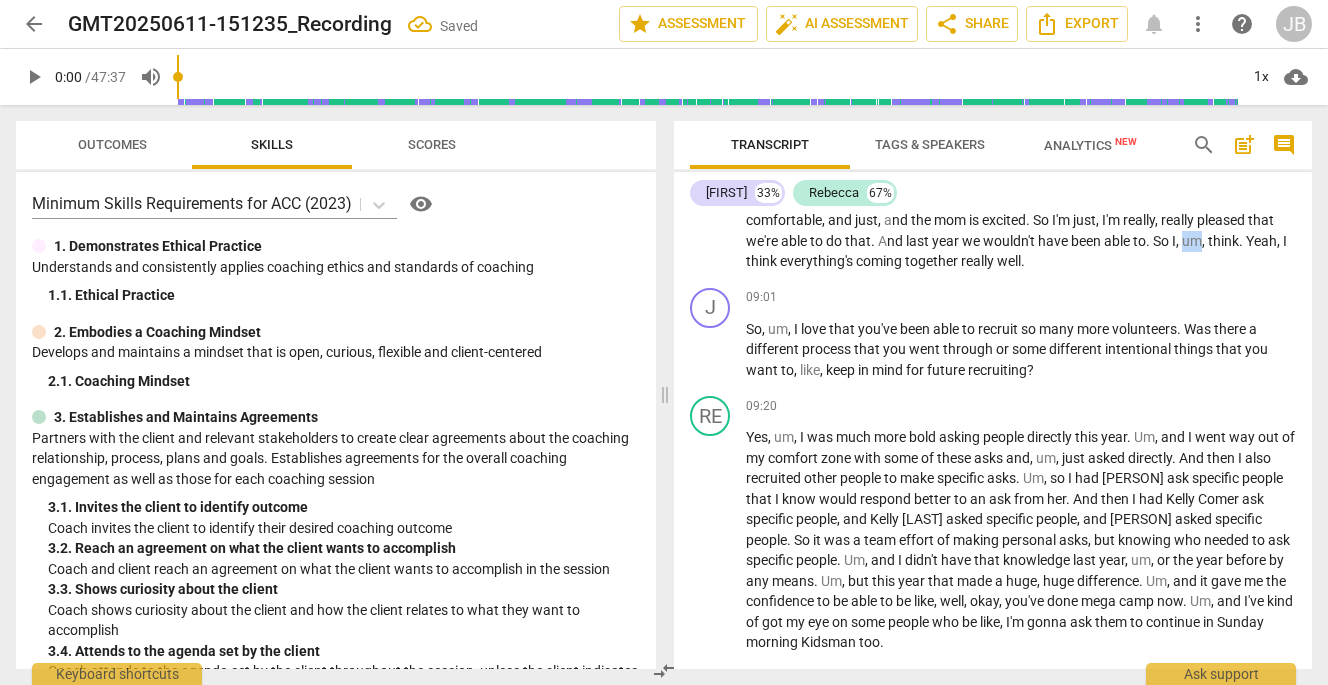 click on "um" at bounding box center (1192, 241) 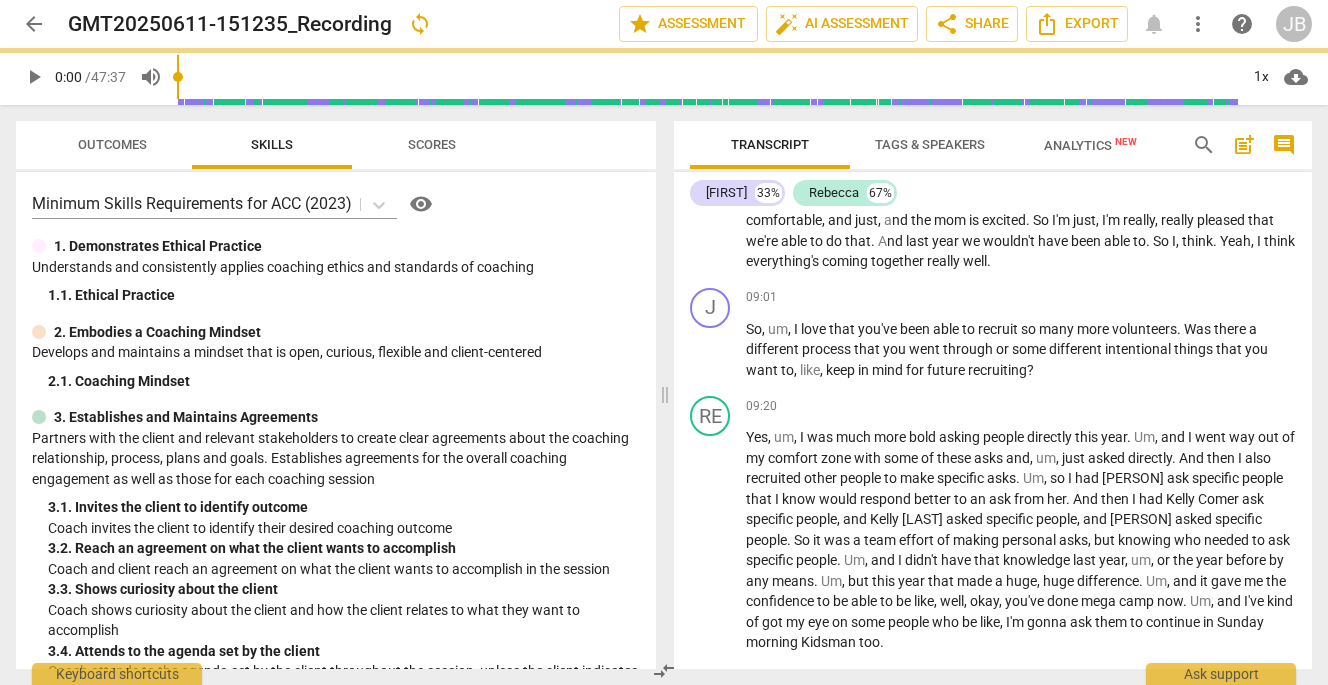 click on "We   even   have   enough   adults   so   that   I   can   pull   one .   I   got   a   request   from   a   mom   today ,   um ,   who   has   a   special   needs   daughter ,   and   she's   always   looking   for   places ,   churches ,   vbs   to   that   are   able   to   accommodate   her   daughter .   A nd   I   said ,   I'm   willing   to   give   it   a   shot .   I   can't   guarantee   that   I'll   be   able   to   find   someone .   She   needs   one   on   one   attention ,   ,   but   register   her   and   I'm   going   to   work   on   it .   And   so   she   did .   And   I   knew   the   mom   from   a   previous   church   that   we   went   to ,   and   so   she   registered   and   I   talked   to   [PERSON]   and   immediately   [PERSON]   texted   someone   that   came   to   her   mind   who's   a   special   education   teacher .   You   said ,   oh ,   yeah ,   absolutely .   T his   girl   was   already   going   to   be   assigned   to   her   group .   A nd   as   [PERSON]   said ," at bounding box center (1021, 149) 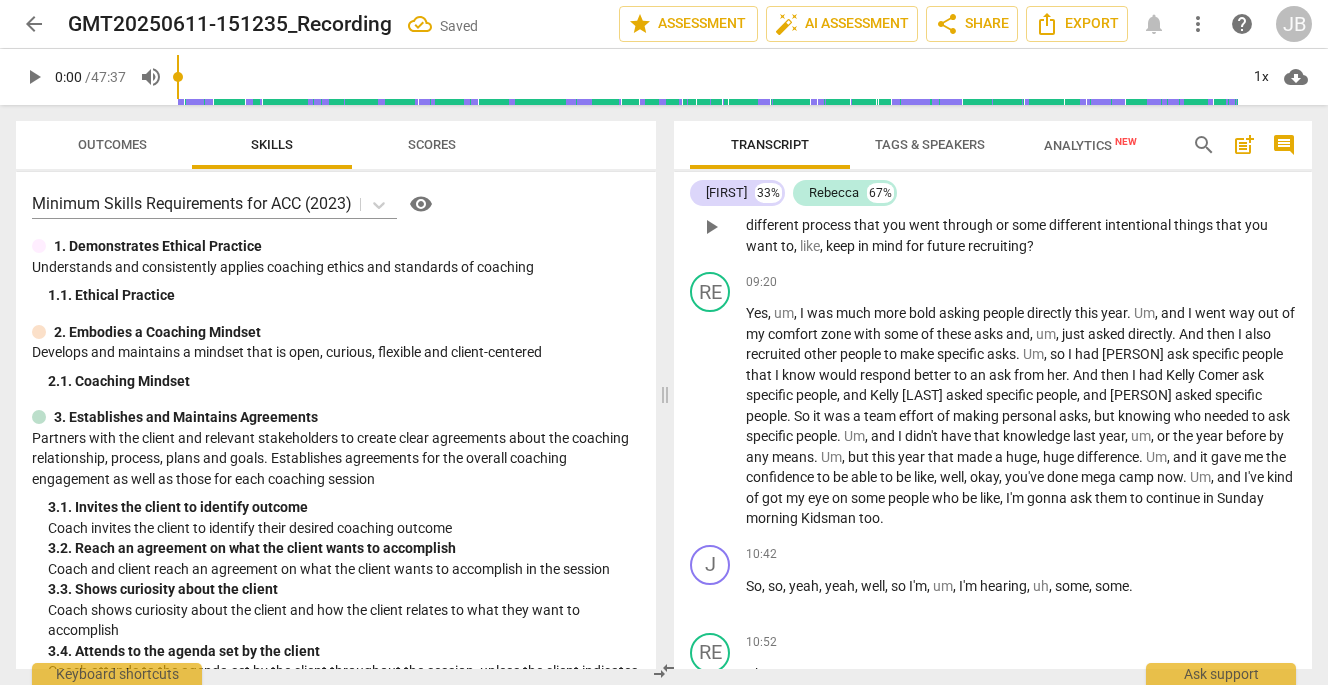 scroll, scrollTop: 3243, scrollLeft: 0, axis: vertical 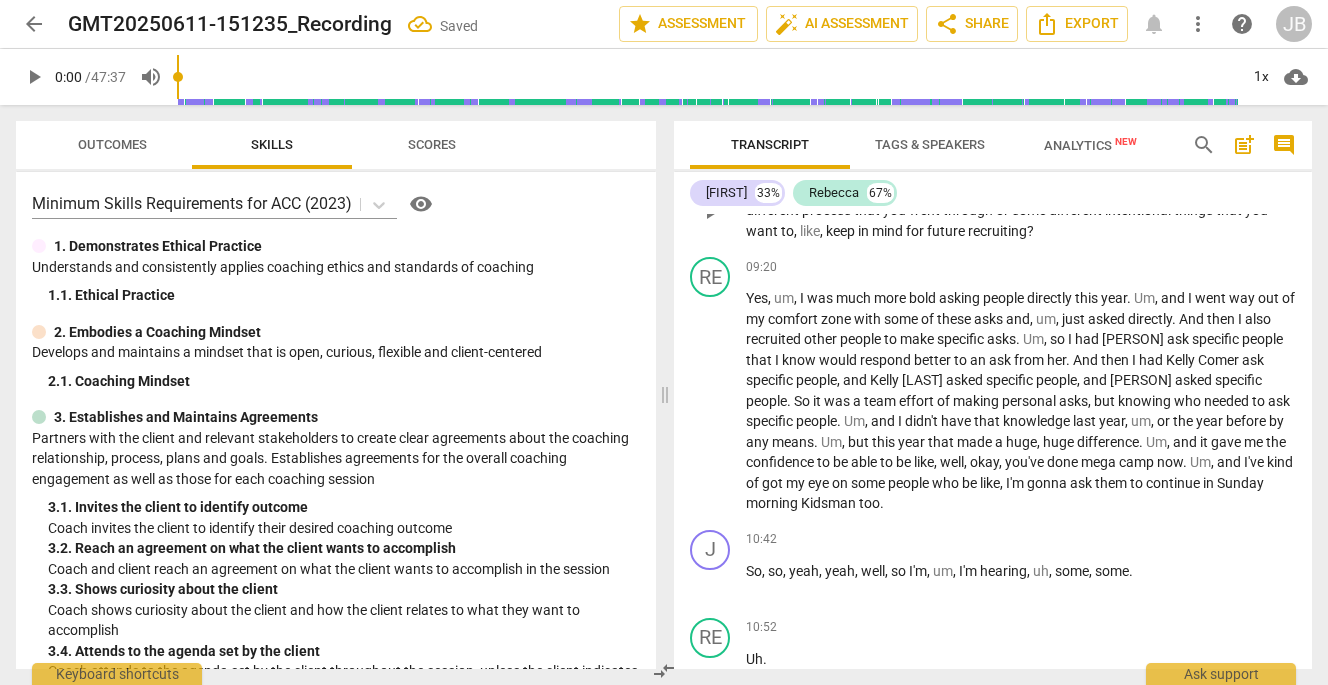 drag, startPoint x: 747, startPoint y: 250, endPoint x: 793, endPoint y: 255, distance: 46.270943 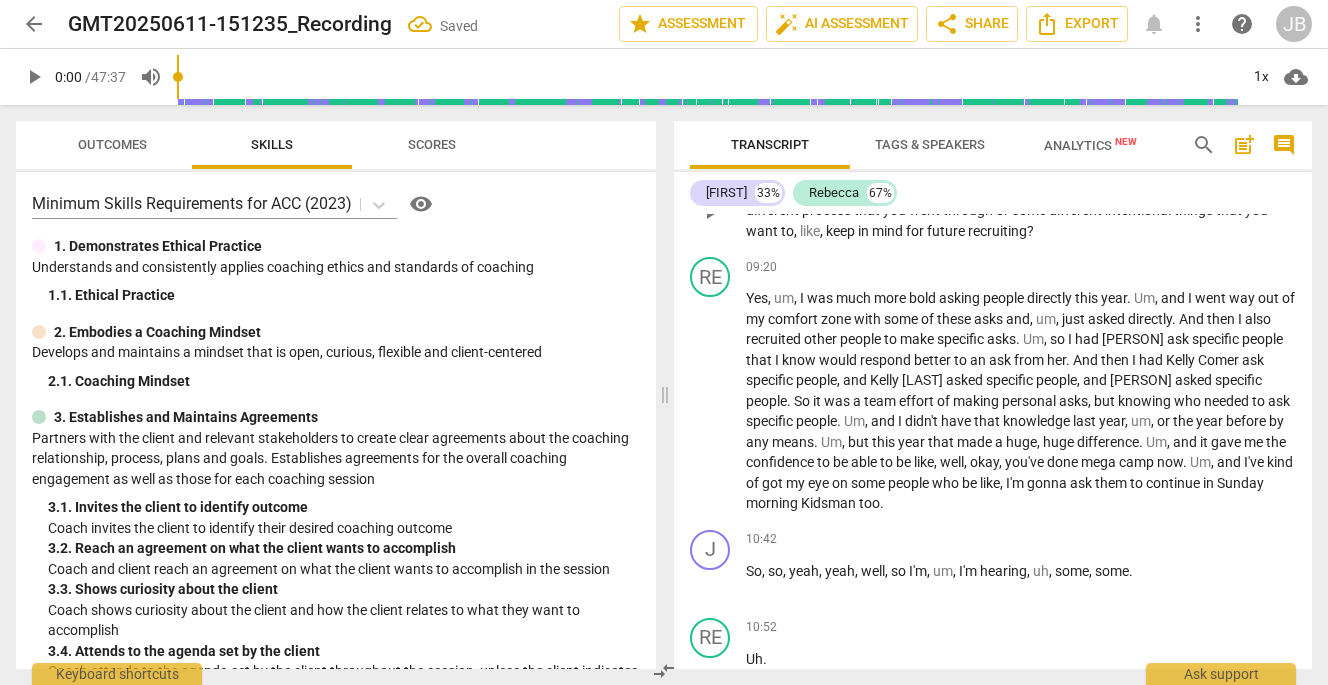 click on "So ,   um ,   I   love   that   you've   been   able   to   recruit   so   many   more   volunteers .   Was   there   a   different   process   that   you   went   through   or   some   different   intentional   things   that   you   want   to ,   like ,   keep   in   mind   for   future   recruiting ?" at bounding box center [1021, 211] 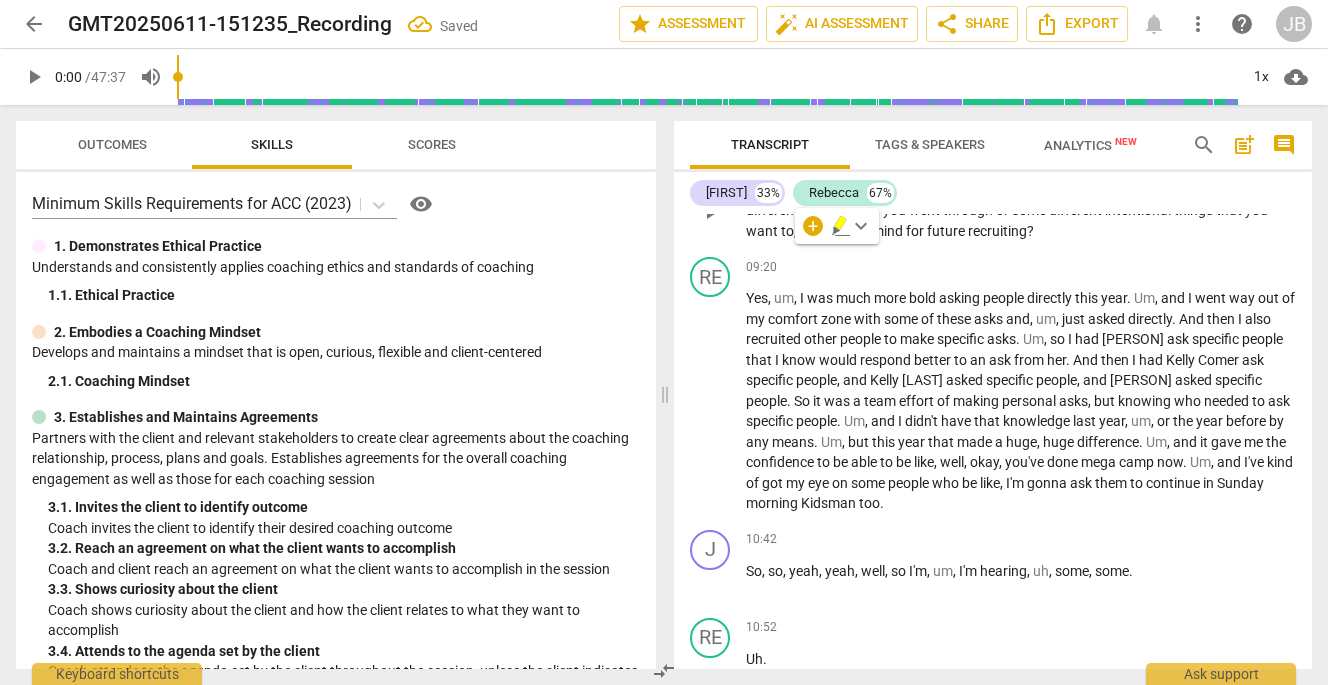 type 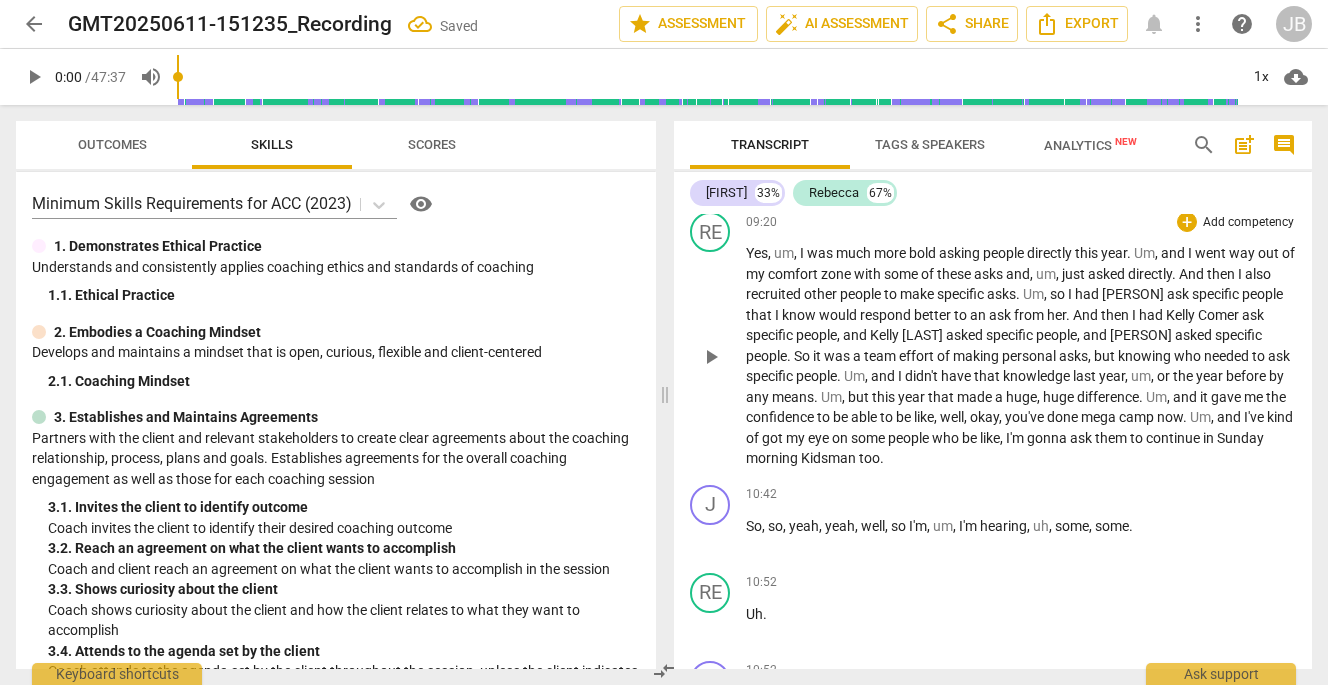 scroll, scrollTop: 3293, scrollLeft: 0, axis: vertical 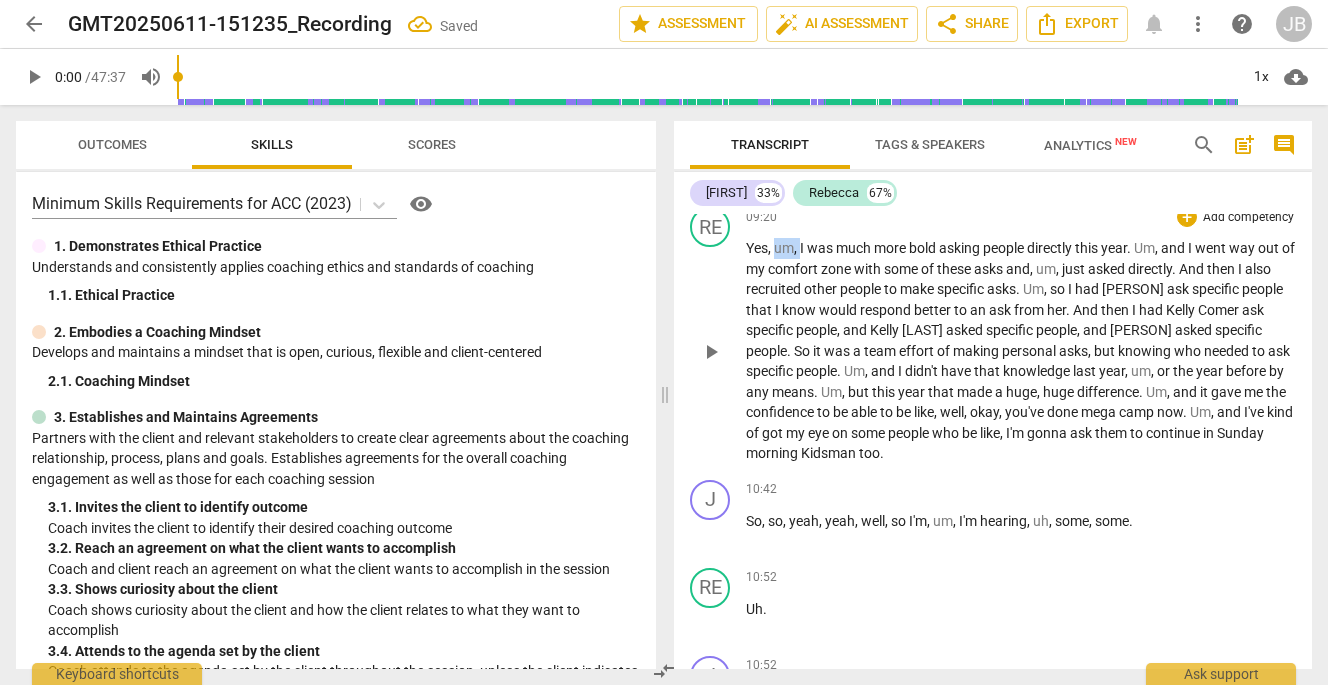drag, startPoint x: 775, startPoint y: 310, endPoint x: 799, endPoint y: 312, distance: 24.083189 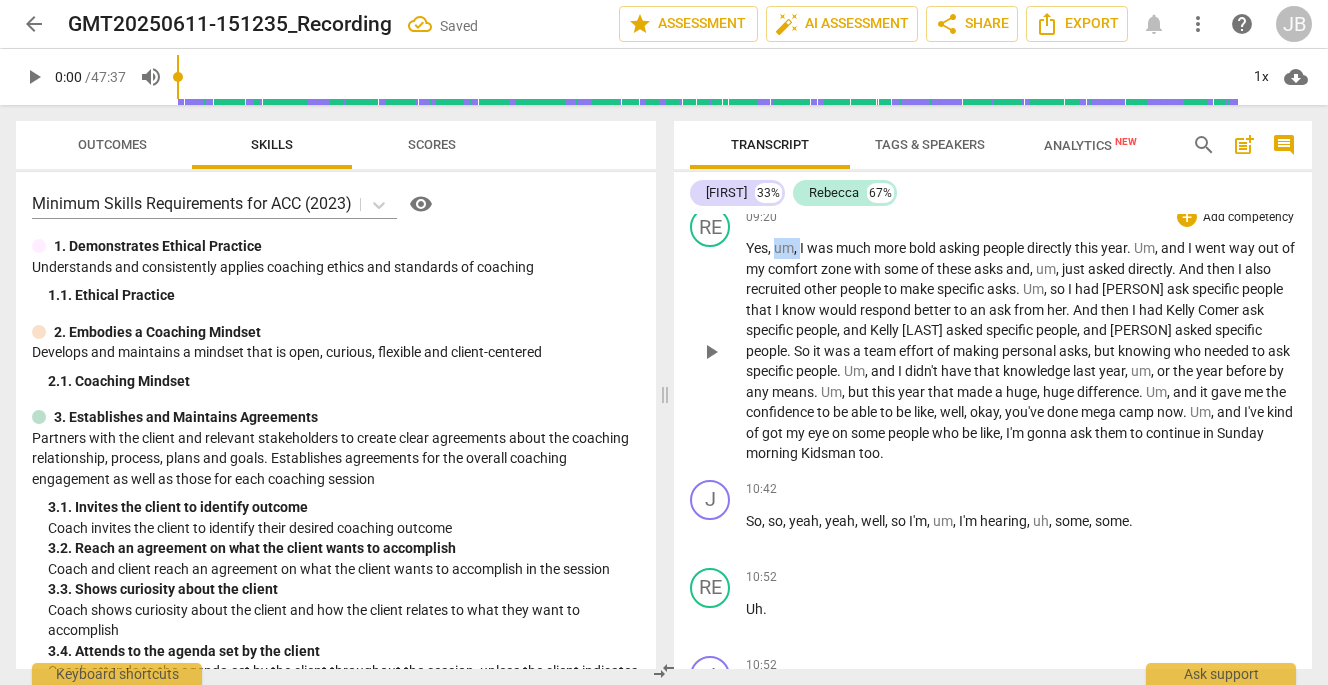 click on "Yes ,   um ,   I   was   much   more   bold   asking   people   directly   this   year .   Um ,   and   I   went   way   out   of   my   comfort   zone   with   some   of   these   asks   and ,   um ,   just   asked   directly .   And   then   I   also   recruited   other   people   to   make   specific   asks .   Um ,   so   I   had   [NAME]   ask   specific   people   that   I   know   would   respond   better   to   an   ask   from   her .   And   then   I   had   [NAME]   ask   specific   people ,   and   [NAME]   asked   specific   people ,   and   [NAME]   asked   specific   people .   So   it   was   a   team   effort   of   making   personal   asks ,   but   knowing   who   needed   to   ask   specific   people .   Um ,   and   I   didn't   have   that   knowledge   last   year ,   um ,   or   the   year   before   by   any   means .   Um ,   but   this   year   that   made   a   huge ,   huge   difference .   Um ,   and   it   gave   me   the   confidence   to   be   able   to   be   ," at bounding box center (1021, 351) 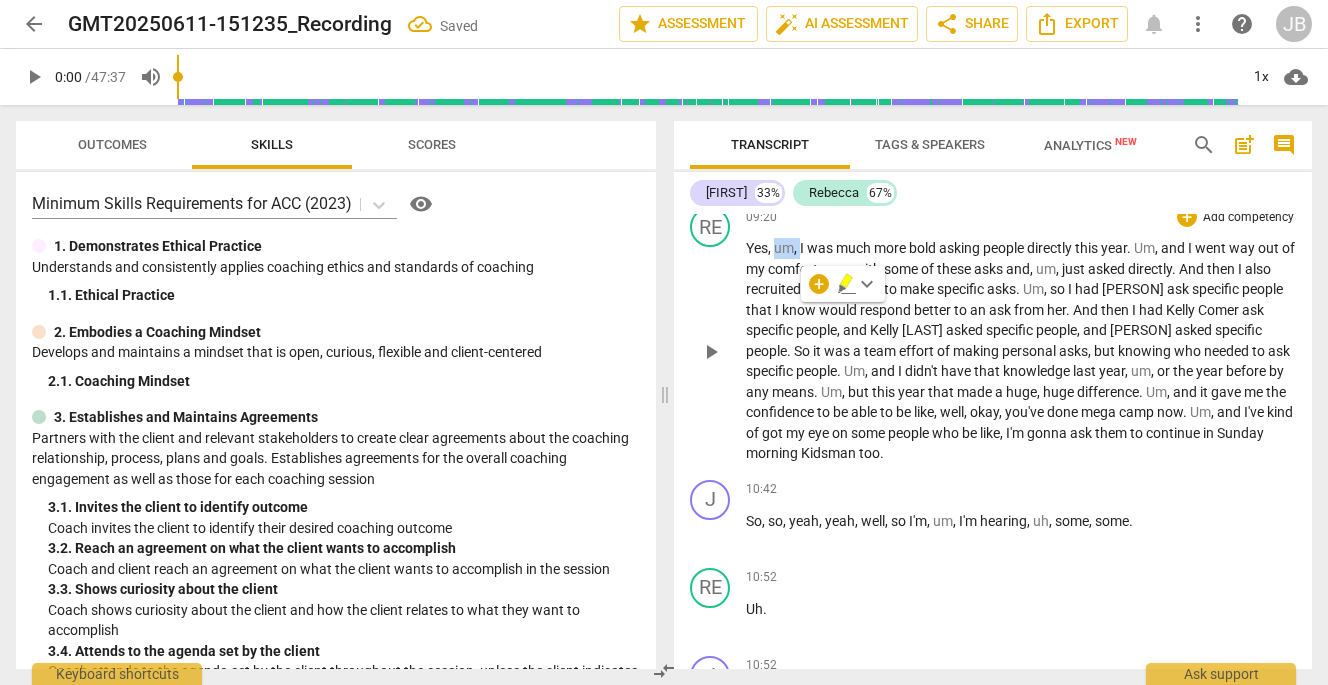 type 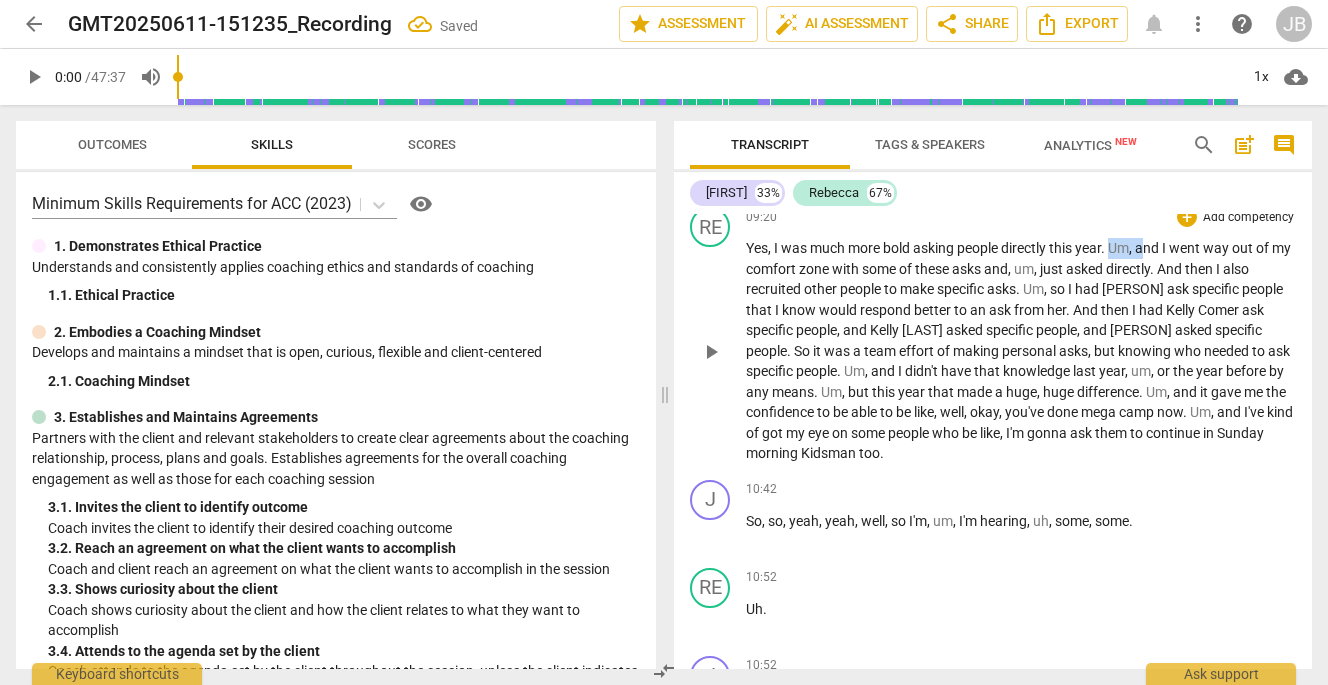 drag, startPoint x: 1116, startPoint y: 306, endPoint x: 1149, endPoint y: 309, distance: 33.13608 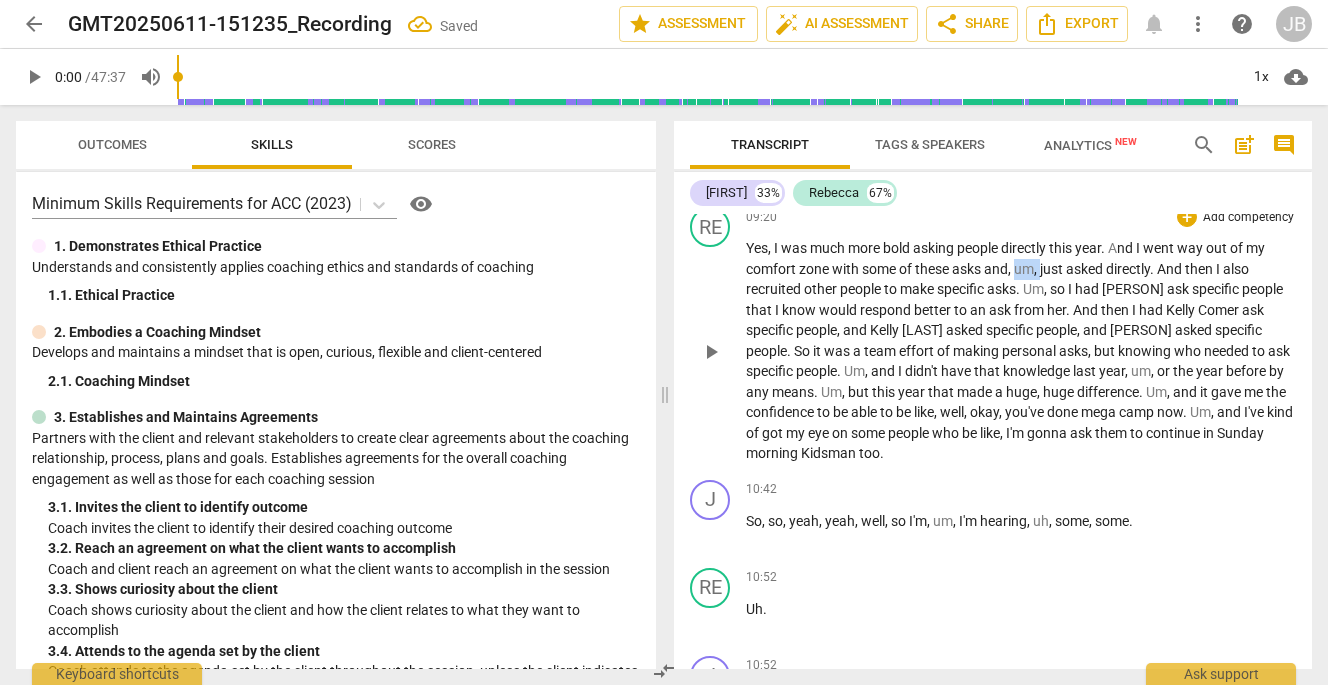 drag, startPoint x: 1021, startPoint y: 331, endPoint x: 1043, endPoint y: 333, distance: 22.090721 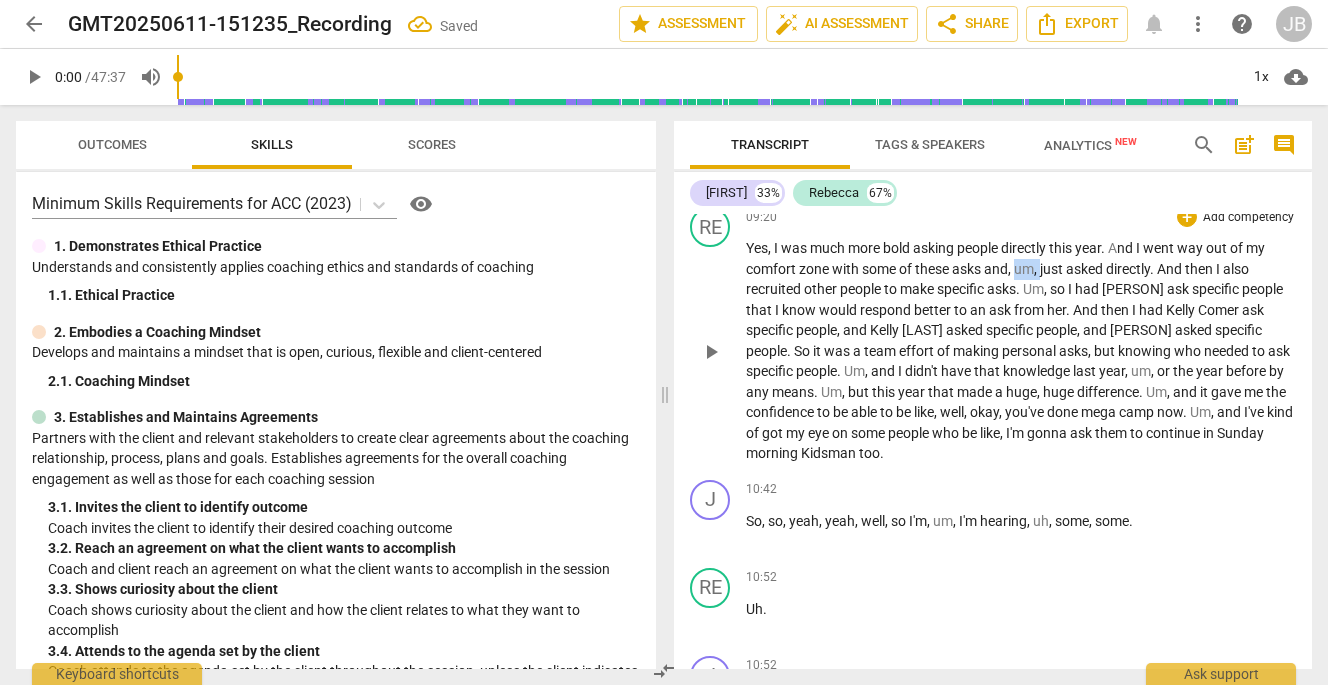 click on "Yes ,   I   was   much   more   bold   asking   people   directly   this   year .   A nd   I   went   way   out   of   my   comfort   zone   with   some   of   these   asks   and ,   um ,   just   asked   directly .   And   then   I   also   recruited   other   people   to   make   specific   asks .   Um ,   so   I   had   [NAME]   ask   specific   people   that   I   know   would   respond   better   to   an   ask   from   her .   And   then   I   had   [NAME]   ask   specific   people ,   and   [NAME]   asked   specific   people ,   and   [NAME]   asked   specific   people .   So   it   was   a   team   effort   of   making   personal   asks ,   but   knowing   who   needed   to   ask   specific   people .   Um ,   and   I   didn't   have   that   knowledge   last   year ,   um ,   or   the   year   before   by   any   means .   Um ,   but   this   year   that   made   a   huge ,   huge   difference .   Um ,   and   it   gave   me   the   confidence   to   be   able   to   be   like ,   well" at bounding box center [1021, 351] 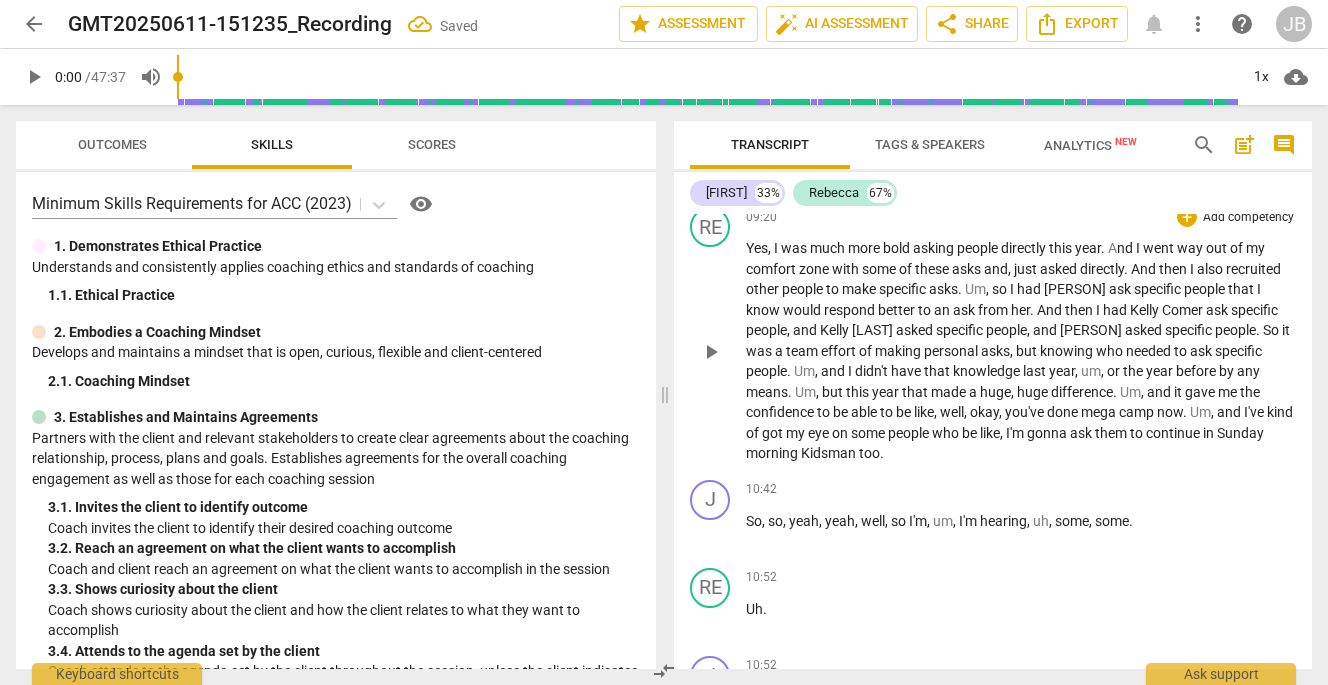 click on "asked" at bounding box center [1060, 269] 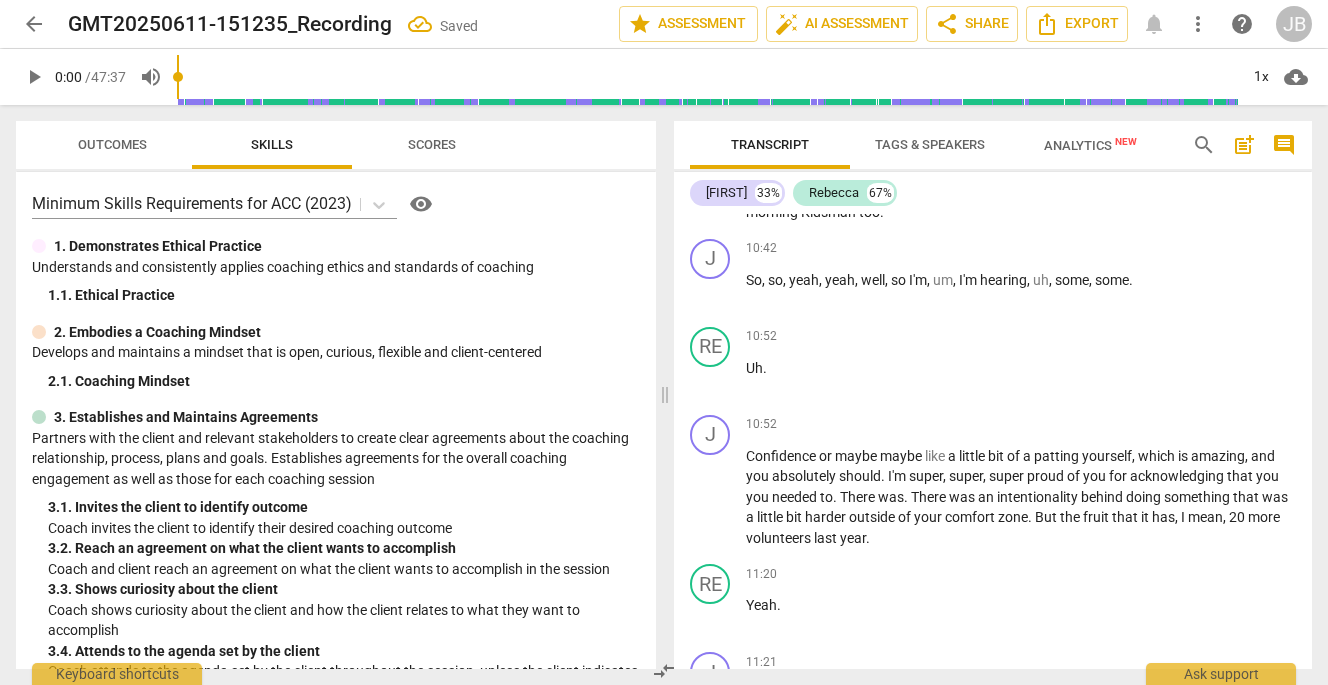 scroll, scrollTop: 3540, scrollLeft: 0, axis: vertical 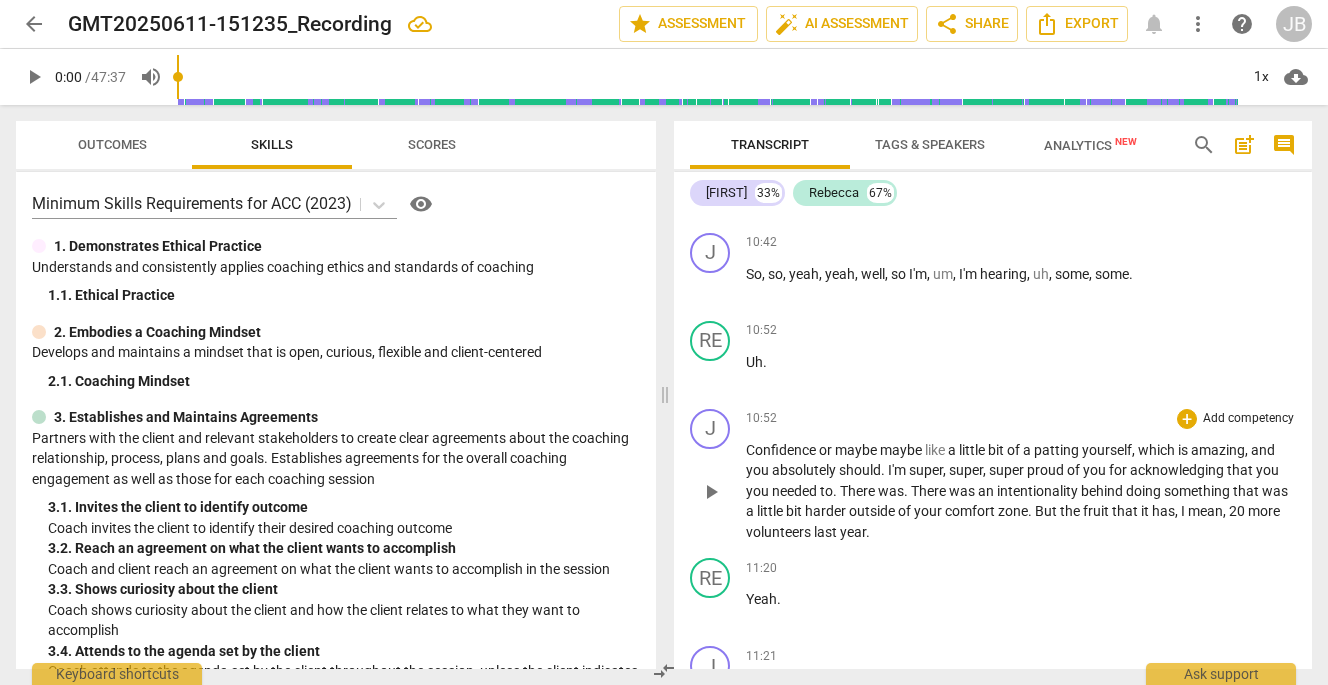 click on "Confidence" at bounding box center (782, 450) 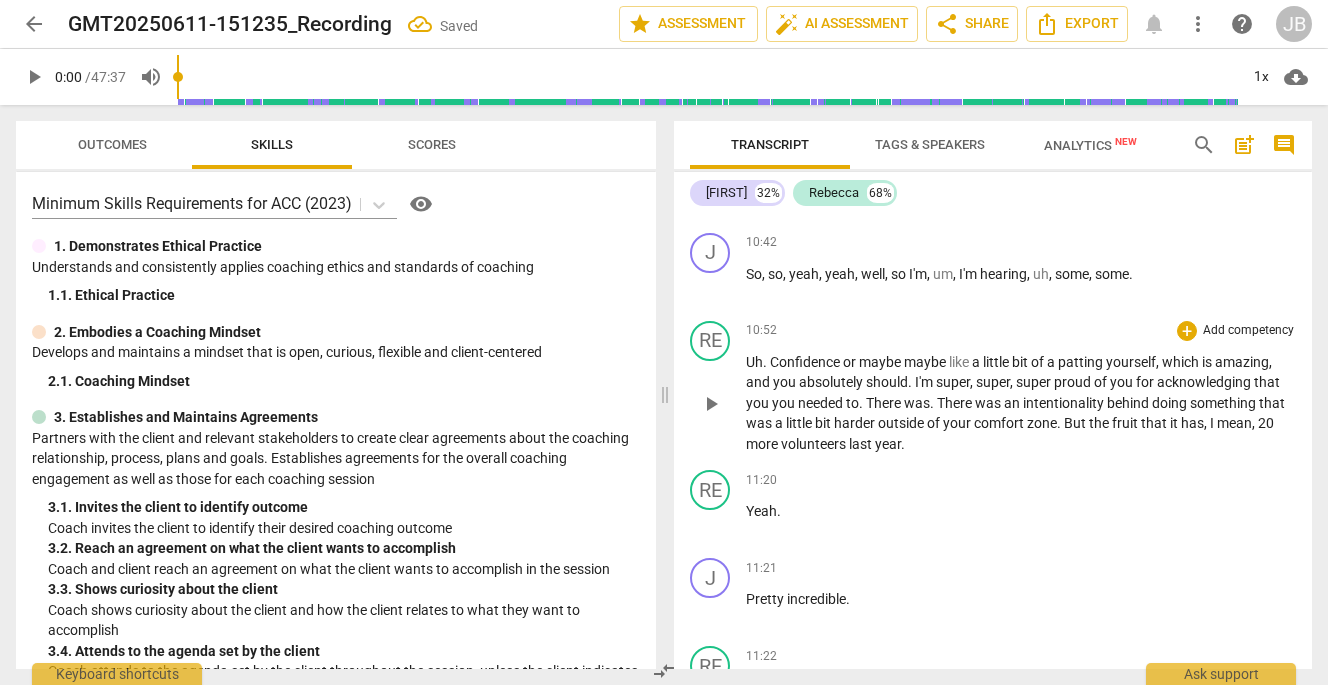 click on "Confidence" at bounding box center (806, 362) 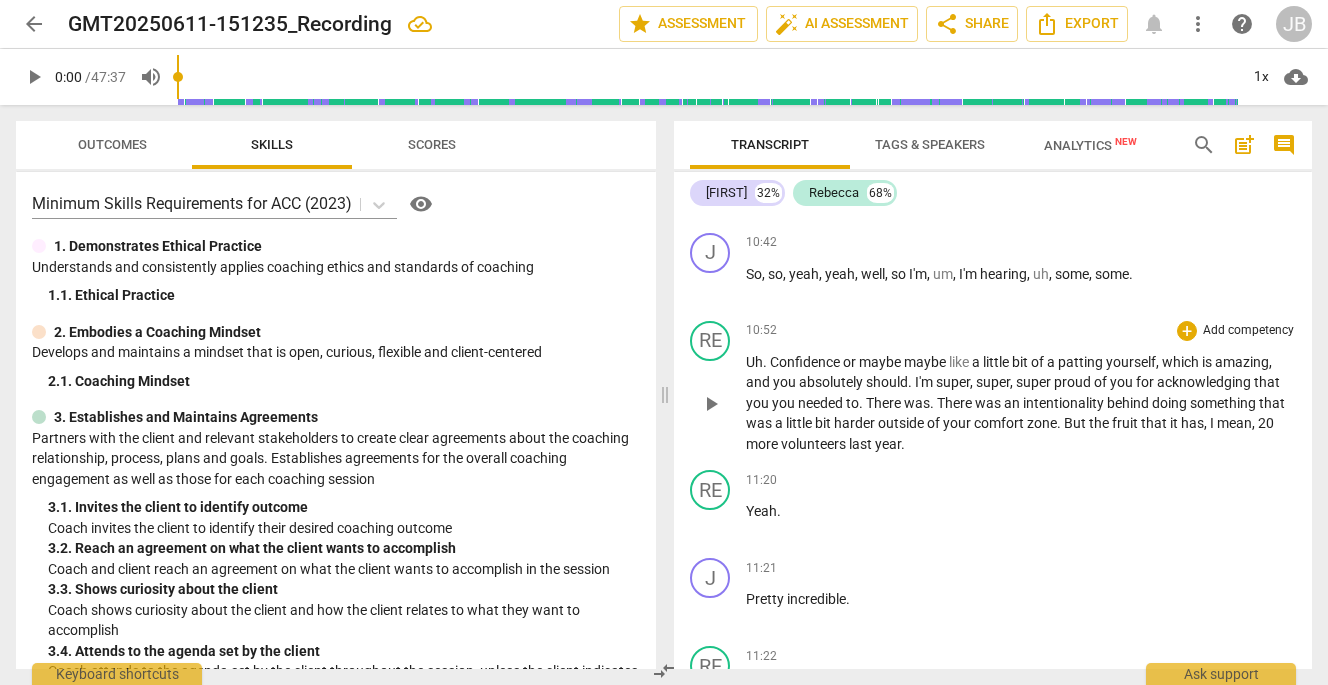 type 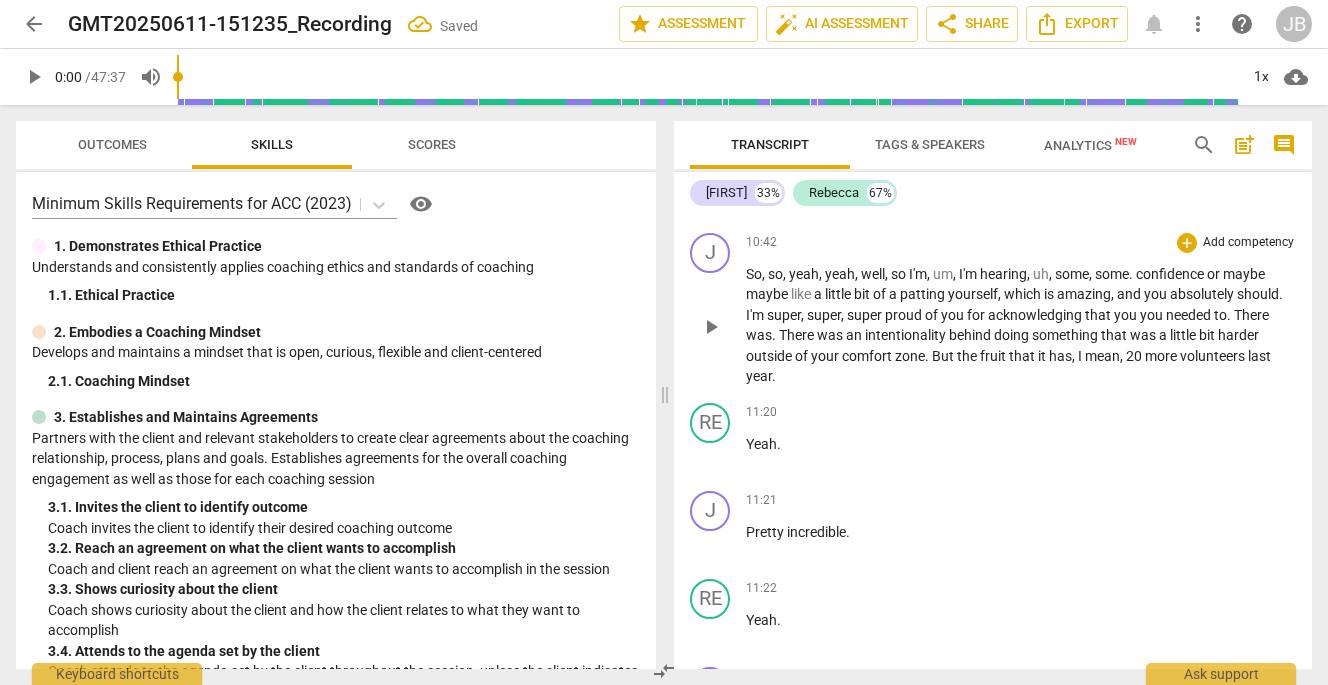 click on "confidence" at bounding box center [1171, 274] 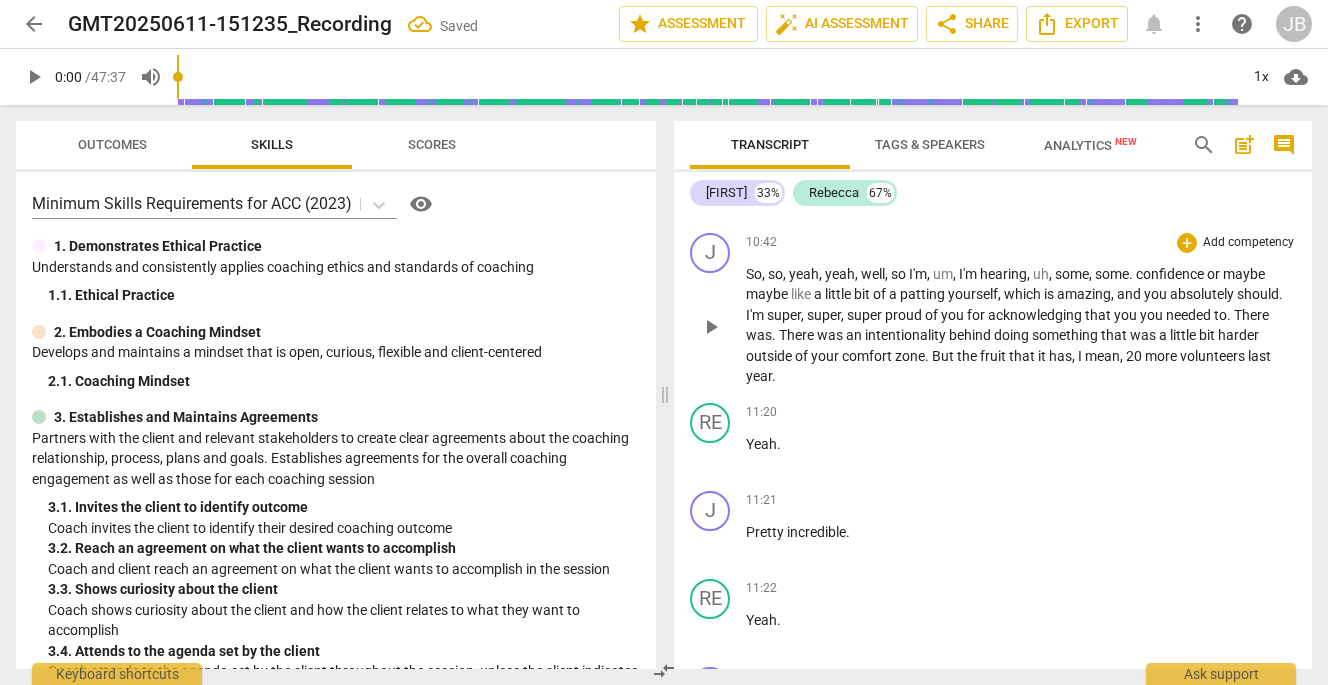 click on "." at bounding box center (1132, 274) 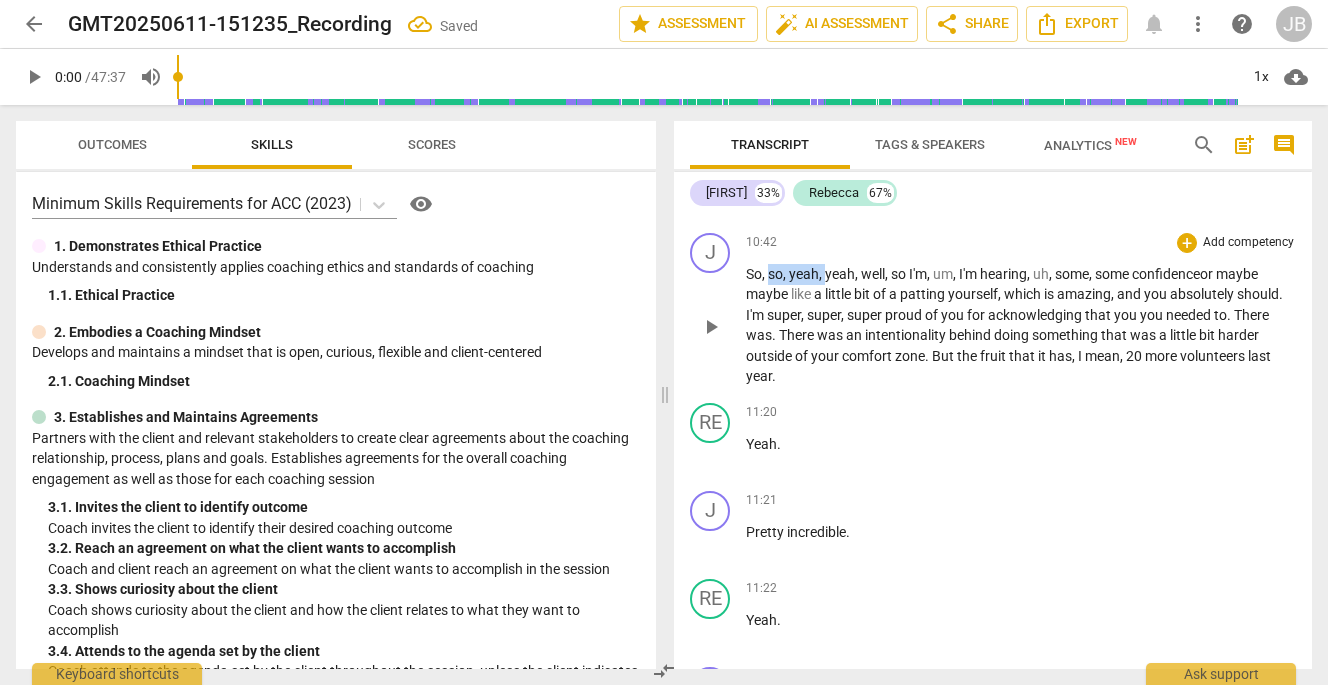 drag, startPoint x: 769, startPoint y: 335, endPoint x: 823, endPoint y: 331, distance: 54.147945 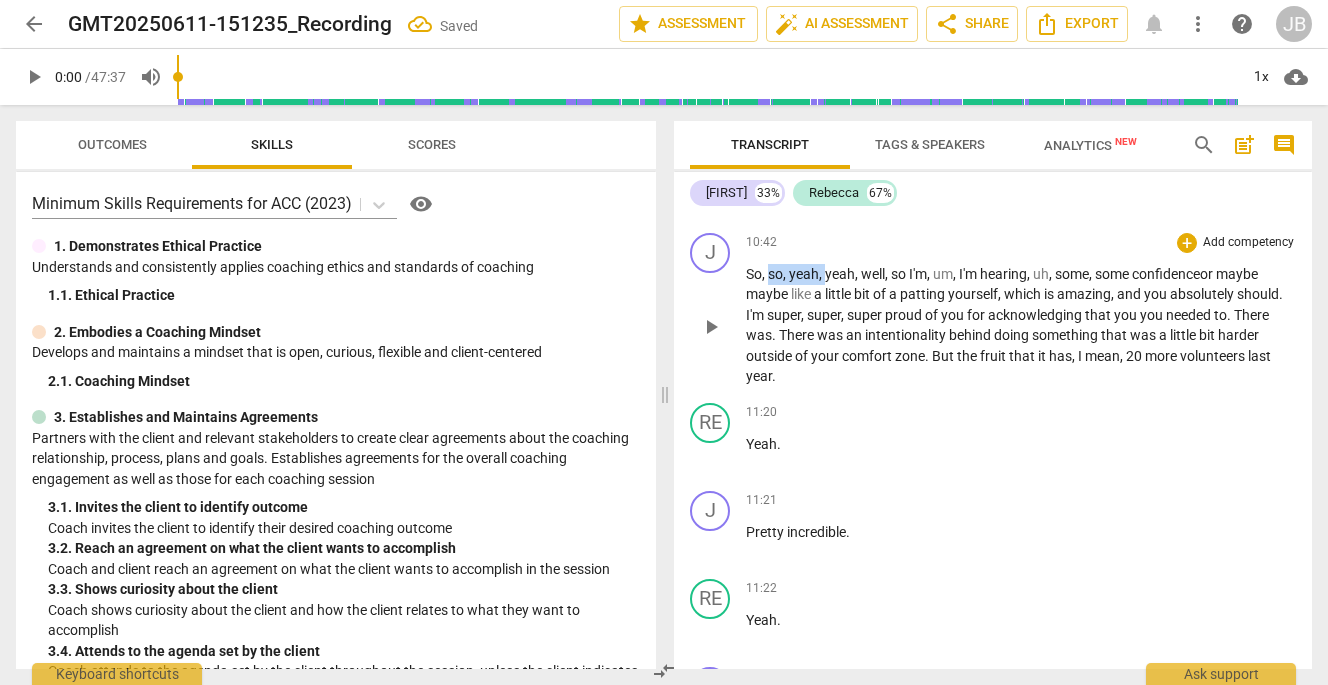 click on "So ,   so ,   yeah ,   yeah ,   well ,   so   I'm ,   um ,   I'm   hearing ,   uh ,   some ,   some   confidence  or   maybe   maybe   like   a   little   bit   of   a   patting   yourself ,   which   is   amazing ,   and   you   absolutely   should .   I'm   super ,   super ,   super   proud   of   you   for   acknowledging   that   you   you   needed   to .   There   was .   There   was   an   intentionality   behind   doing   something   that   was   a   little   bit   harder   outside   of   your   comfort   zone .   But   the   fruit   that   it   has ,   I   mean ,   20   more   volunteers   last   year ." at bounding box center (1021, 325) 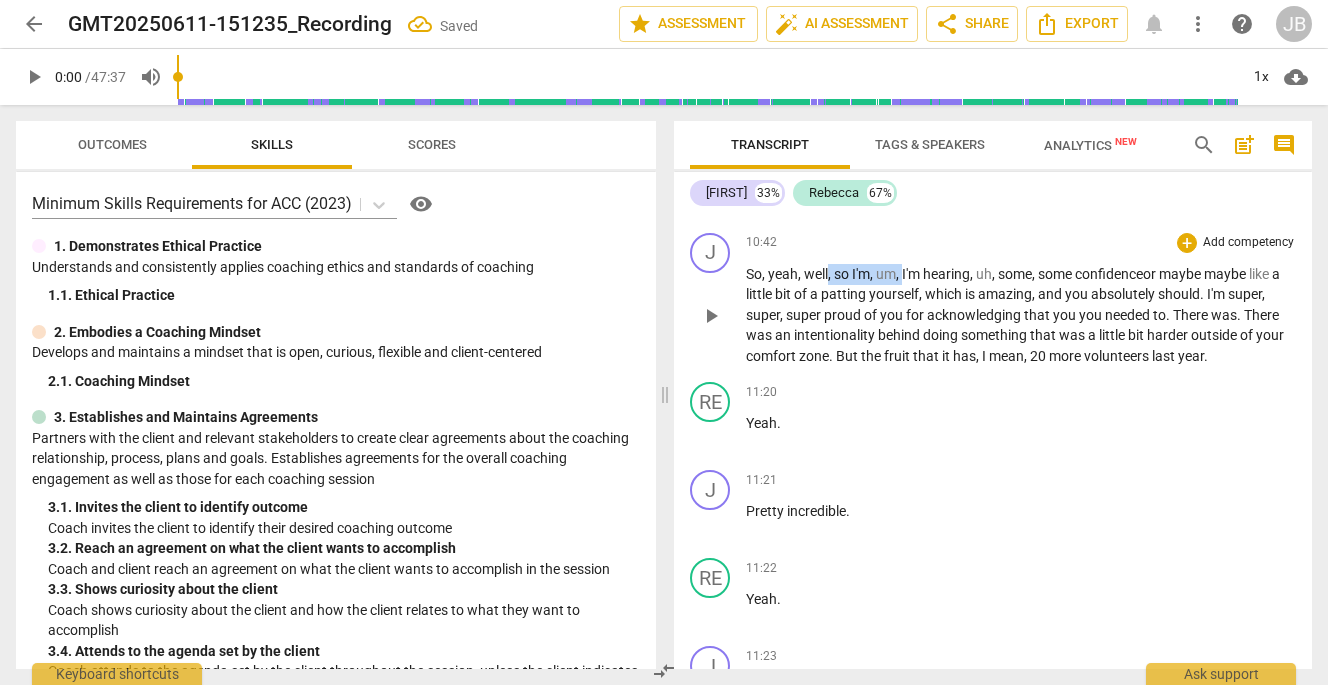 drag, startPoint x: 829, startPoint y: 336, endPoint x: 906, endPoint y: 338, distance: 77.02597 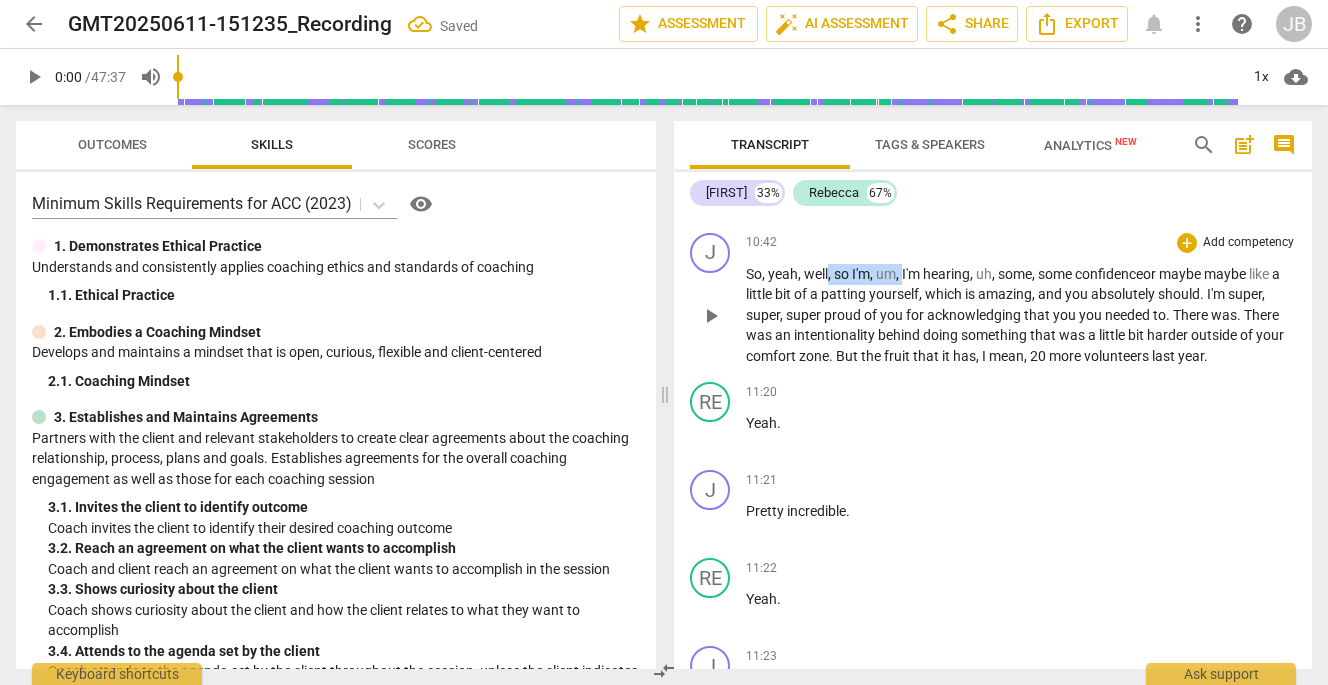 click on "So ,   yeah ,   well ,   so   I'm ,   um ,   I'm   hearing ,   uh ,   some ,   some   confidence  or   maybe   maybe   like   a   little   bit   of   a   patting   yourself ,   which   is   amazing ,   and   you   absolutely   should .   I'm   super ,   super ,   super   proud   of   you   for   acknowledging   that   you   you   needed   to .   There   was .   There   was   an   intentionality   behind   doing   something   that   was   a   little   bit   harder   outside   of   your   comfort   zone .   But   the   fruit   that   it   has ,   I   mean ,   20   more   volunteers   last   year ." at bounding box center (1021, 315) 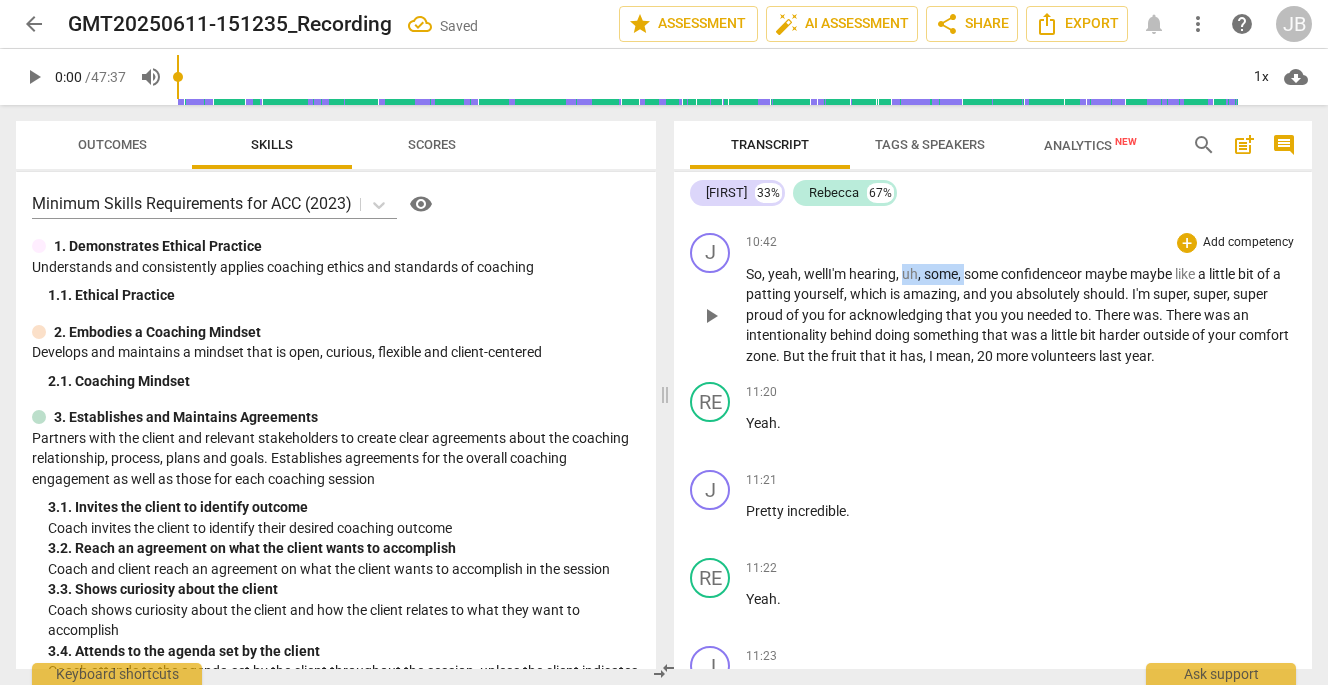 drag, startPoint x: 907, startPoint y: 336, endPoint x: 967, endPoint y: 335, distance: 60.00833 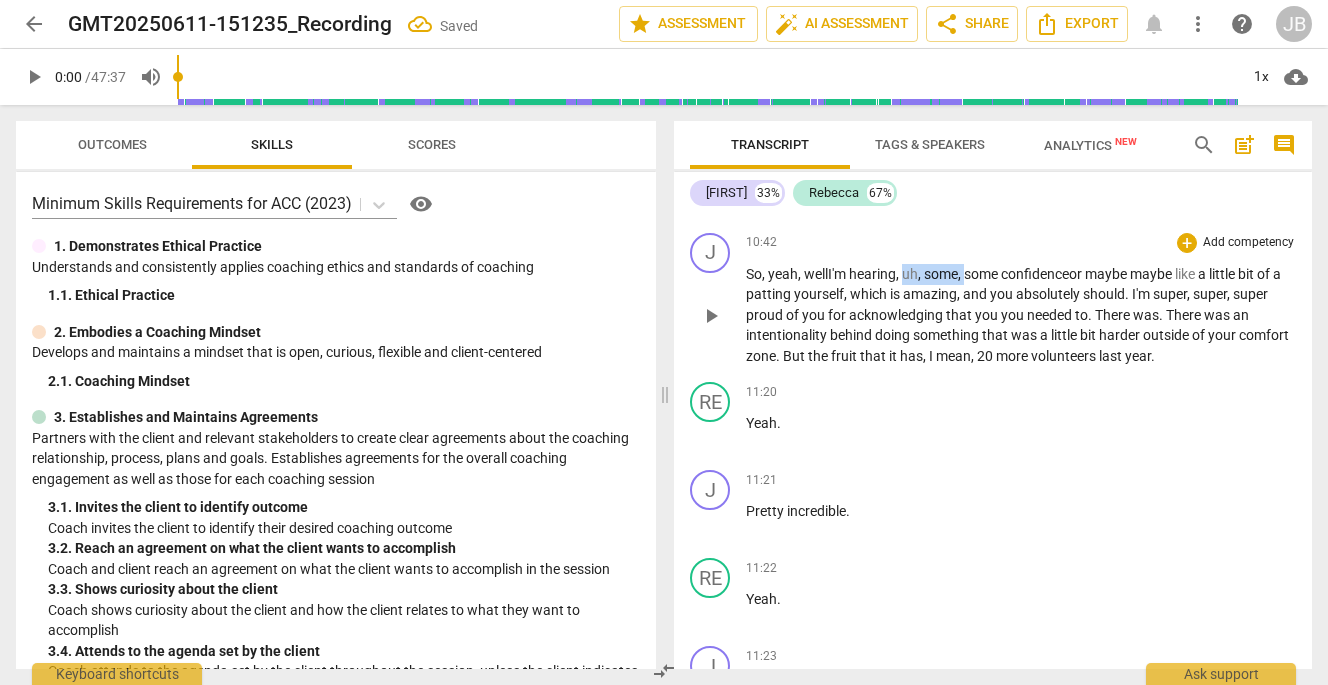 click on "So ,   yeah ,   well  I'm   hearing ,   uh ,   some ,   some   confidence  or   maybe   maybe   like   a   little   bit   of   a   patting   yourself ,   which   is   amazing ,   and   you   absolutely   should .   I'm   super ,   super ,   super   proud   of   you   for   acknowledging   that   you   you   needed   to .   There   was .   There   was   an   intentionality   behind   doing   something   that   was   a   little   bit   harder   outside   of   your   comfort   zone .   But   the   fruit   that   it   has ,   I   mean ,   20   more   volunteers   last   year ." at bounding box center (1021, 315) 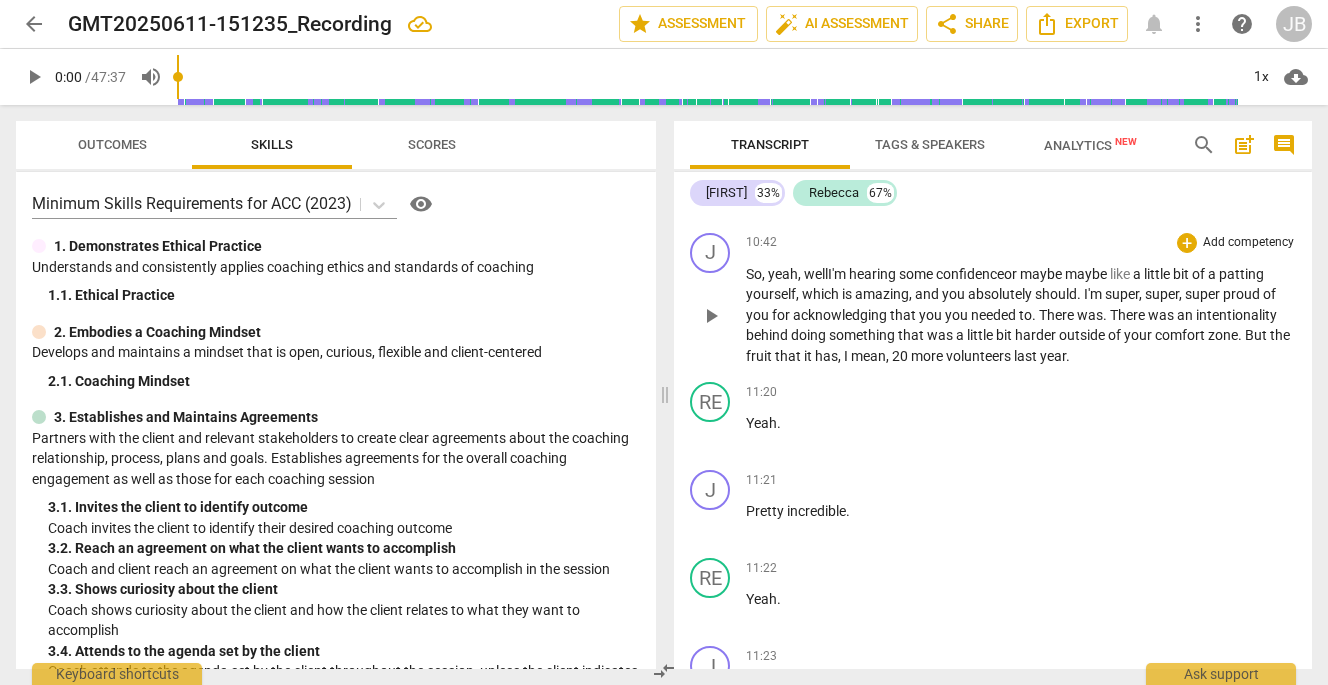click on "you" at bounding box center (958, 315) 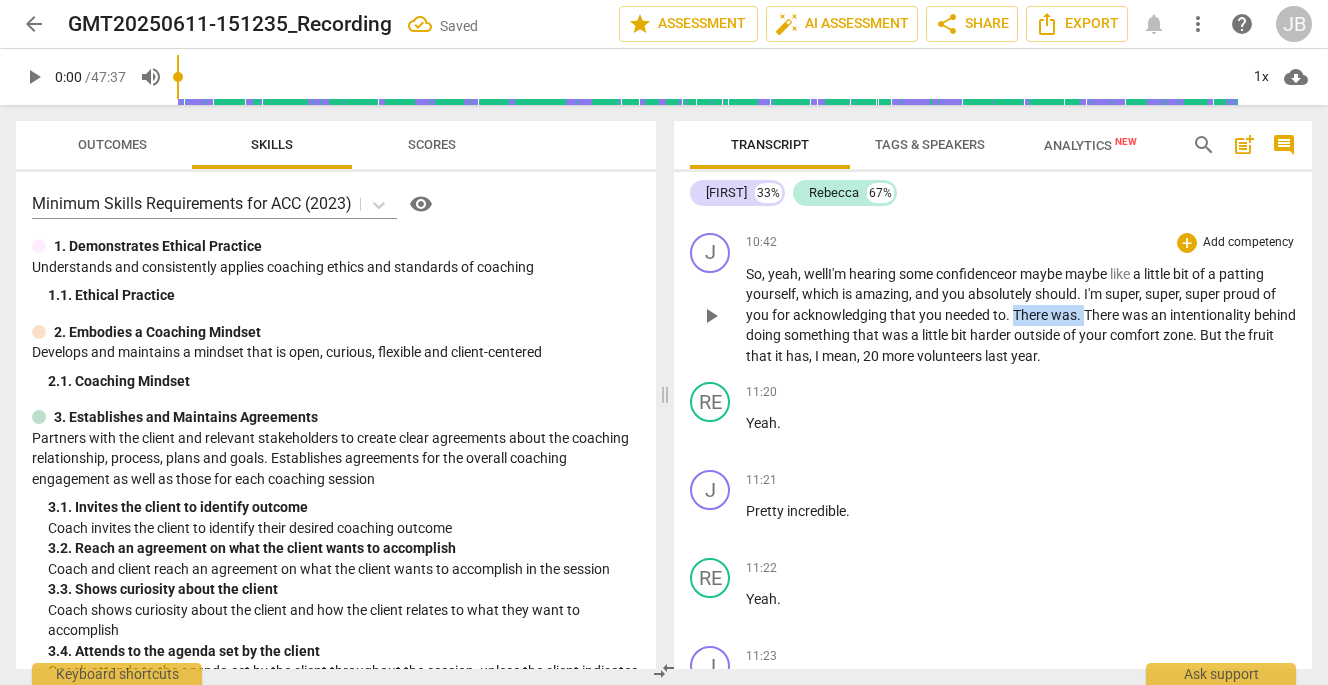 drag, startPoint x: 1012, startPoint y: 373, endPoint x: 1080, endPoint y: 376, distance: 68.06615 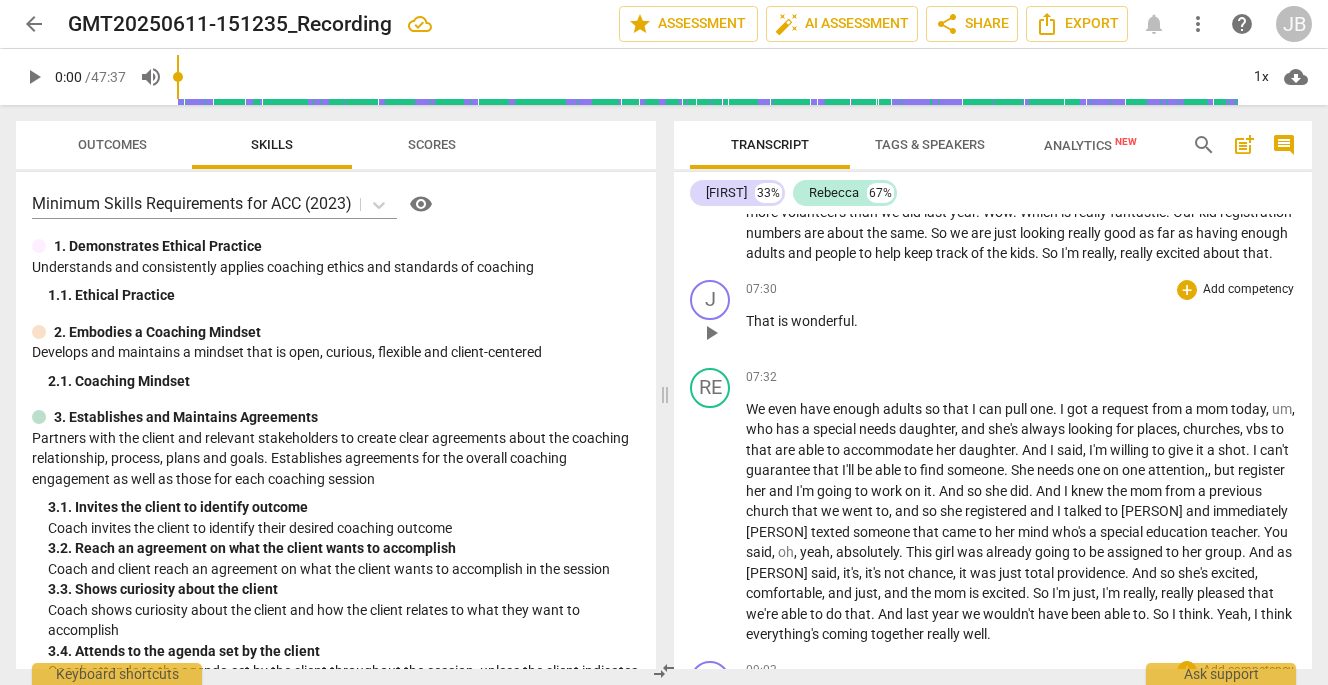 scroll, scrollTop: 2607, scrollLeft: 0, axis: vertical 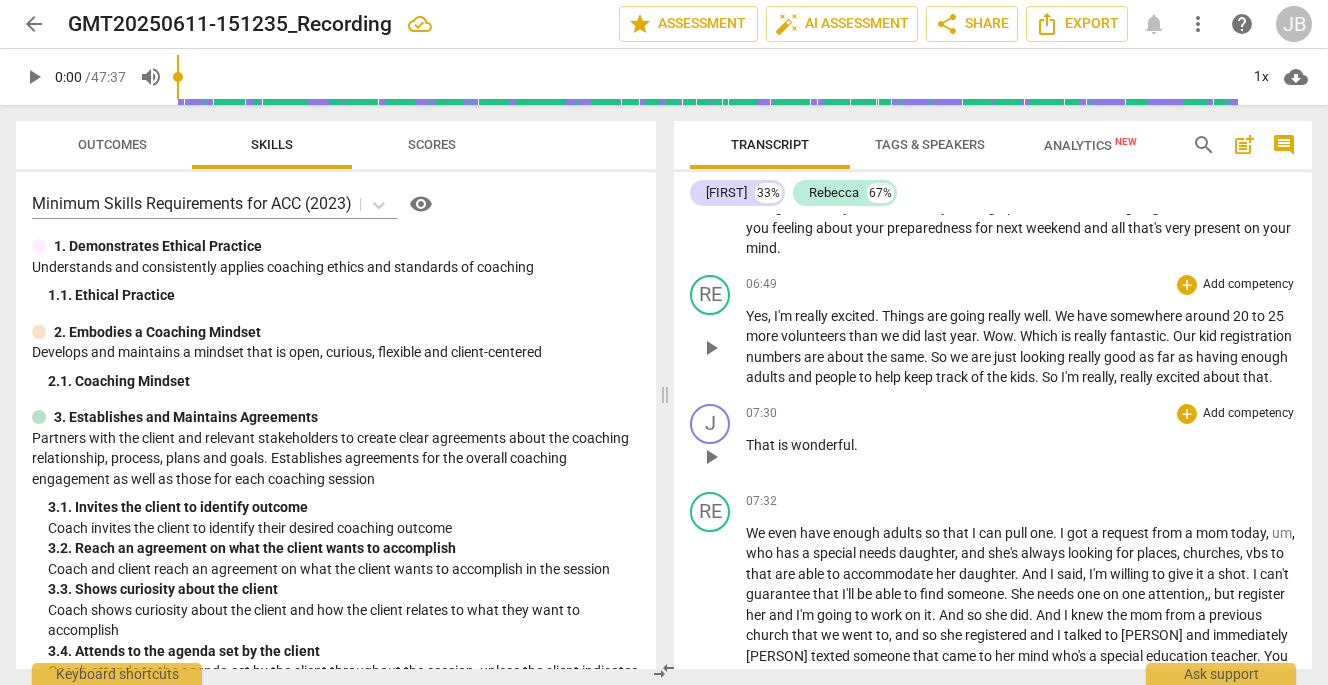 click on "25" at bounding box center [1276, 316] 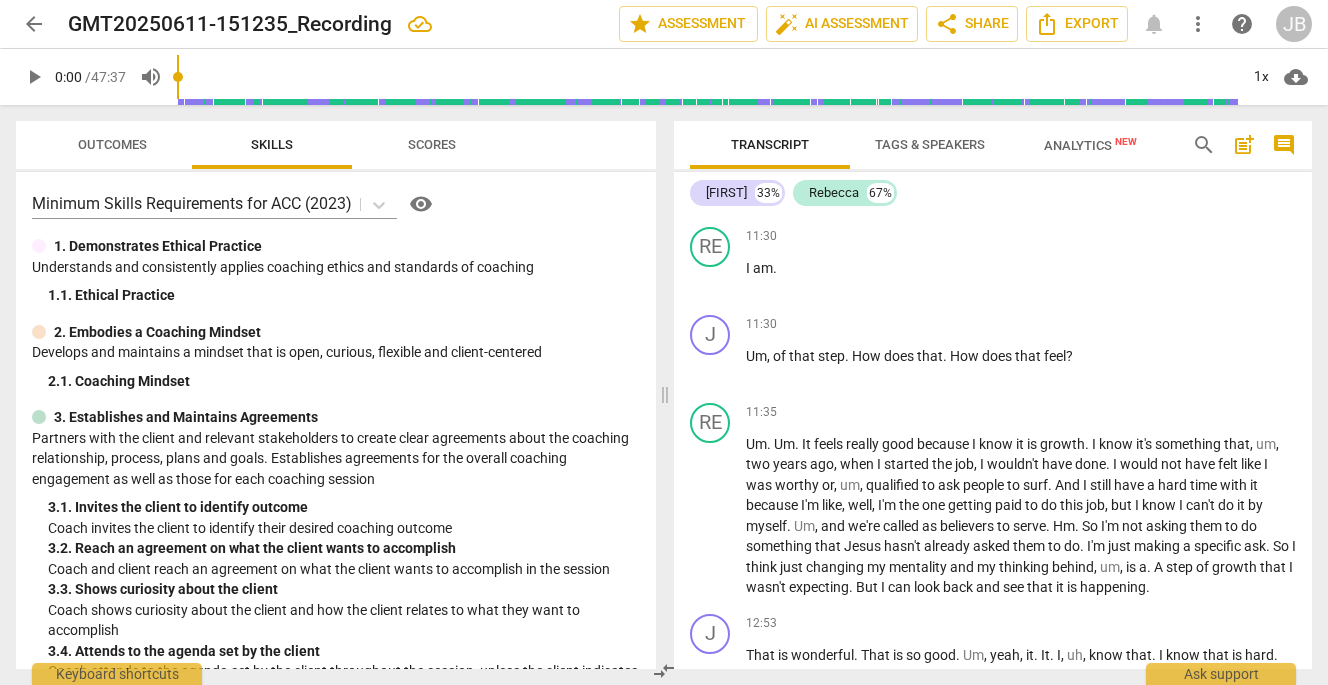 scroll, scrollTop: 4069, scrollLeft: 0, axis: vertical 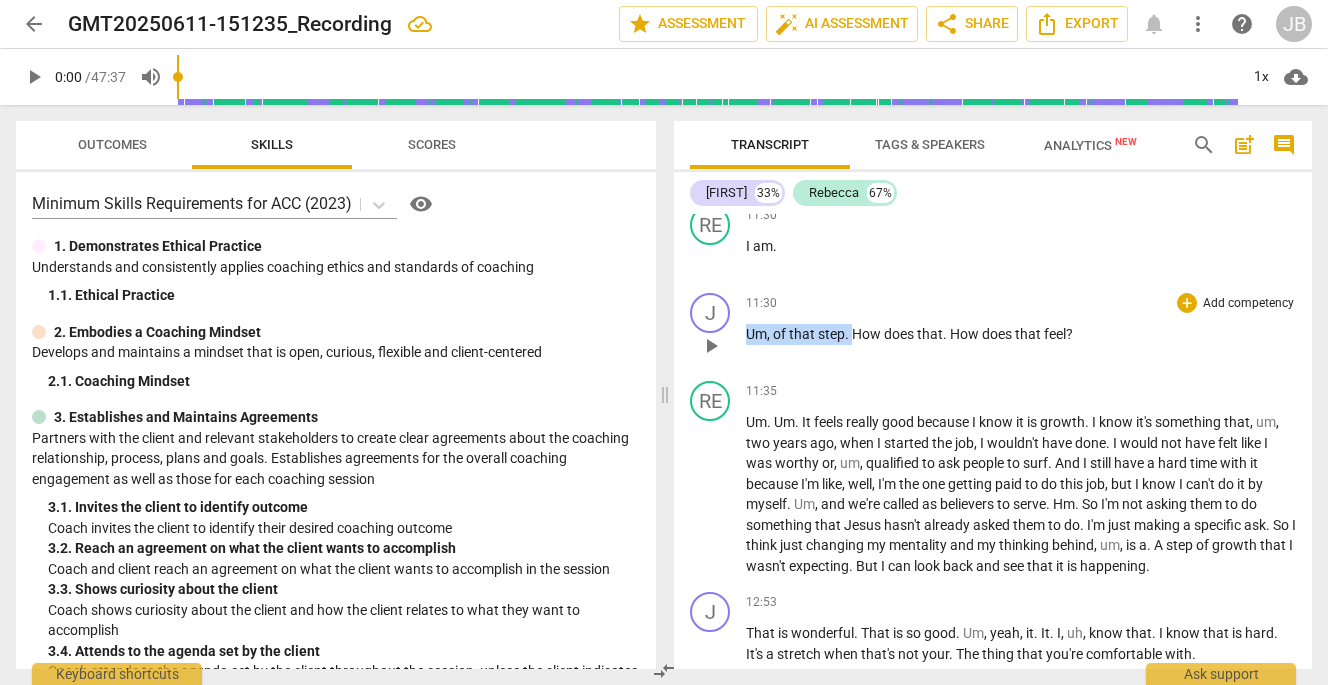 drag, startPoint x: 853, startPoint y: 397, endPoint x: 742, endPoint y: 397, distance: 111 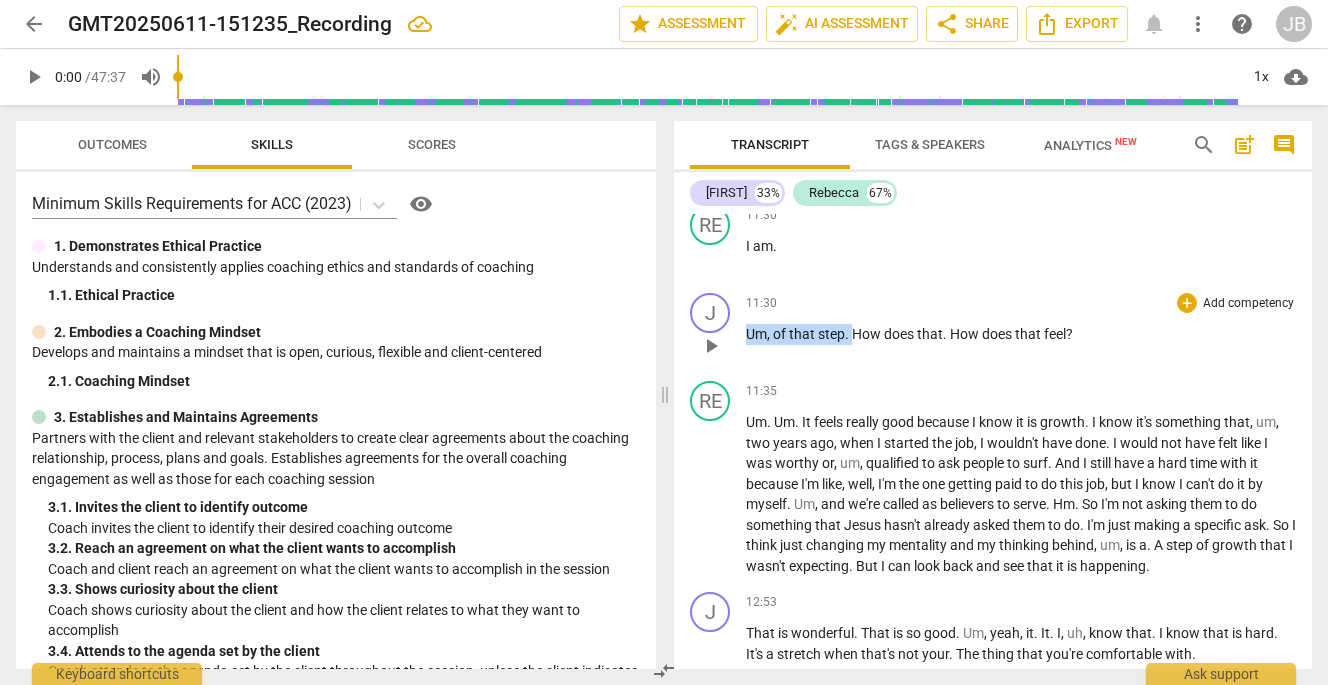 click on "J play_arrow pause 11:30 + Add competency keyboard_arrow_right Um ,   of   that   step .   How   does   that .   How   does   that   feel ?" at bounding box center [993, 329] 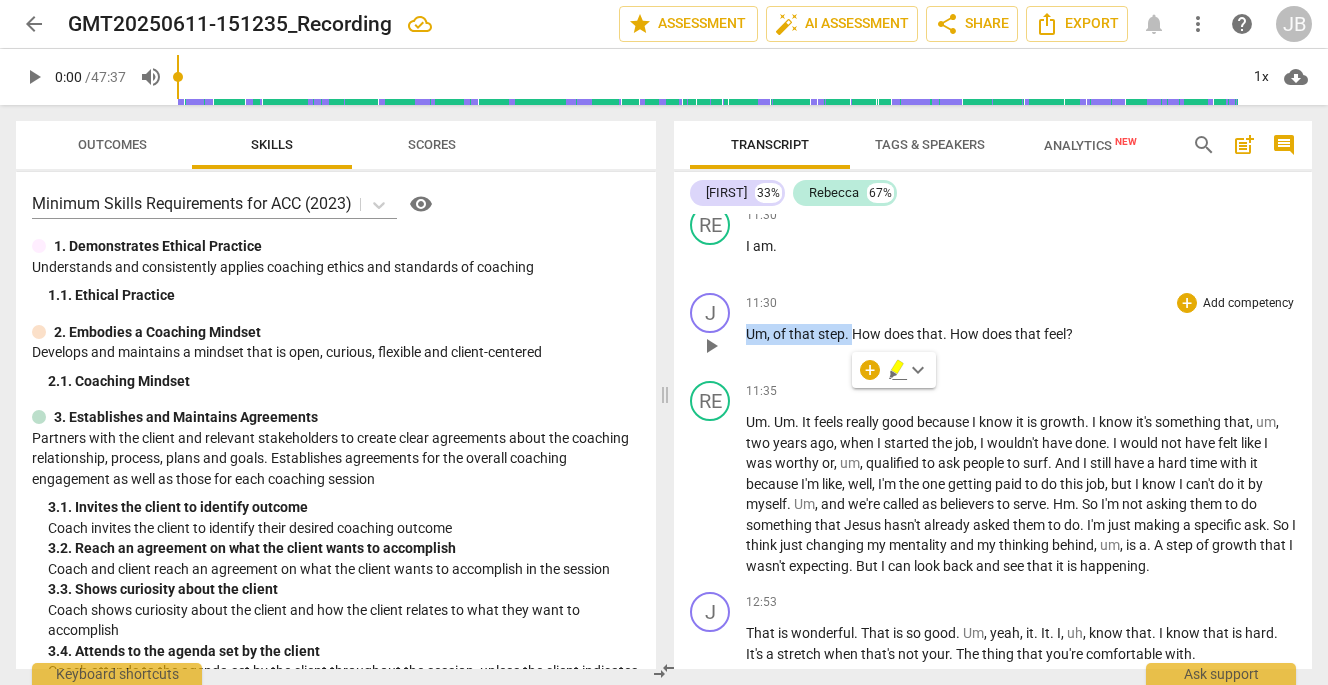 type 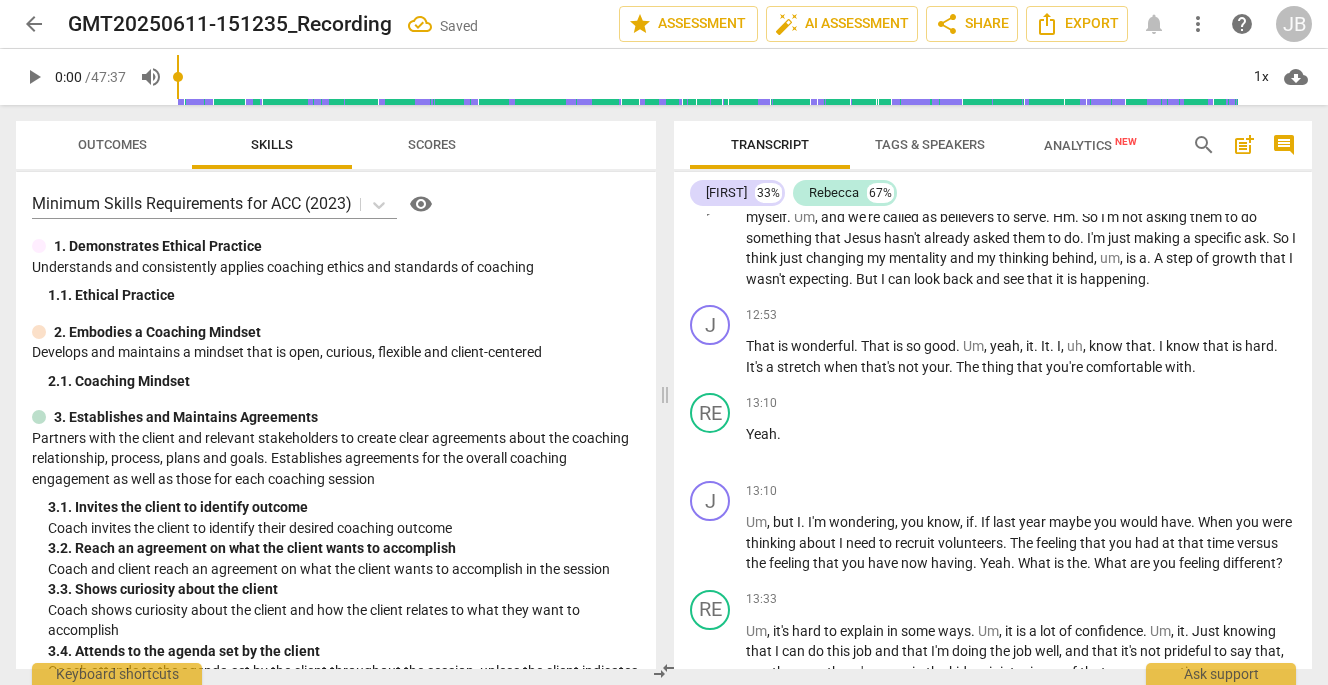 scroll, scrollTop: 4358, scrollLeft: 0, axis: vertical 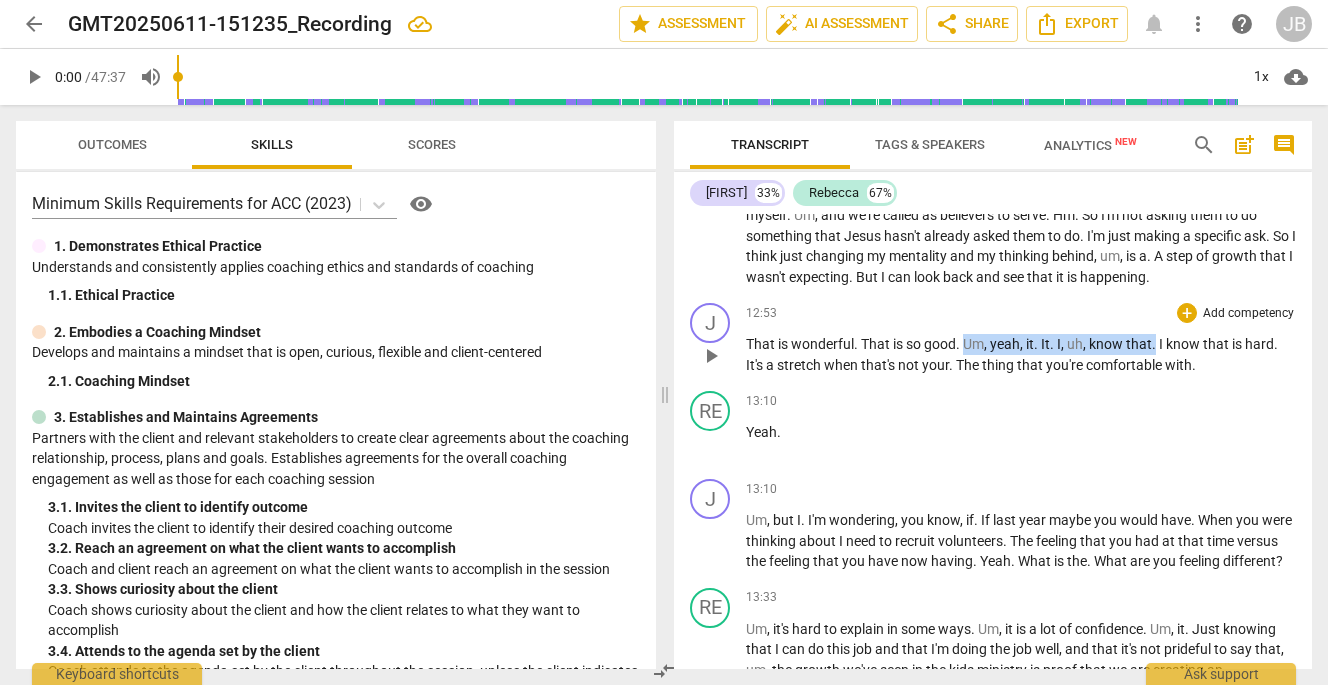 drag, startPoint x: 966, startPoint y: 404, endPoint x: 1154, endPoint y: 400, distance: 188.04254 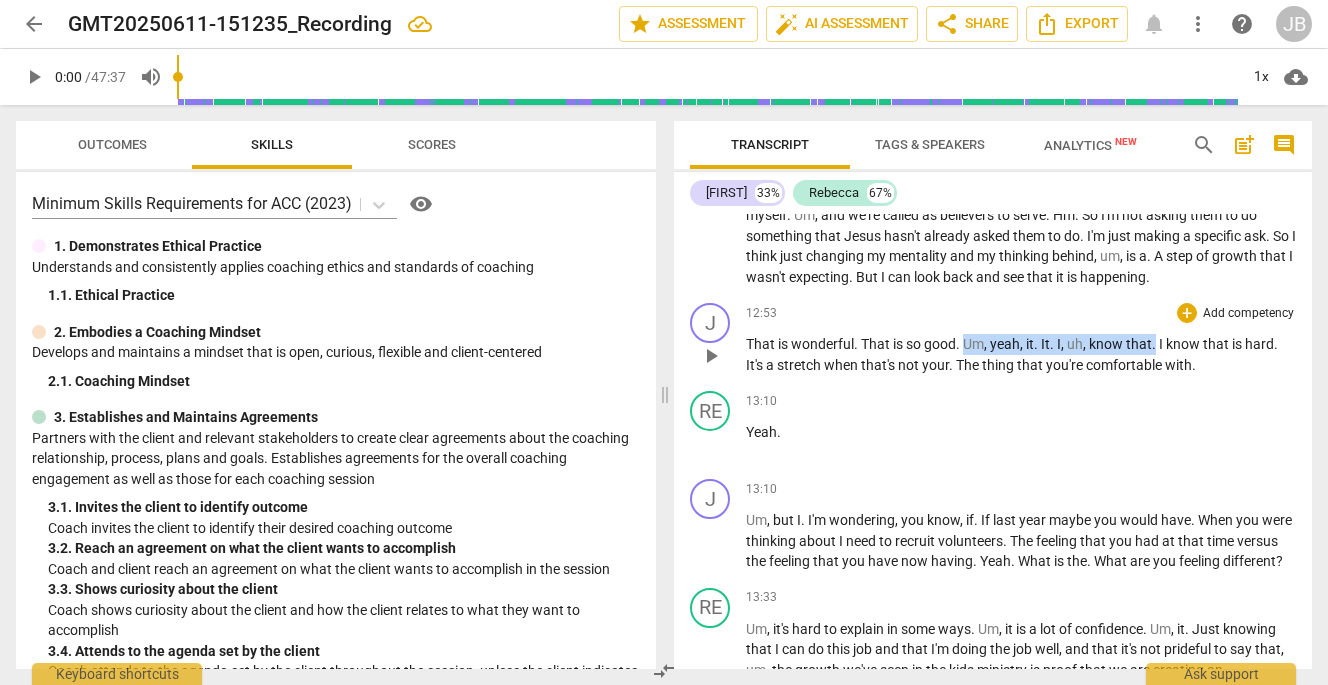 click on "That   is   wonderful .   That   is   so   good .   Um ,   yeah ,   it .   It .   I ,   uh ,   know   that .   I   know   that   is   hard .   It's   a   stretch   when   that's   not   your .   The   thing   that   you're   comfortable   with ." at bounding box center [1021, 354] 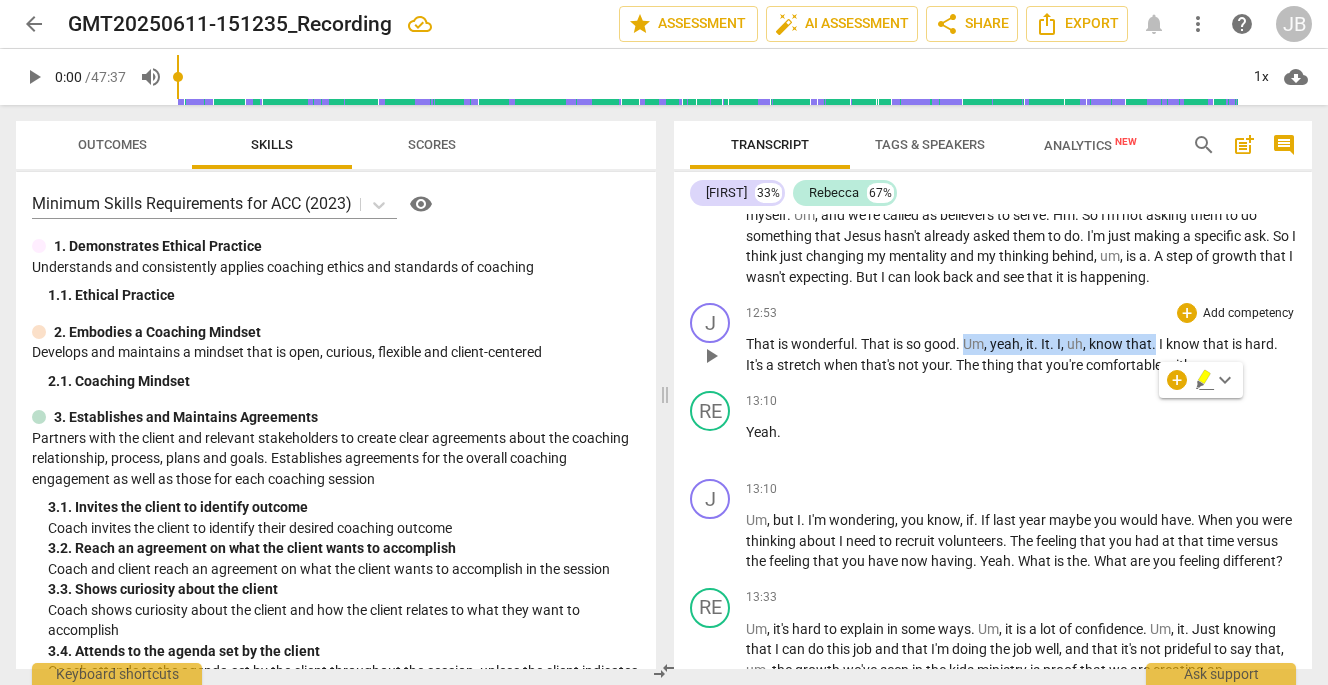 type 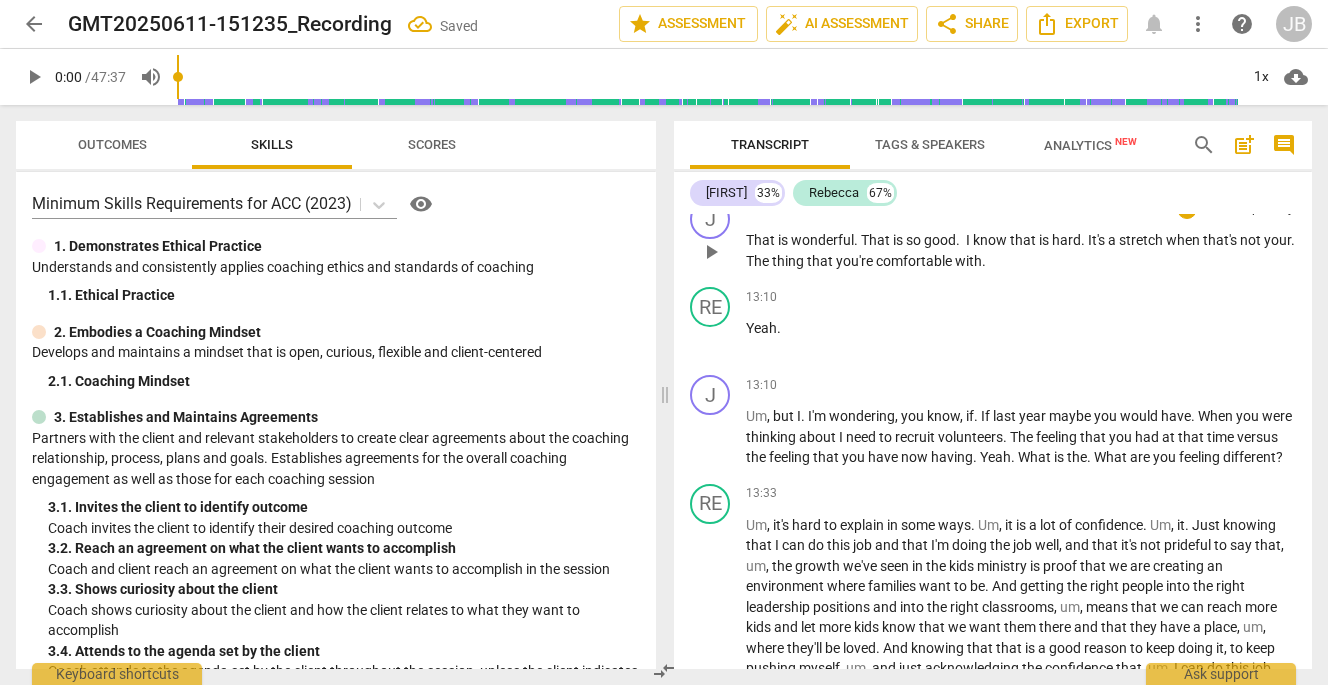 scroll, scrollTop: 4459, scrollLeft: 0, axis: vertical 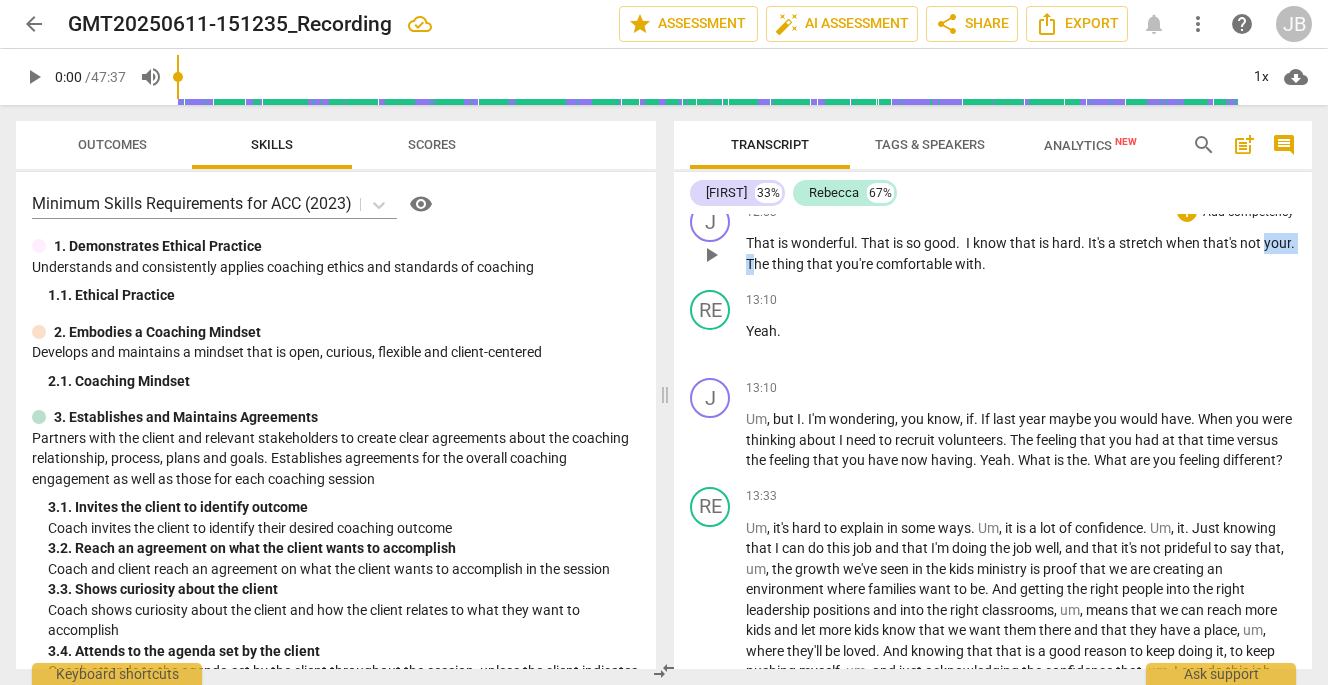 drag, startPoint x: 747, startPoint y: 327, endPoint x: 786, endPoint y: 328, distance: 39.012817 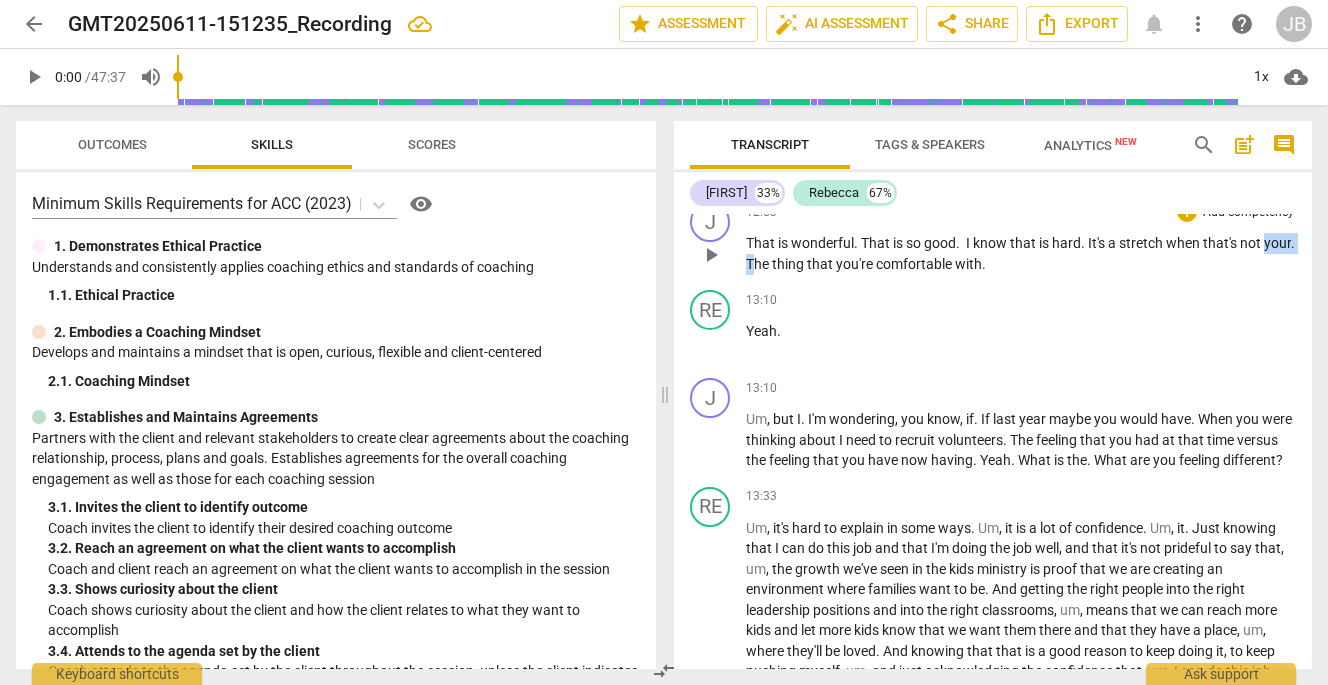 click on "That   is   wonderful .   That   is   so   good .     I   know   that   is   hard .   It's   a   stretch   when   that's   not   your .   The   thing   that   you're   comfortable   with ." at bounding box center (1021, 253) 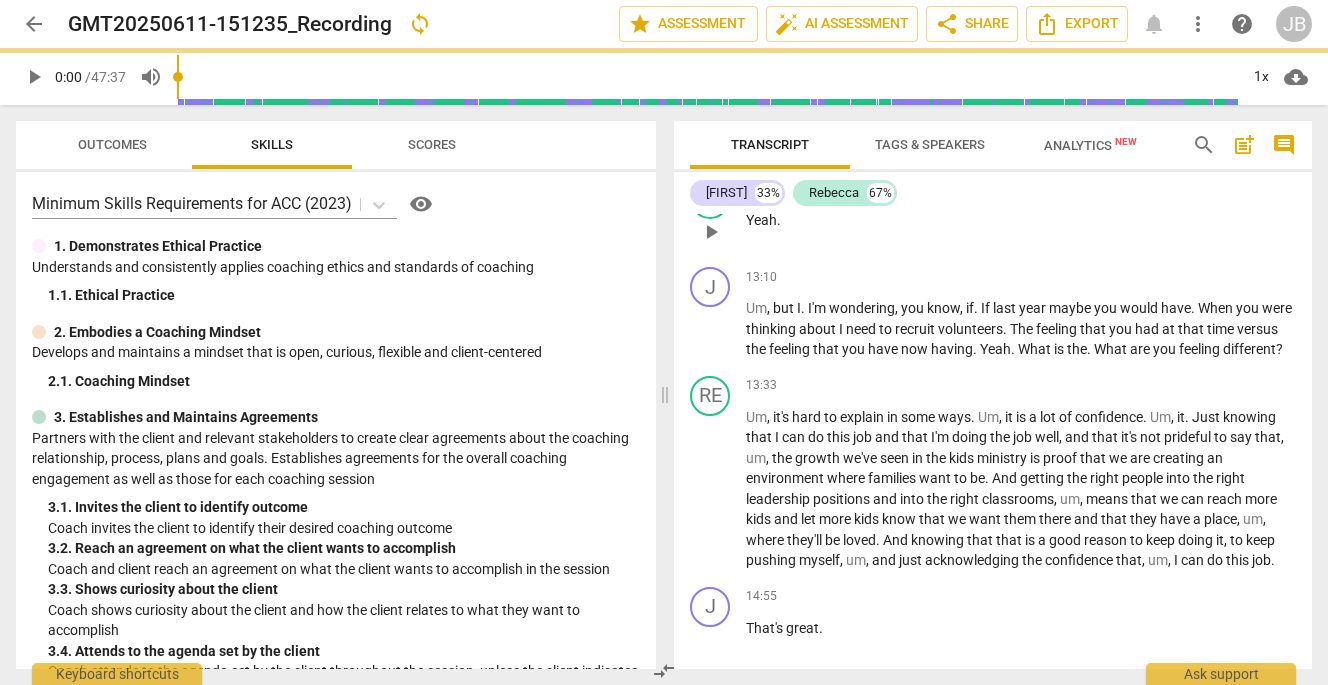 scroll, scrollTop: 4581, scrollLeft: 0, axis: vertical 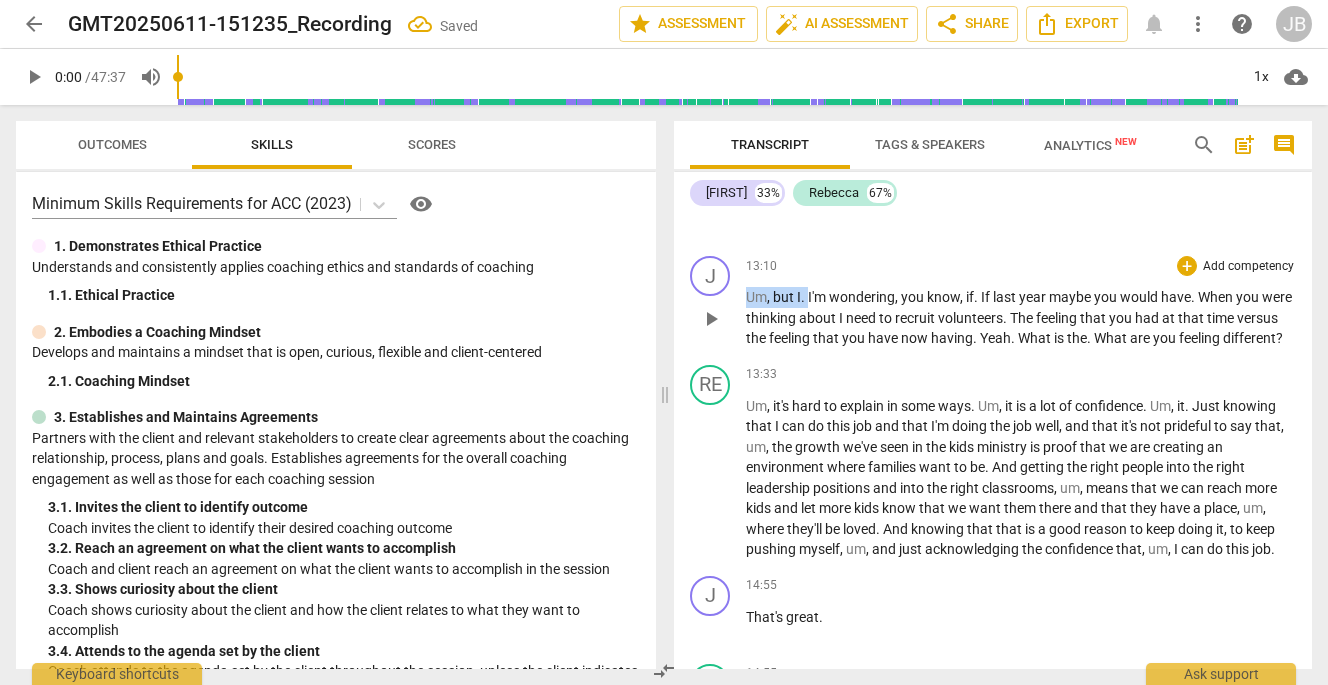 drag, startPoint x: 747, startPoint y: 358, endPoint x: 807, endPoint y: 360, distance: 60.033325 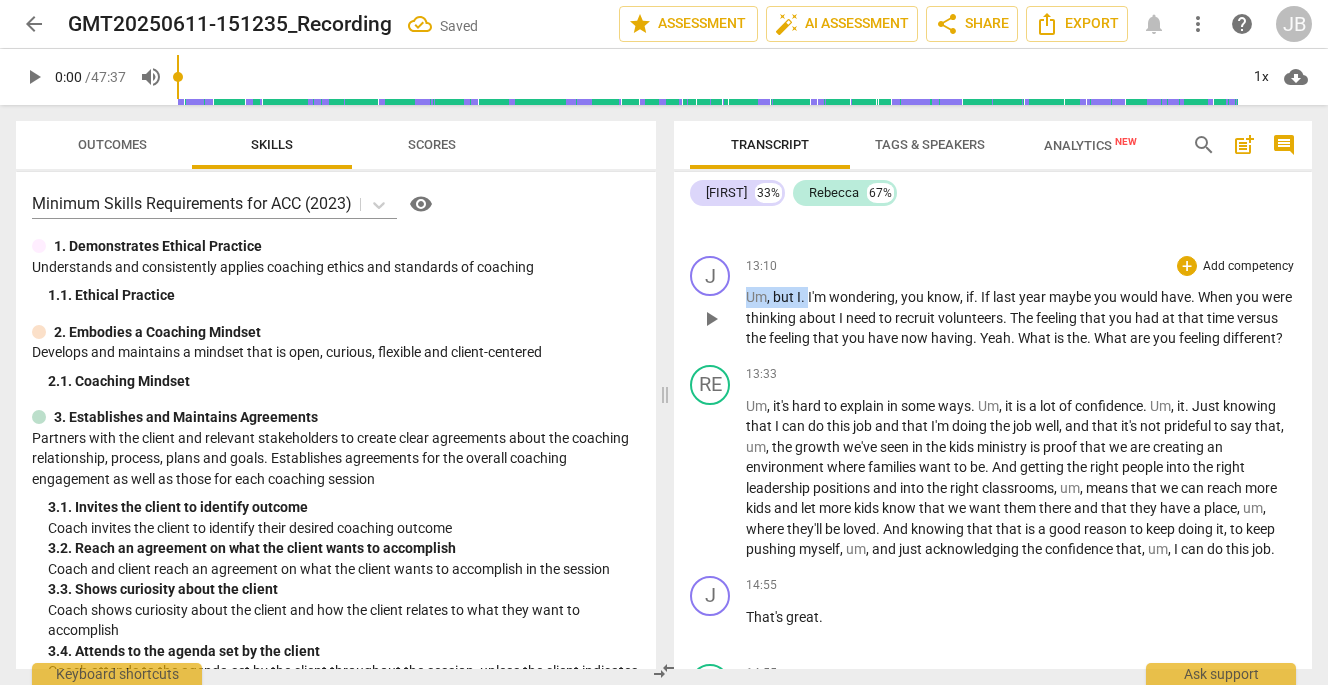 click on "Um ,   but   I .   I'm   wondering ,   you   know ,   if .   If   last   year   maybe   you   would   have .   When   you   were   thinking   about   I   need   to   recruit   volunteers .   The   feeling   that   you   had   at   that   time   versus   the   feeling   that   you   have   now   having .   Yeah .   What   is   the .   What   are   you   feeling   different ?" at bounding box center (1021, 318) 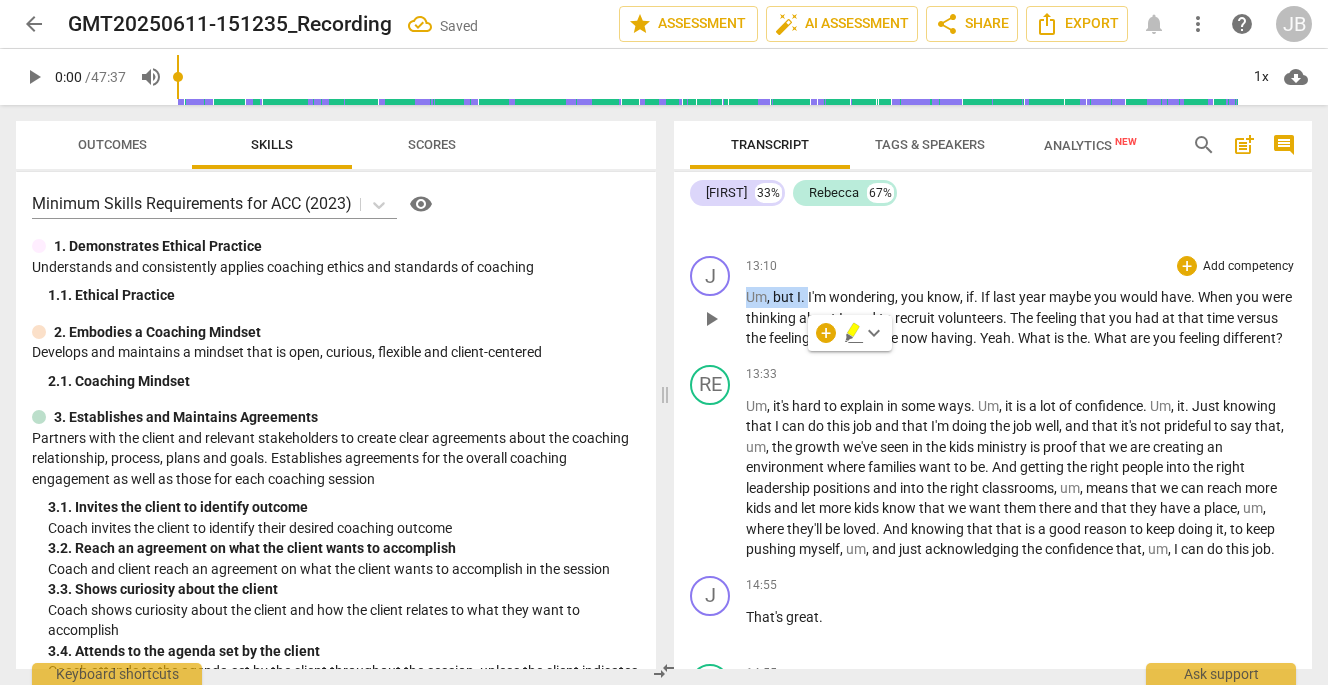 type 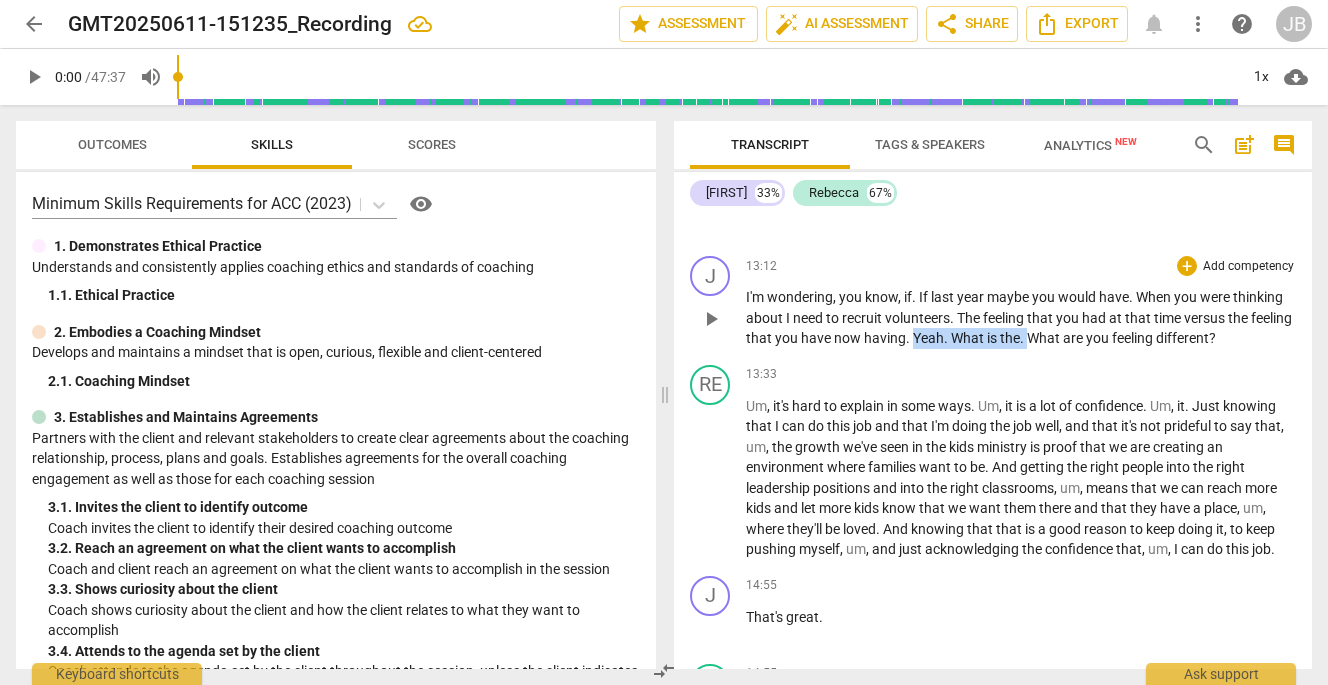 drag, startPoint x: 956, startPoint y: 400, endPoint x: 1071, endPoint y: 399, distance: 115.00435 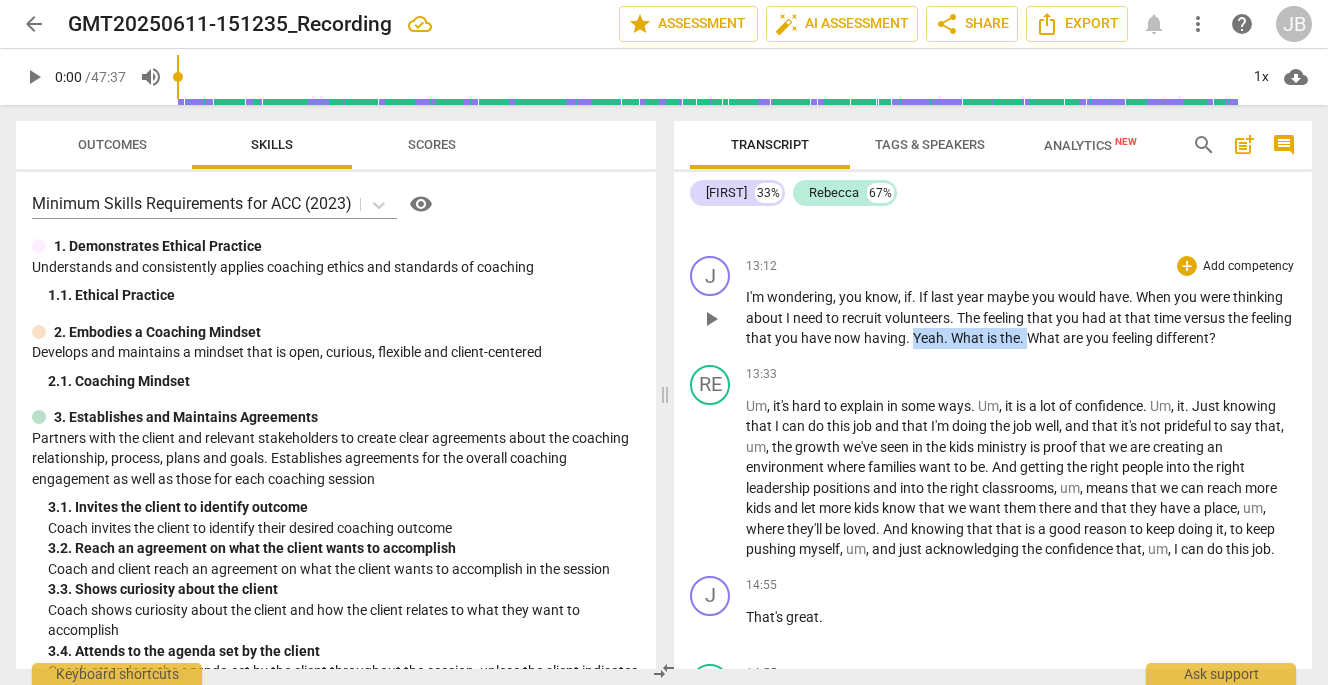 click on "I'm   wondering ,   you   know ,   if .   If   last   year   maybe   you   would   have .   When   you   were   thinking   about   I   need   to   recruit   volunteers .   The   feeling   that   you   had   at   that   time   versus   the   feeling   that   you   have   now   having .   Yeah .   What   is   the .   What   are   you   feeling   different ?" at bounding box center (1021, 318) 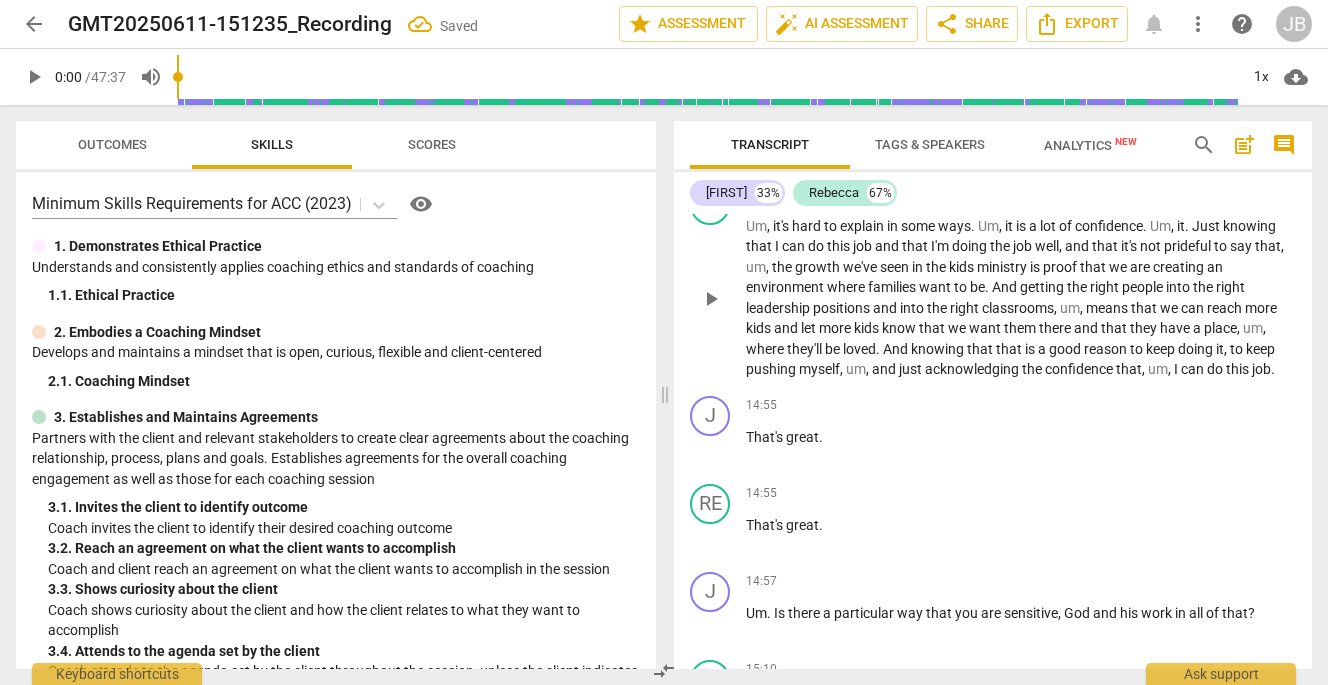 scroll, scrollTop: 4768, scrollLeft: 0, axis: vertical 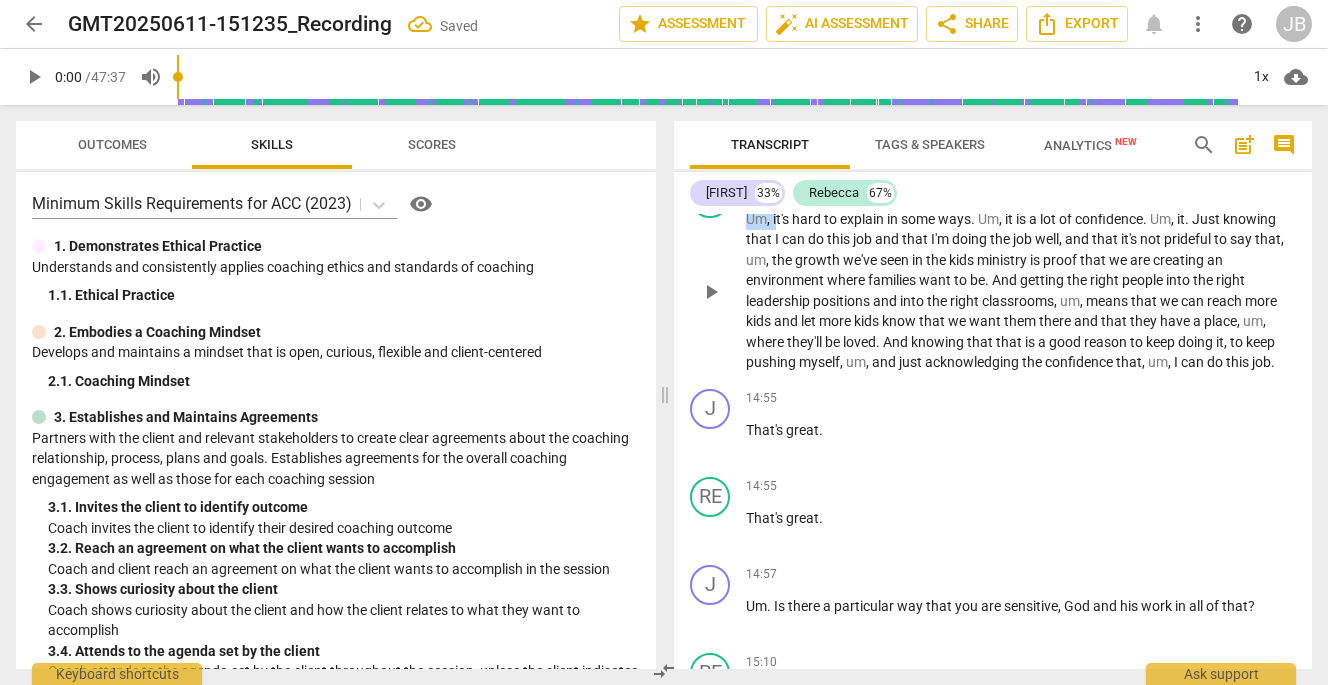 drag, startPoint x: 747, startPoint y: 278, endPoint x: 777, endPoint y: 282, distance: 30.265491 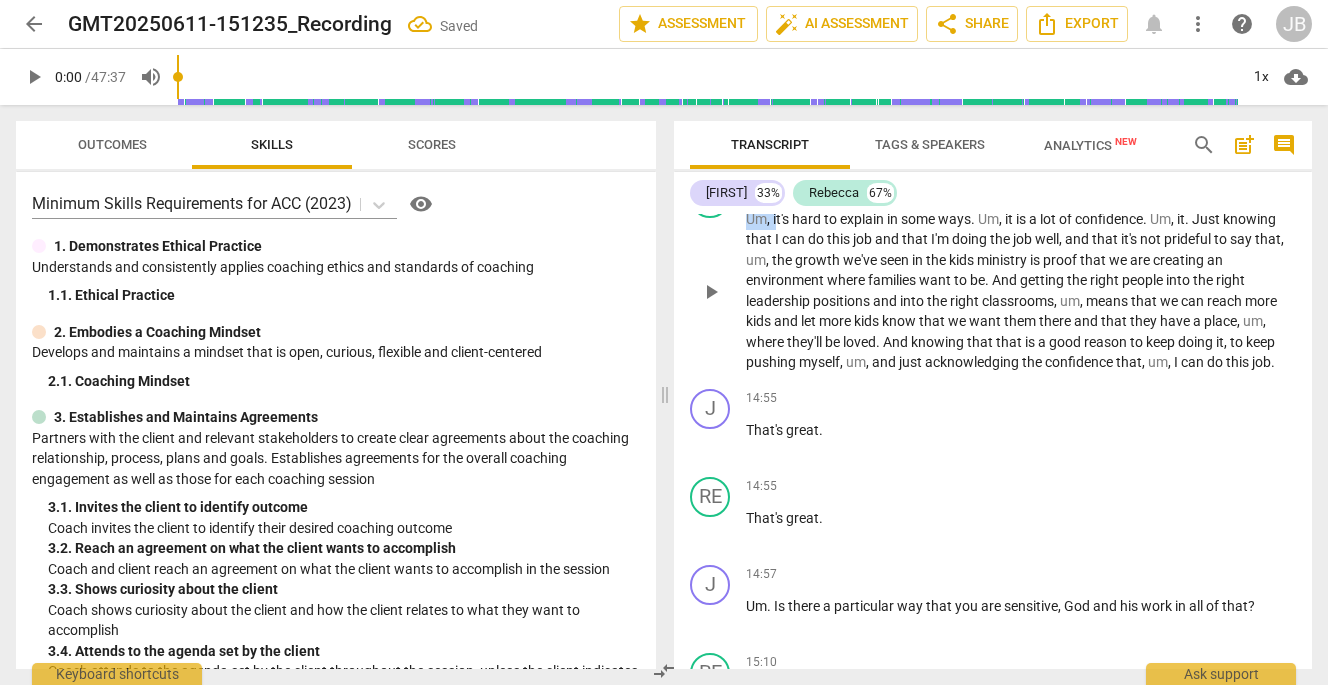 click on "Um ,   it's   hard   to   explain   in   some   ways .   Um ,   it   is   a   lot   of   confidence .   Um ,   it .   Just   knowing   that   I   can   do   this   job   and   that   I'm   doing   the   job   well ,   and   that   it's   not   prideful   to   say   that ,   um ,   the   growth   we've   seen   in   the   kids   ministry   is   proof   that   we   are   creating   an   environment   where   families   want   to   be .   And   getting   the   right   people   into   the   right   leadership   positions   and   into   the   right   classrooms ,   um ,   means   that   we   can   reach   more   kids   and   let   more   kids   know   that   we   want   them   there   and   that   they   have   a   place ,   um ,   where   they'll   be   loved .   And   knowing   that   that   is   a   good   reason   to   keep   doing   it ,   to   keep   pushing   myself ,   um ,   and   just   acknowledging   the   confidence   that ,   um ,   I   can   do   this   job ." at bounding box center [1021, 291] 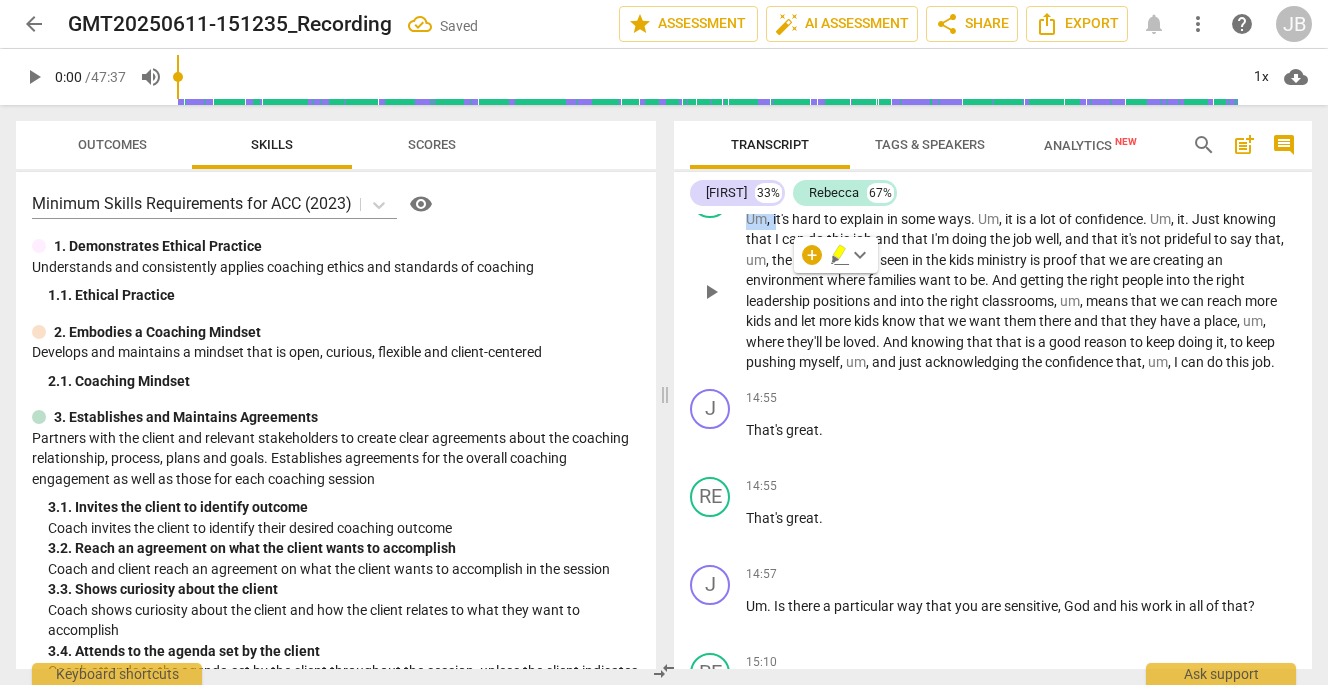 type 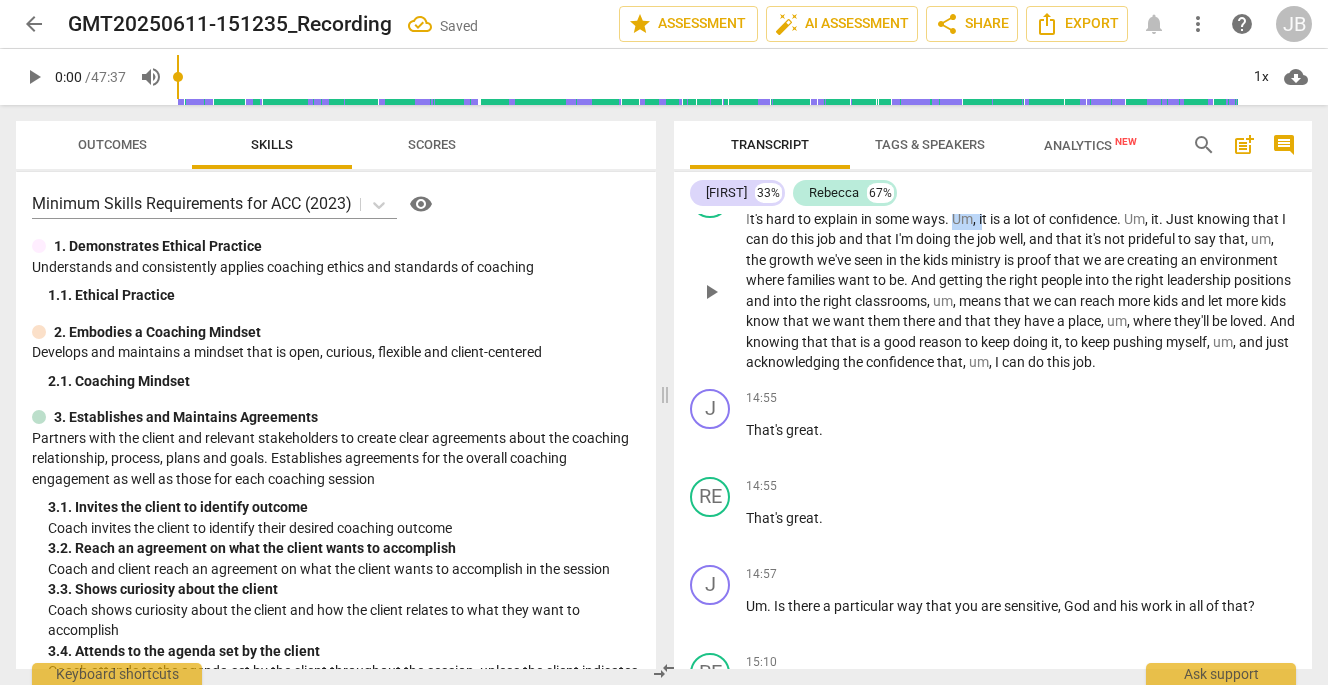 drag, startPoint x: 956, startPoint y: 278, endPoint x: 984, endPoint y: 281, distance: 28.160255 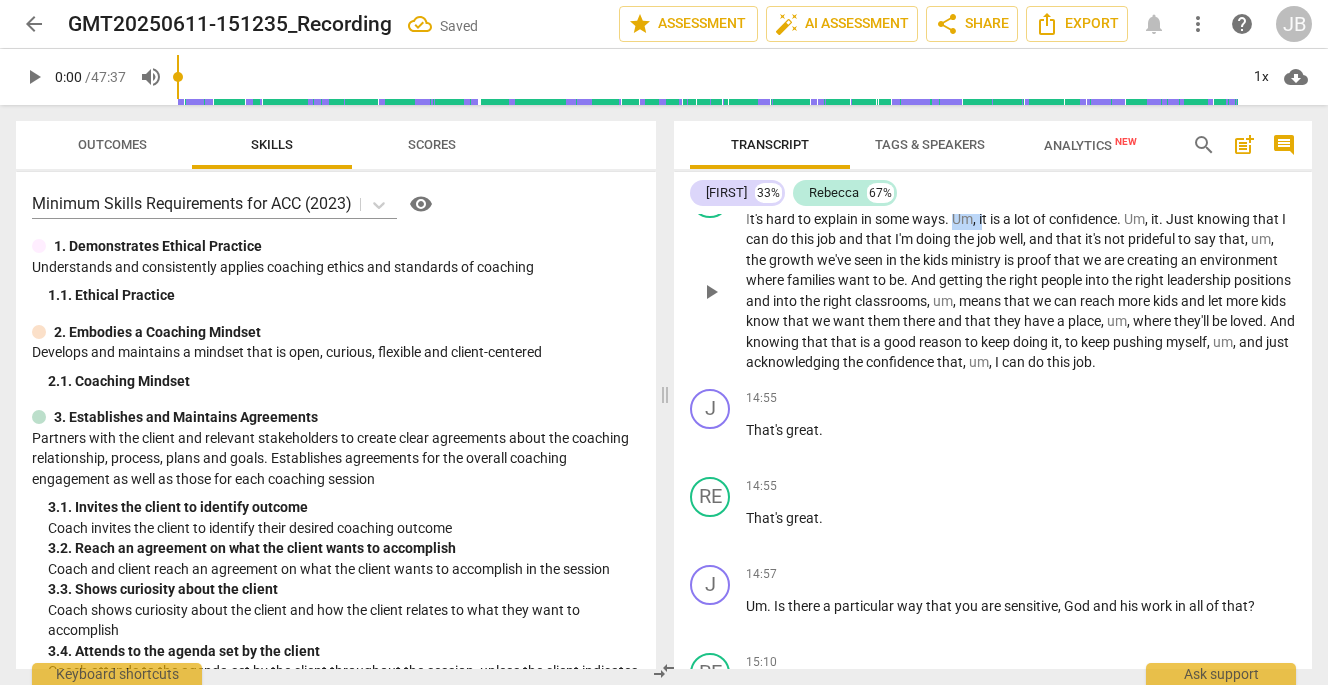 click on "I t's   hard   to   explain   in   some   ways .   Um ,   it   is   a   lot   of   confidence .   Um ,   it .   Just   knowing   that   I   can   do   this   job   and   that   I'm   doing   the   job   well ,   and   that   it's   not   prideful   to   say   that ,   um ,   the   growth   we've   seen   in   the   kids   ministry   is   proof   that   we   are   creating   an   environment   where   families   want   to   be .   And   getting   the   right   people   into   the   right   leadership   positions   and   into   the   right   classrooms ,   um ,   means   that   we   can   reach   more   kids   and   let   more   kids   know   that   we   want   them   there   and   that   they   have   a   place ,   um ,   where   they'll   be   loved .   And   knowing   that   that   is   a   good   reason   to   keep   doing   it ,   to   keep   pushing   myself ,   um ,   and   just   acknowledging   the   confidence   that ,   um ,   I   can   do   this   job ." at bounding box center (1021, 291) 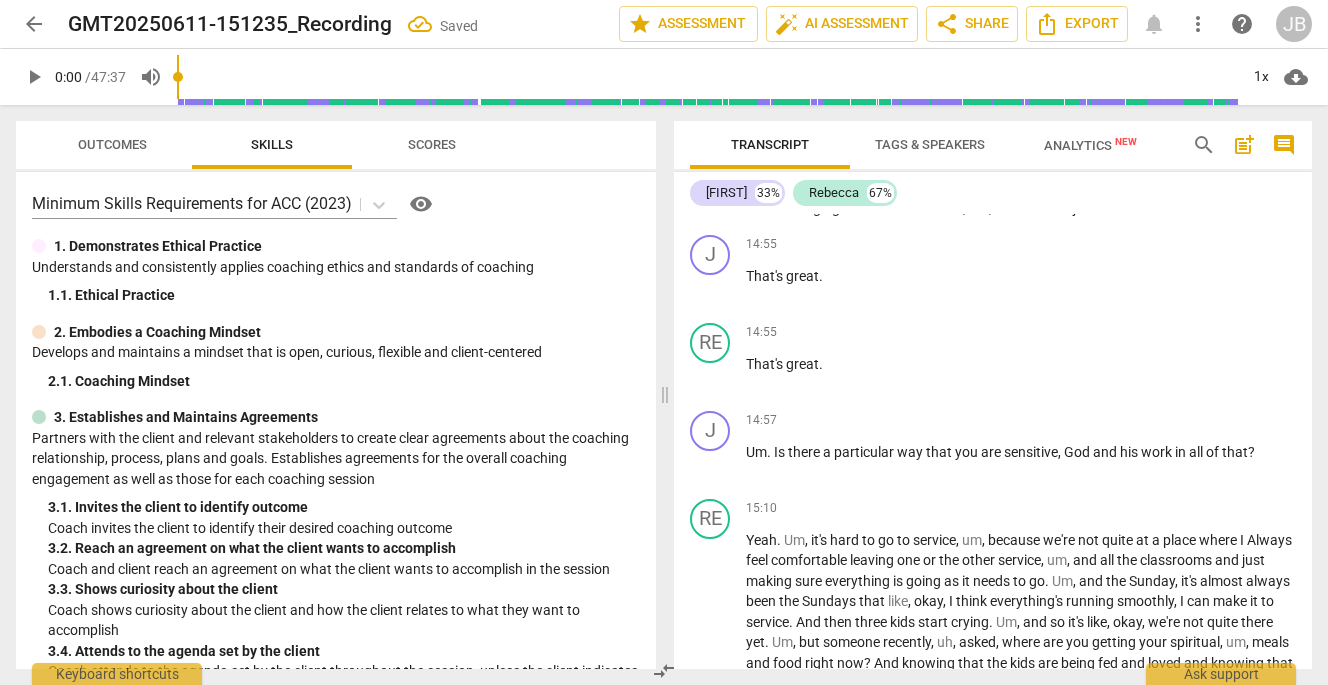 scroll, scrollTop: 4909, scrollLeft: 0, axis: vertical 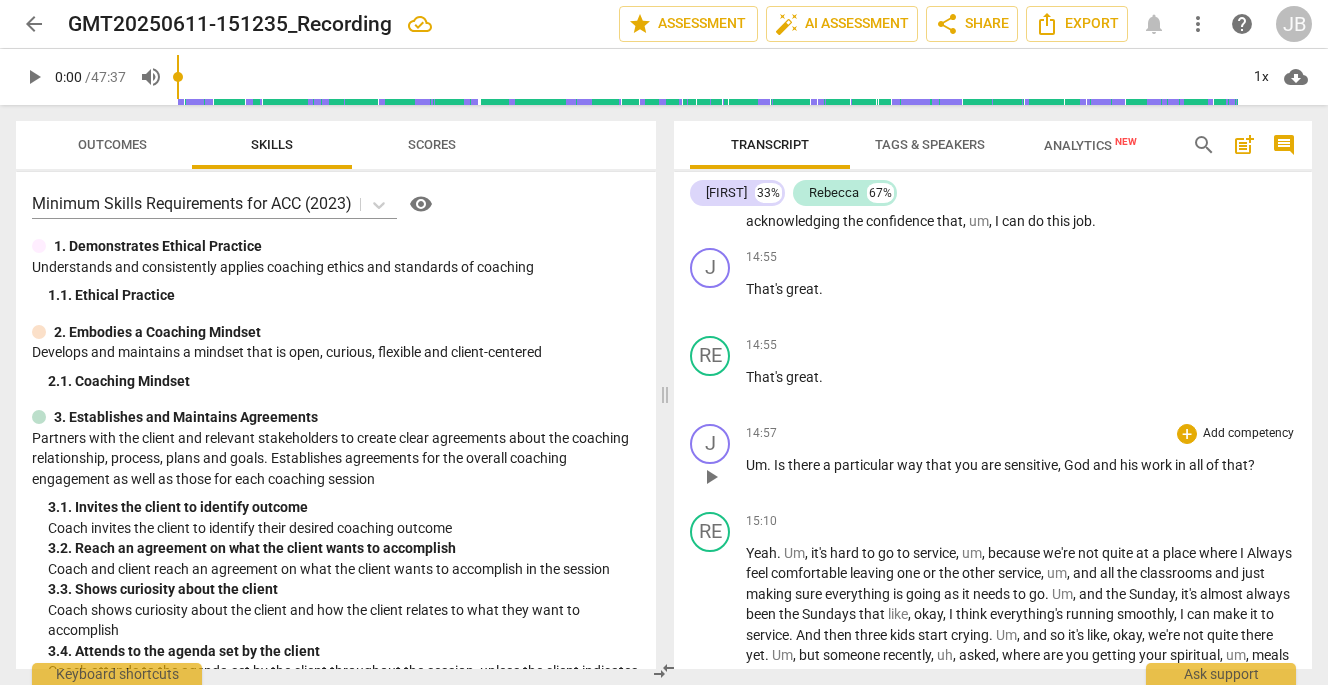 click on "." at bounding box center (770, 465) 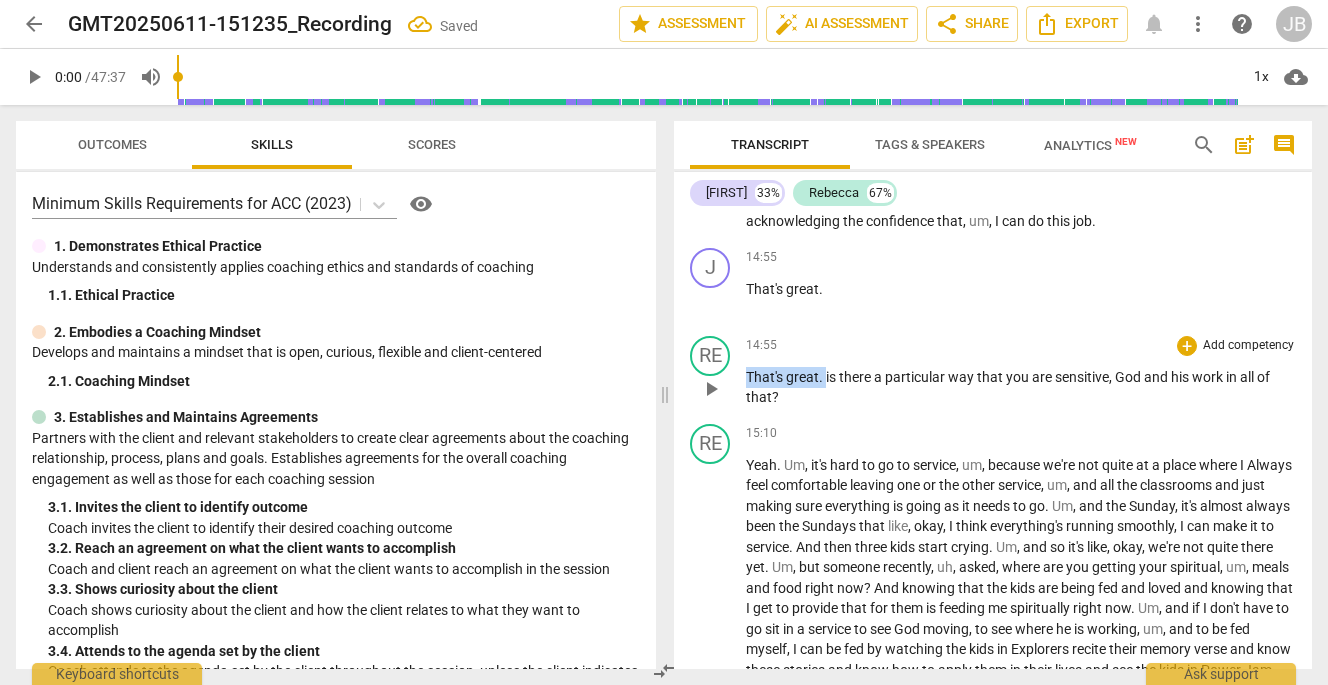 drag, startPoint x: 826, startPoint y: 439, endPoint x: 740, endPoint y: 431, distance: 86.37129 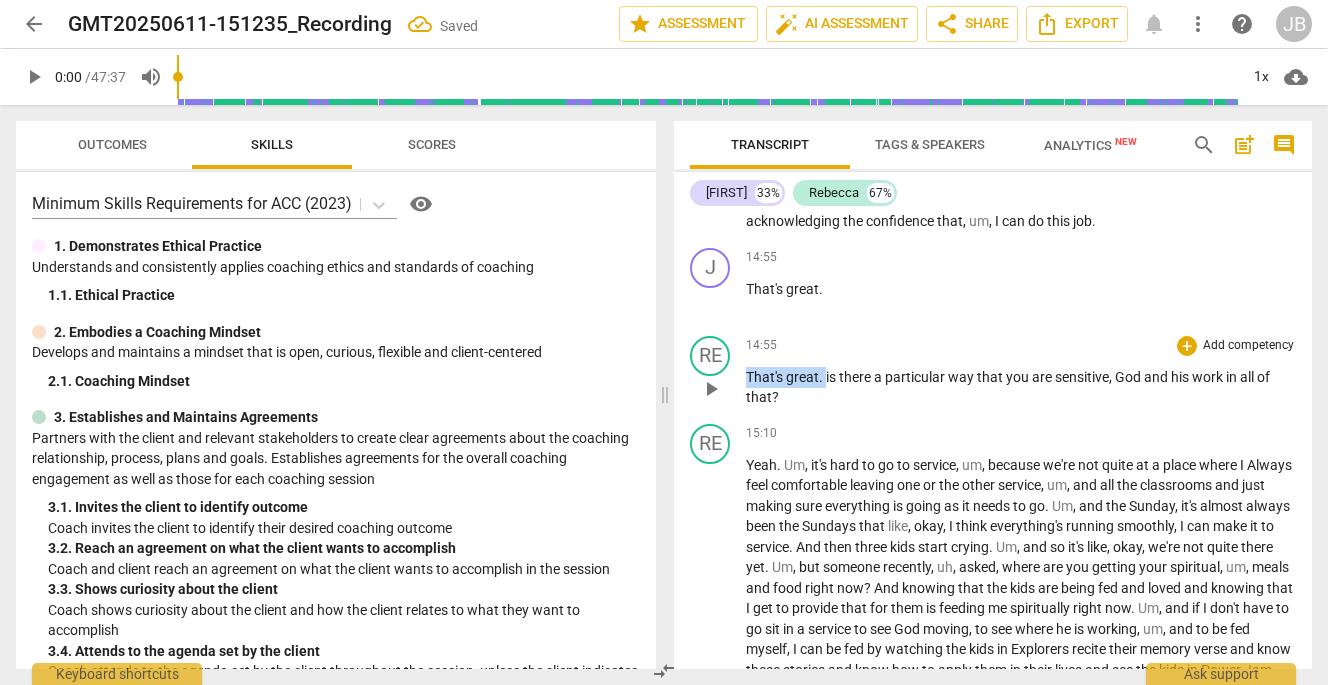 click on "That's   great .   is   there   a   particular   way   that   you   are   sensitive ,   God   and   his   work   in   all   of   that ?" at bounding box center (993, 372) 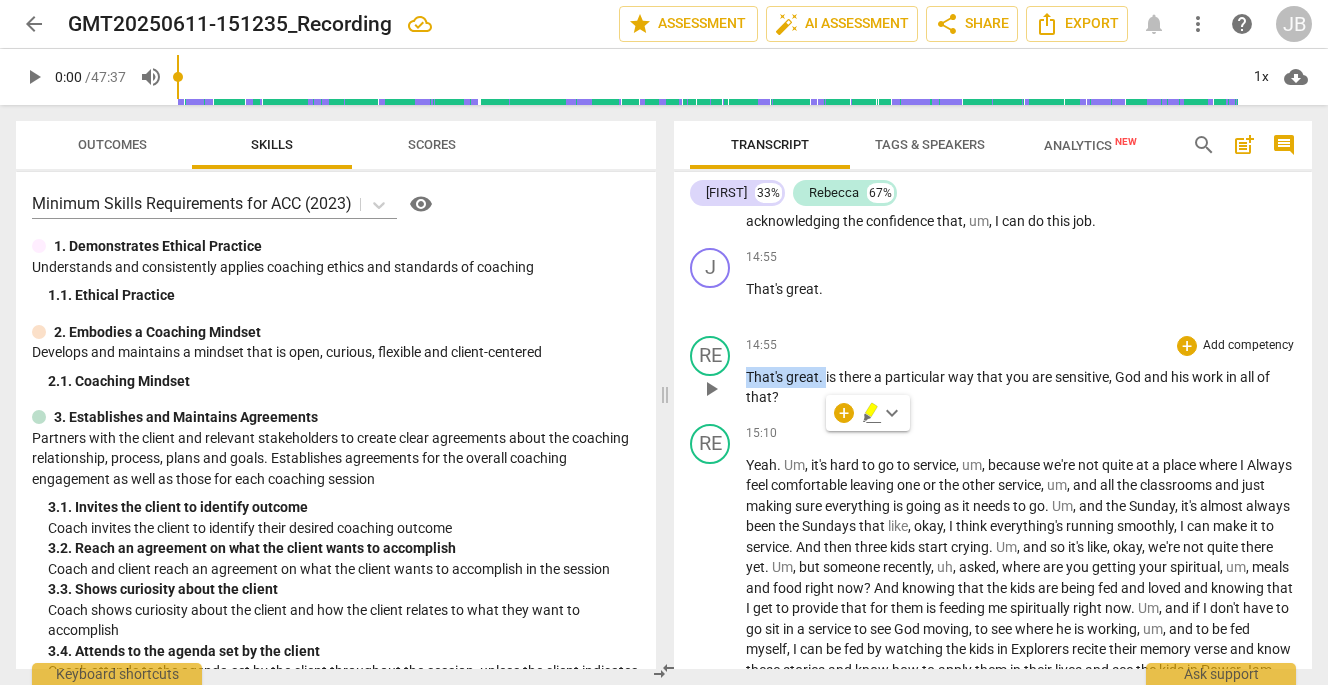 type 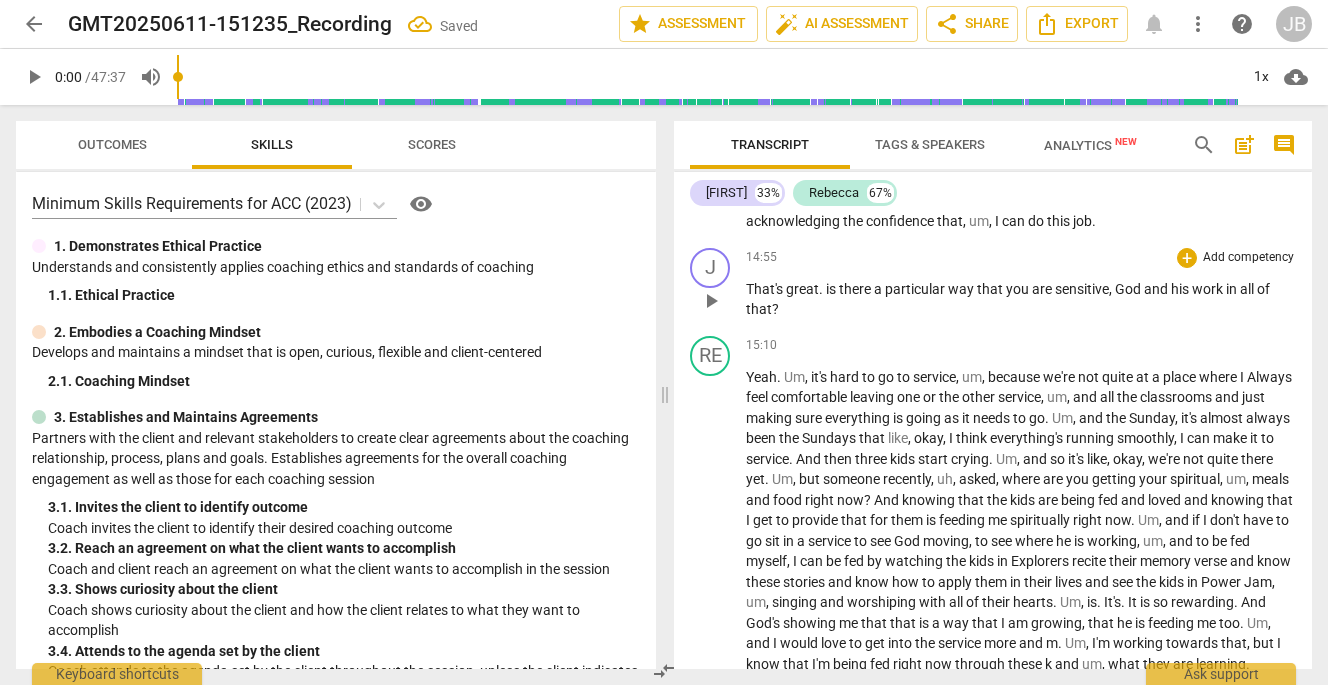 click on "is" at bounding box center [832, 289] 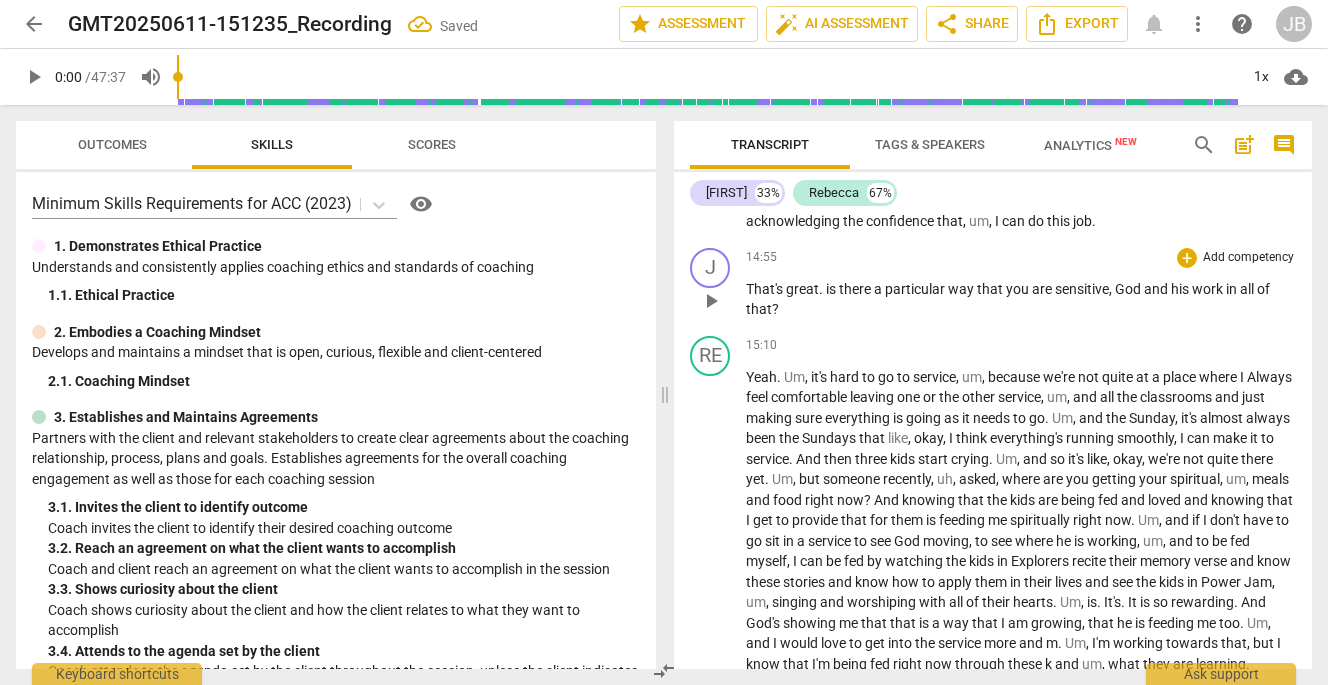 type 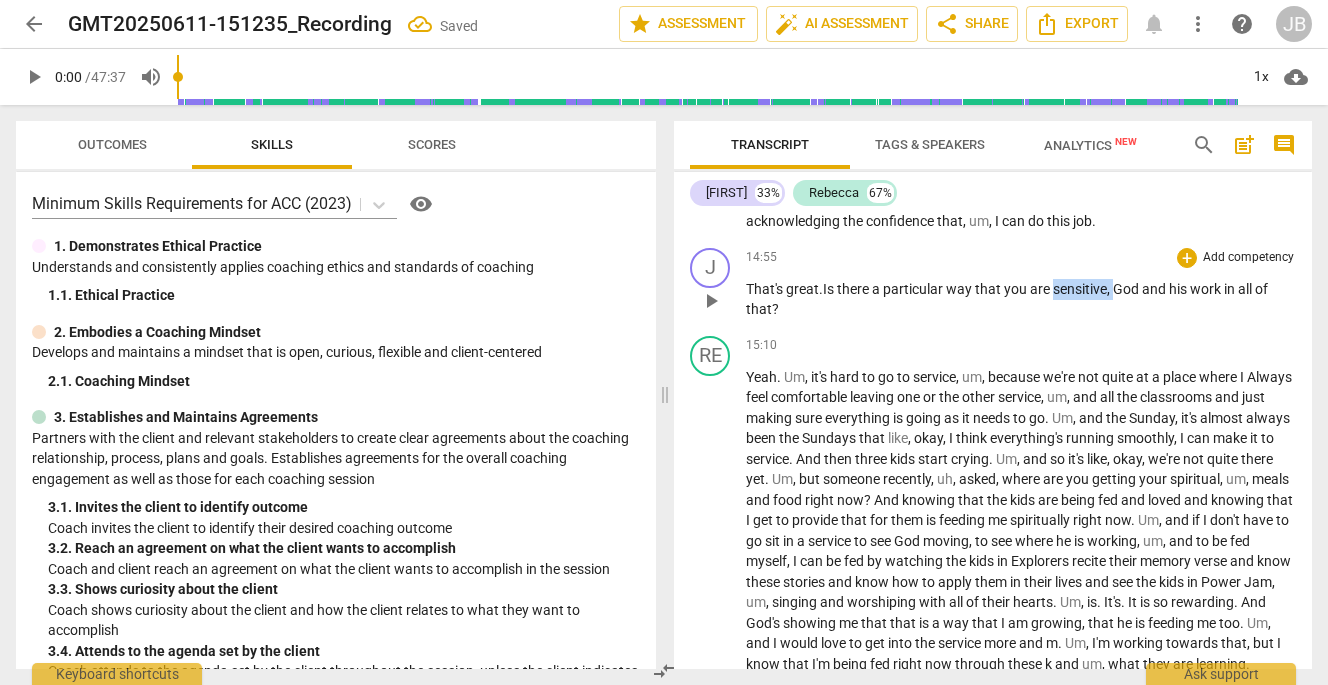 drag, startPoint x: 1054, startPoint y: 349, endPoint x: 1117, endPoint y: 358, distance: 63.63961 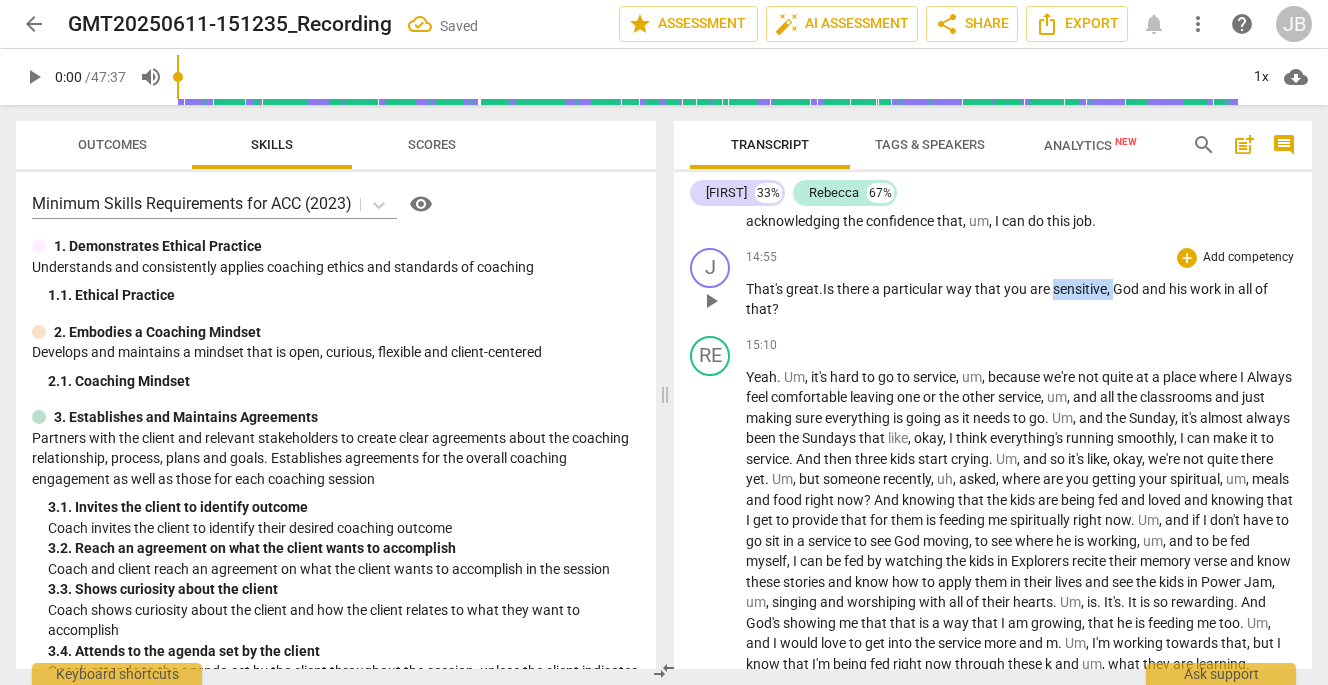 click on "That's   great .  I s   there   a   particular   way   that   you   are   sensitive ,   God   and   his   work   in   all   of   that ?" at bounding box center [1021, 299] 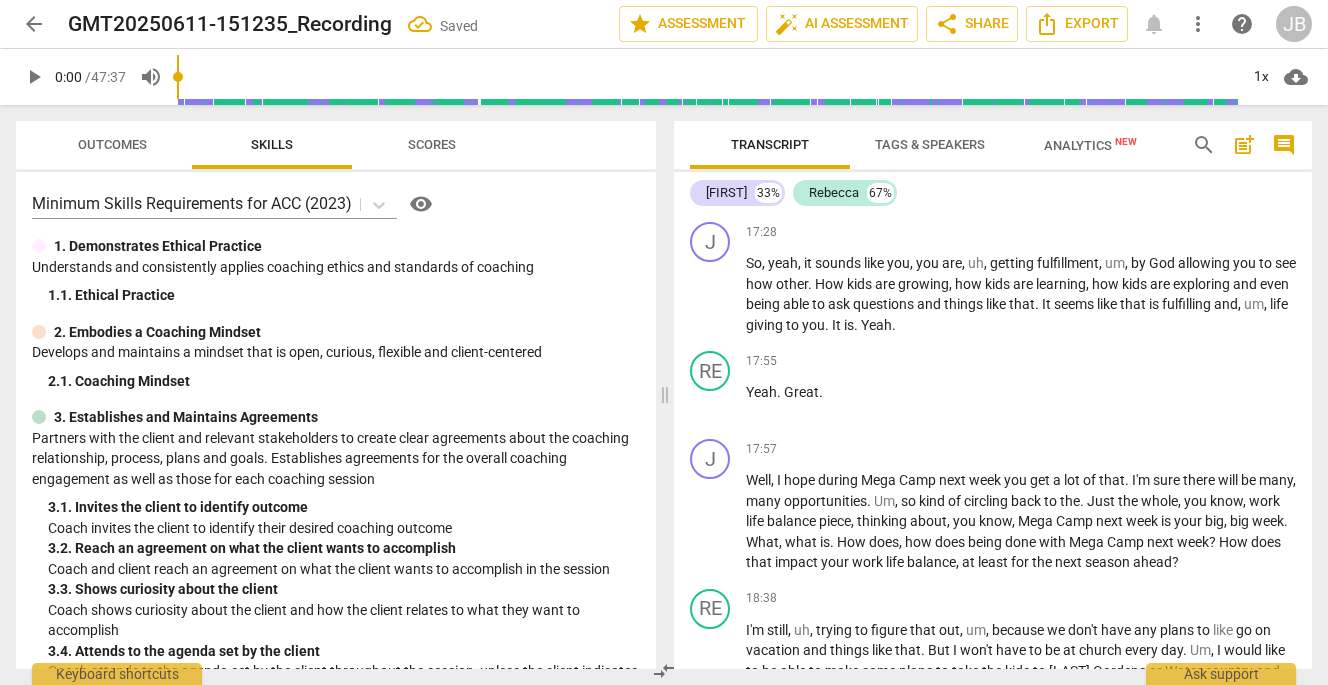 scroll, scrollTop: 5380, scrollLeft: 0, axis: vertical 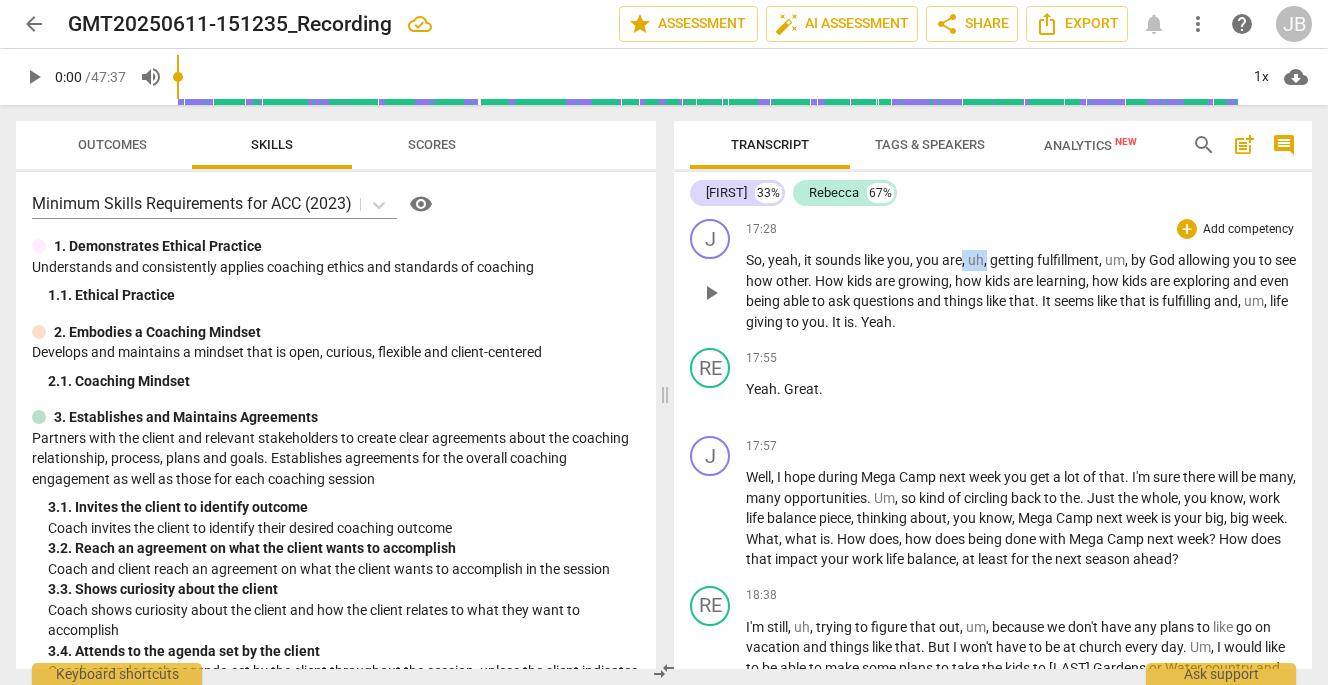 drag, startPoint x: 962, startPoint y: 340, endPoint x: 987, endPoint y: 343, distance: 25.179358 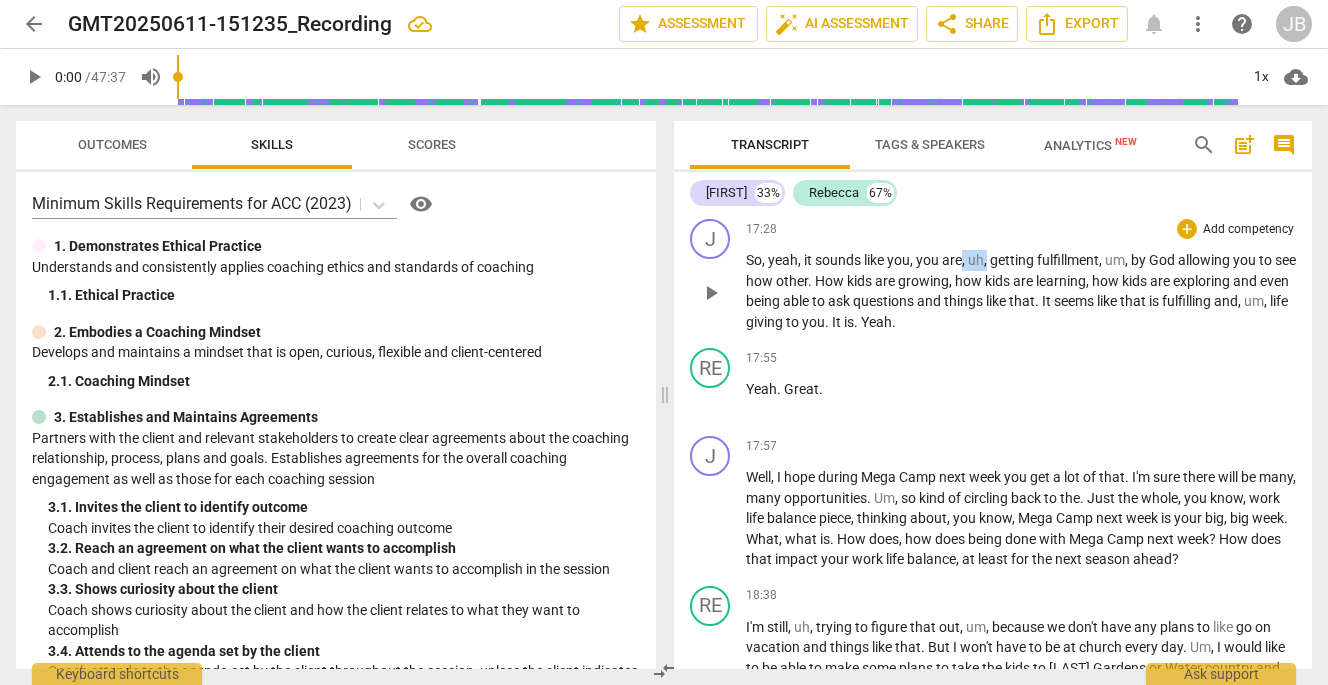 click on "So ,   yeah ,   it   sounds   like   you ,   you   are ,   uh ,   getting   fulfillment ,   um ,   by   God   allowing   you   to   see   how   other .   How   kids   are   growing ,   how   kids   are   learning ,   how   kids   are   exploring   and   even   being   able   to   ask   questions   and   things   like   that .   It   seems   like   that   is   fulfilling   and ,   um ,   life   giving   to   you .   It   is .   Yeah ." at bounding box center (1021, 291) 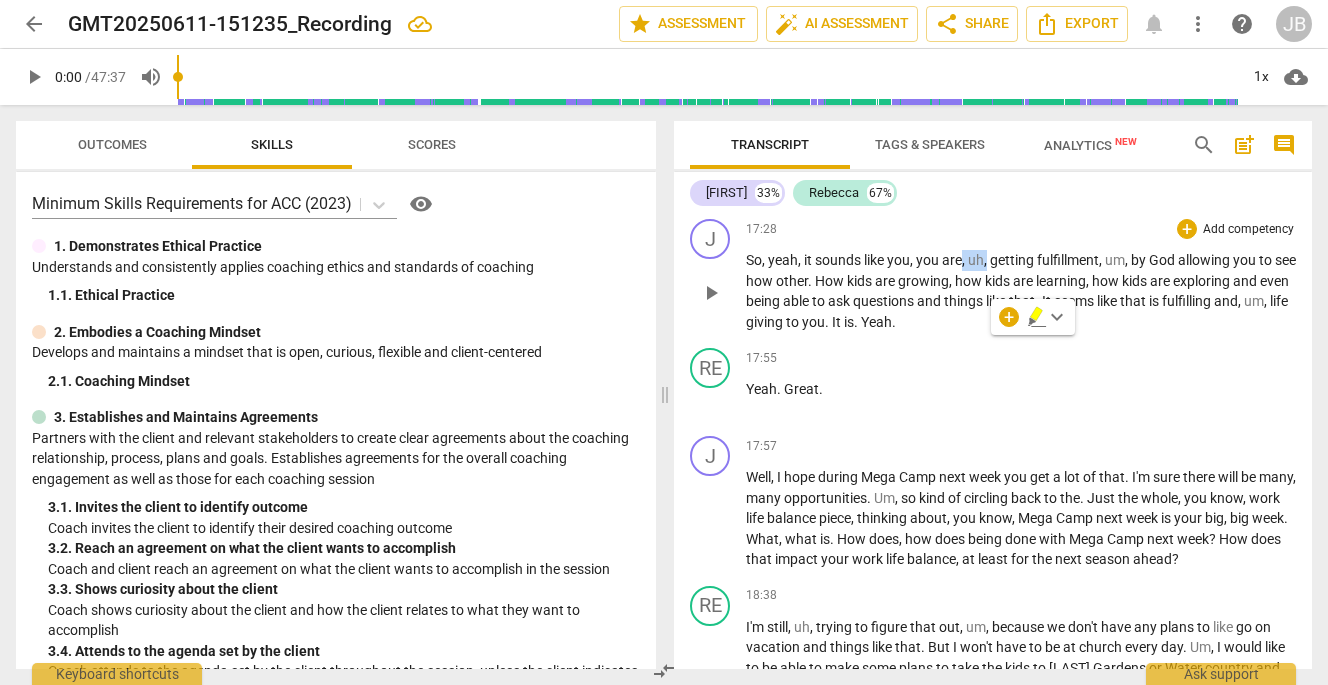 type 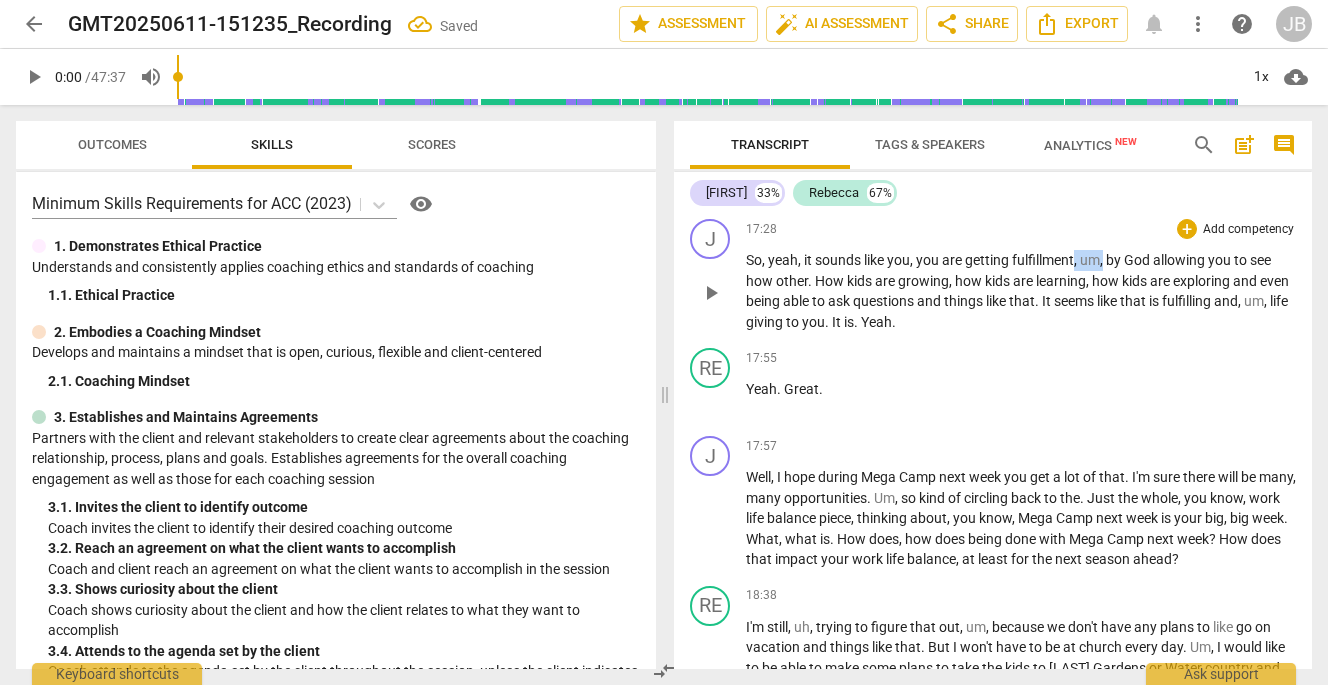 drag, startPoint x: 1104, startPoint y: 341, endPoint x: 1076, endPoint y: 338, distance: 28.160255 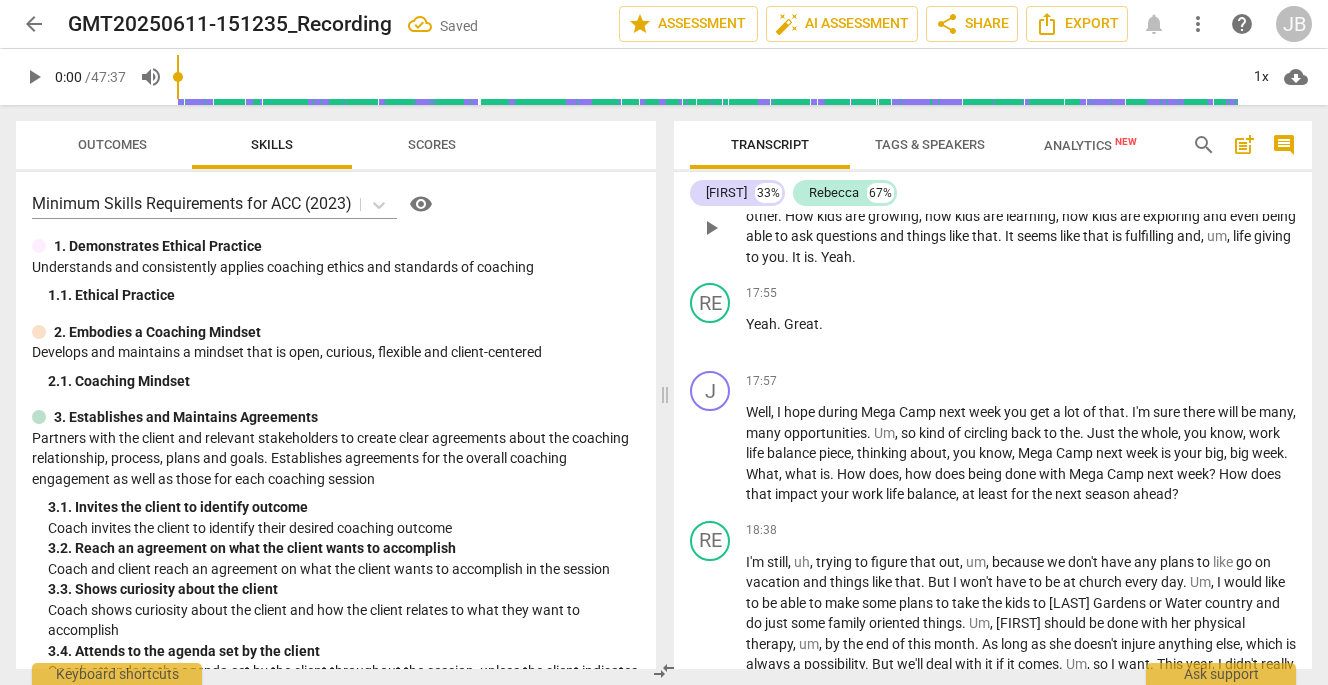 scroll, scrollTop: 5450, scrollLeft: 0, axis: vertical 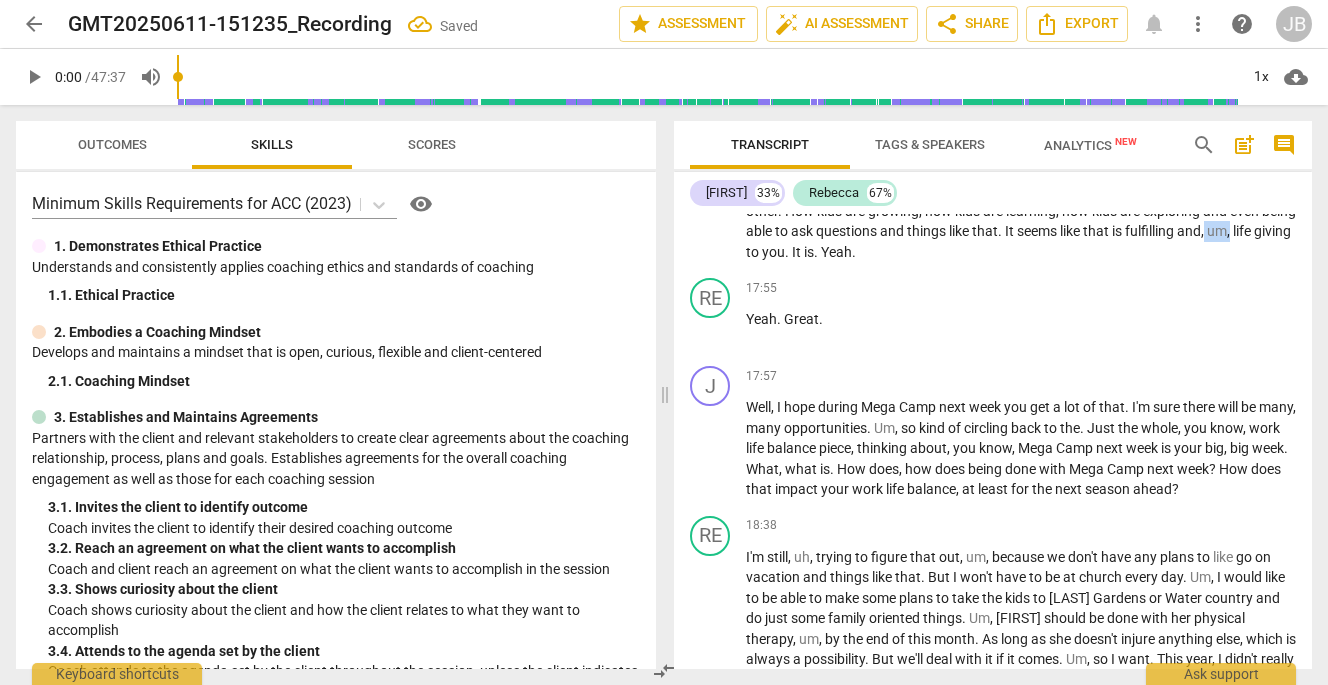 drag, startPoint x: 1246, startPoint y: 315, endPoint x: 1277, endPoint y: 318, distance: 31.144823 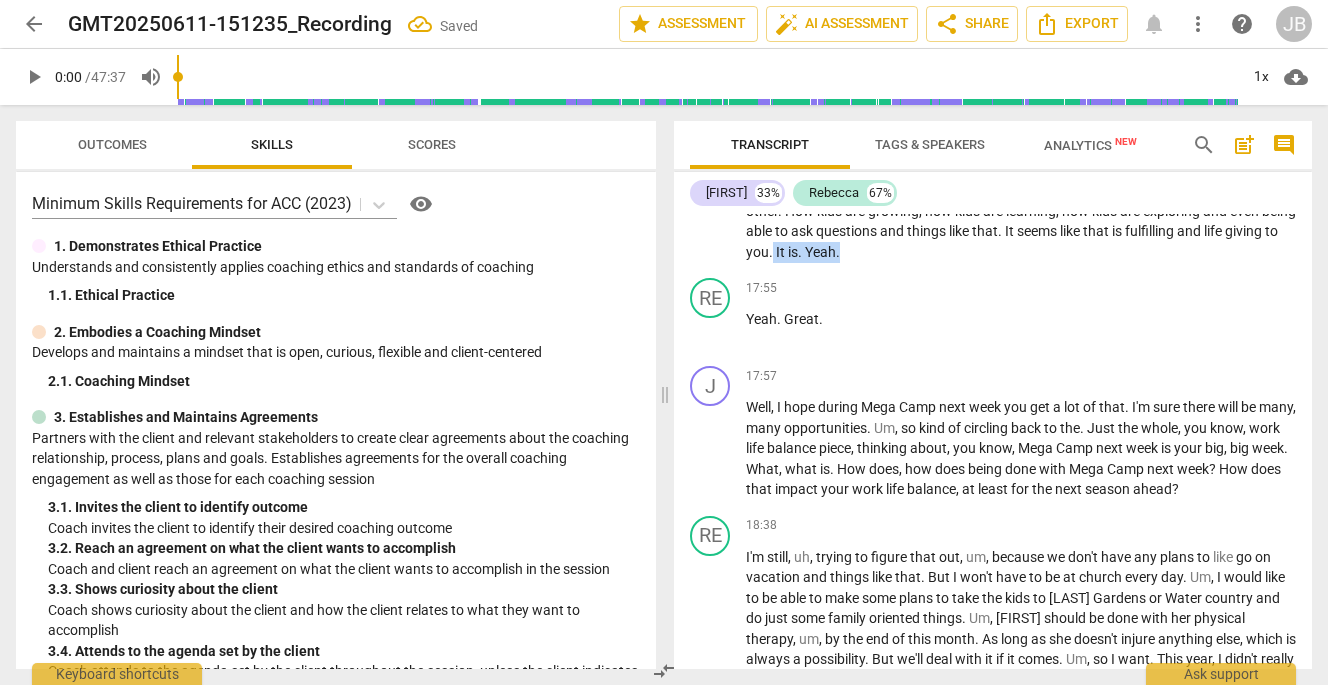 drag, startPoint x: 829, startPoint y: 335, endPoint x: 896, endPoint y: 340, distance: 67.18631 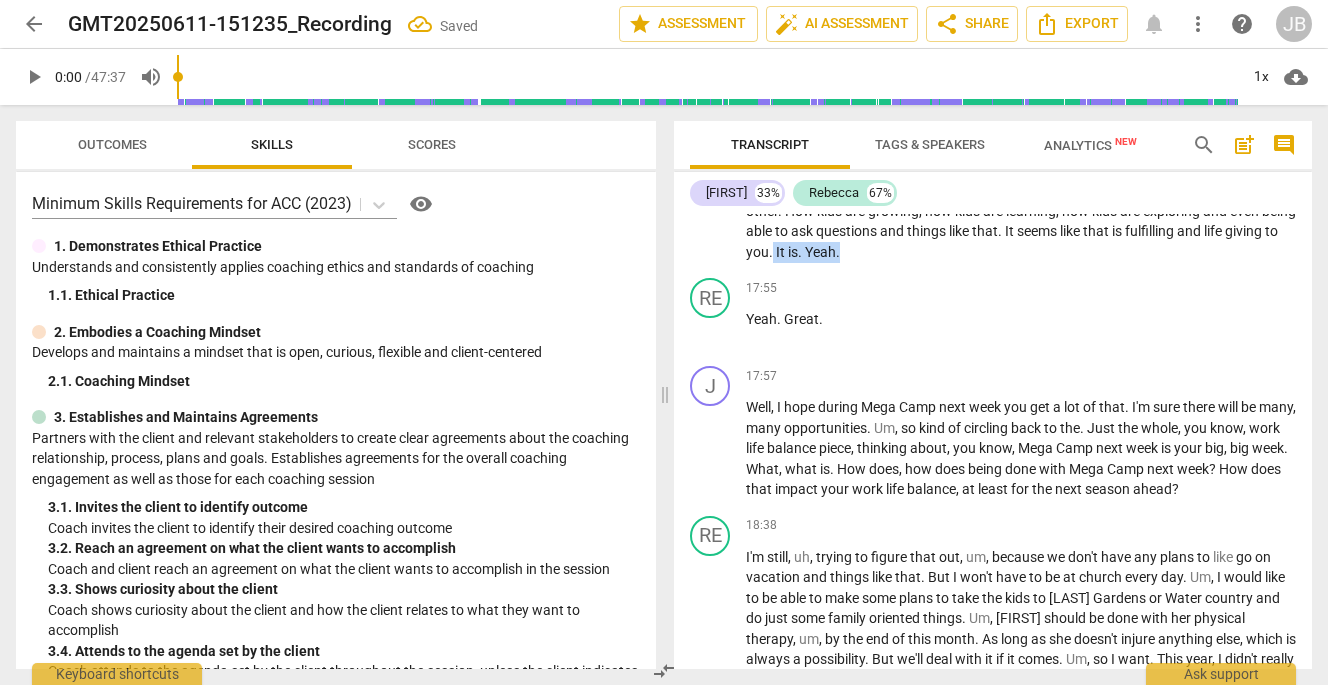 click on "So ,   yeah ,   it   sounds   like   you ,   you   are   getting   fulfillment   by   God   allowing   you   to   see   how   other .   How   kids   are   growing ,   how   kids   are   learning ,   how   kids   are   exploring   and   even   being   able   to   ask   questions   and   things   like   that .   It   seems   like   that   is   fulfilling   and   life   giving   to   you .   It   is .   Yeah ." at bounding box center [1021, 221] 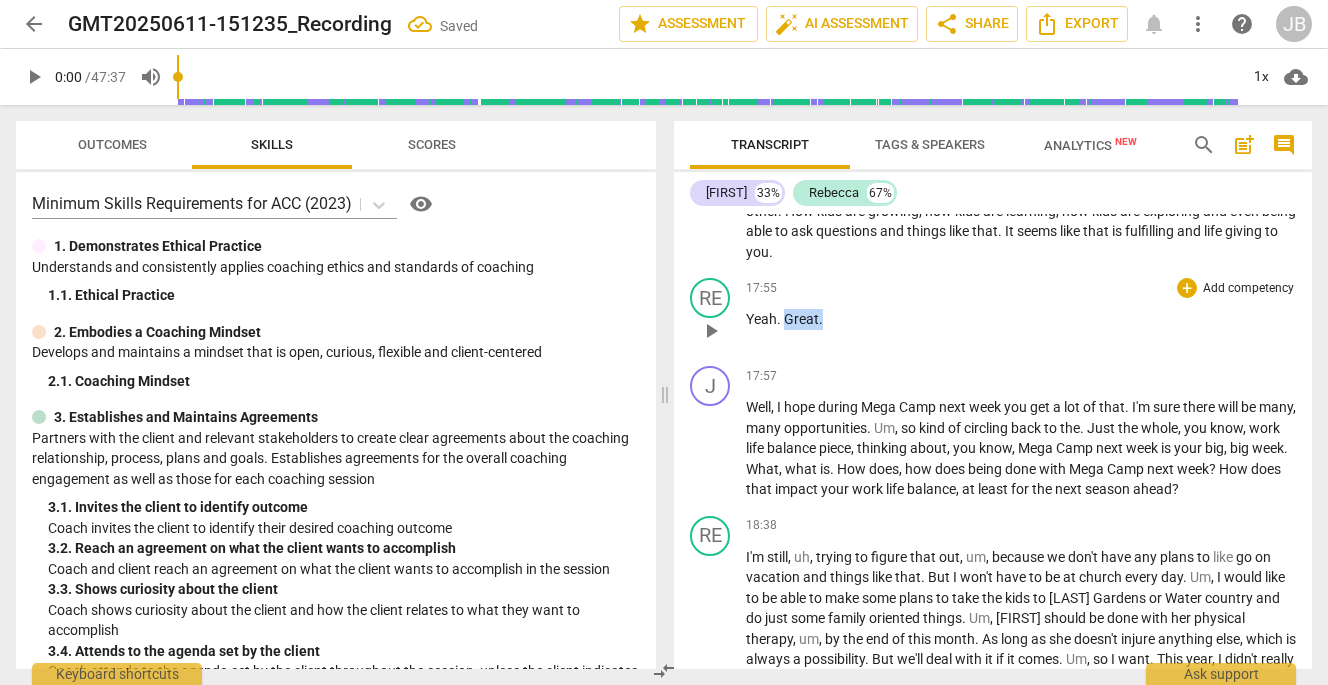 drag, startPoint x: 785, startPoint y: 402, endPoint x: 824, endPoint y: 404, distance: 39.051247 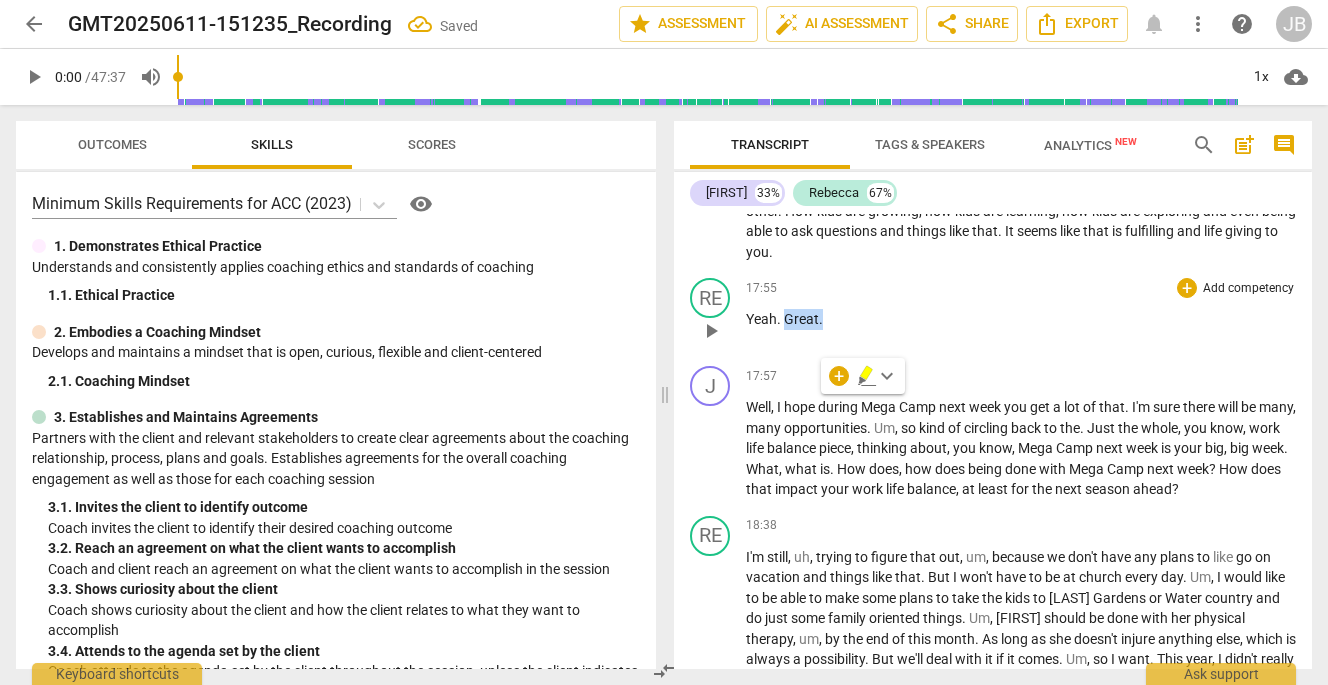 type 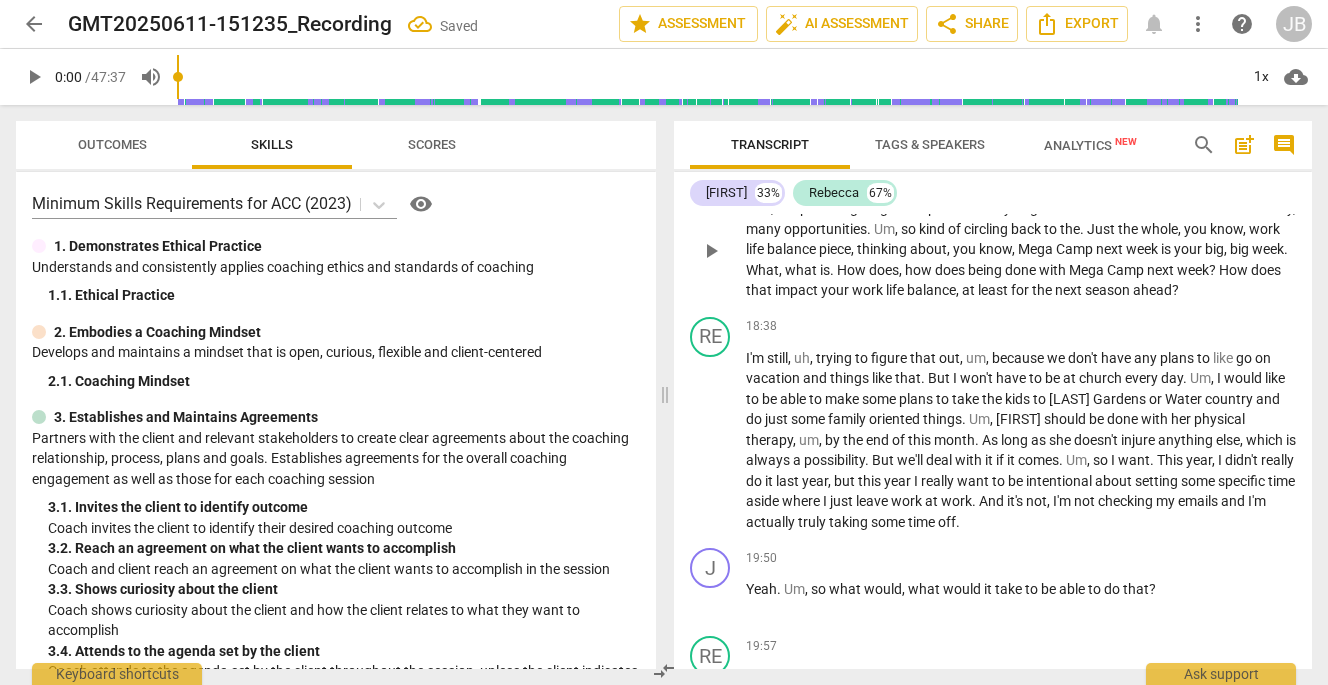 scroll, scrollTop: 5652, scrollLeft: 0, axis: vertical 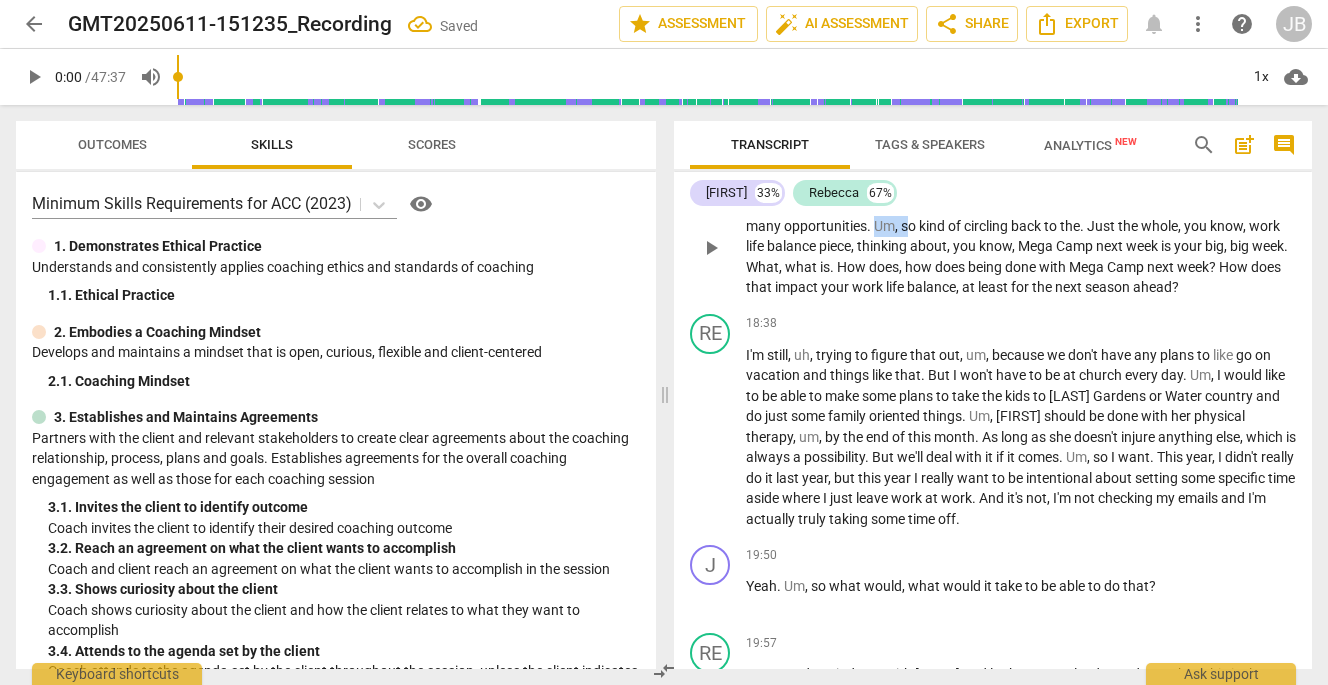 drag, startPoint x: 913, startPoint y: 302, endPoint x: 947, endPoint y: 311, distance: 35.17101 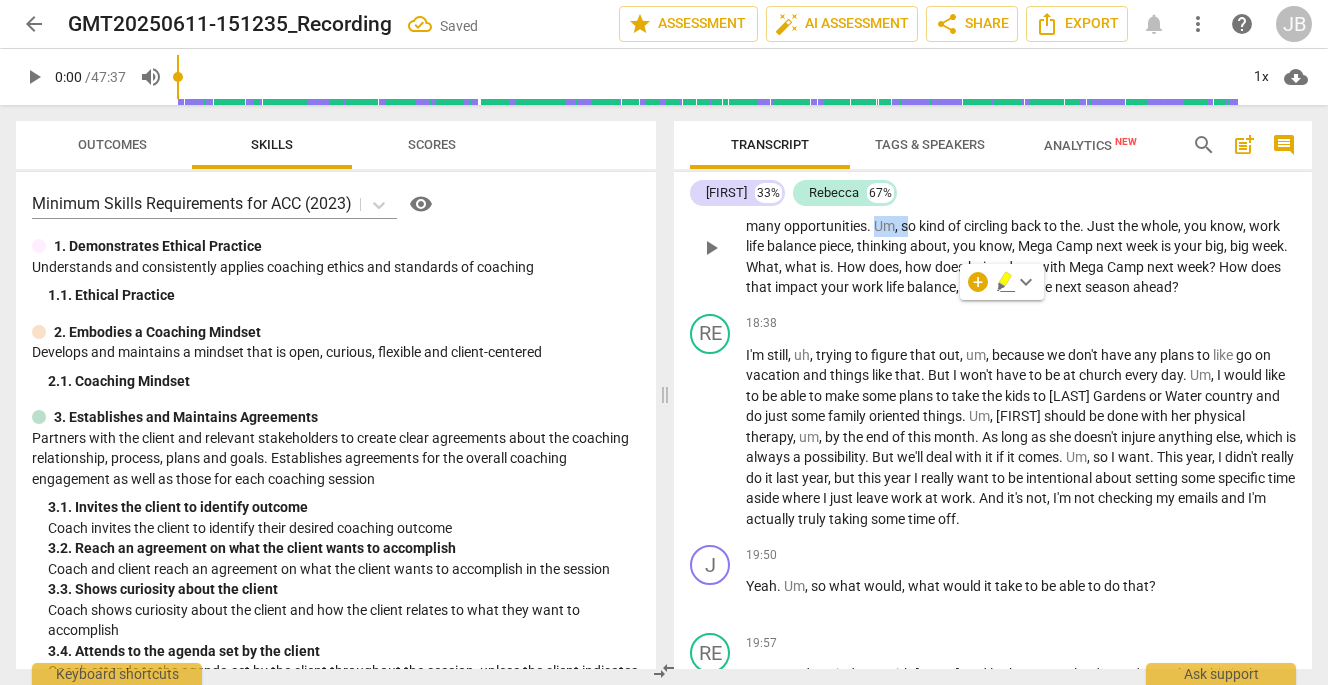 type 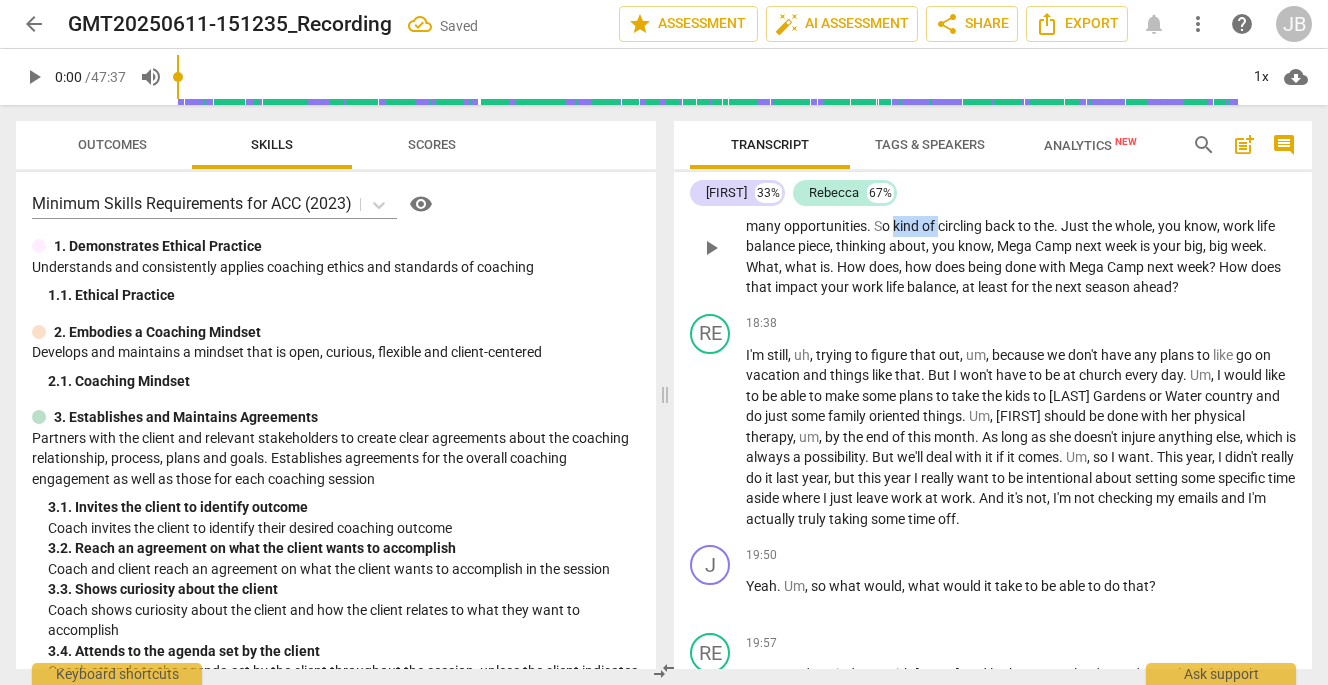 drag, startPoint x: 933, startPoint y: 308, endPoint x: 980, endPoint y: 310, distance: 47.042534 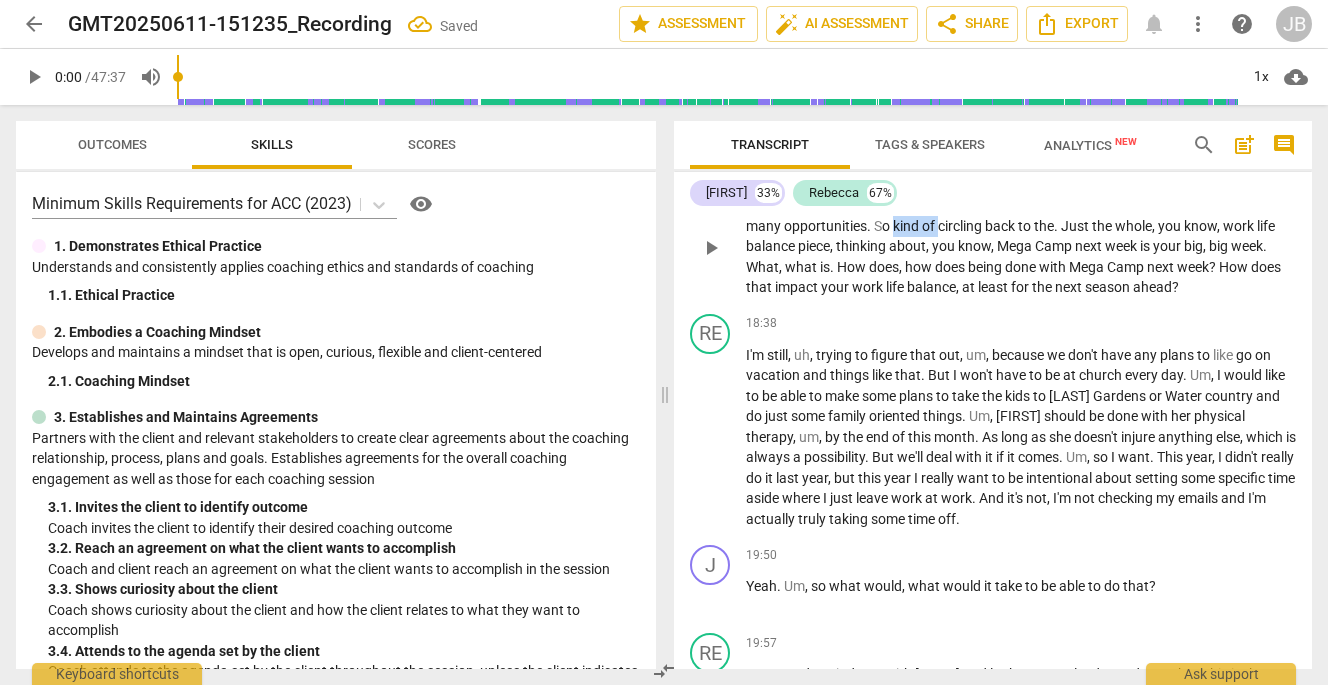 click on "Well ,   I   hope   during   Mega   Camp   next   week   you   get   a   lot   of   that .   I'm   sure   there   will   be   many ,   many   opportunities .   S o   kind   of   circling   back   to   the .   Just   the   whole ,   you   know ,   work   life   balance   piece ,   thinking   about ,   you   know ,   Mega   Camp   next   week   is   your   big ,   big   week .   What ,   what   is .   How   does ,   how   does   being   done   with   Mega   Camp   next   week ?   How   does   that   impact   your   work   life   balance ,   at   least   for   the   next   season   ahead ?" at bounding box center (1021, 246) 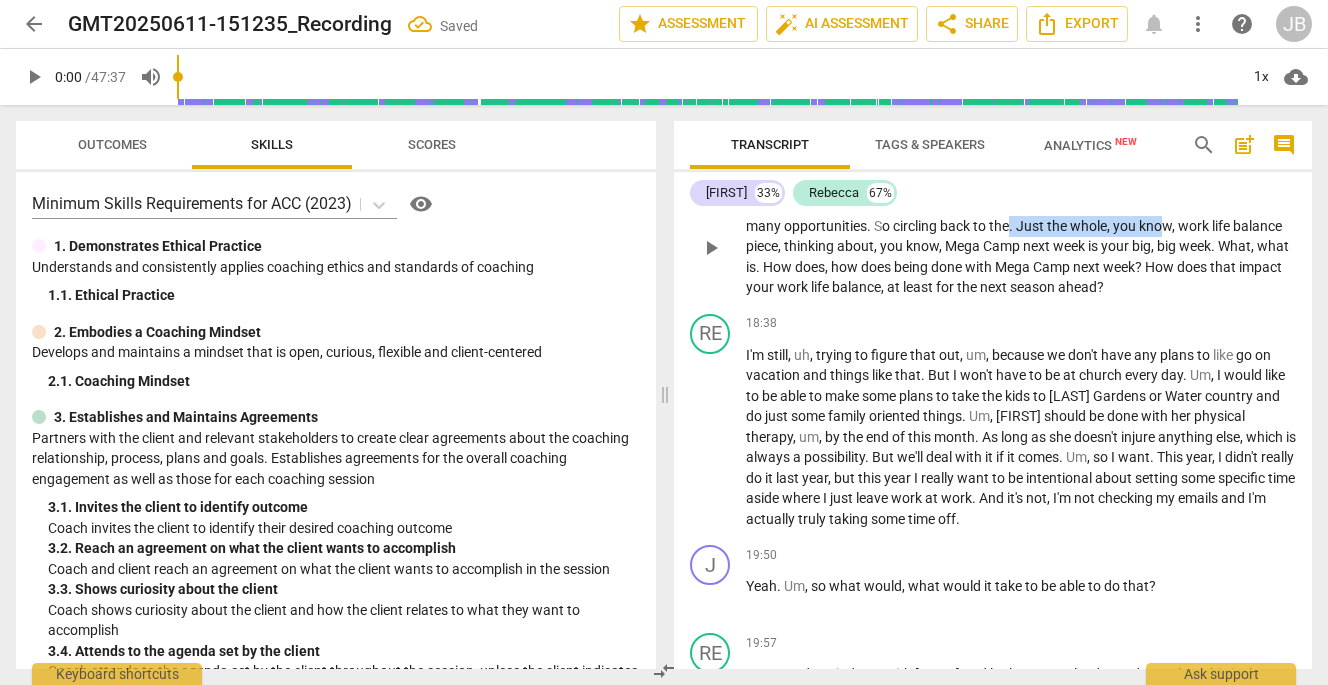 drag, startPoint x: 1051, startPoint y: 307, endPoint x: 1205, endPoint y: 298, distance: 154.26276 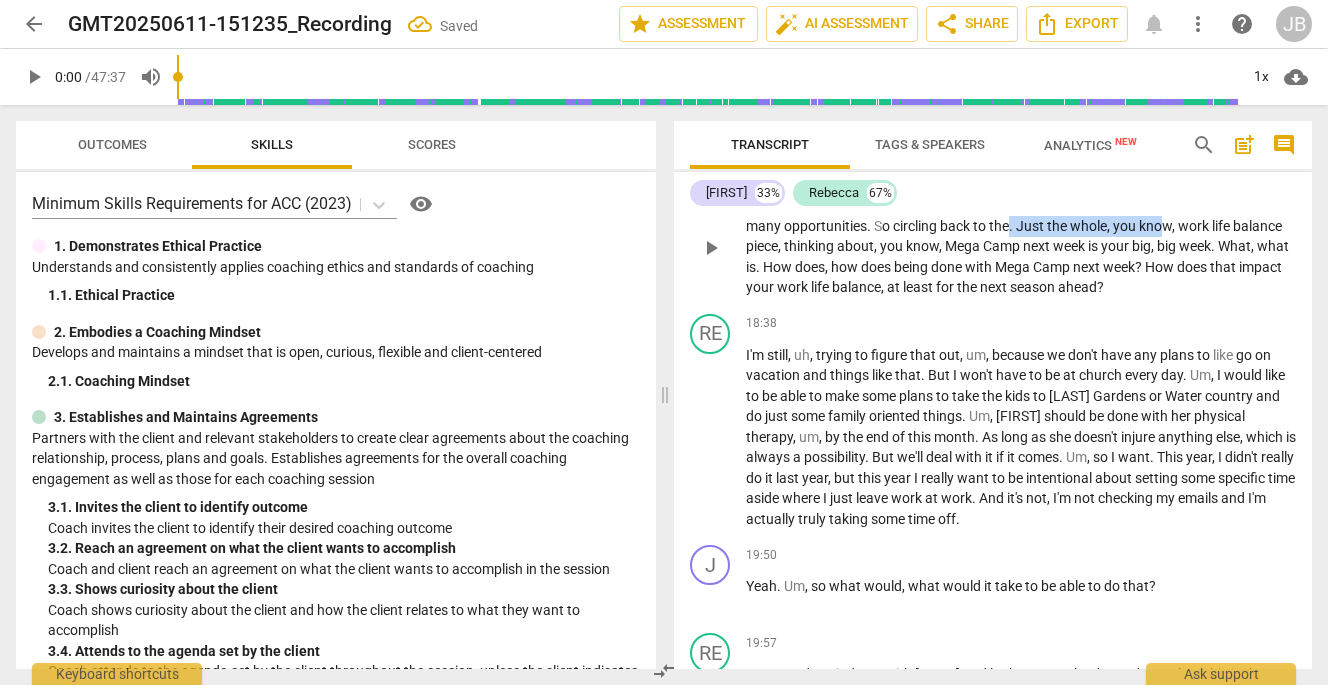 click on "Well ,   I   hope   during   Mega   Camp   next   week   you   get   a   lot   of   that .   I'm   sure   there   will   be   many ,   many   opportunities .   S o   circling   back   to   the .   Just   the   whole ,   you   know ,   work   life   balance   piece ,   thinking   about ,   you   know ,   Mega   Camp   next   week   is   your   big ,   big   week .   What ,   what   is .   How   does ,   how   does   being   done   with   Mega   Camp   next   week ?   How   does   that   impact   your   work   life   balance ,   at   least   for   the   next   season   ahead ?" at bounding box center [1021, 246] 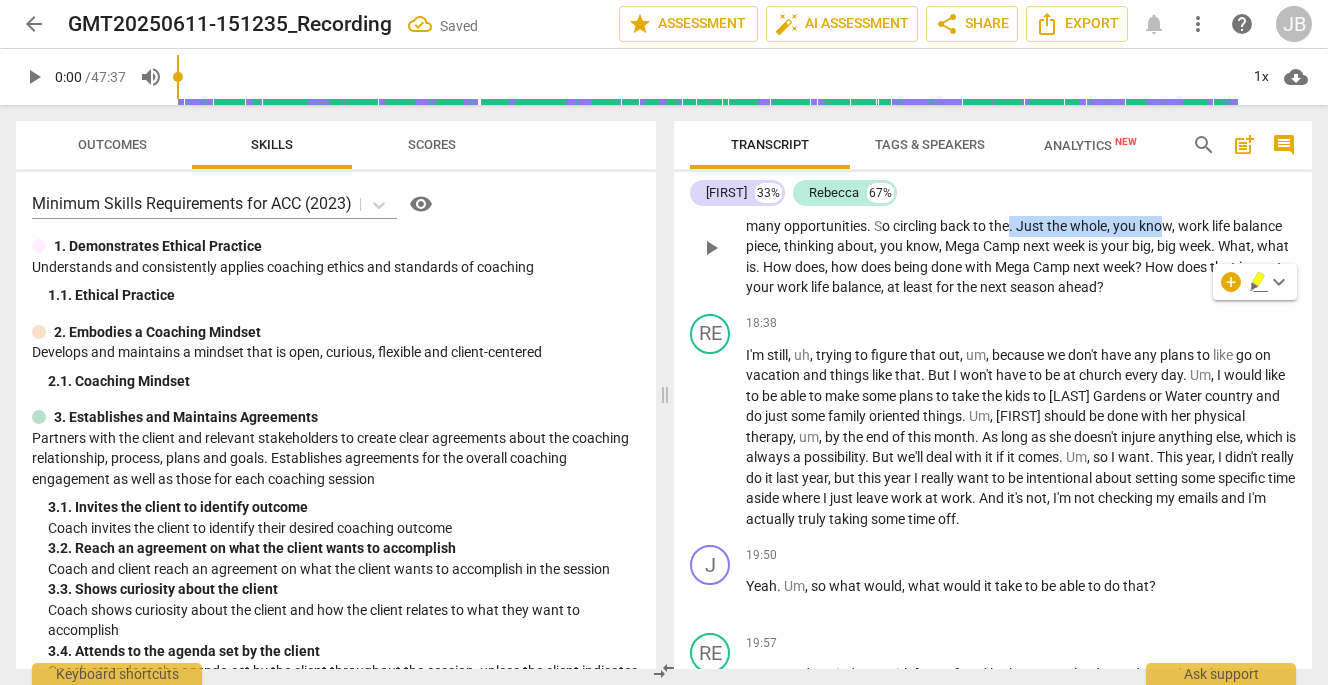 click on "the" at bounding box center [999, 226] 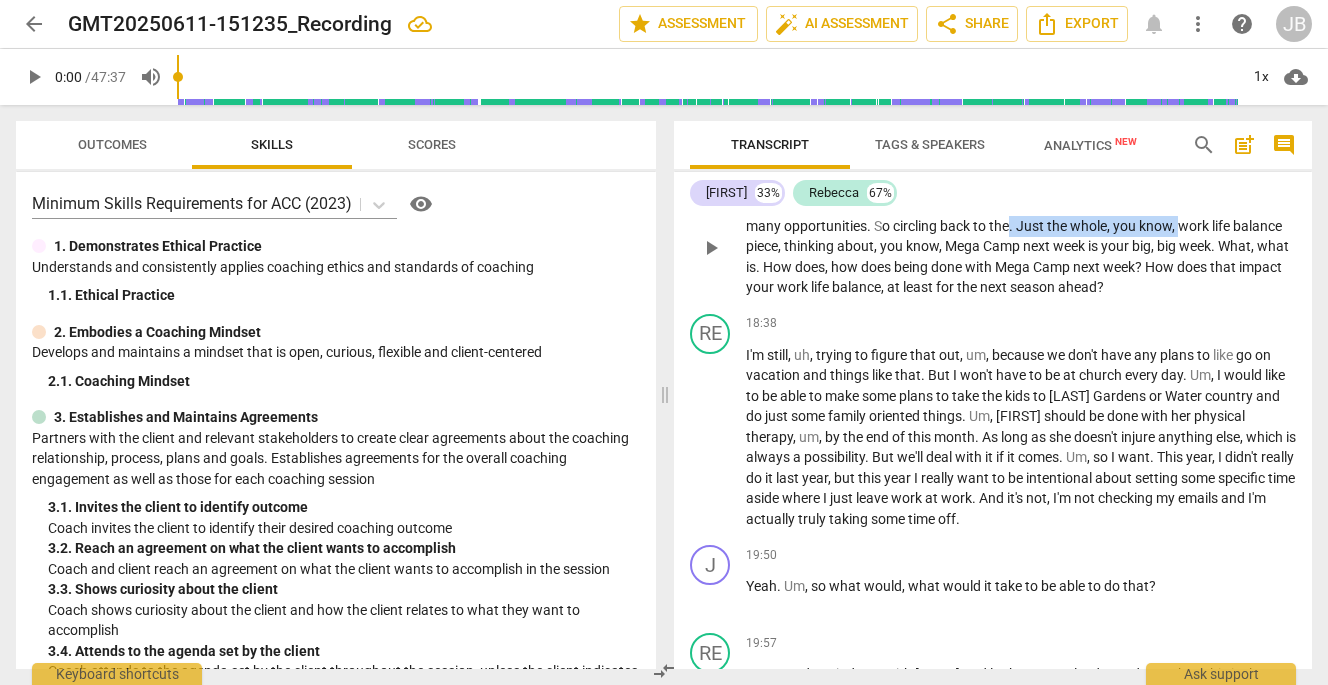 drag, startPoint x: 1051, startPoint y: 309, endPoint x: 1219, endPoint y: 314, distance: 168.07439 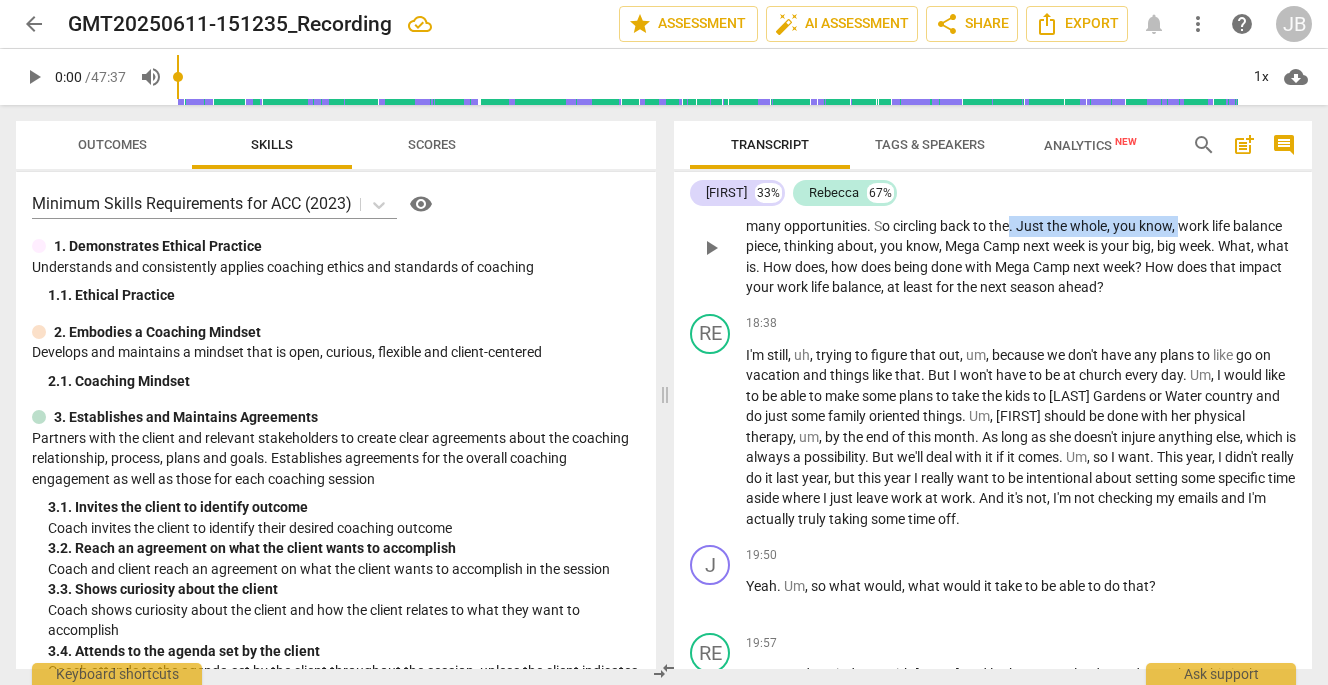 click on "Well ,   I   hope   during   Mega   Camp   next   week   you   get   a   lot   of   that .   I'm   sure   there   will   be   many ,   many   opportunities .   S o   circling   back   to   the .   Just   the   whole ,   you   know ,   work   life   balance   piece ,   thinking   about ,   you   know ,   Mega   Camp   next   week   is   your   big ,   big   week .   What ,   what   is .   How   does ,   how   does   being   done   with   Mega   Camp   next   week ?   How   does   that   impact   your   work   life   balance ,   at   least   for   the   next   season   ahead ?" at bounding box center [1021, 246] 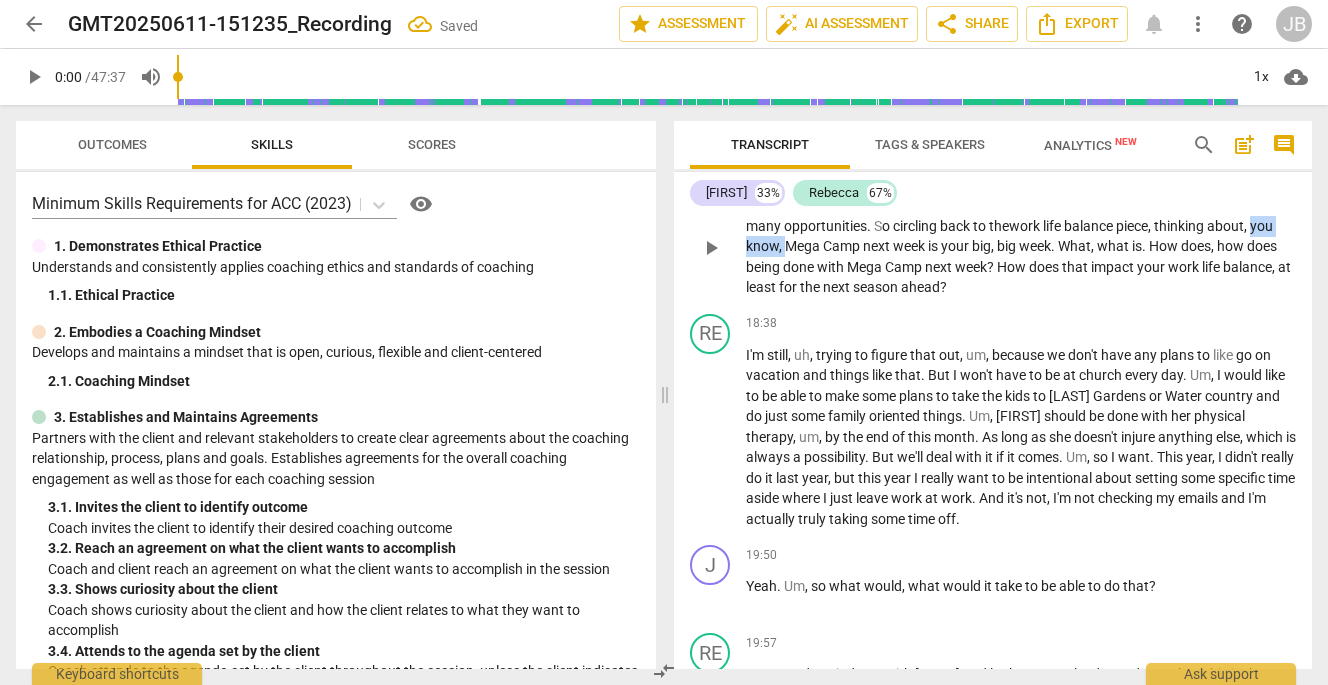 drag, startPoint x: 789, startPoint y: 332, endPoint x: 850, endPoint y: 337, distance: 61.204575 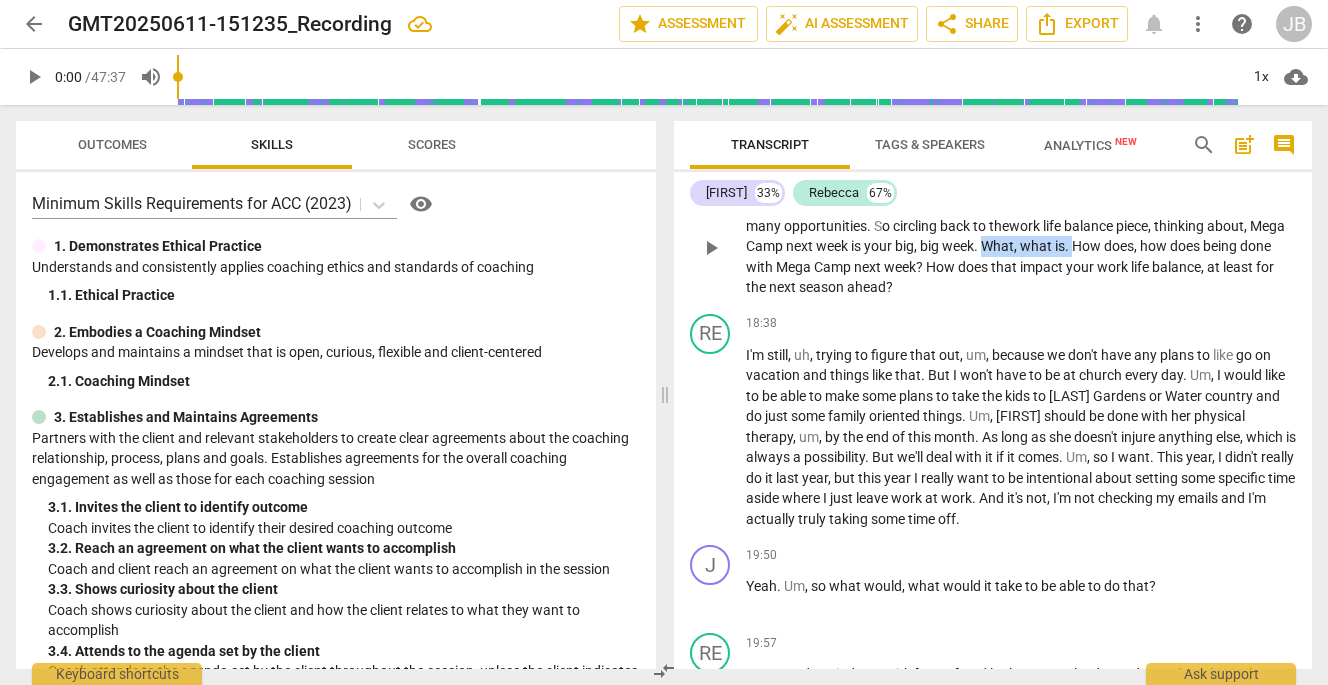drag, startPoint x: 1070, startPoint y: 326, endPoint x: 1156, endPoint y: 325, distance: 86.00581 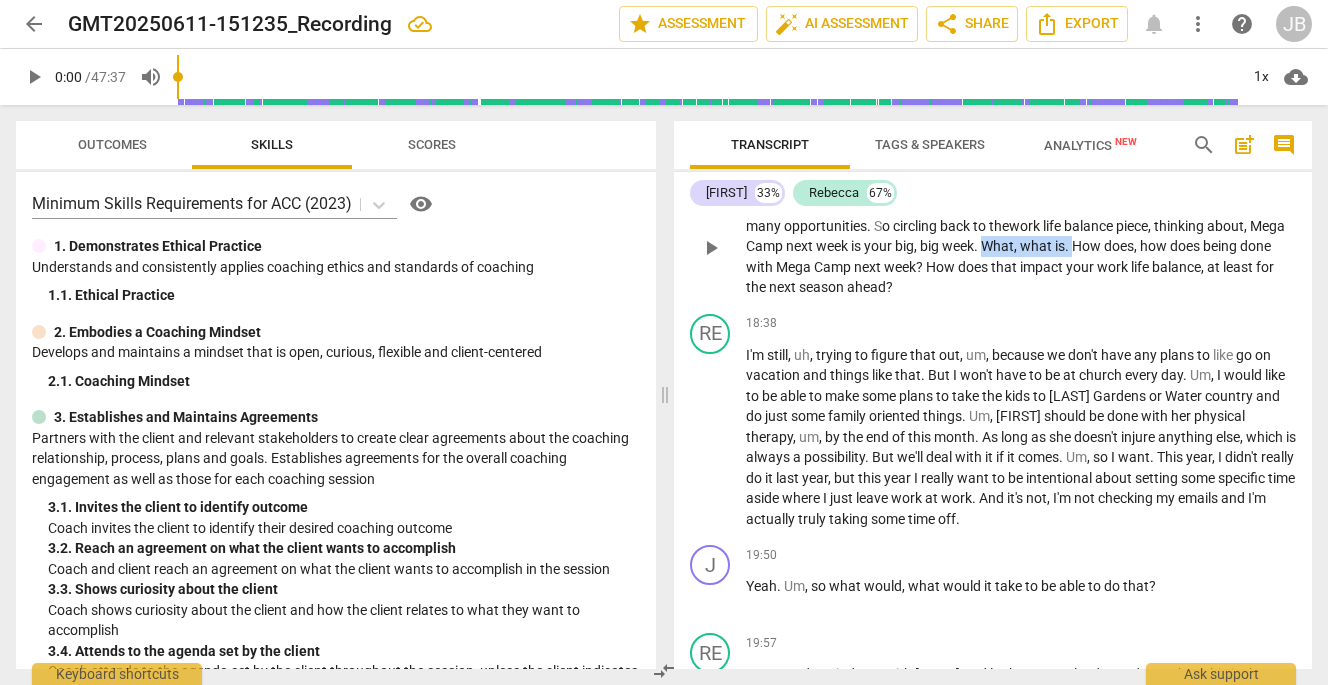 click on "Well ,   I   hope   during   Mega   Camp   next   week   you   get   a   lot   of   that .   I'm   sure   there   will   be   many ,   many   opportunities .   S o   circling   back   to   the  work   life   balance   piece ,   thinking   about ,   Mega   Camp   next   week   is   your   big ,   big   week .   What ,   what   is .   How   does ,   how   does   being   done   with   Mega   Camp   next   week ?   How   does   that   impact   your   work   life   balance ,   at   least   for   the   next   season   ahead ?" at bounding box center (1021, 246) 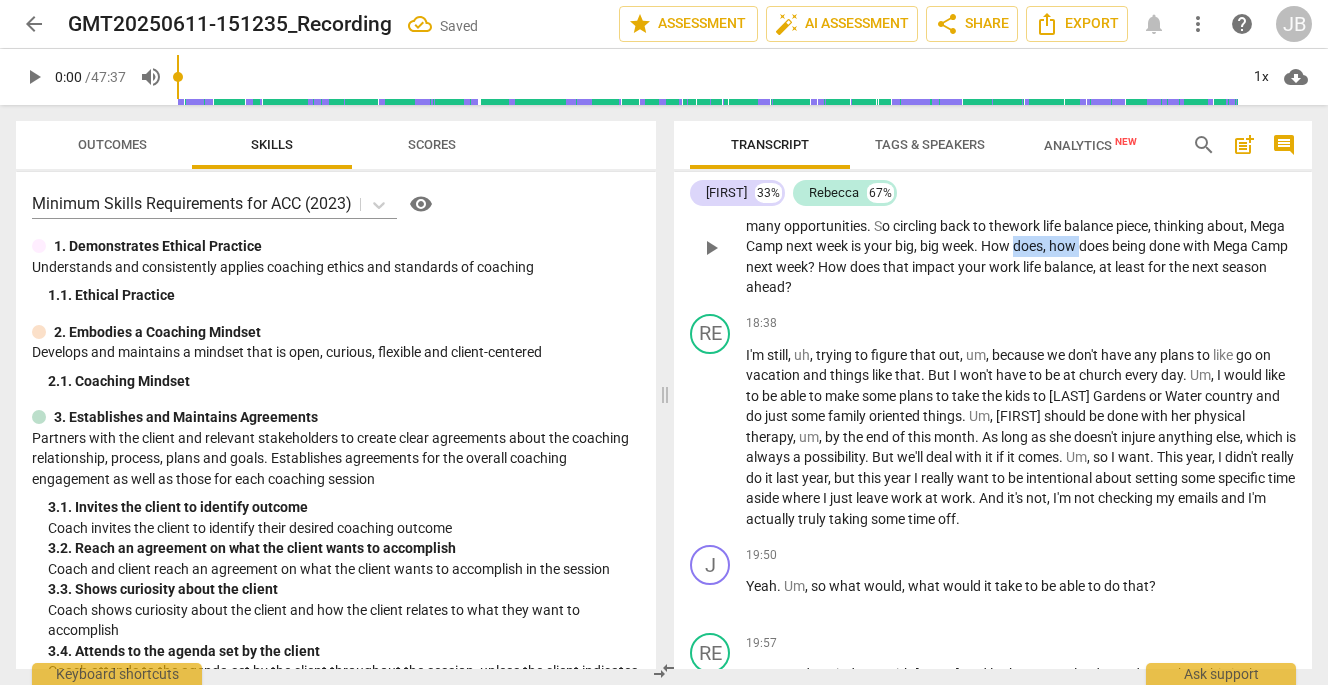 drag, startPoint x: 1097, startPoint y: 330, endPoint x: 1166, endPoint y: 331, distance: 69.00725 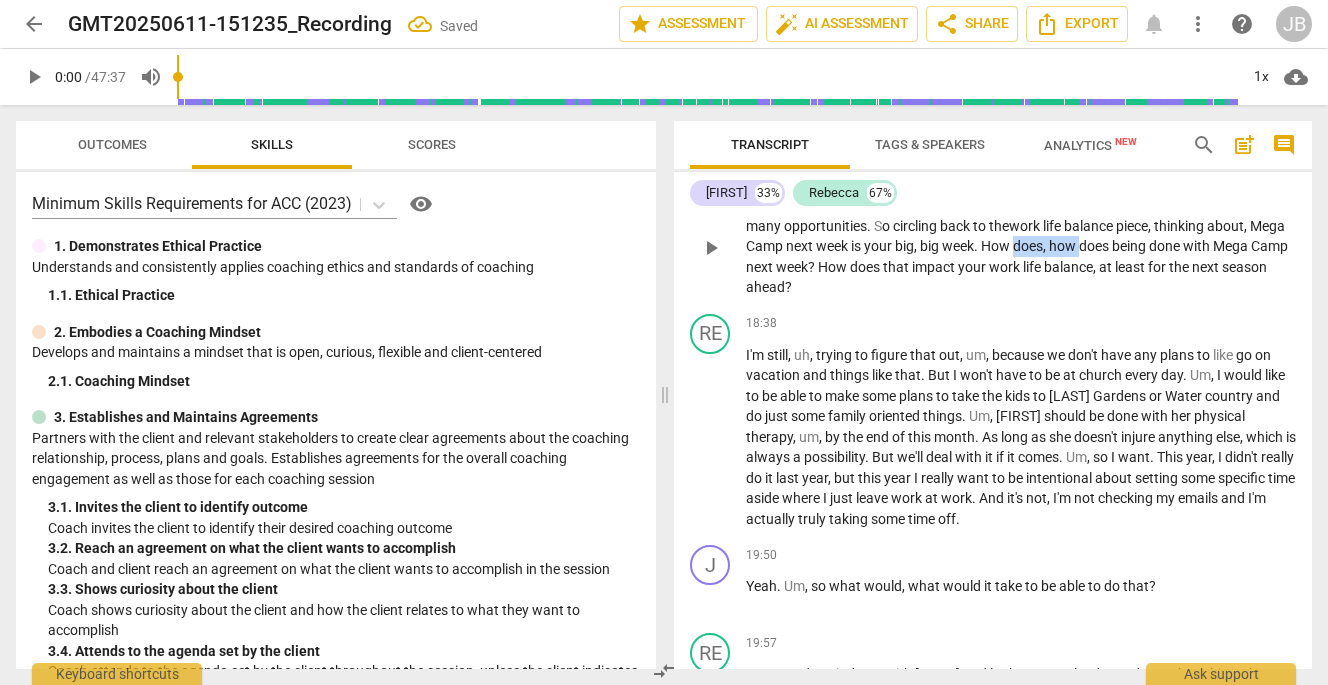 click on "Well ,   I   hope   during   Mega   Camp   next   week   you   get   a   lot   of   that .   I'm   sure   there   will   be   many ,   many   opportunities .   S o   circling   back   to   the  work   life   balance   piece ,   thinking   about ,   Mega   Camp   next   week   is   your   big ,   big   week .   How   does ,   how   does   being   done   with   Mega   Camp   next   week ?   How   does   that   impact   your   work   life   balance ,   at   least   for   the   next   season   ahead ?" at bounding box center [1021, 246] 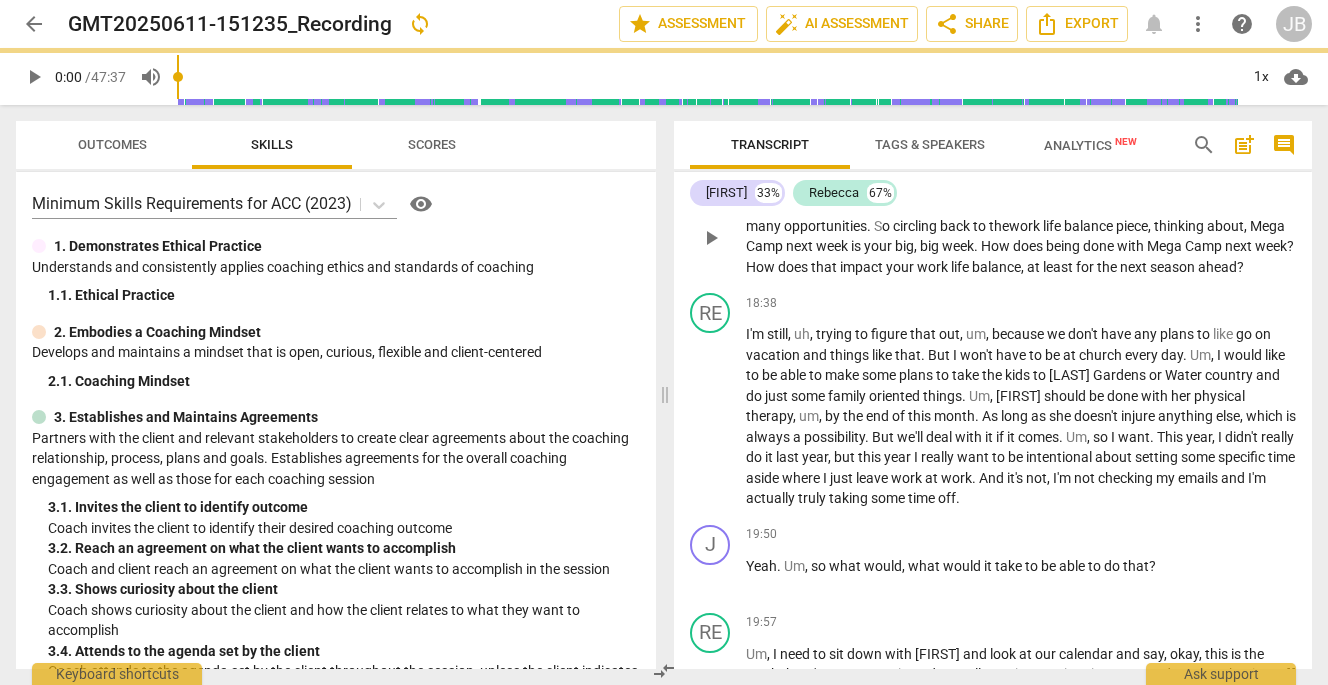 click on "How" at bounding box center (762, 267) 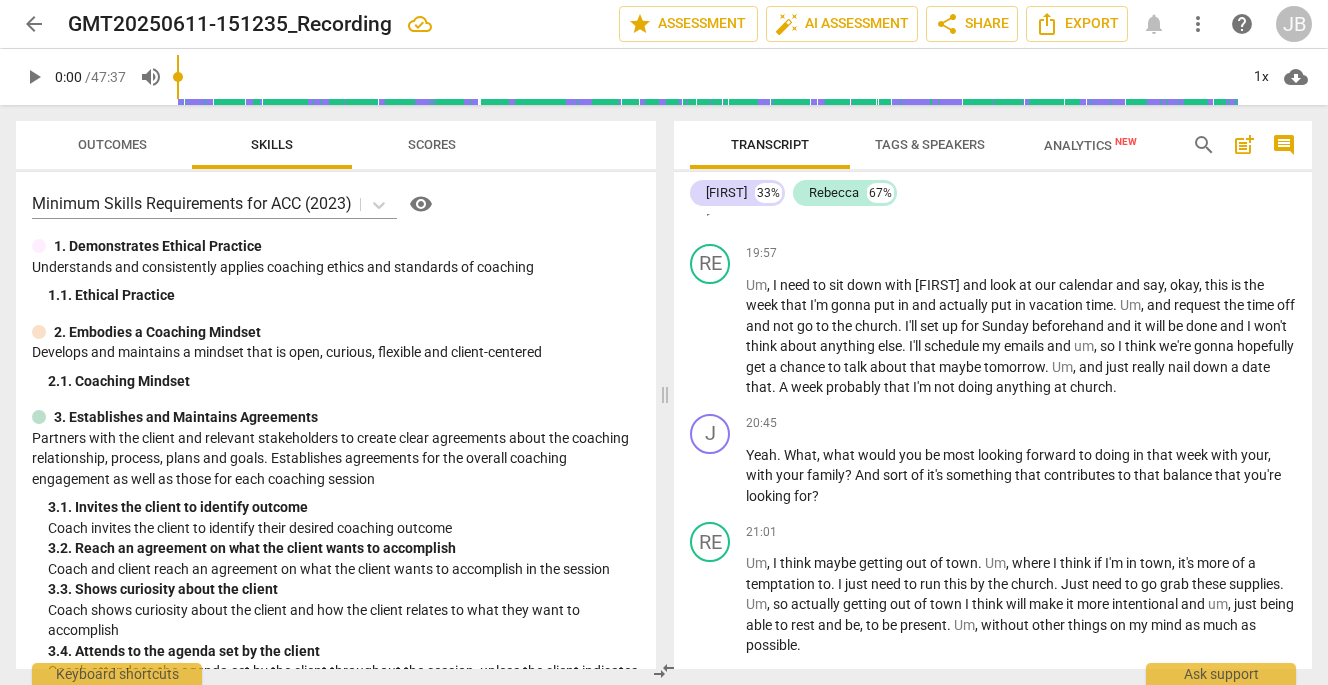 scroll, scrollTop: 6023, scrollLeft: 0, axis: vertical 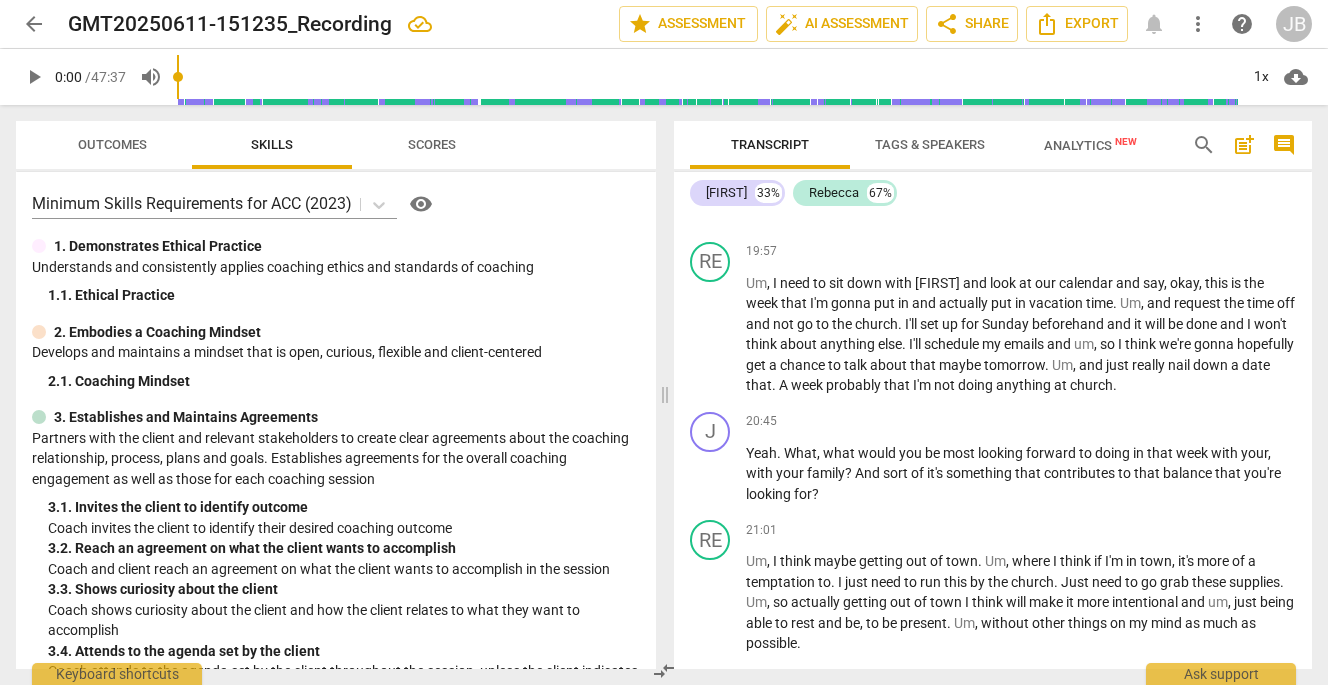 drag, startPoint x: 785, startPoint y: 297, endPoint x: 814, endPoint y: 297, distance: 29 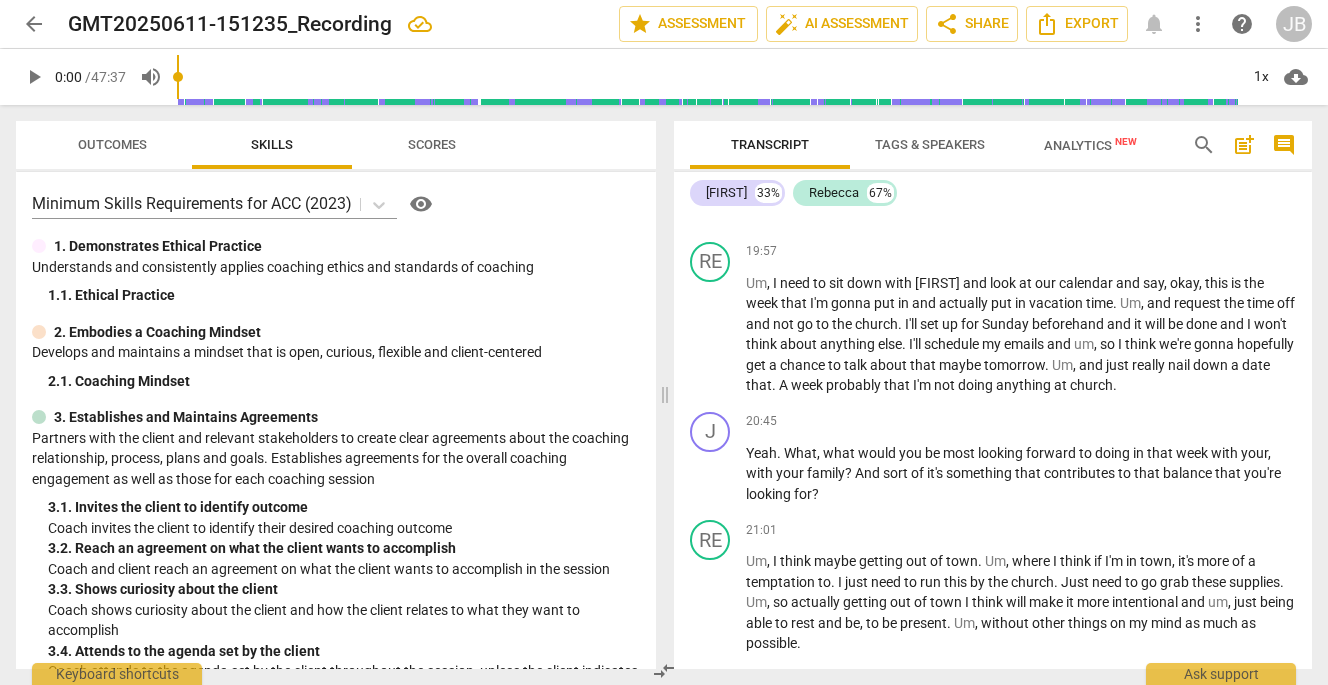 click on "Yeah .   Um ,   so   what   would ,   what   would   it   take   to   be   able   to   do   that ?" at bounding box center (1021, 195) 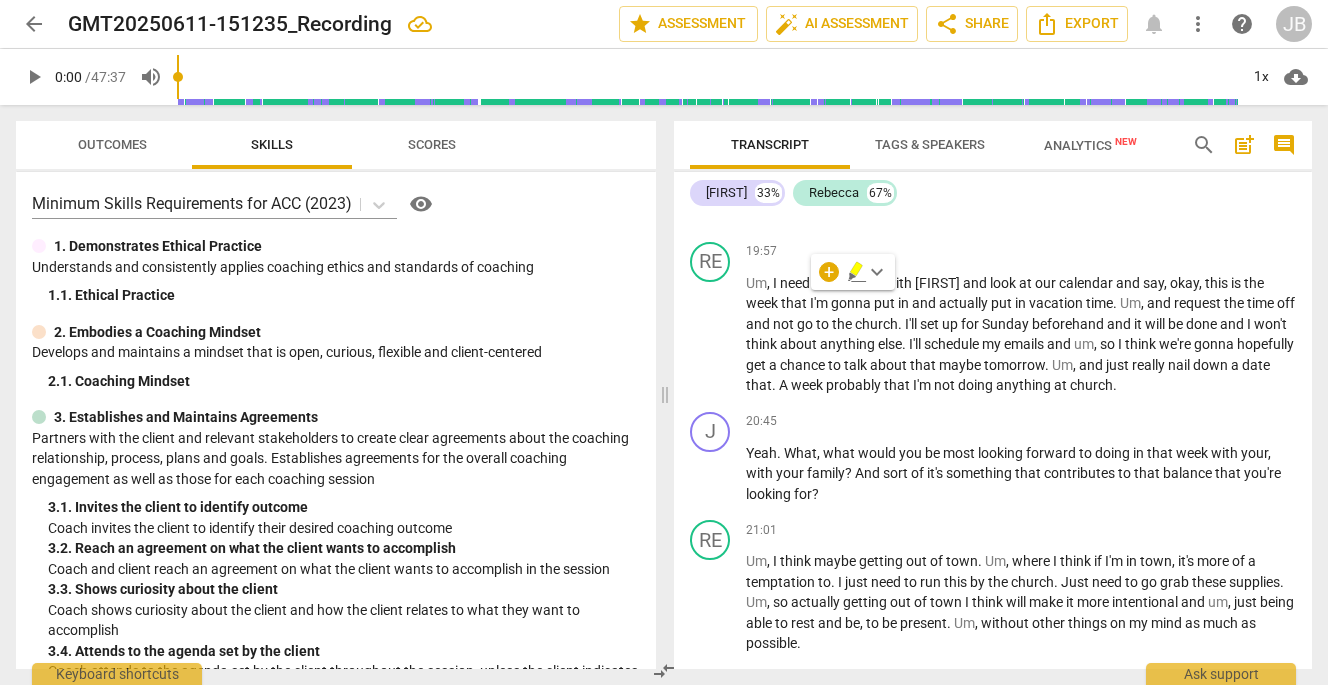 type 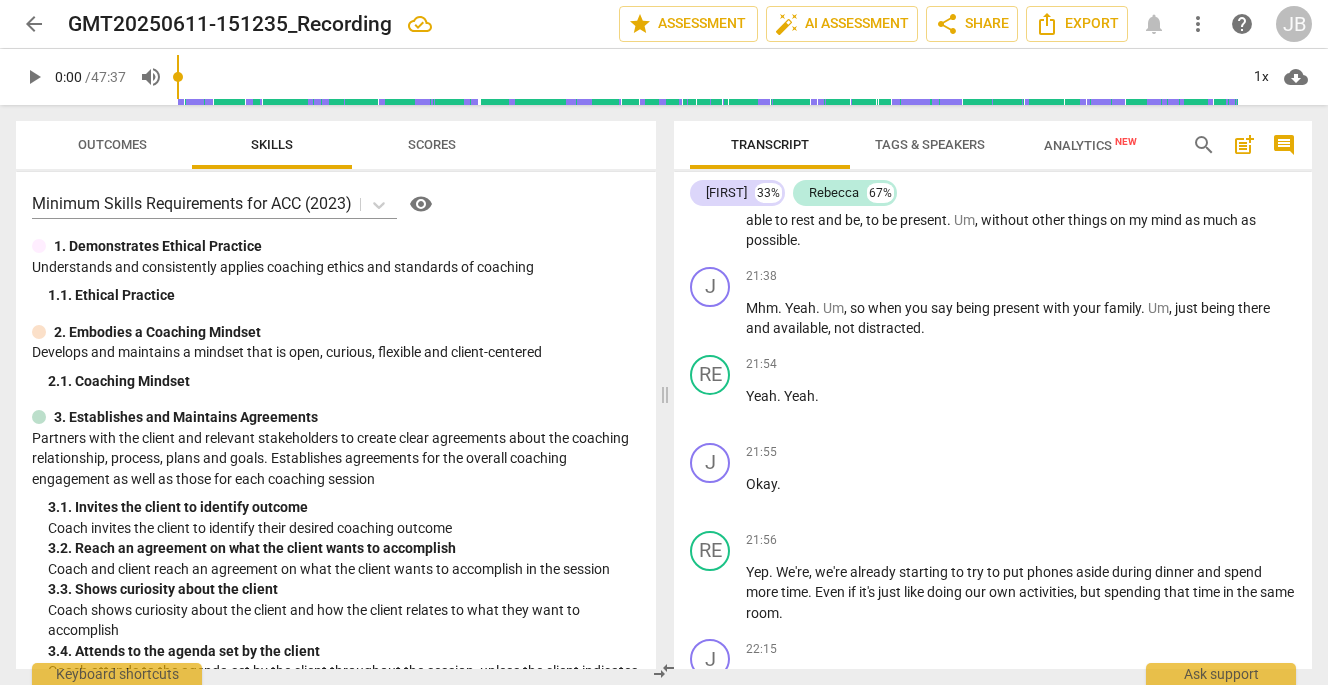 scroll, scrollTop: 6450, scrollLeft: 0, axis: vertical 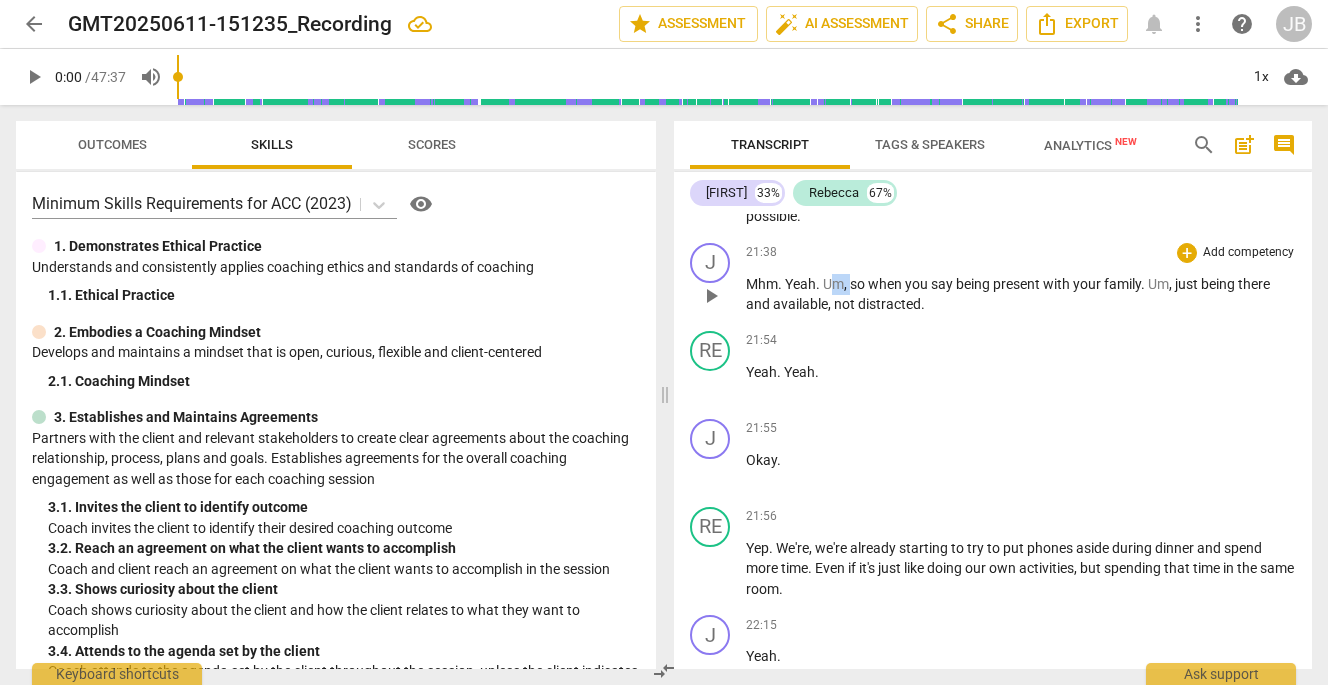 drag, startPoint x: 829, startPoint y: 385, endPoint x: 851, endPoint y: 389, distance: 22.36068 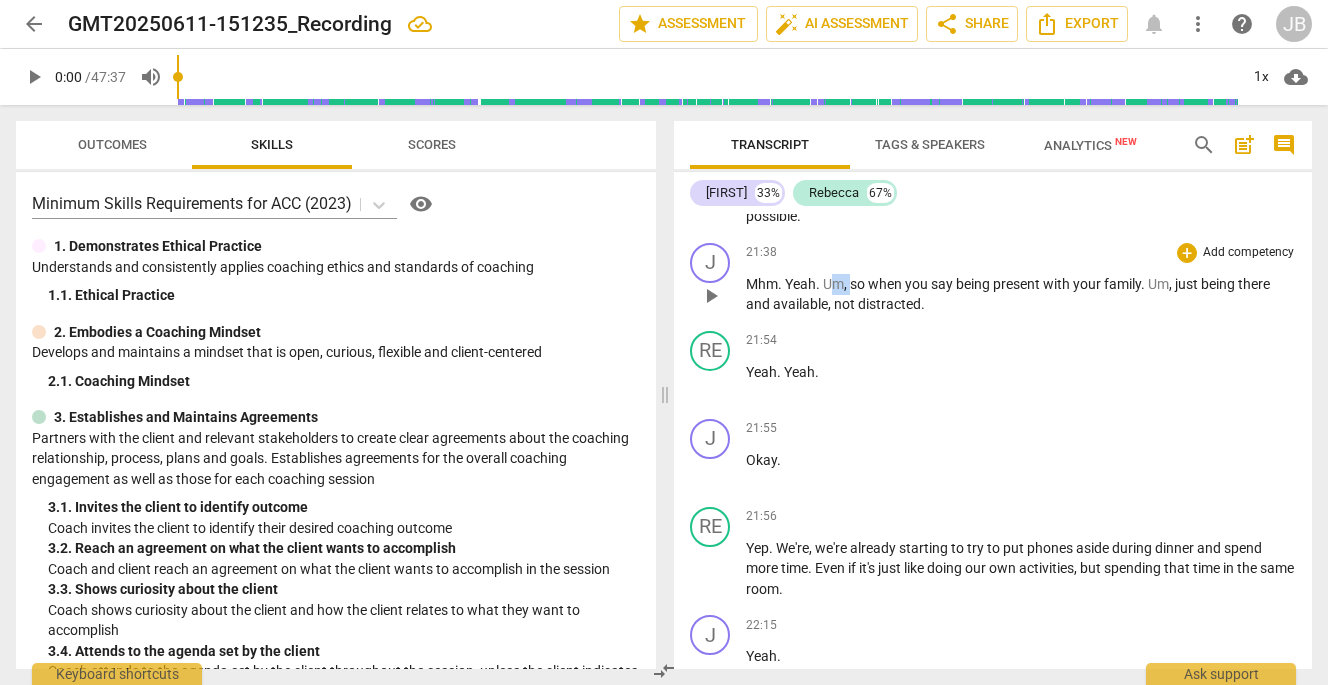 click on "Mhm .   Yeah .   Um ,   so   when   you   say   being   present   with   your   family .   Um ,   just   being   there   and   available ,   not   distracted ." at bounding box center (1021, 294) 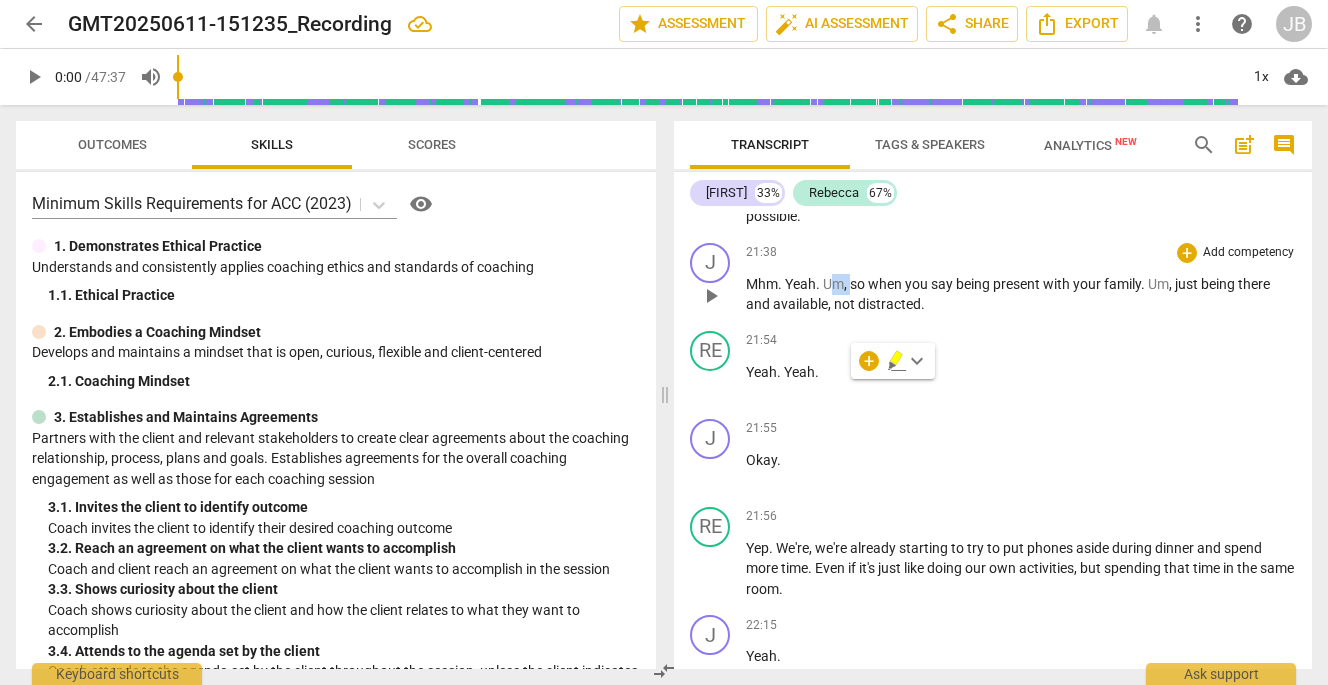 type 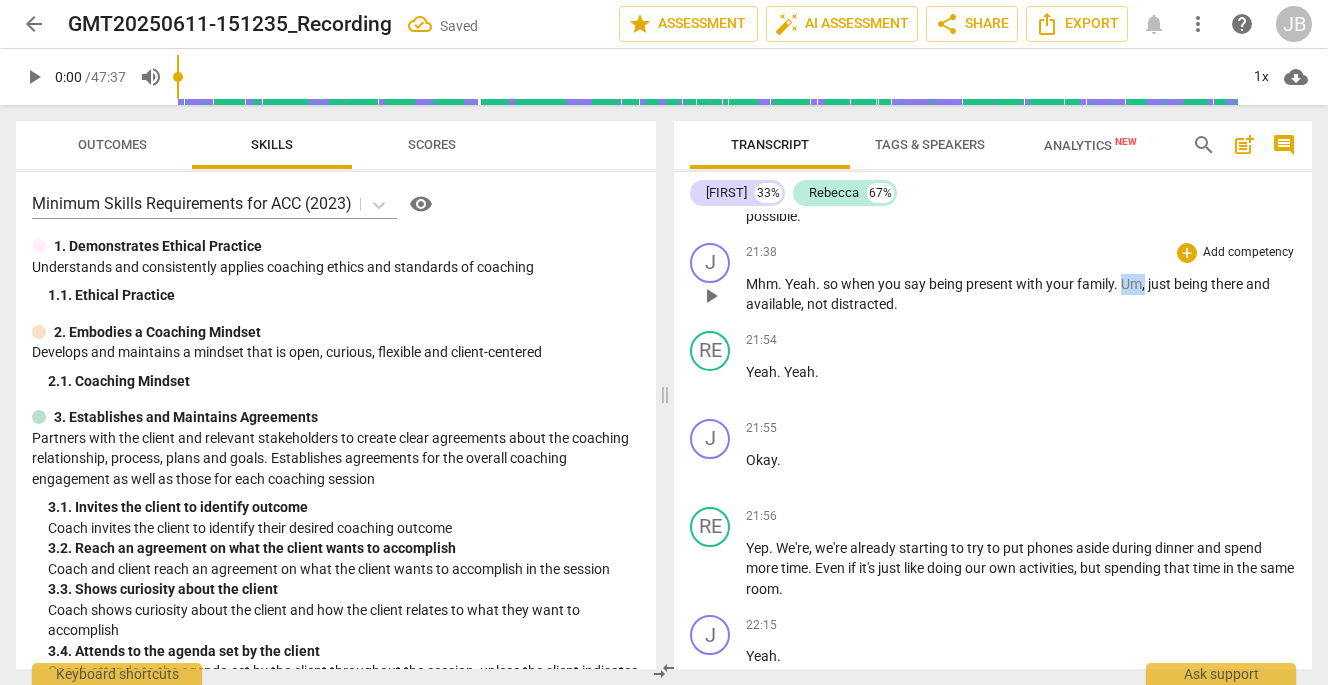 drag, startPoint x: 1123, startPoint y: 386, endPoint x: 1146, endPoint y: 389, distance: 23.194826 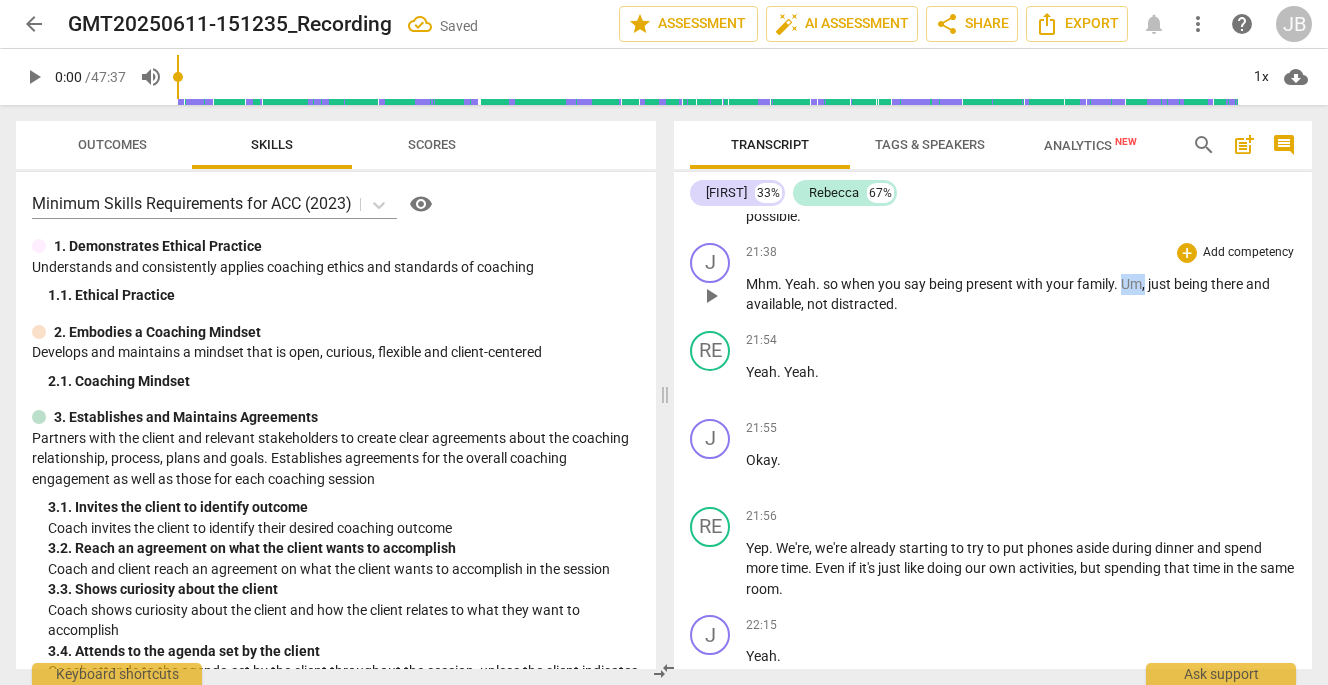 click on "Mhm .   Yeah .   so   when   you   say   being   present   with   your   family .   Um ,   just   being   there   and   available ,   not   distracted ." at bounding box center (1021, 294) 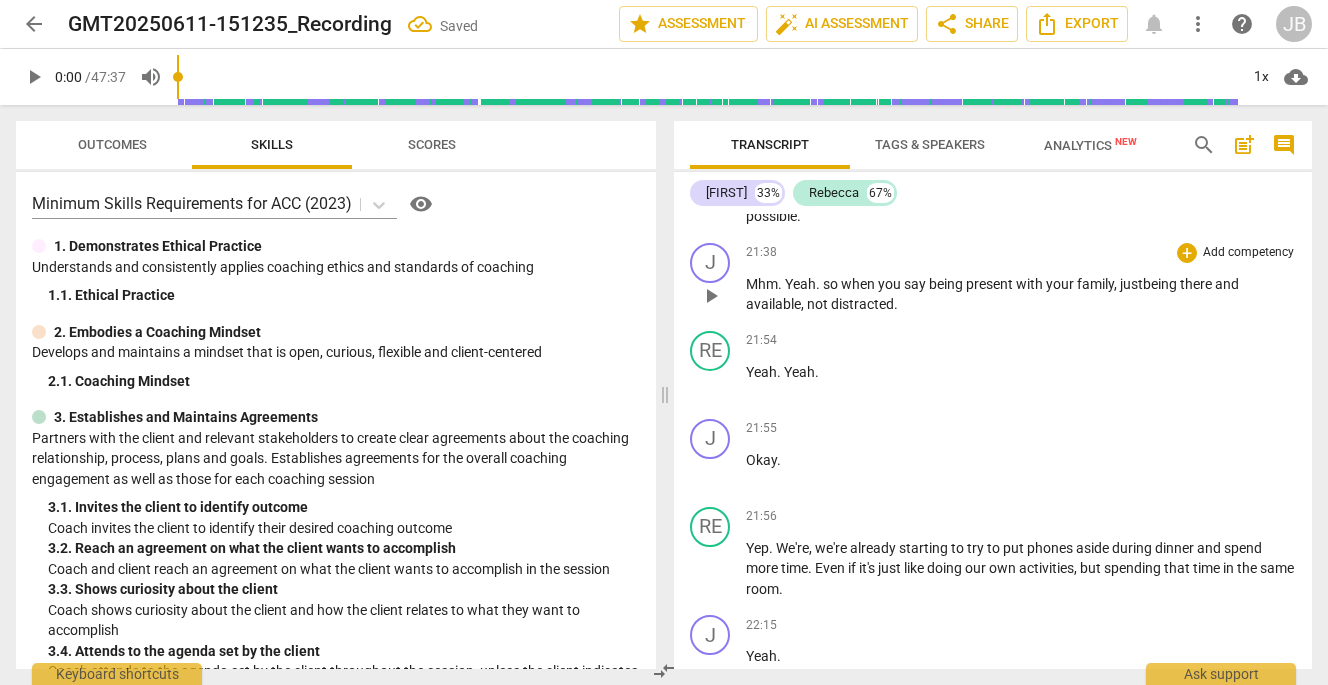 click on "." at bounding box center (896, 304) 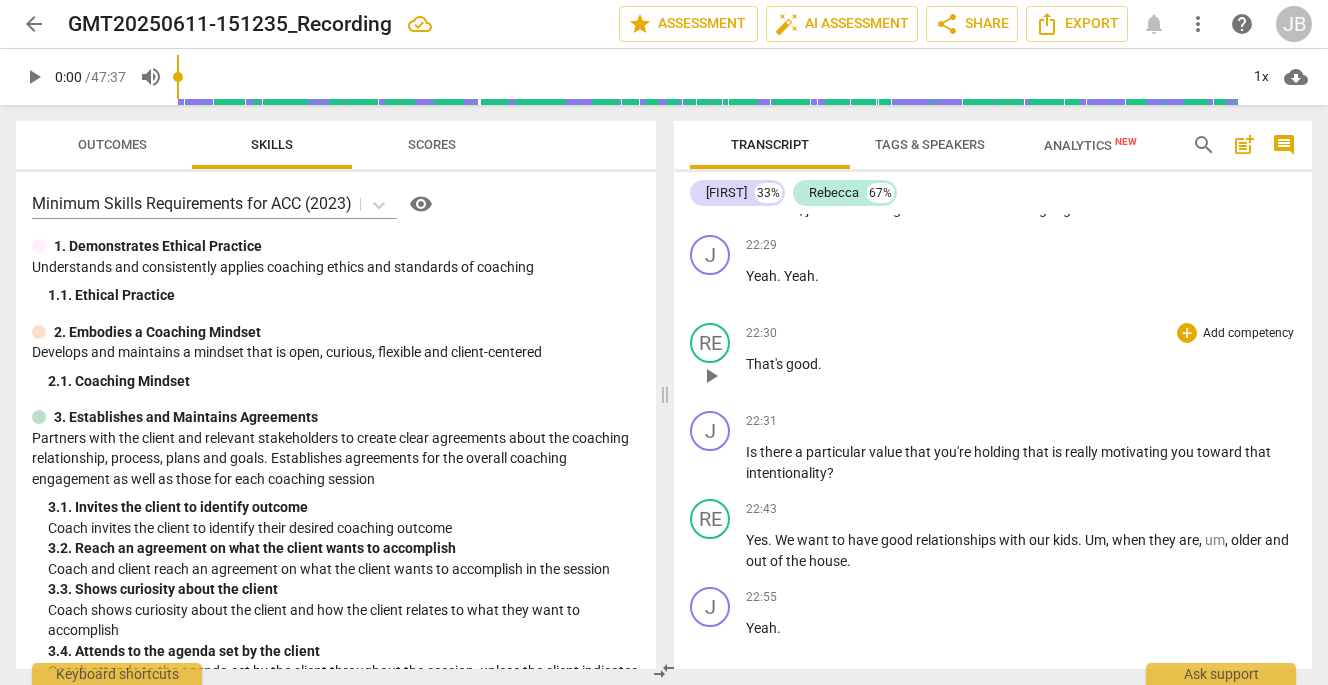 scroll, scrollTop: 7009, scrollLeft: 0, axis: vertical 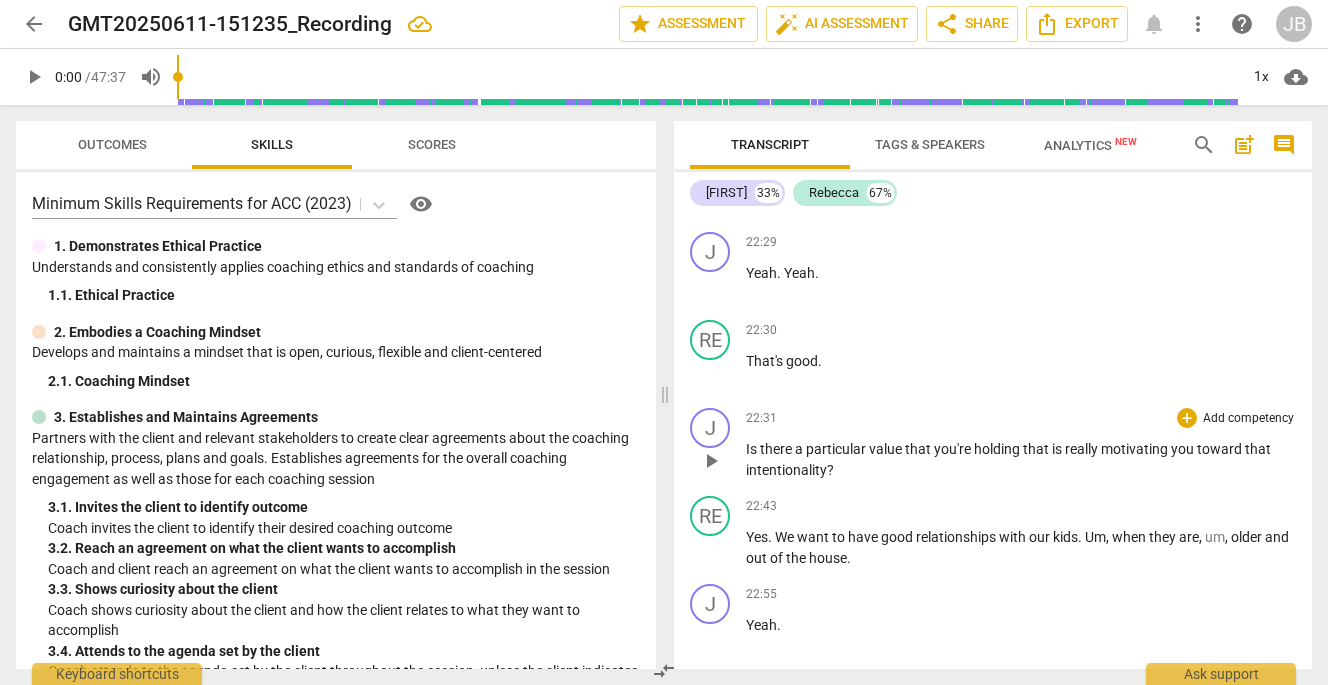 click on "Is" at bounding box center (753, 449) 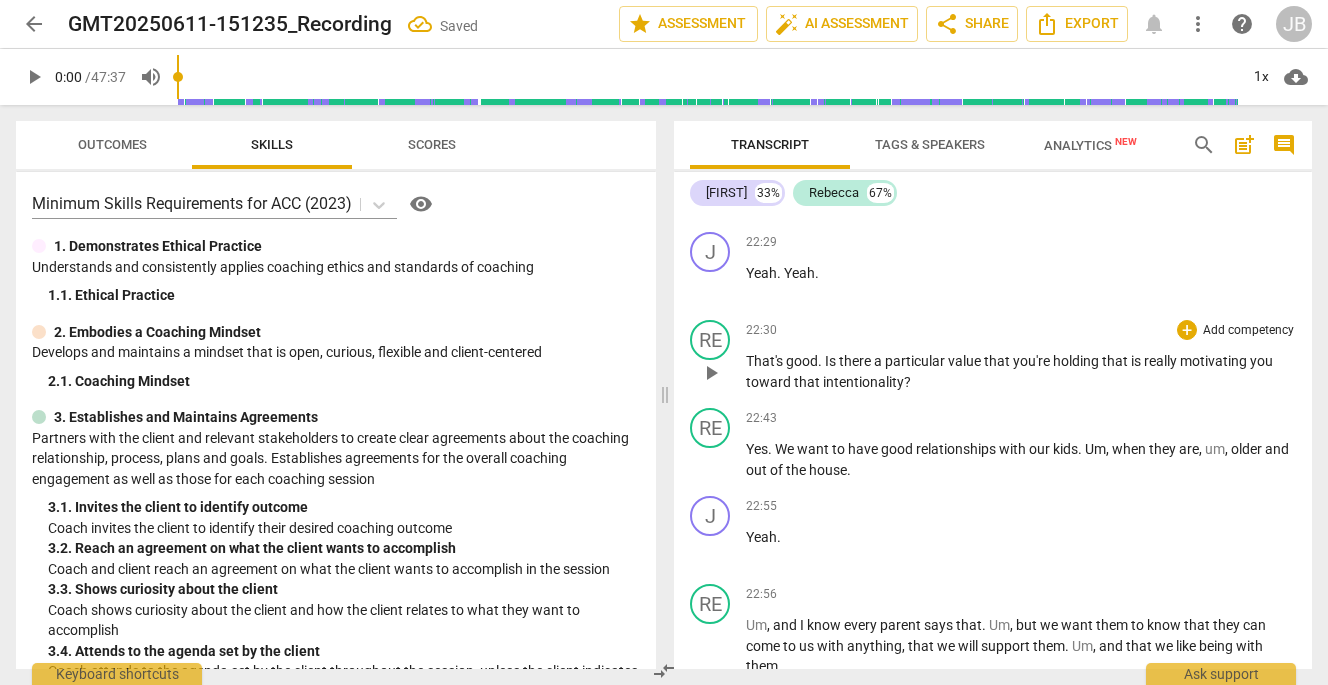 click on "Is" at bounding box center [832, 361] 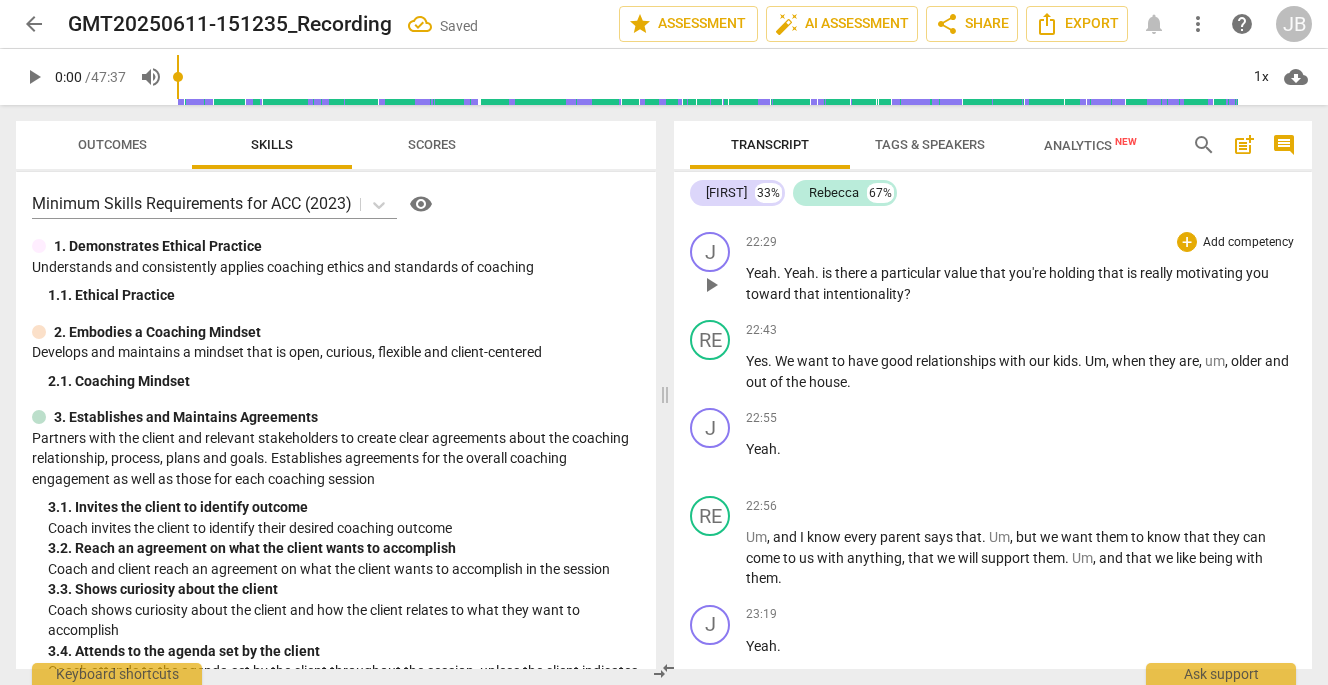 click on "is" at bounding box center (828, 273) 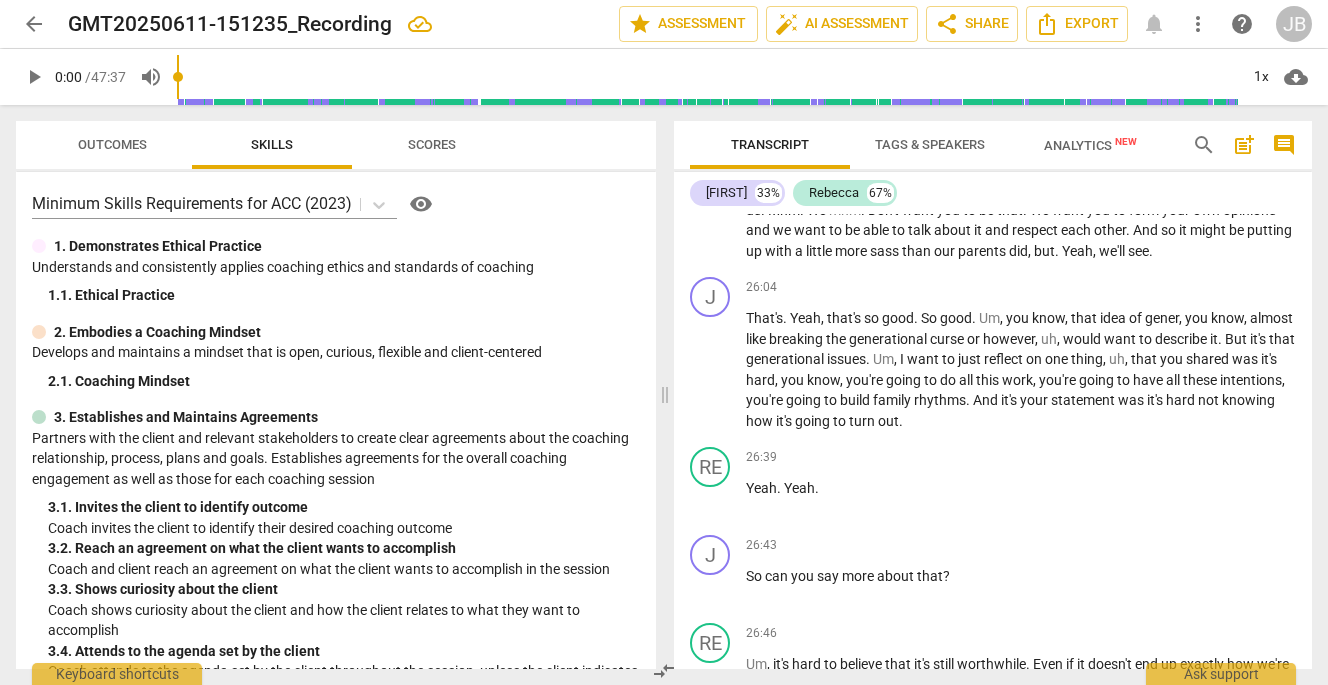 scroll, scrollTop: 8351, scrollLeft: 0, axis: vertical 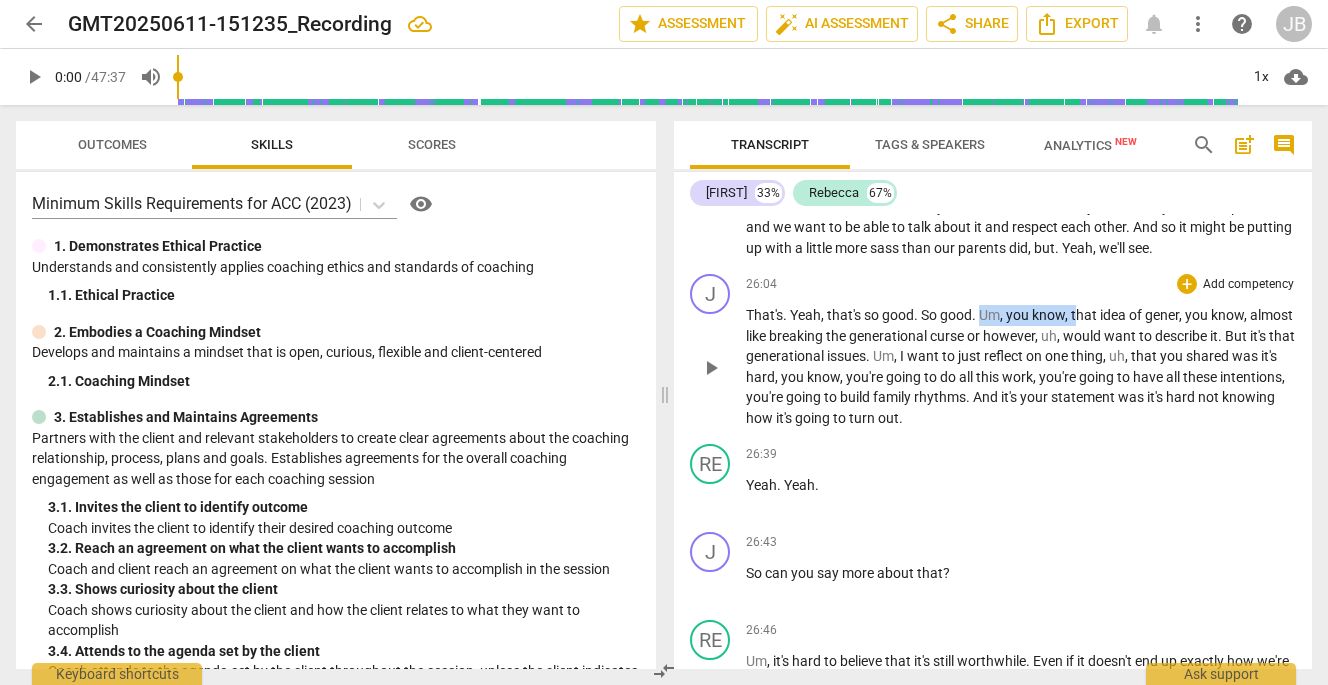 drag, startPoint x: 980, startPoint y: 416, endPoint x: 1079, endPoint y: 415, distance: 99.00505 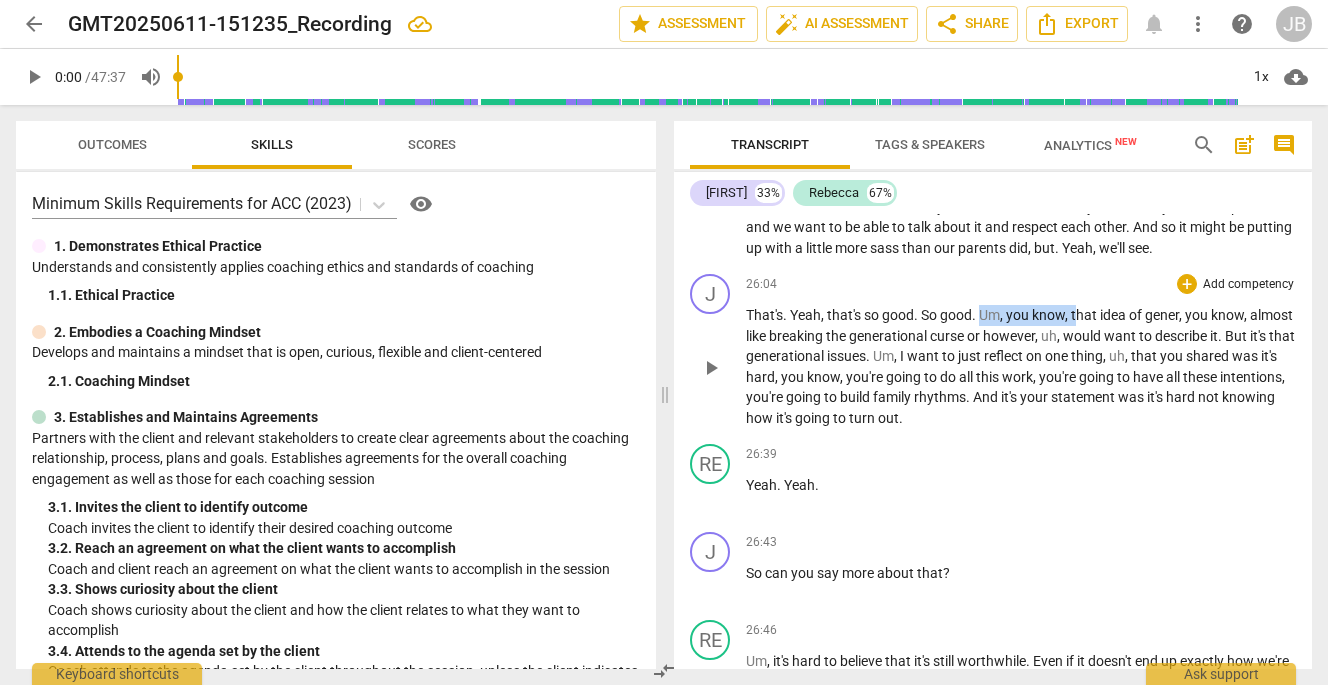 click on "That's .   Yeah ,   that's   so   good .   So   good .   Um ,   you   know ,   that   idea   of   gener ,   you   know ,   almost   like   breaking   the   generational   curse   or   however ,   uh ,   would   want   to   describe   it .   But   it's   that   generational   issues .   Um ,   I   want   to   just   reflect   on   one   thing ,   uh ,   that   you   shared   was   it's   hard ,   you   know ,   you're   going   to   do   all   this   work ,   you're   going   to   have   all   these   intentions ,   you're   going   to   build   family   rhythms .   And   it's   your   statement   was   it's   hard   not   knowing   how   it's   going   to   turn   out ." at bounding box center [1021, 366] 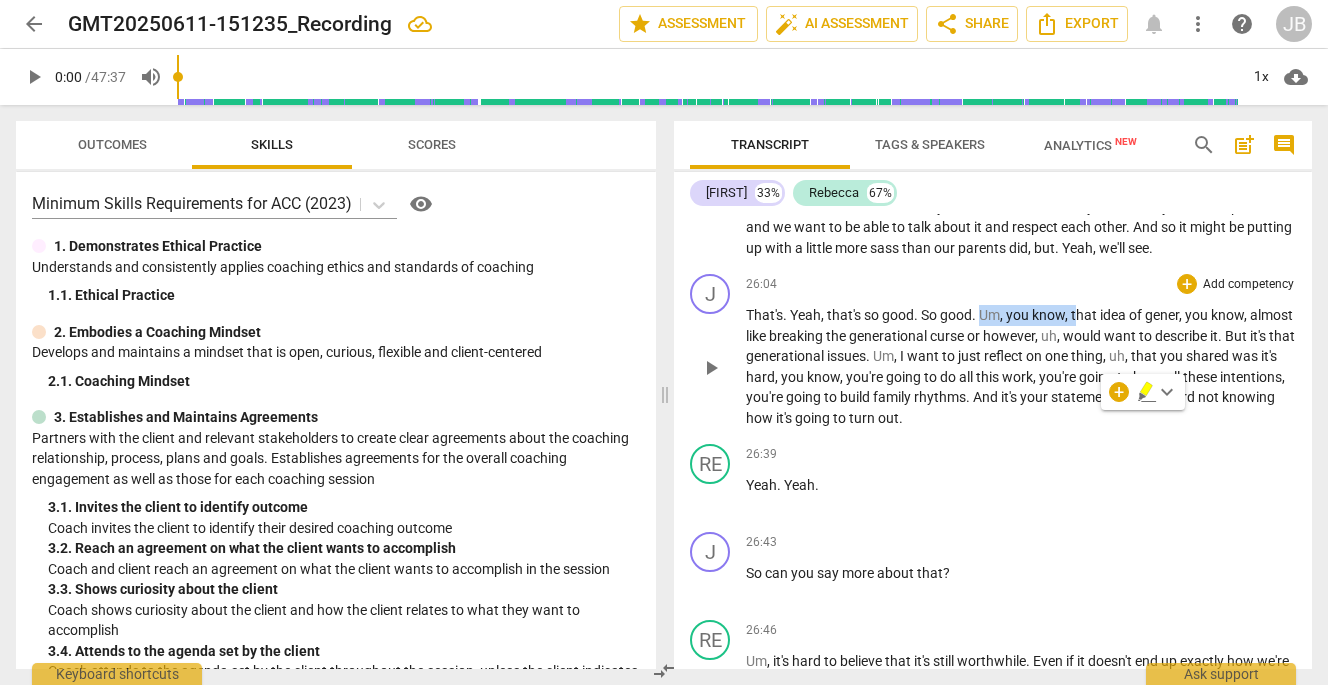 type 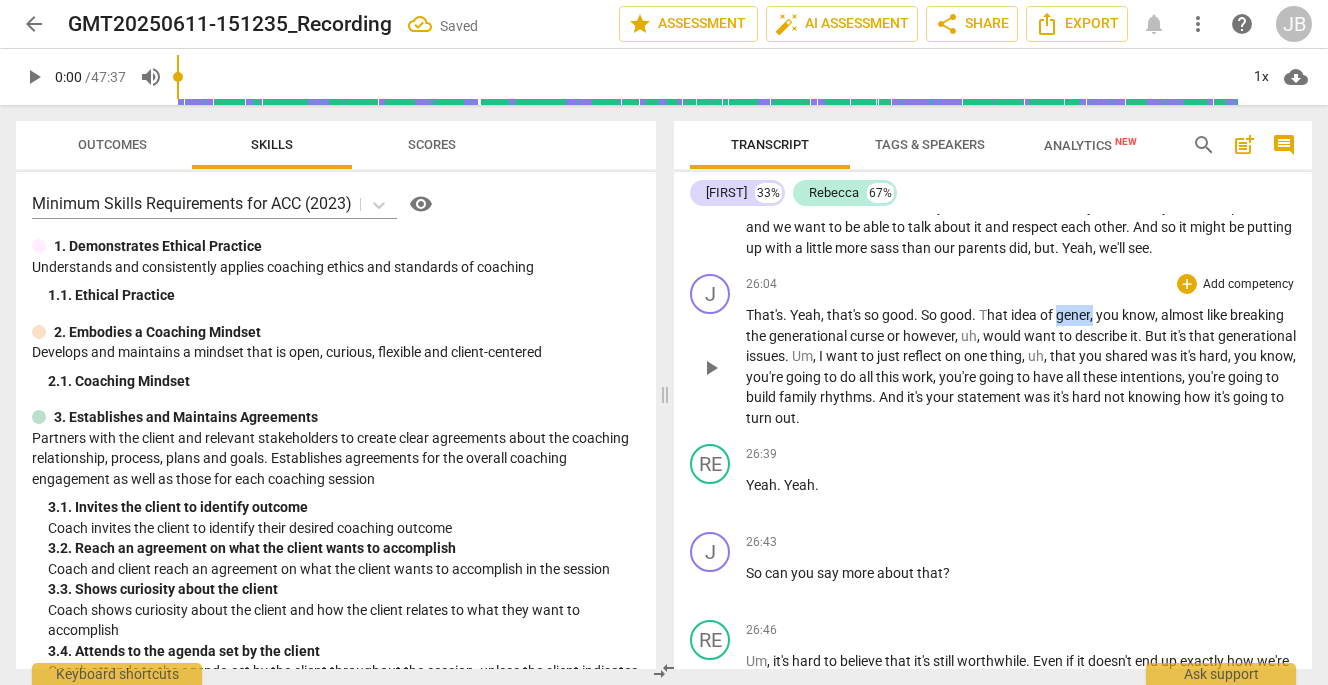 drag, startPoint x: 1061, startPoint y: 419, endPoint x: 1095, endPoint y: 423, distance: 34.234486 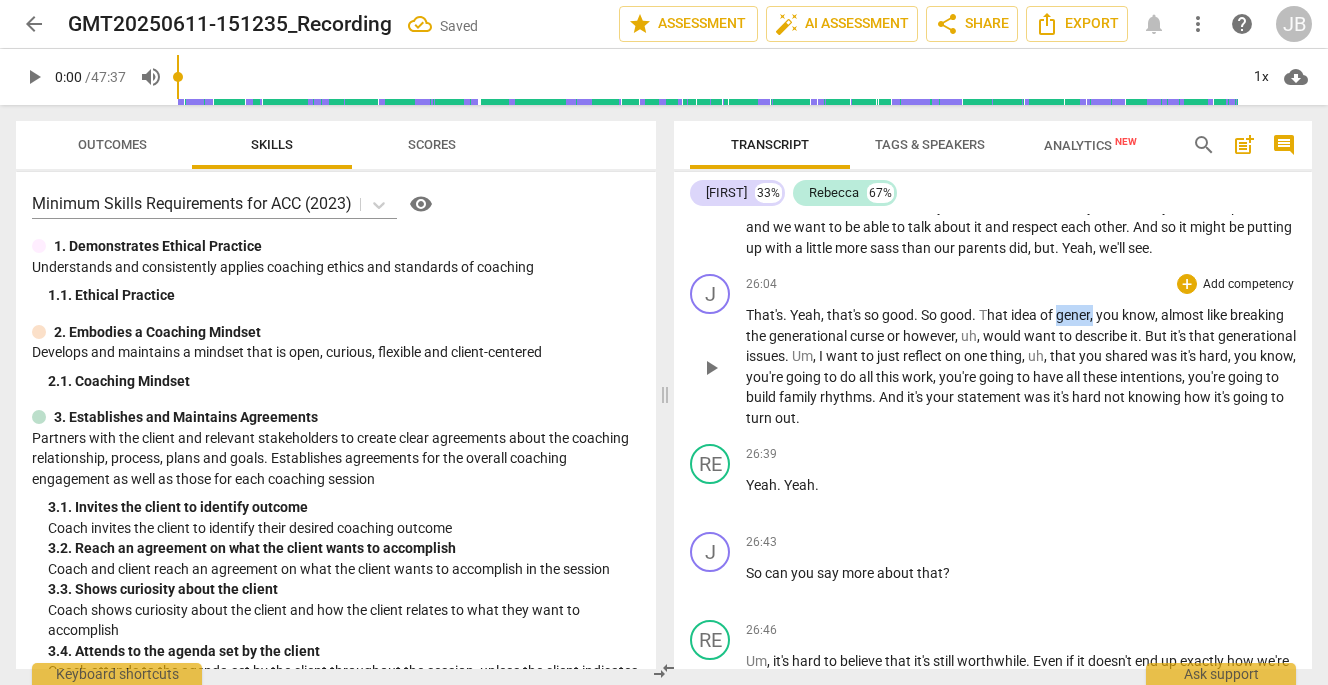 click on "That's .   Yeah ,   that's   so   good .   So   good .   T hat   idea   of   gener ,   you   know ,   almost   like   breaking   the   generational   curse   or   however ,   uh ,   would   want   to   describe   it .   But   it's   that   generational   issues .   Um ,   I   want   to   just   reflect   on   one   thing ,   uh ,   that   you   shared   was   it's   hard ,   you   know ,   you're   going   to   do   all   this   work ,   you're   going   to   have   all   these   intentions ,   you're   going   to   build   family   rhythms .   And   it's   your   statement   was   it's   hard   not   knowing   how   it's   going   to   turn   out ." at bounding box center (1021, 366) 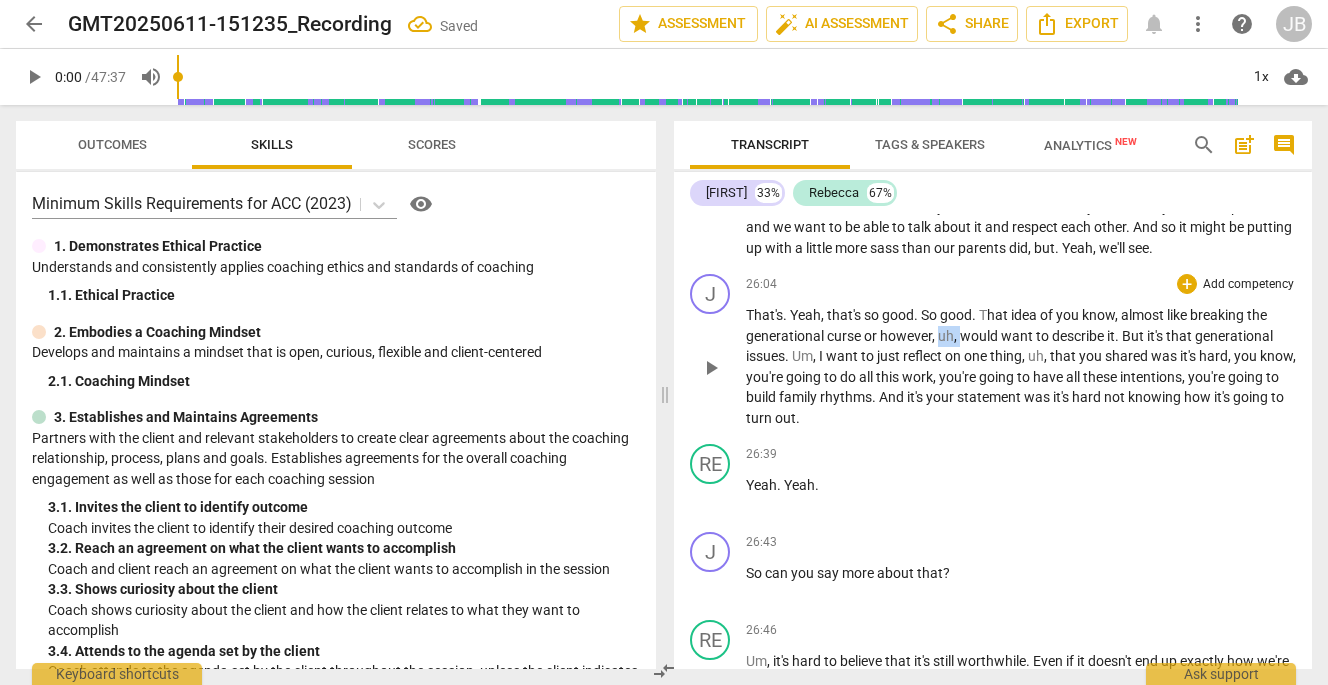 drag, startPoint x: 939, startPoint y: 439, endPoint x: 961, endPoint y: 441, distance: 22.090721 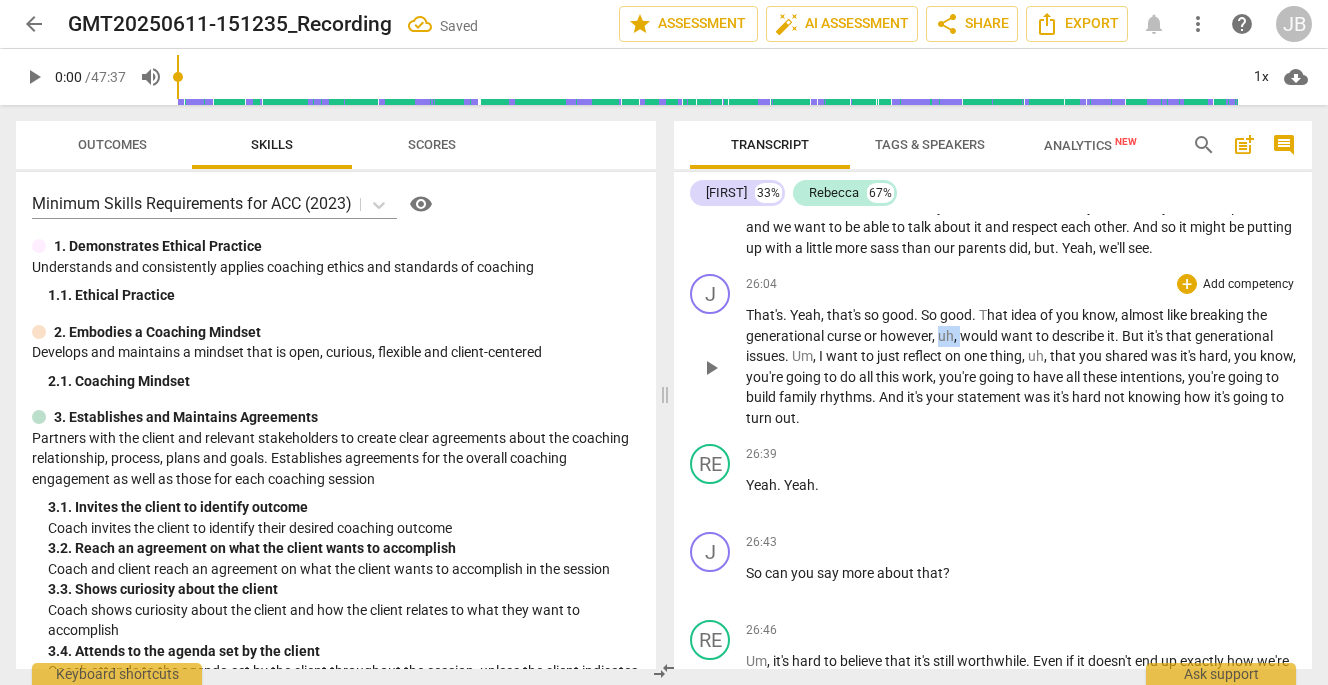 click on "That's .   Yeah ,   that's   so   good .   So   good .   T hat   idea   of   you   know ,   almost   like   breaking   the   generational   curse   or   however ,   uh ,   would   want   to   describe   it .   But   it's   that   generational   issues .   Um ,   I   want   to   just   reflect   on   one   thing ,   uh ,   that   you   shared   was   it's   hard ,   you   know ,   you're   going   to   do   all   this   work ,   you're   going   to   have   all   these   intentions ,   you're   going   to   build   family   rhythms .   And   it's   your   statement   was   it's   hard   not   knowing   how   it's   going   to   turn   out ." at bounding box center [1021, 366] 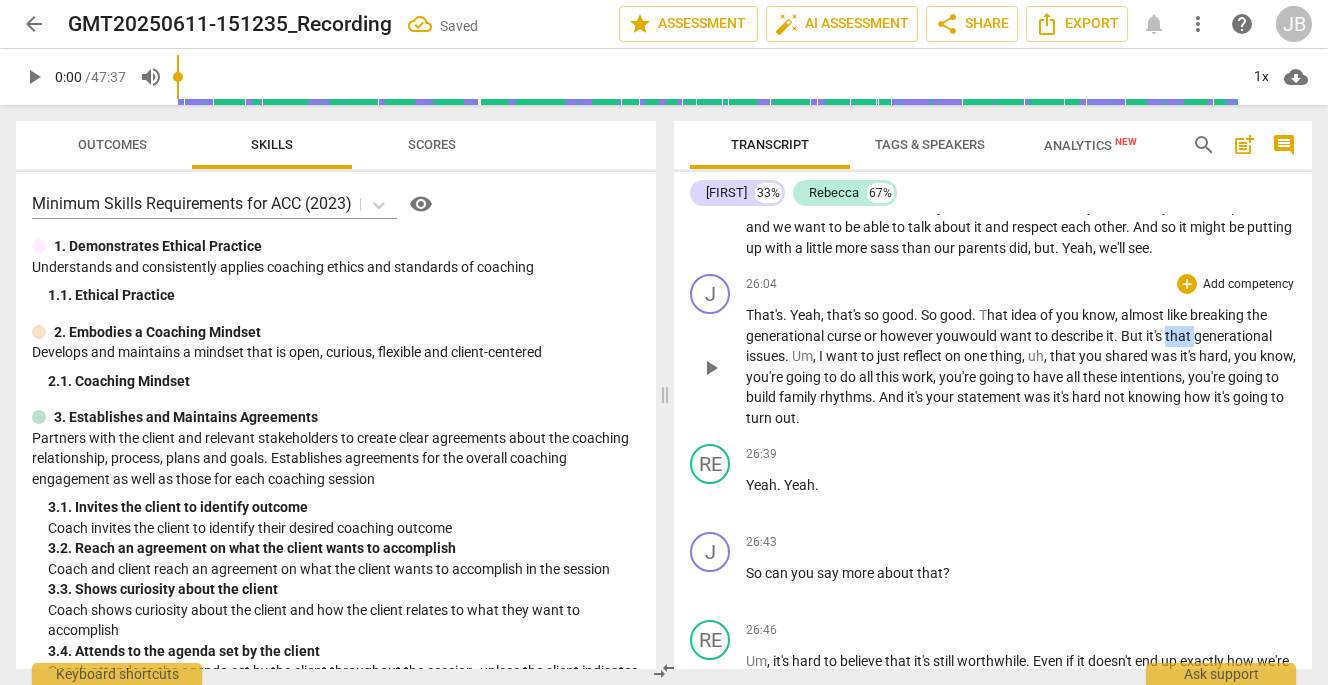 drag, startPoint x: 1170, startPoint y: 439, endPoint x: 1197, endPoint y: 442, distance: 27.166155 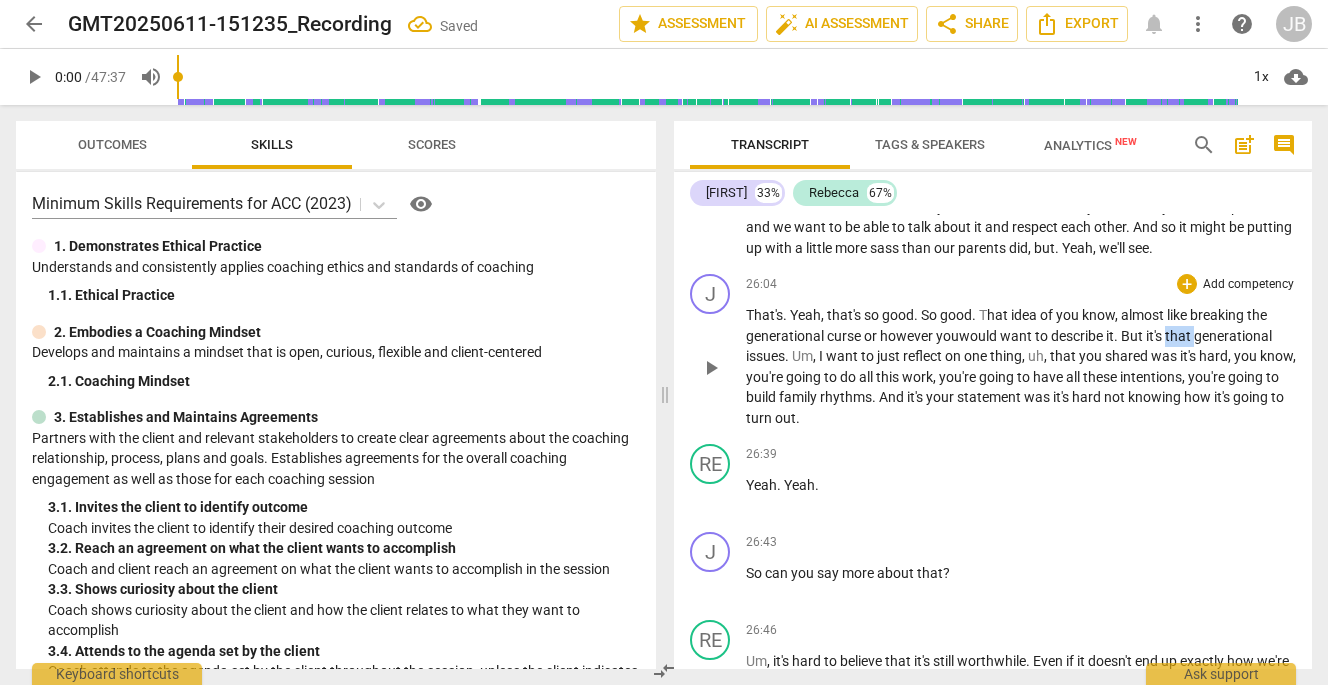 click on "that" at bounding box center (1179, 336) 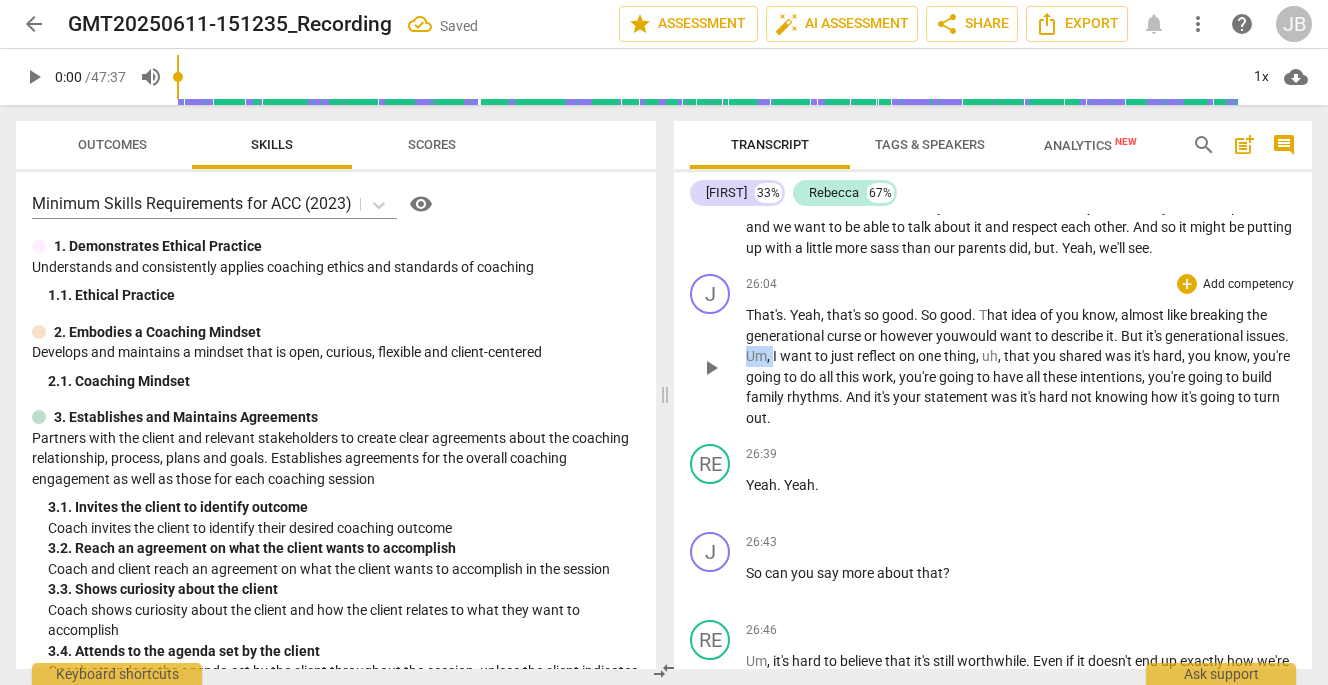 drag, startPoint x: 793, startPoint y: 461, endPoint x: 821, endPoint y: 465, distance: 28.284271 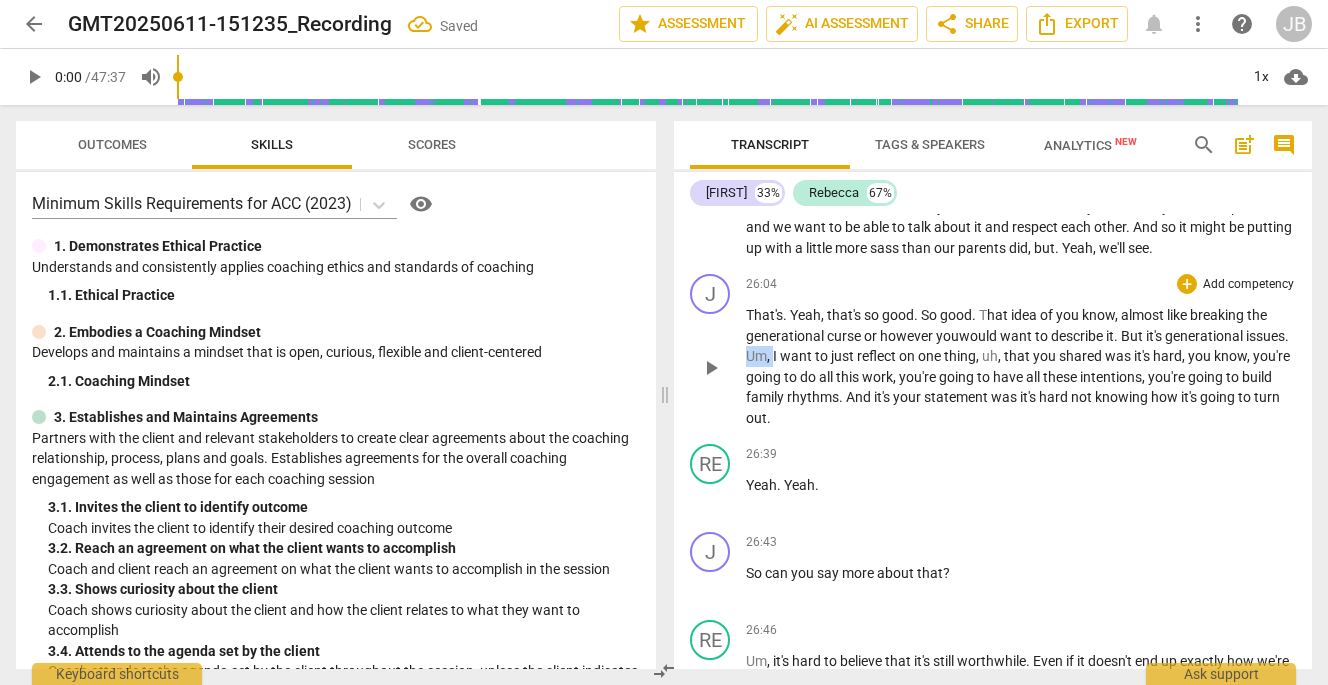 click on "That's .   Yeah ,   that's   so   good .   So   good .   T hat   idea   of   you   know ,   almost   like   breaking   the   generational   curse   or   however you  would   want   to   describe   it .   But   it's   generational   issues .   Um ,   I   want   to   just   reflect   on   one   thing ,   uh ,   that   you   shared   was   it's   hard ,   you   know ,   you're   going   to   do   all   this   work ,   you're   going   to   have   all   these   intentions ,   you're   going   to   build   family   rhythms .   And   it's   your   statement   was   it's   hard   not   knowing   how   it's   going   to   turn   out ." at bounding box center [1021, 366] 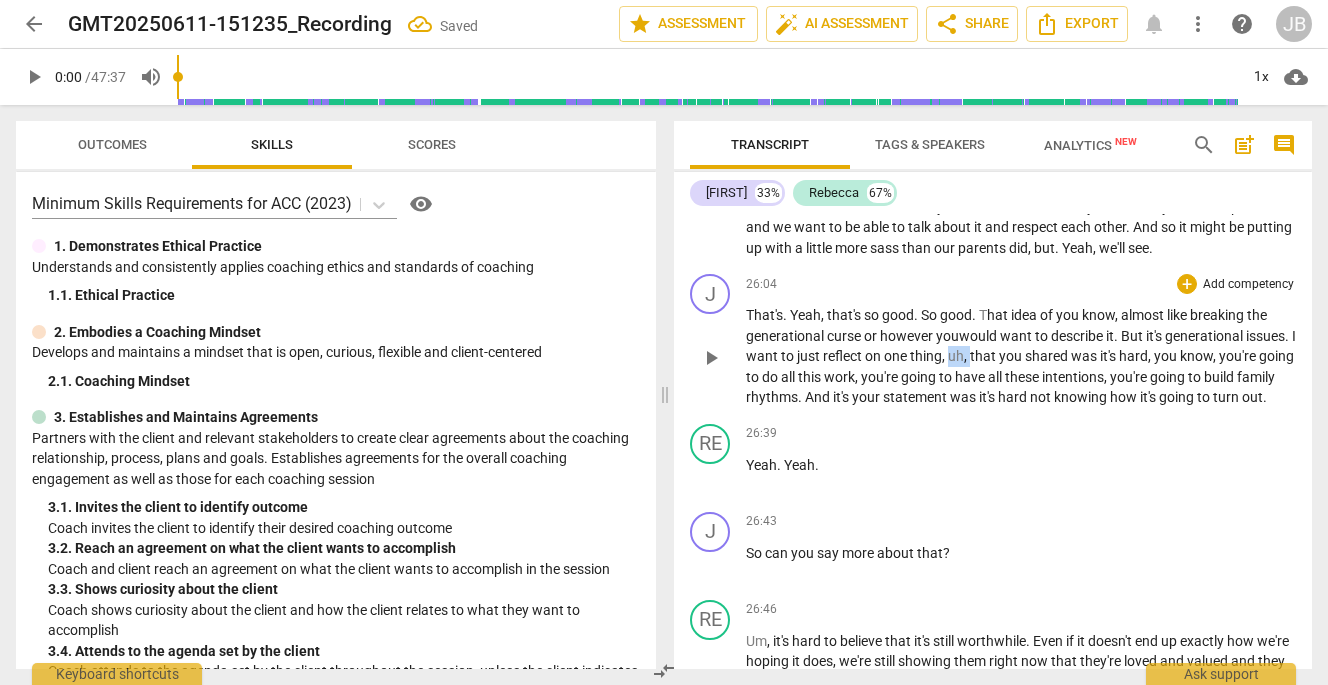 drag, startPoint x: 1005, startPoint y: 458, endPoint x: 1024, endPoint y: 466, distance: 20.615528 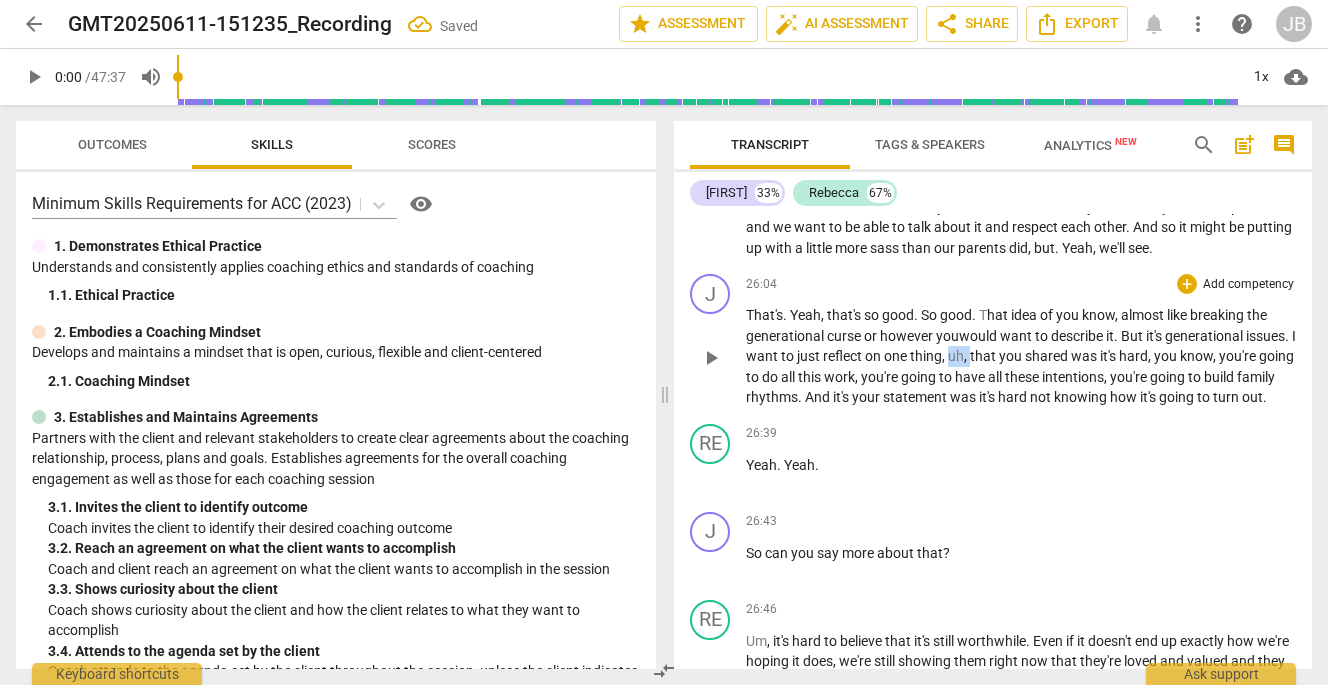 click on "That's .   Yeah ,   that's   so   good .   So   good .   T hat   idea   of   you   know ,   almost   like   breaking   the   generational   curse   or   however you  would   want   to   describe   it .   But   it's   generational   issues .   I   want   to   just   reflect   on   one   thing ,   uh ,   that   you   shared   was   it's   hard ,   you   know ,   you're   going   to   do   all   this   work ,   you're   going   to   have   all   these   intentions ,   you're   going   to   build   family   rhythms .   And   it's   your   statement   was   it's   hard   not   knowing   how   it's   going   to   turn   out ." at bounding box center [1021, 356] 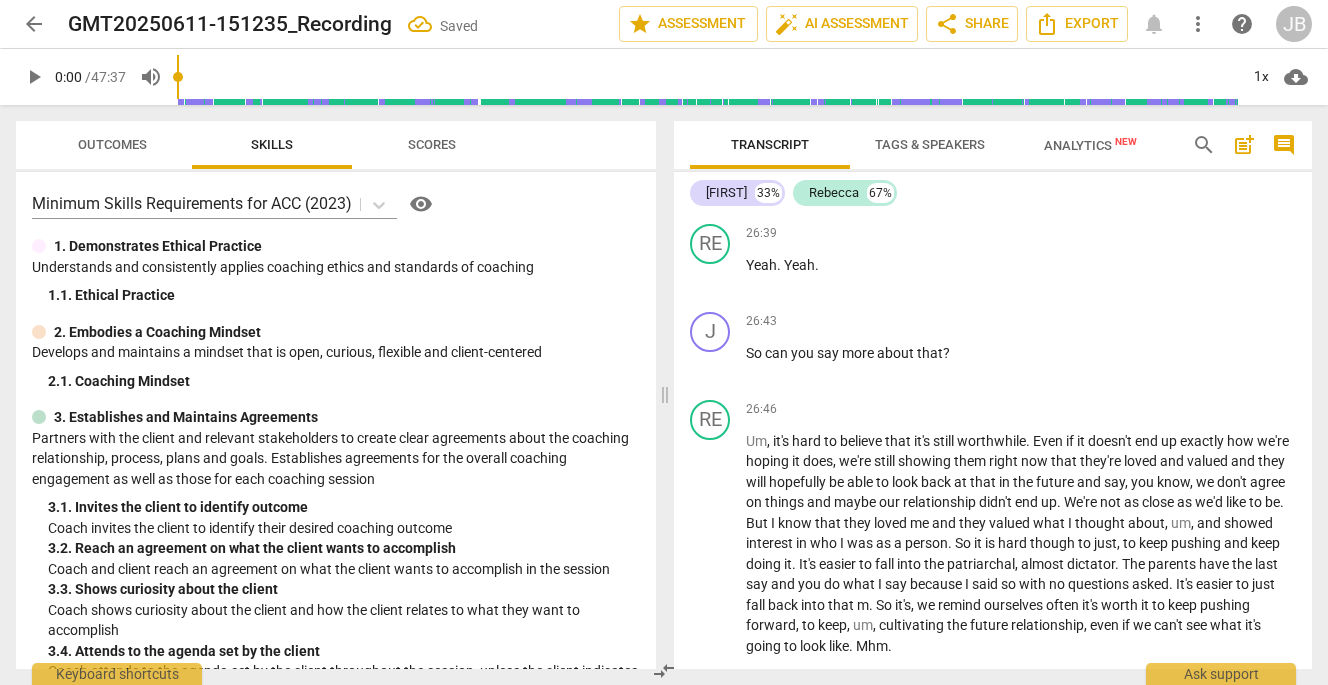 scroll, scrollTop: 8563, scrollLeft: 0, axis: vertical 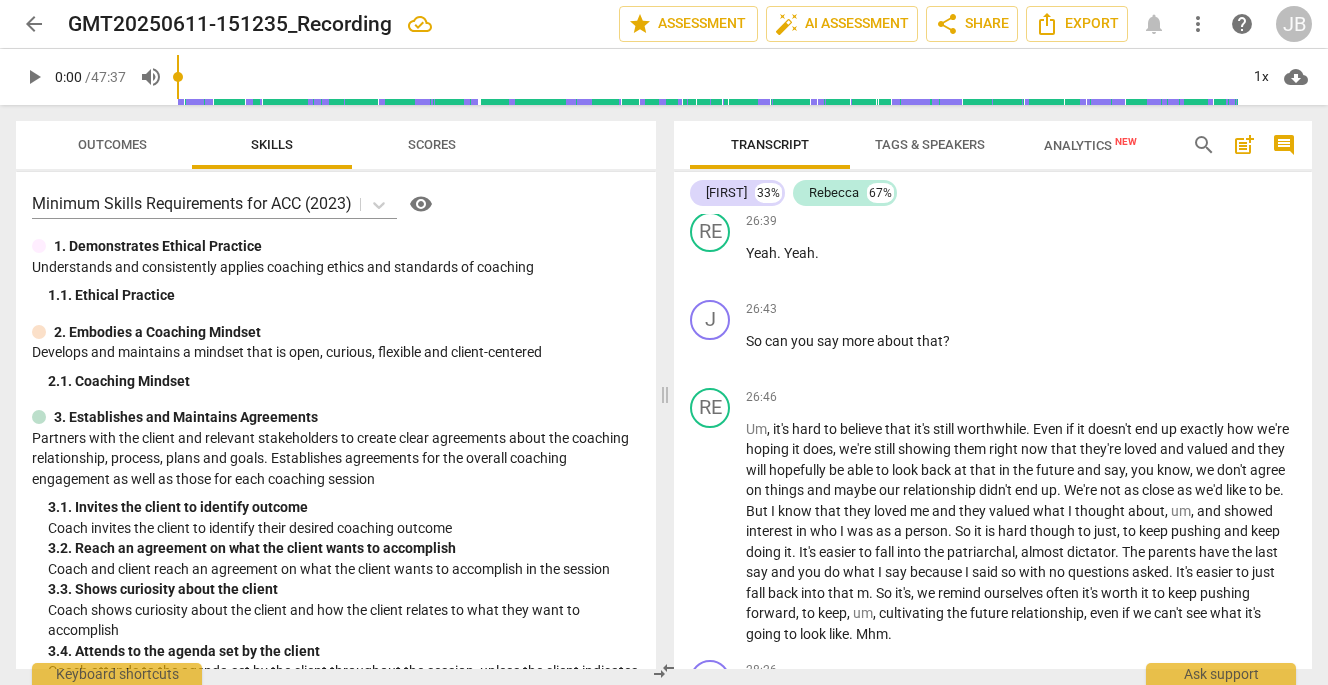 click on "it's" at bounding box center (988, 185) 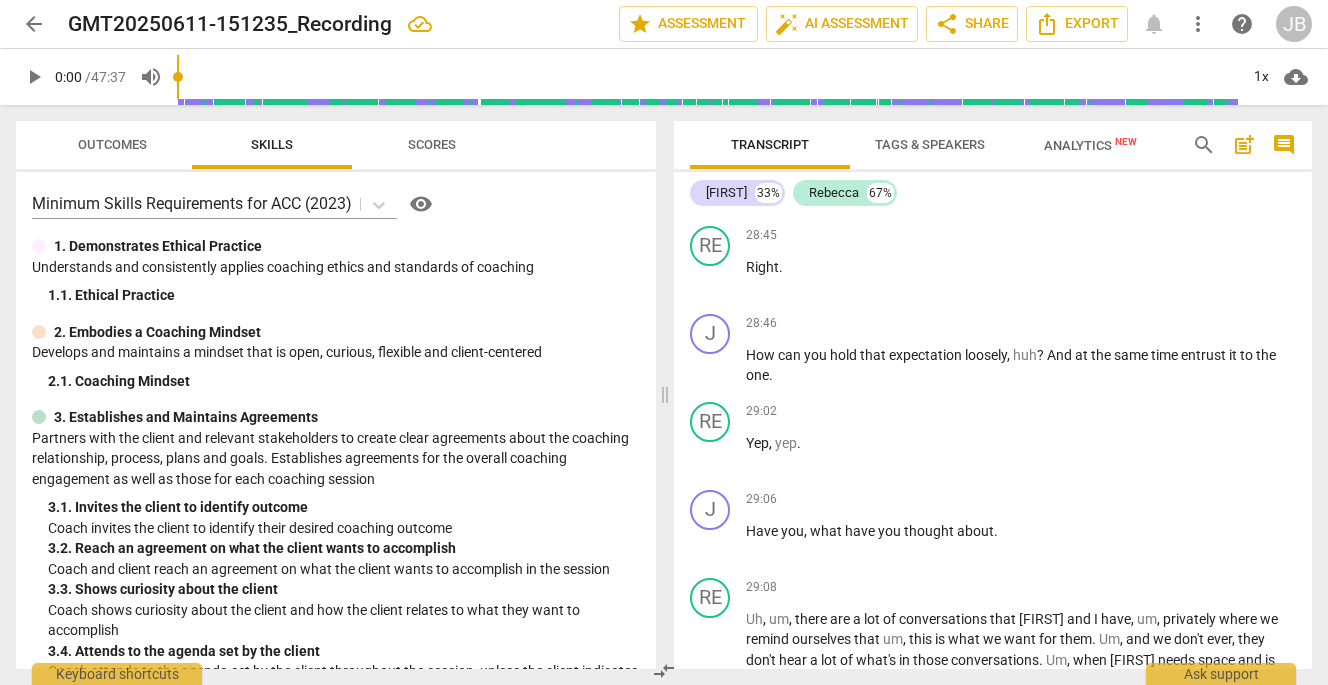 scroll, scrollTop: 9111, scrollLeft: 0, axis: vertical 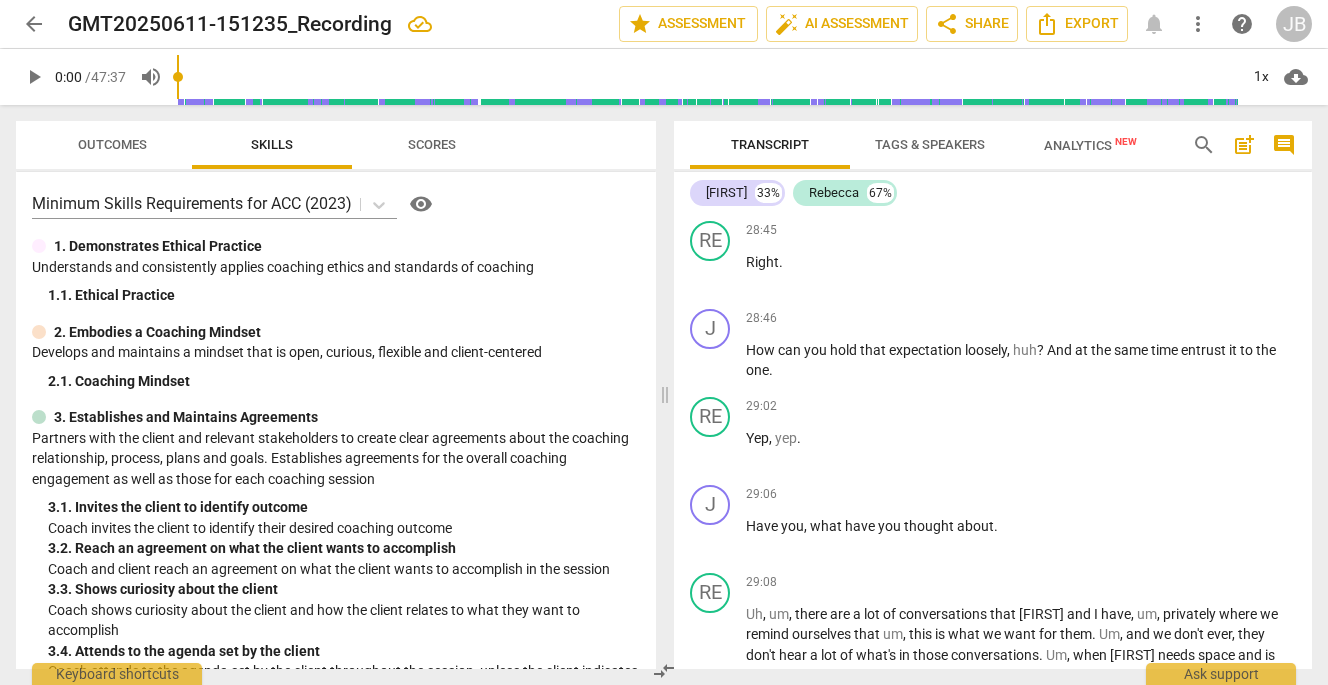drag, startPoint x: 1149, startPoint y: 297, endPoint x: 1191, endPoint y: 297, distance: 42 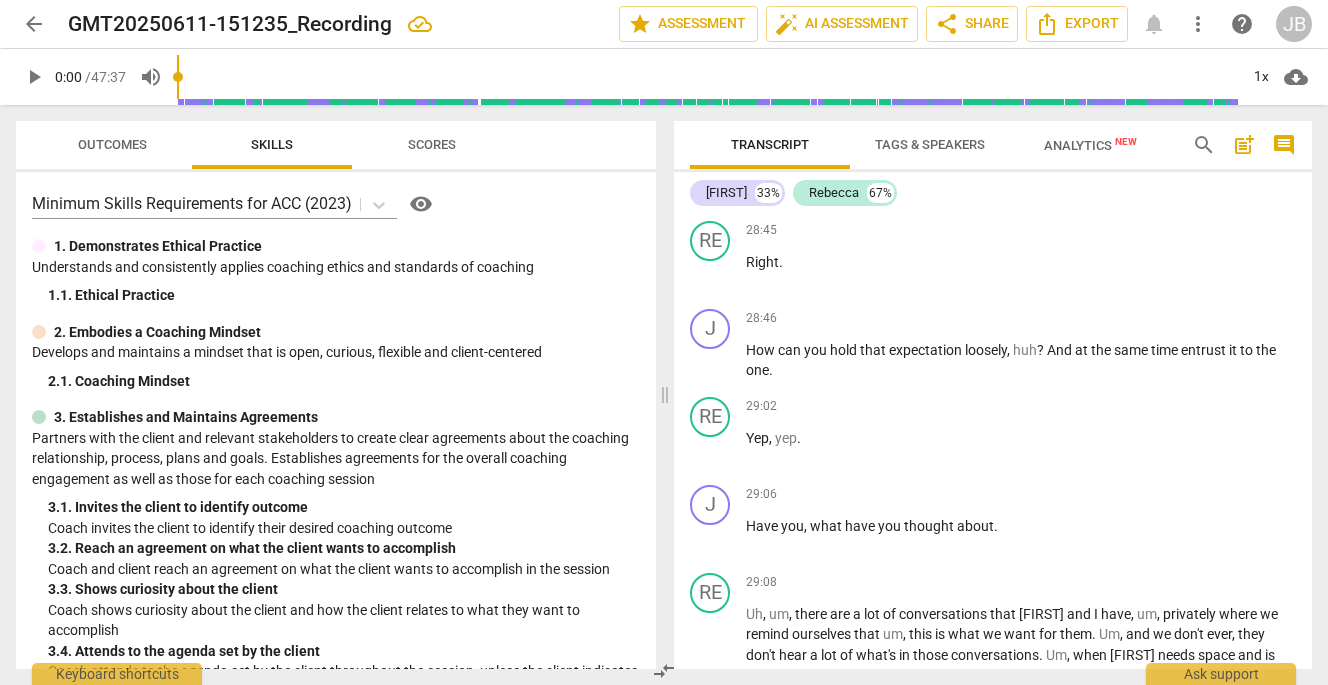 click on "Sounds   like   you ,   you   know   what   you   want   for   your   kids ,   you   know ,   what   you   want   your   future   relationship   with   your   kids   to   be   like .   So   there's   sort   of   this   in ,   um ,   maybe   unspoken   expectation .   You   just   know   what   this   is ,   what   you   want   it   to   look   like ." at bounding box center (1021, 174) 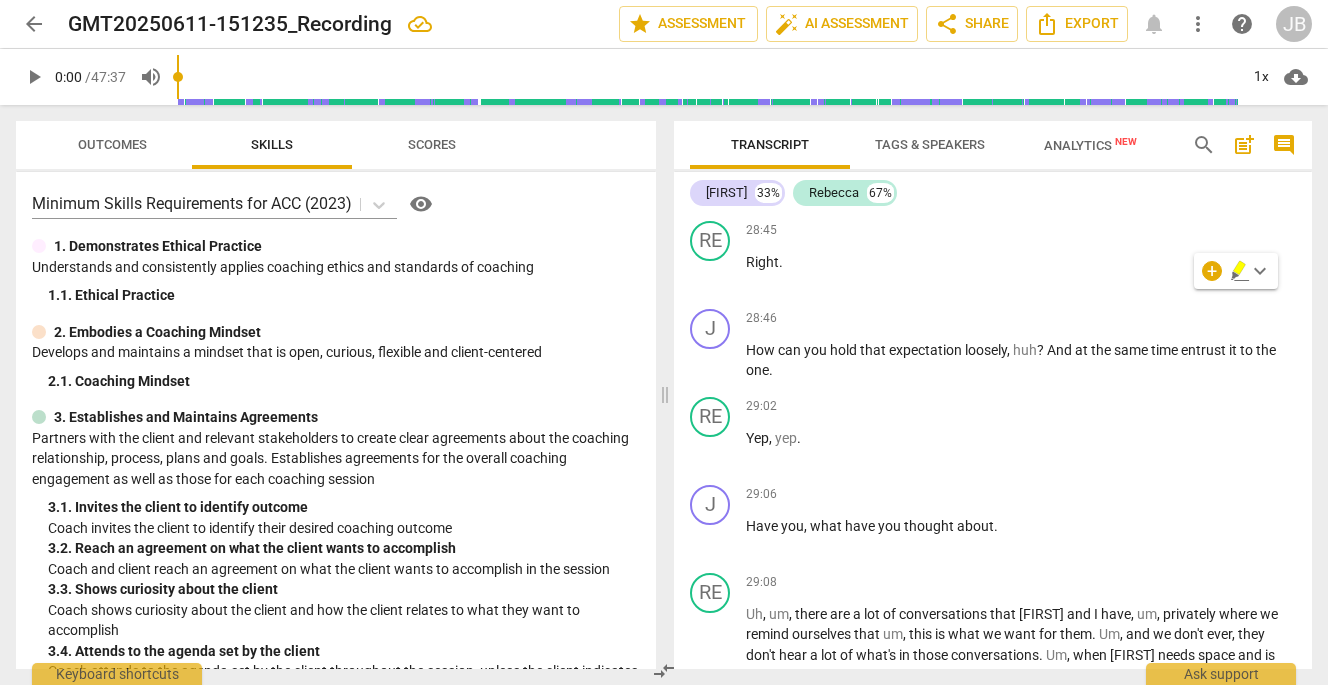 type 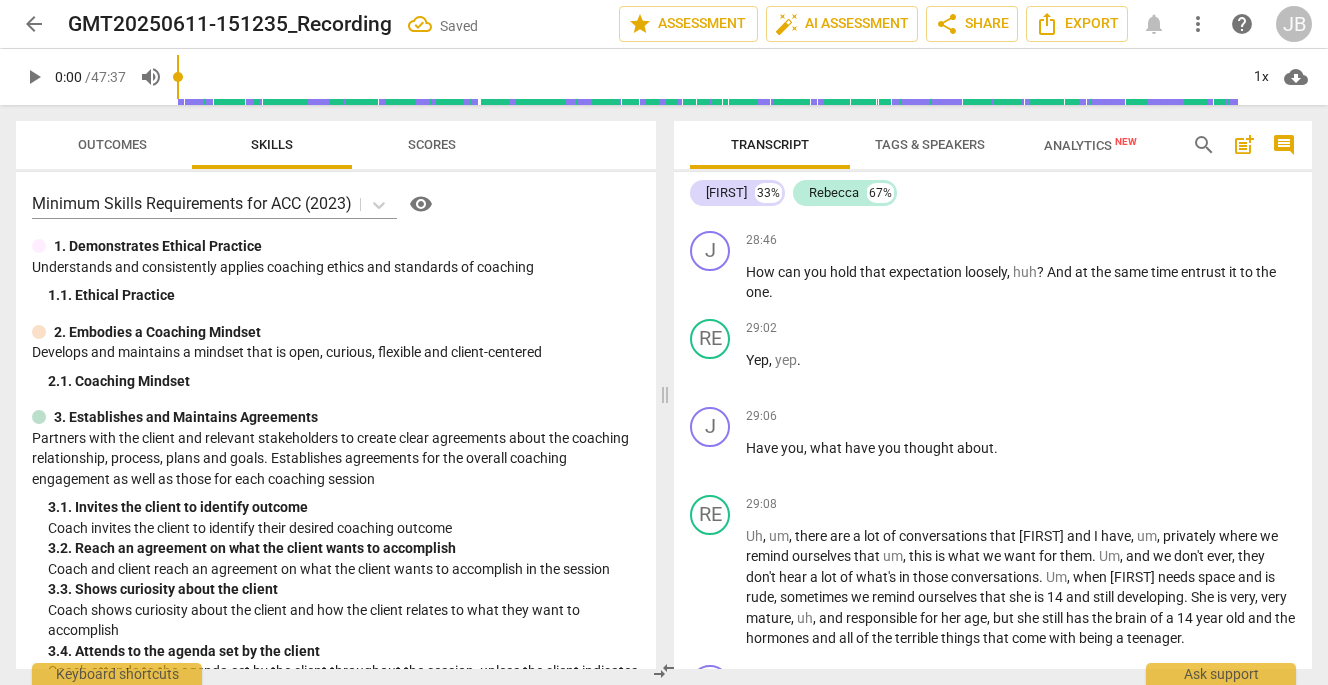 scroll, scrollTop: 9193, scrollLeft: 0, axis: vertical 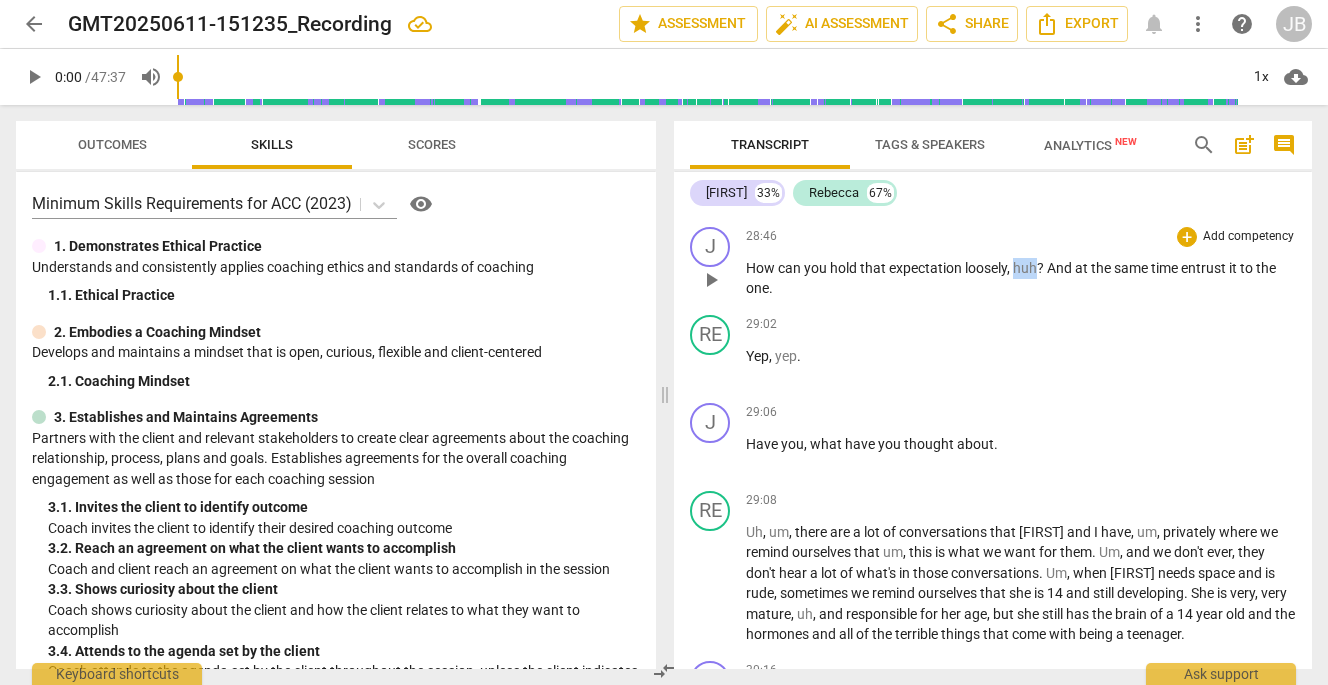drag, startPoint x: 1013, startPoint y: 392, endPoint x: 1035, endPoint y: 393, distance: 22.022715 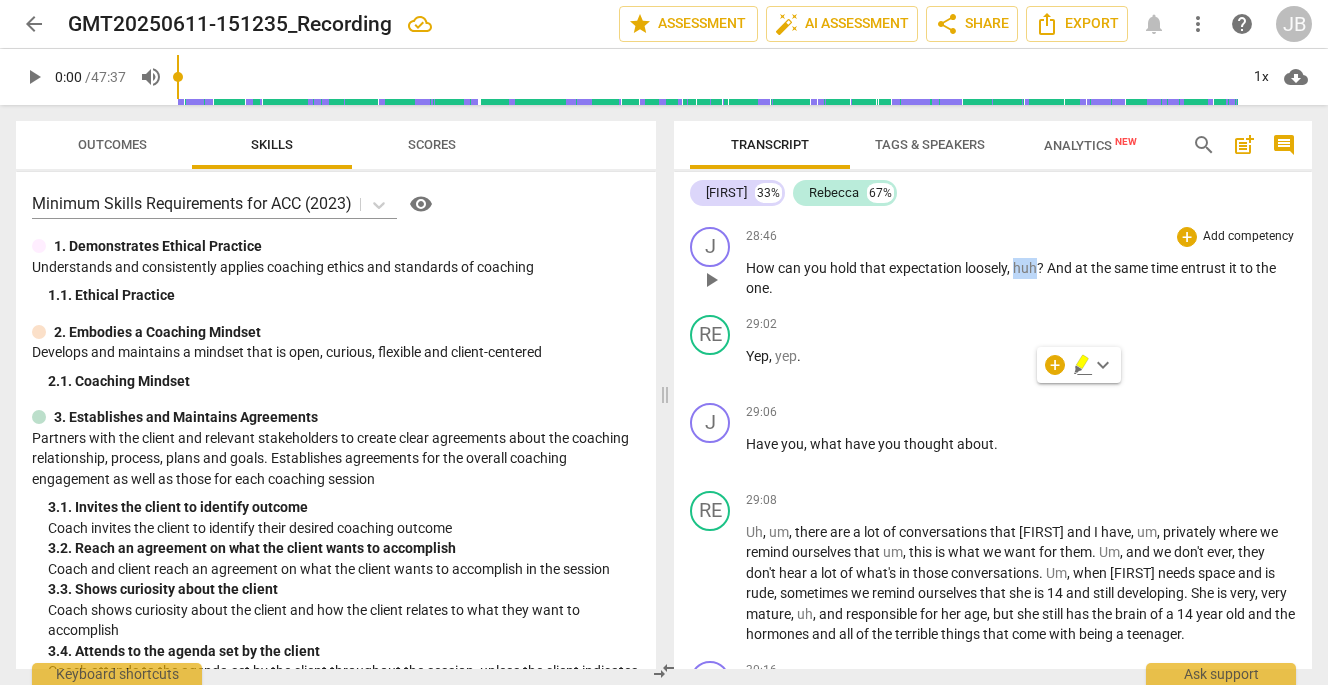 type 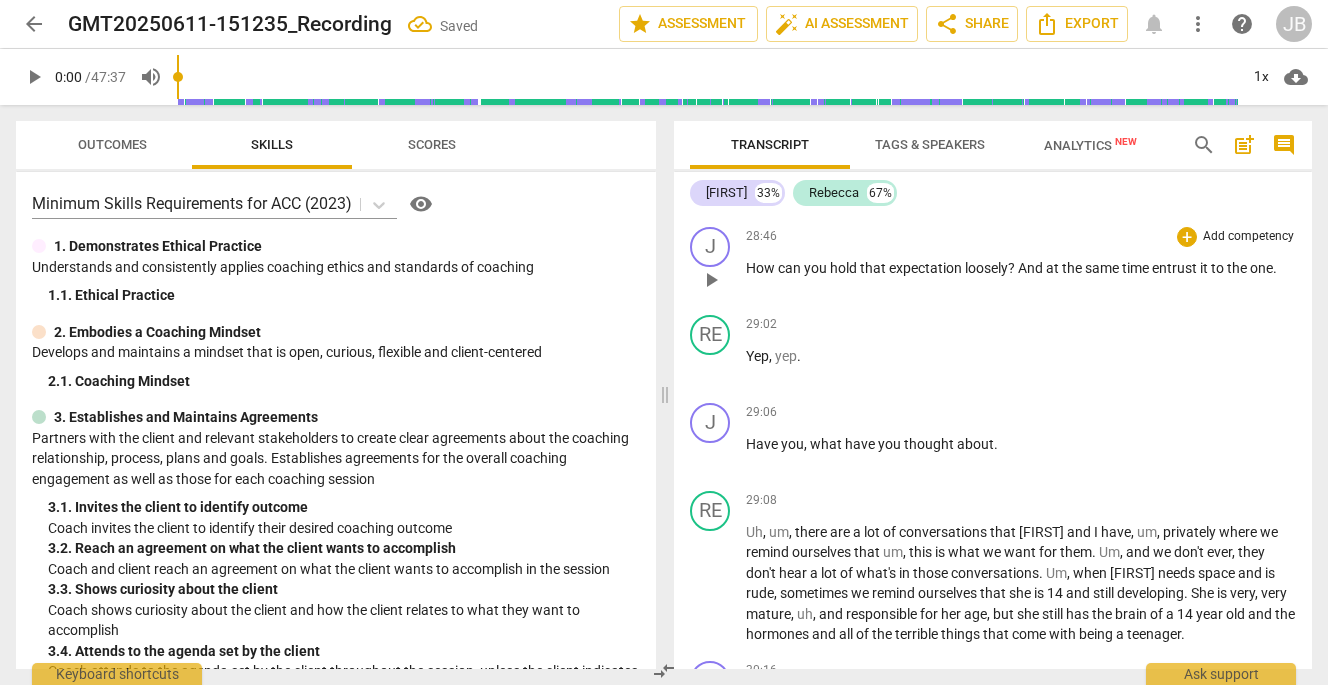 click on "one" at bounding box center [1261, 268] 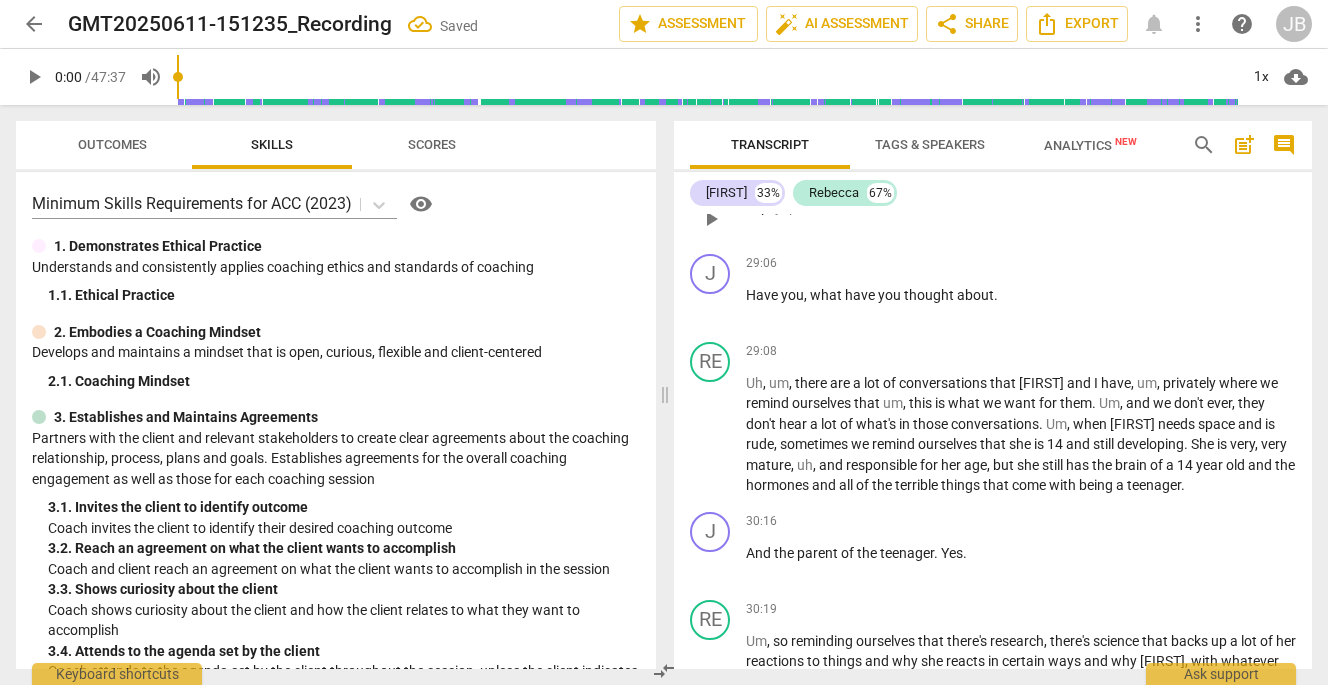 scroll, scrollTop: 9345, scrollLeft: 0, axis: vertical 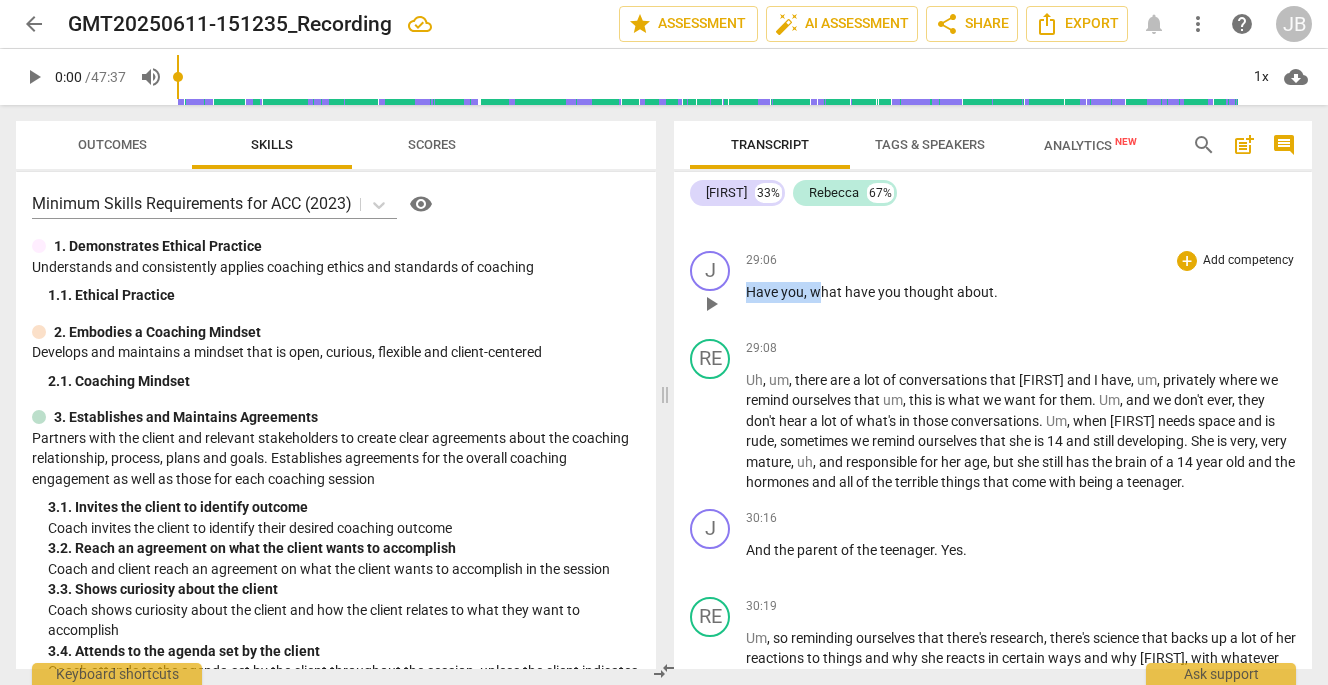 drag, startPoint x: 822, startPoint y: 421, endPoint x: 748, endPoint y: 418, distance: 74.06078 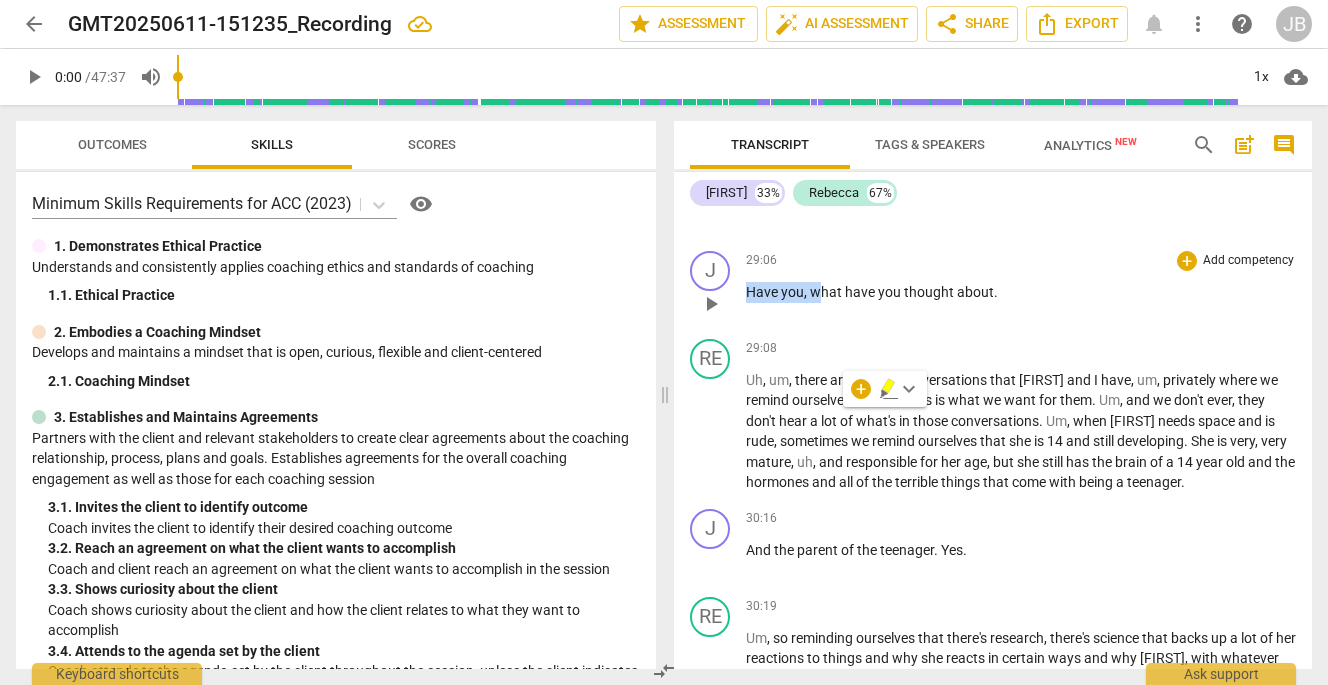type 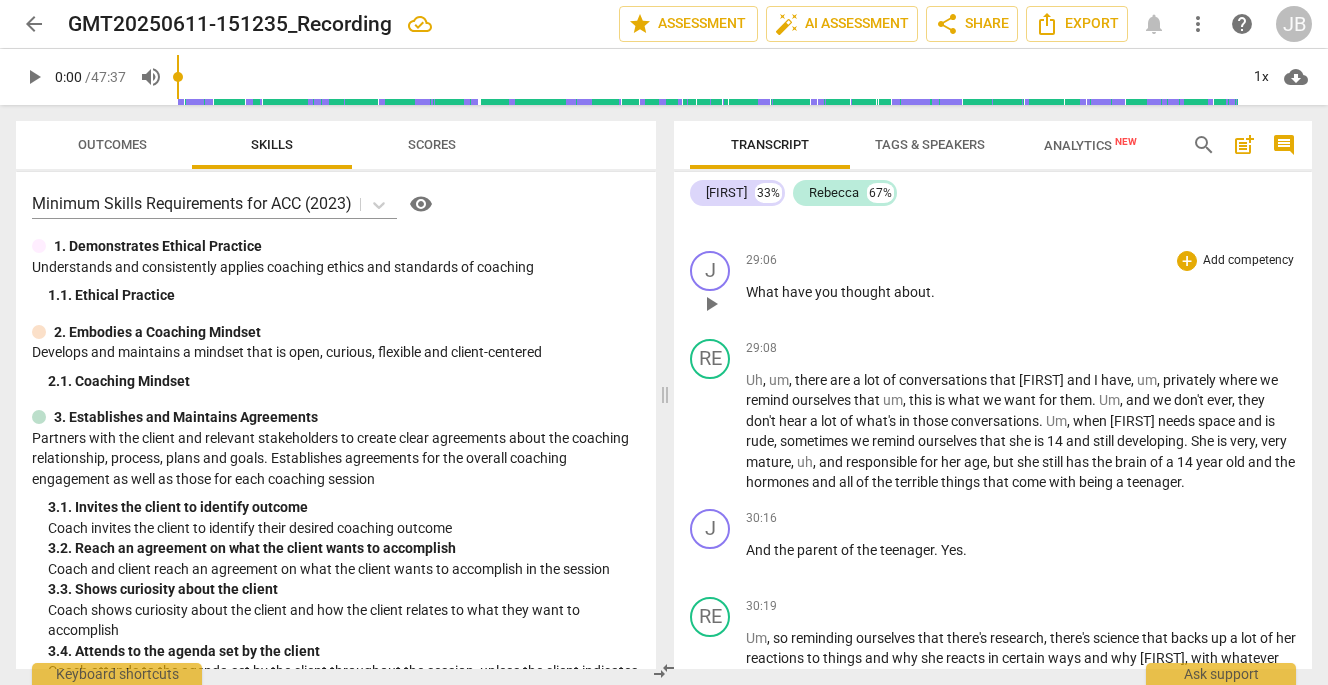 click on "What   have   you   thought   about ." at bounding box center [1021, 292] 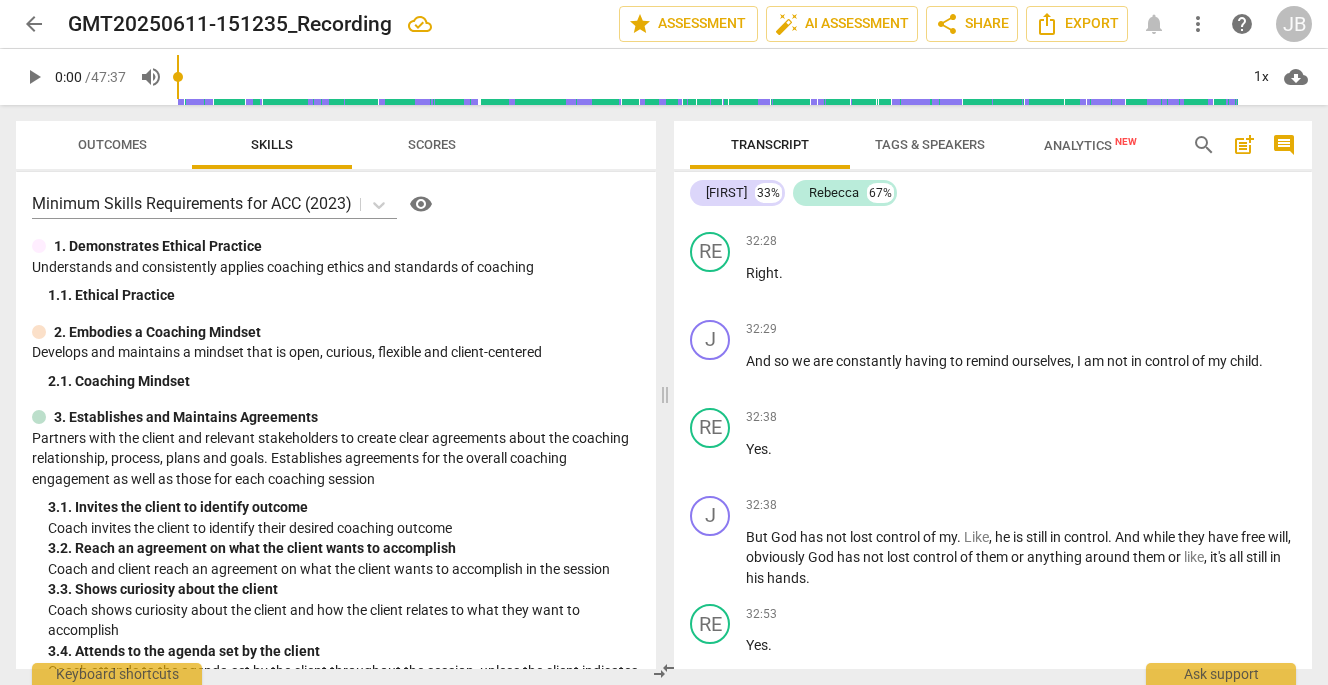 scroll, scrollTop: 10414, scrollLeft: 0, axis: vertical 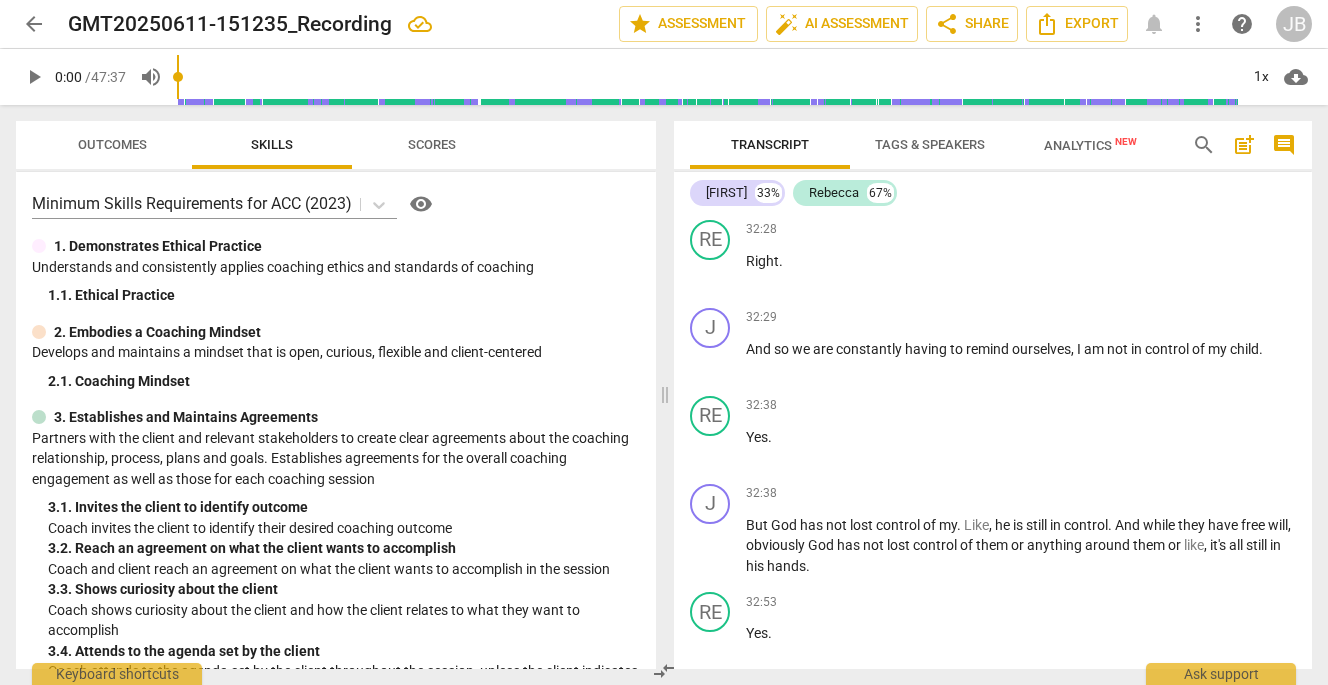 drag, startPoint x: 1216, startPoint y: 276, endPoint x: 752, endPoint y: 299, distance: 464.5697 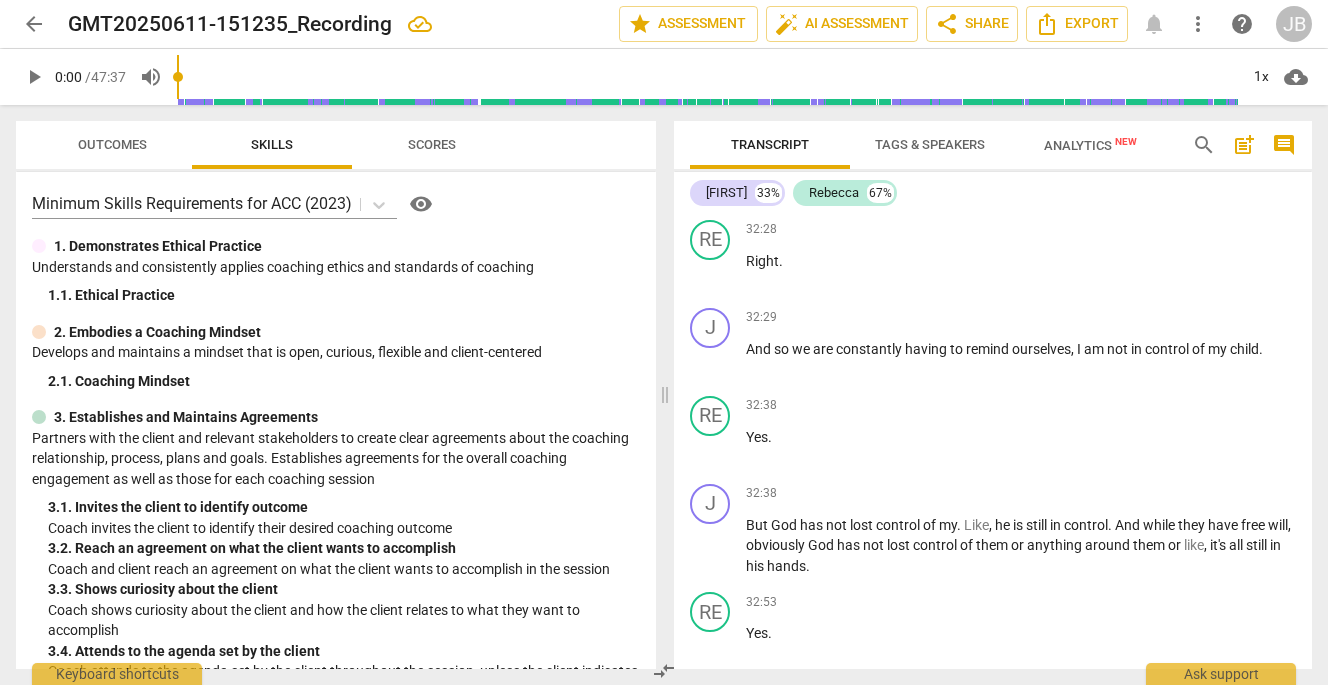 click on "Yeah ,   one   of   the ,   one   of   the   things   that   I ,   you   know ,   I   mean ,   our   kids   are   older   and   one   of   the   things   that   I   constantly   still   have   to   remind   myself   of   on   a   regular   basis .   Um ,   because   while   we   have   a   great   relationship   with   our   children ,   they   don't .   Not   every   decision   they   make   is   what   we   would   want   them   to   do ." at bounding box center [1021, 163] 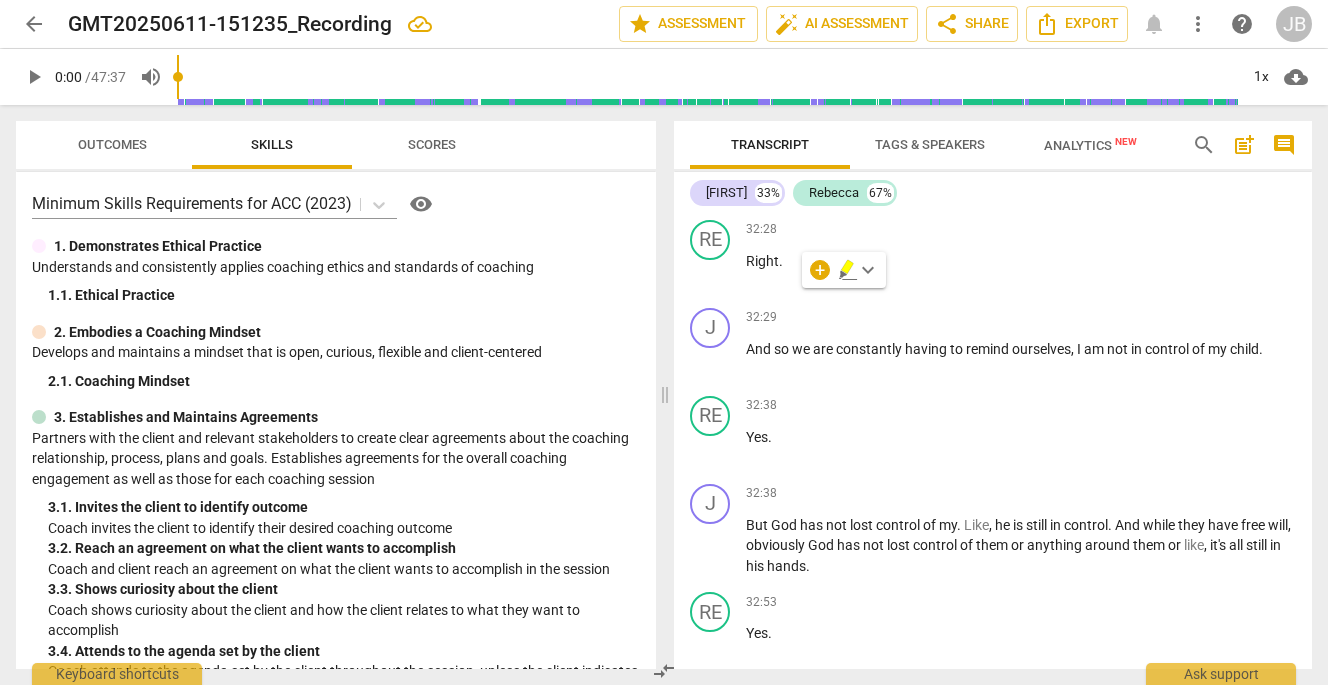 type 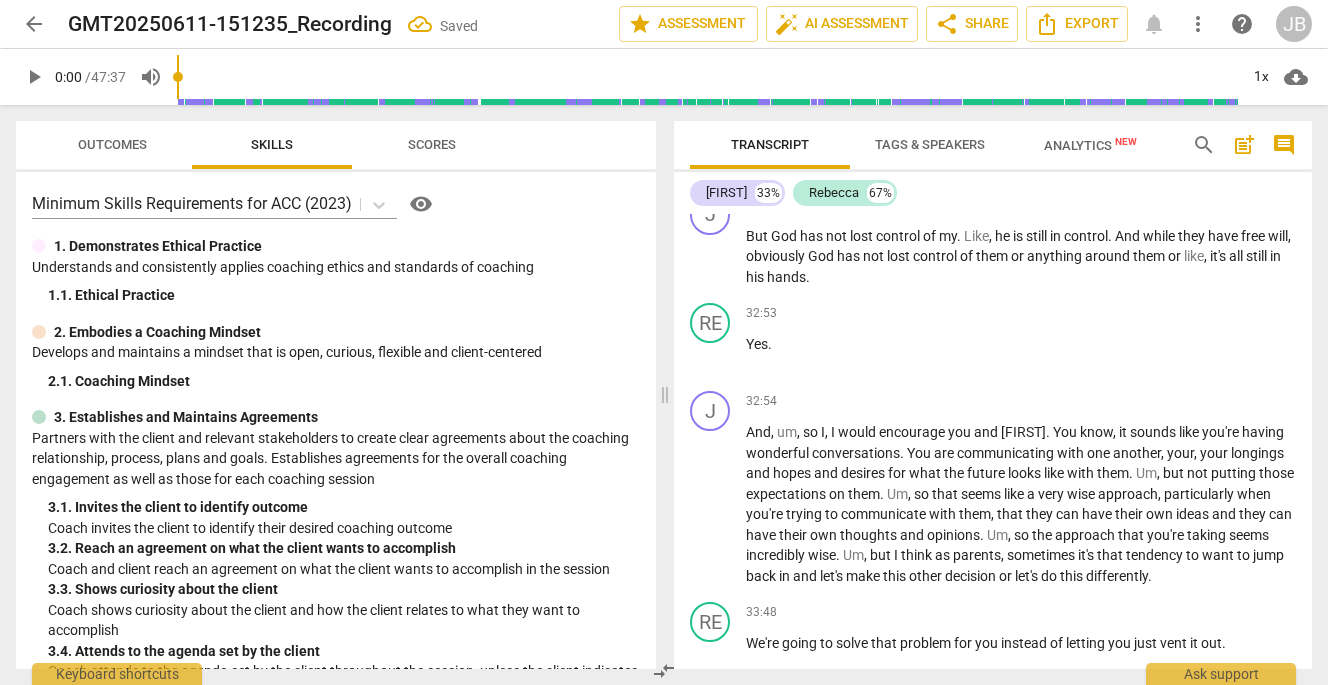 scroll, scrollTop: 10705, scrollLeft: 0, axis: vertical 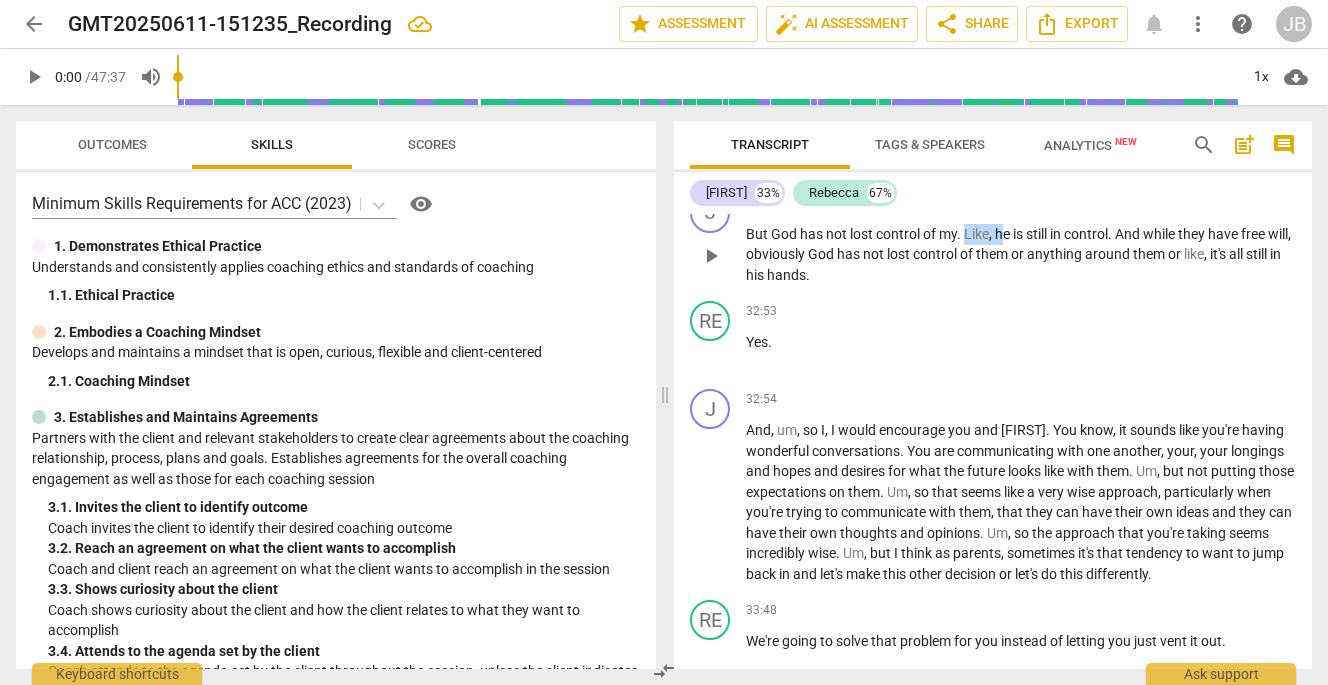 drag, startPoint x: 965, startPoint y: 351, endPoint x: 1003, endPoint y: 357, distance: 38.470768 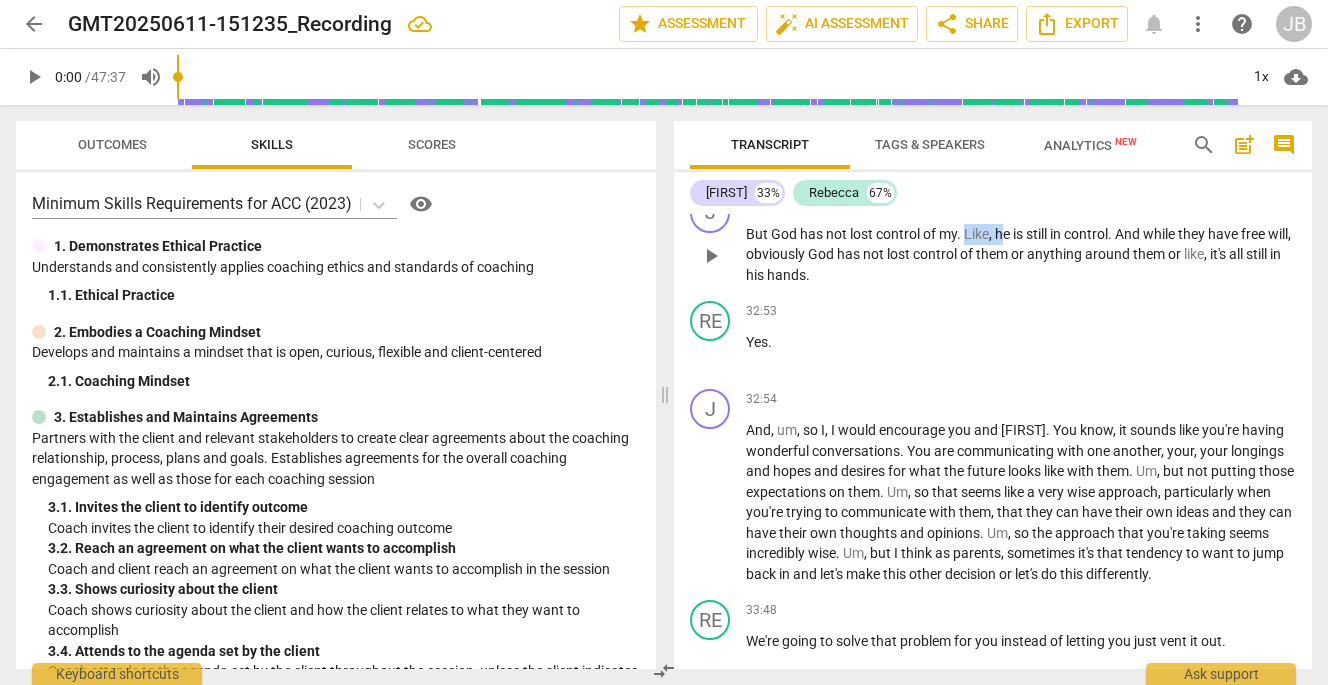click on "But   God   has   not   lost   control   of   my .   Like ,   he   is   still   in   control .   And   while   they   have   free   will ,   obviously   God   has   not   lost   control   of   them   or   anything   around   them   or   like ,   it's   all   still   in   his   hands ." at bounding box center [1021, 255] 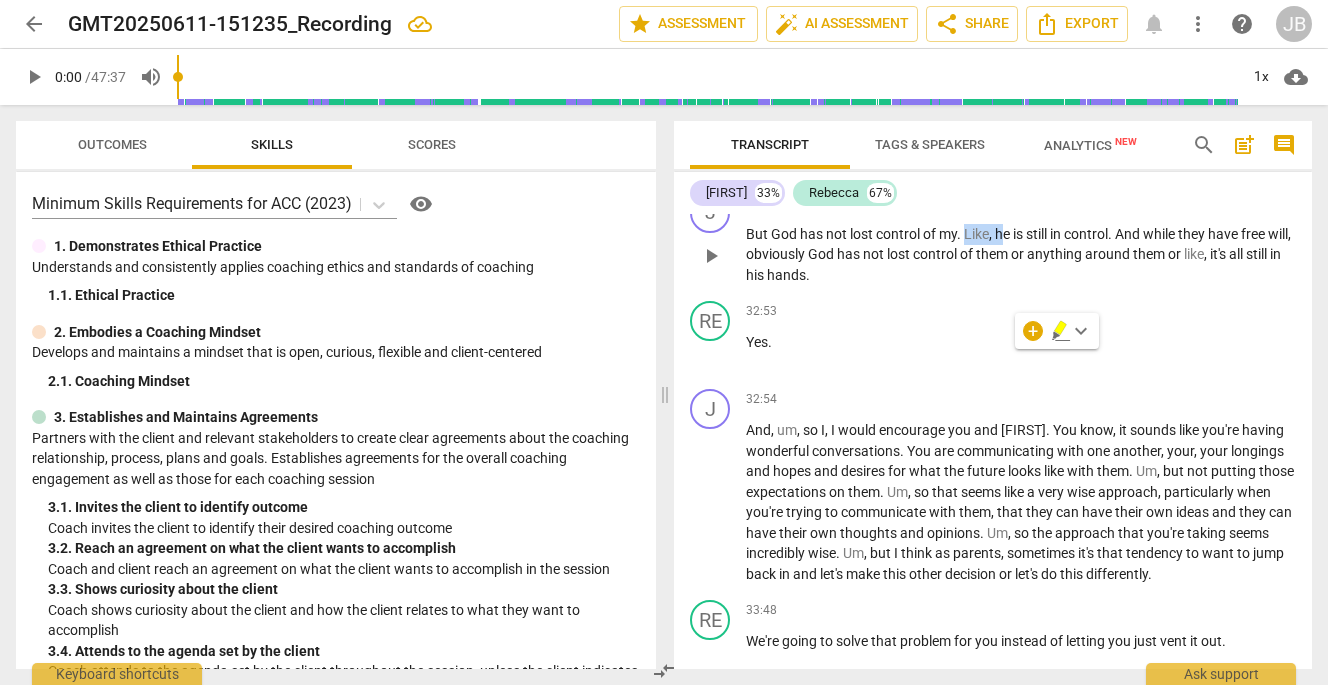 type 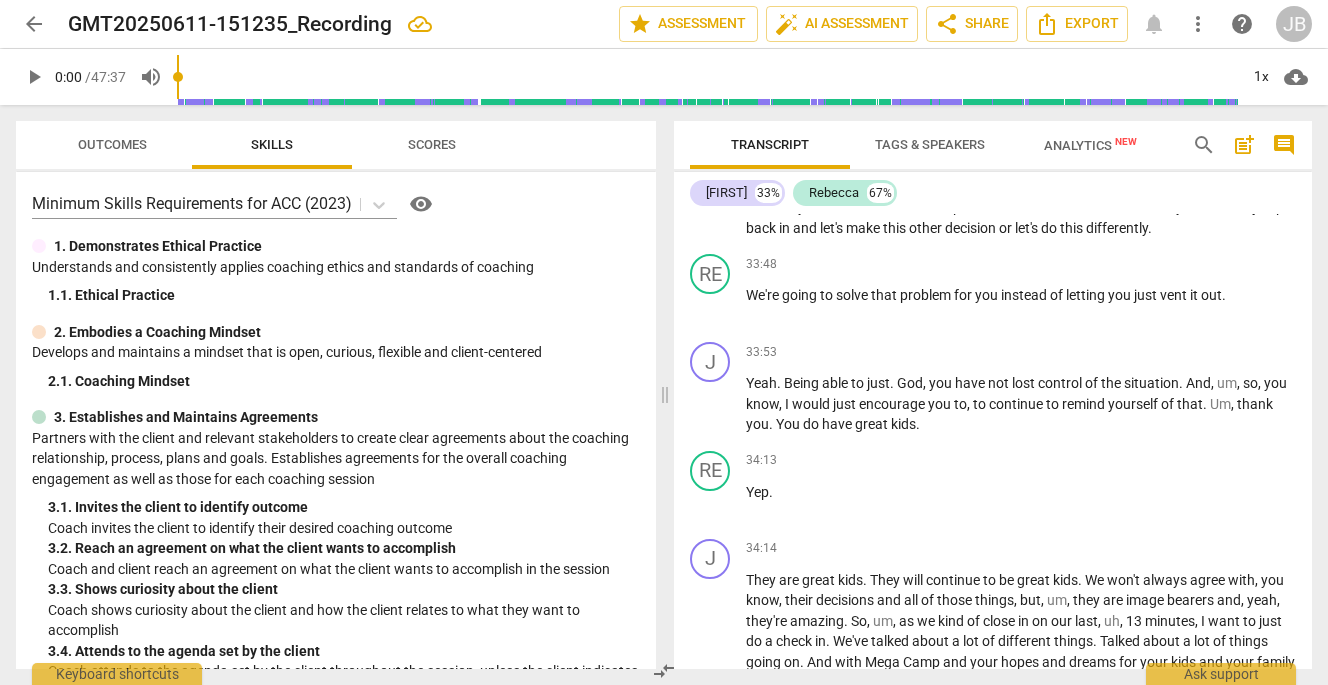 scroll, scrollTop: 11049, scrollLeft: 0, axis: vertical 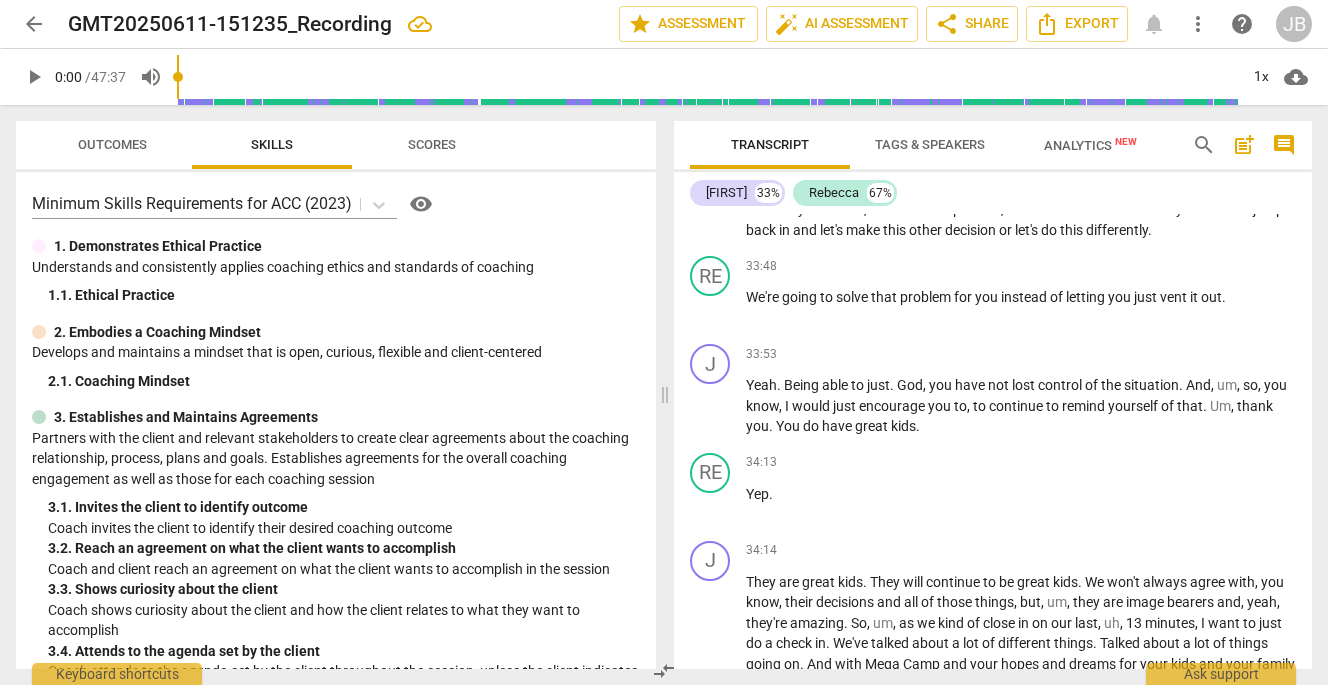 drag, startPoint x: 1171, startPoint y: 256, endPoint x: 1140, endPoint y: 257, distance: 31.016125 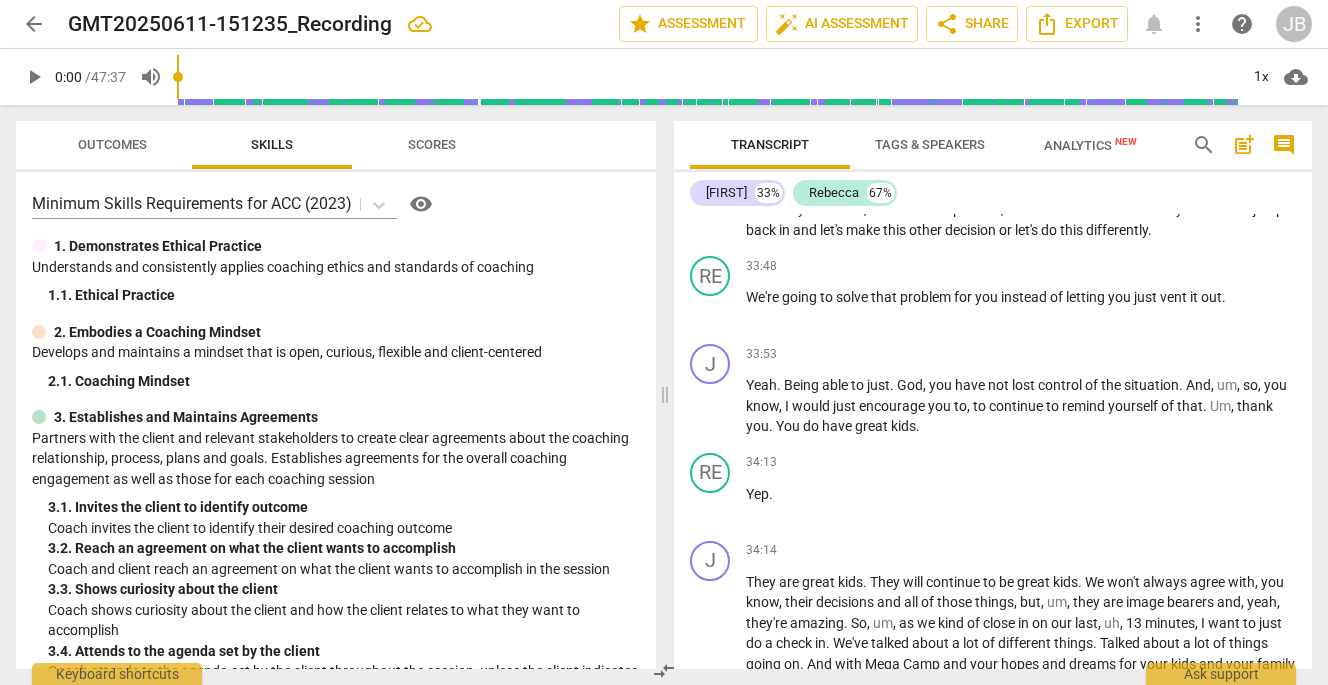 click on "And ,   um ,   so   I ,   I   would   encourage   you   and   [NAME] .   You   know ,   it   sounds   like   you're   having   wonderful   conversations .   You   are   communicating   with   one   another ,   your ,   your   longings   and   hopes   and   desires   for   what   the   future   looks   like   with   them .   Um ,   but   not   putting   those   expectations   on   them .   Um ,   so   that   seems   like   a   very   wise   approach ,   particularly   when   you're   trying   to   communicate   with   them ,   that   they   can   have   their   own   ideas   and   they   can   have   their   own   thoughts   and   opinions .   Um ,   so   the   approach   that   you're   taking   seems   incredibly   wise .   Um ,   but   I   think   as   parents ,   sometimes   it's   that   tendency   to   want   to   jump   back   in   and   let's   make   this   other   decision   or   let's   do   this   differently ." at bounding box center (1021, 158) 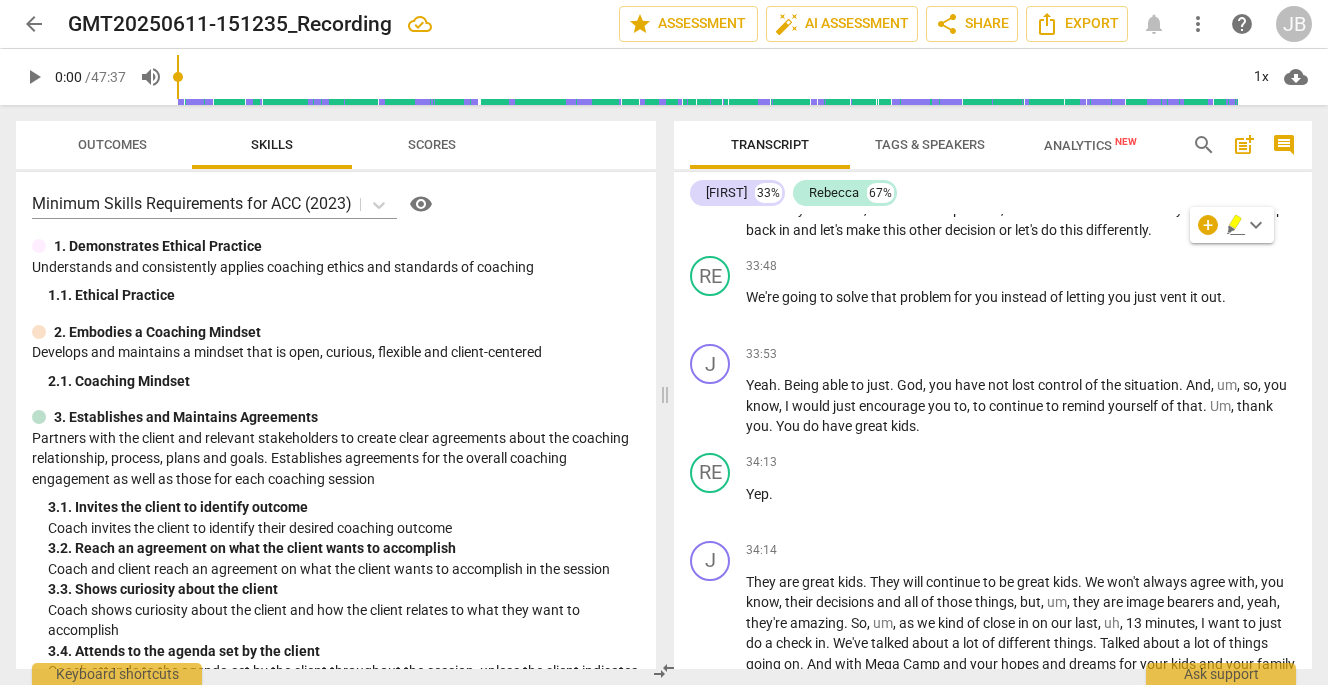 type 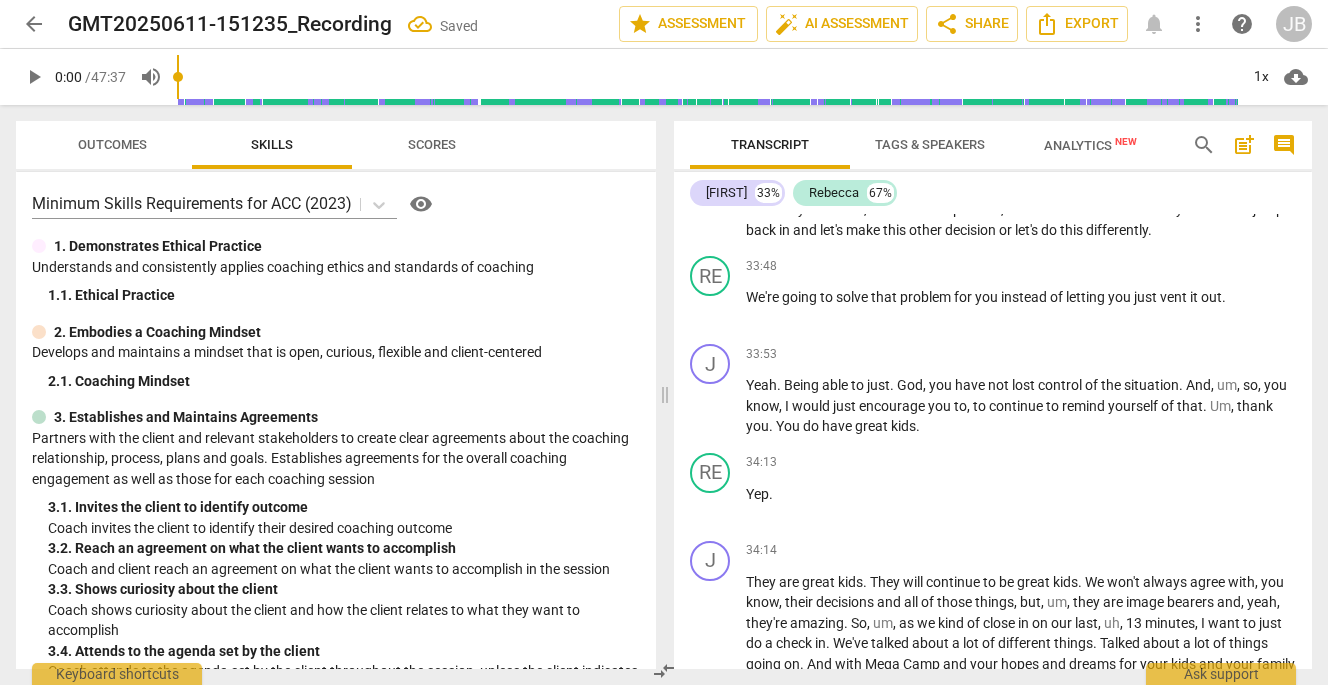 drag, startPoint x: 886, startPoint y: 268, endPoint x: 920, endPoint y: 269, distance: 34.0147 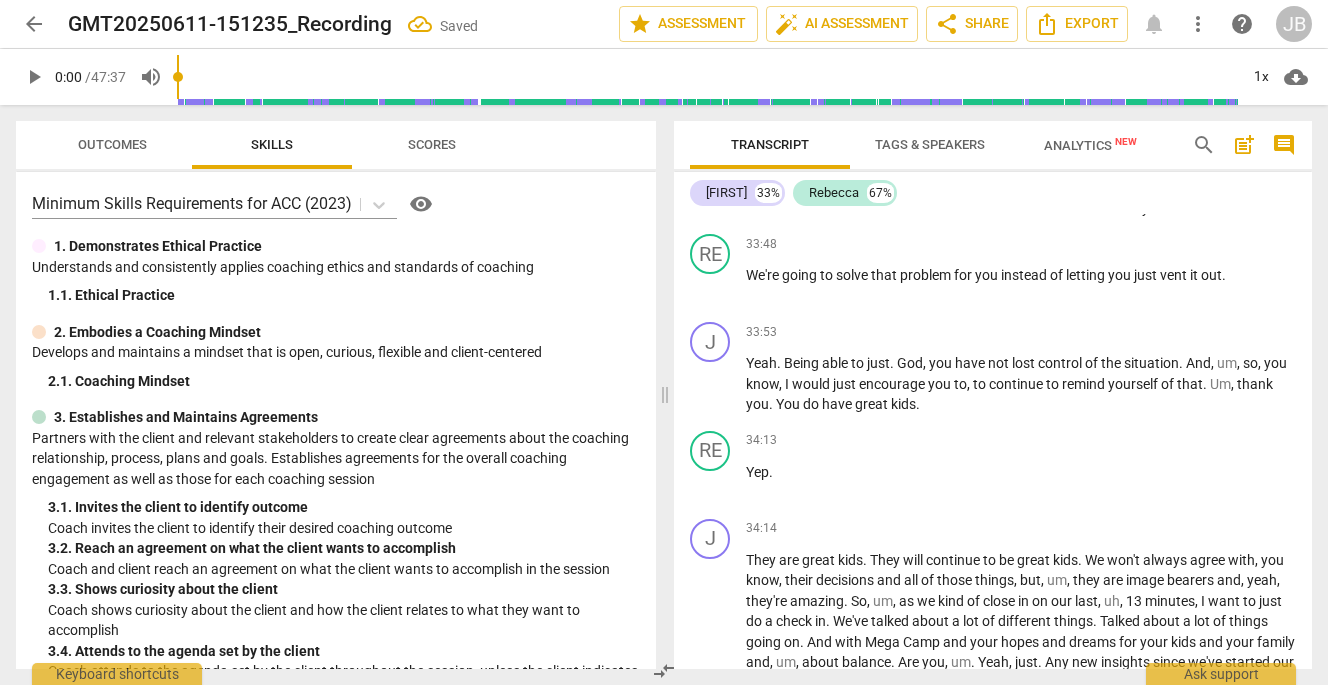 scroll, scrollTop: 11073, scrollLeft: 0, axis: vertical 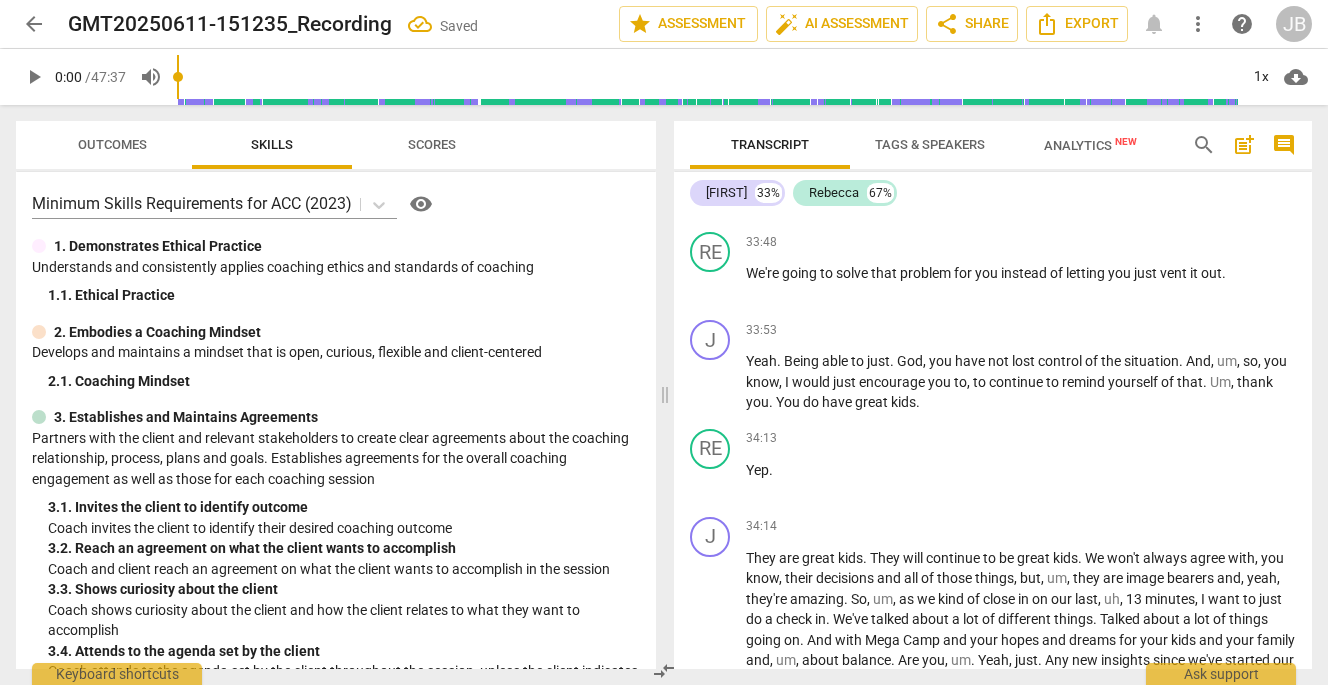 drag, startPoint x: 955, startPoint y: 289, endPoint x: 988, endPoint y: 290, distance: 33.01515 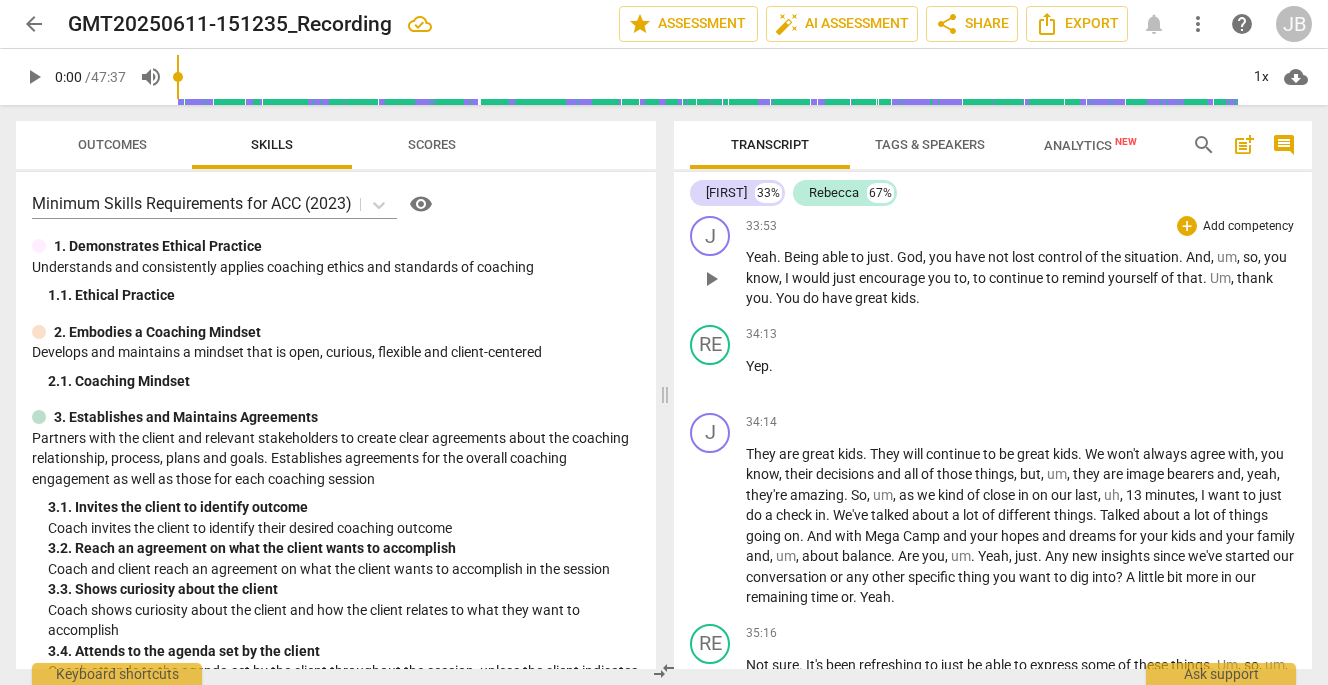 scroll, scrollTop: 11181, scrollLeft: 0, axis: vertical 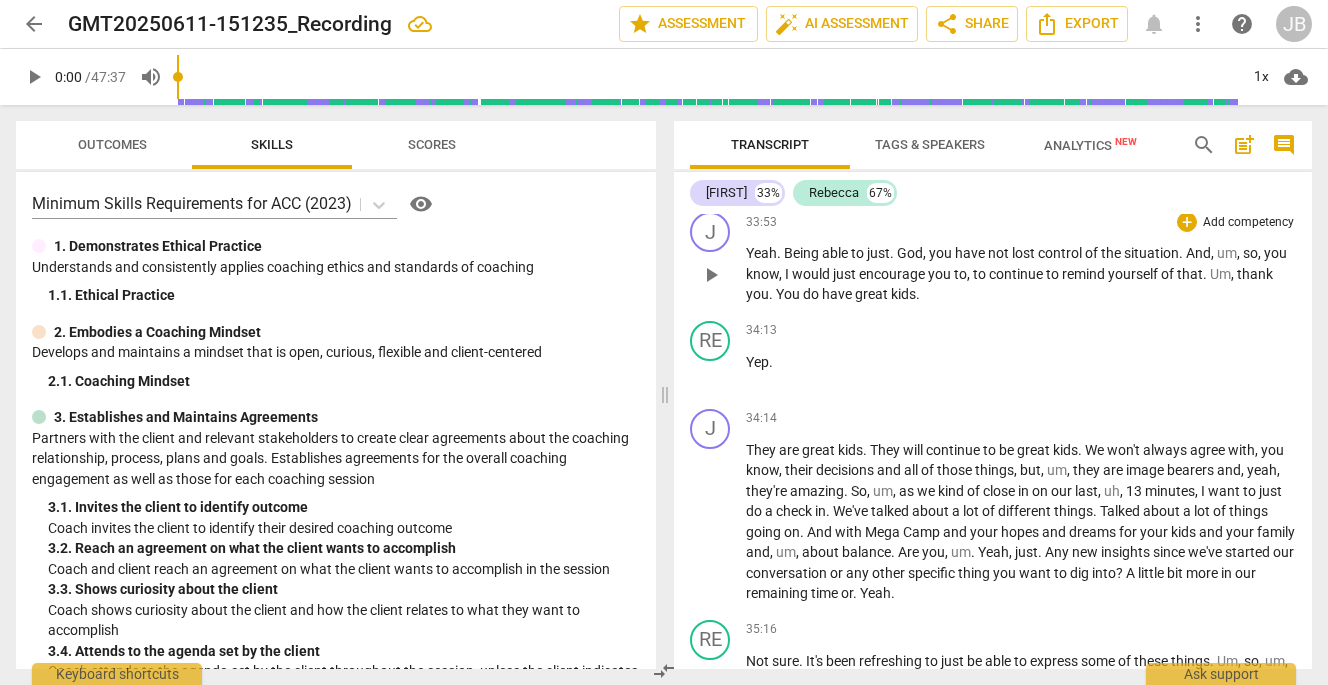 click on "." at bounding box center (893, 253) 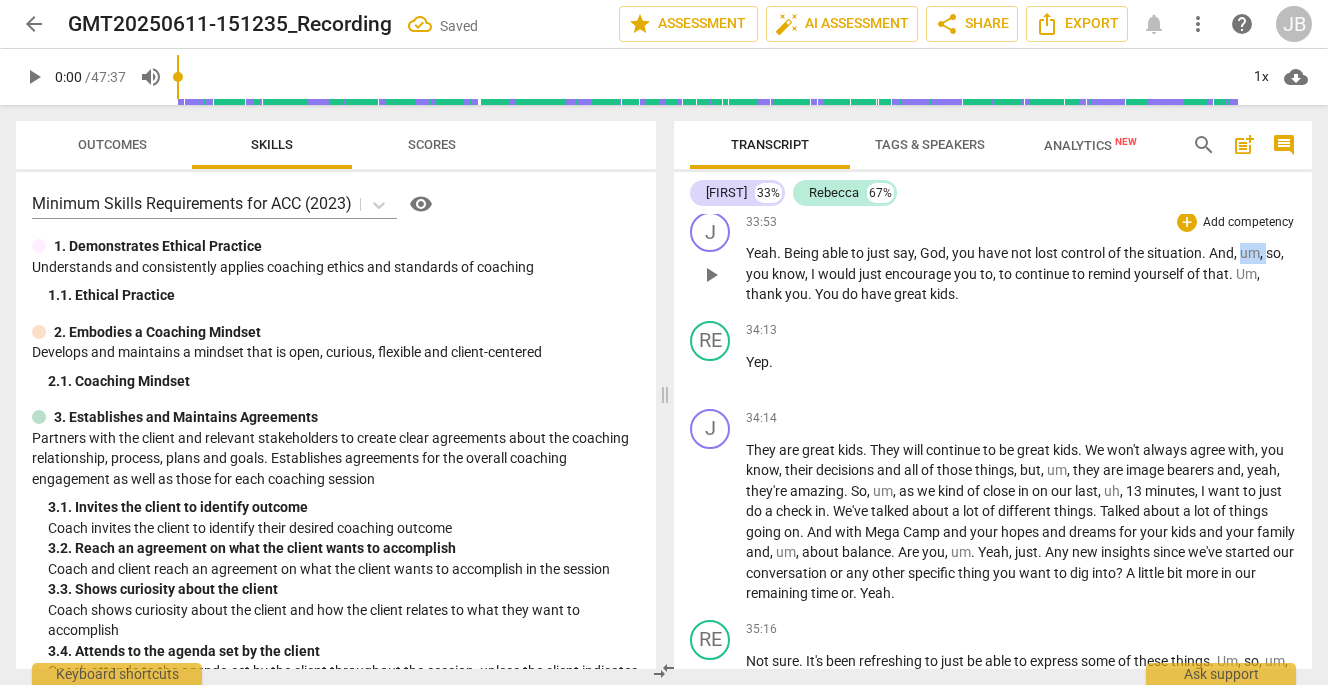 drag, startPoint x: 1243, startPoint y: 376, endPoint x: 1265, endPoint y: 377, distance: 22.022715 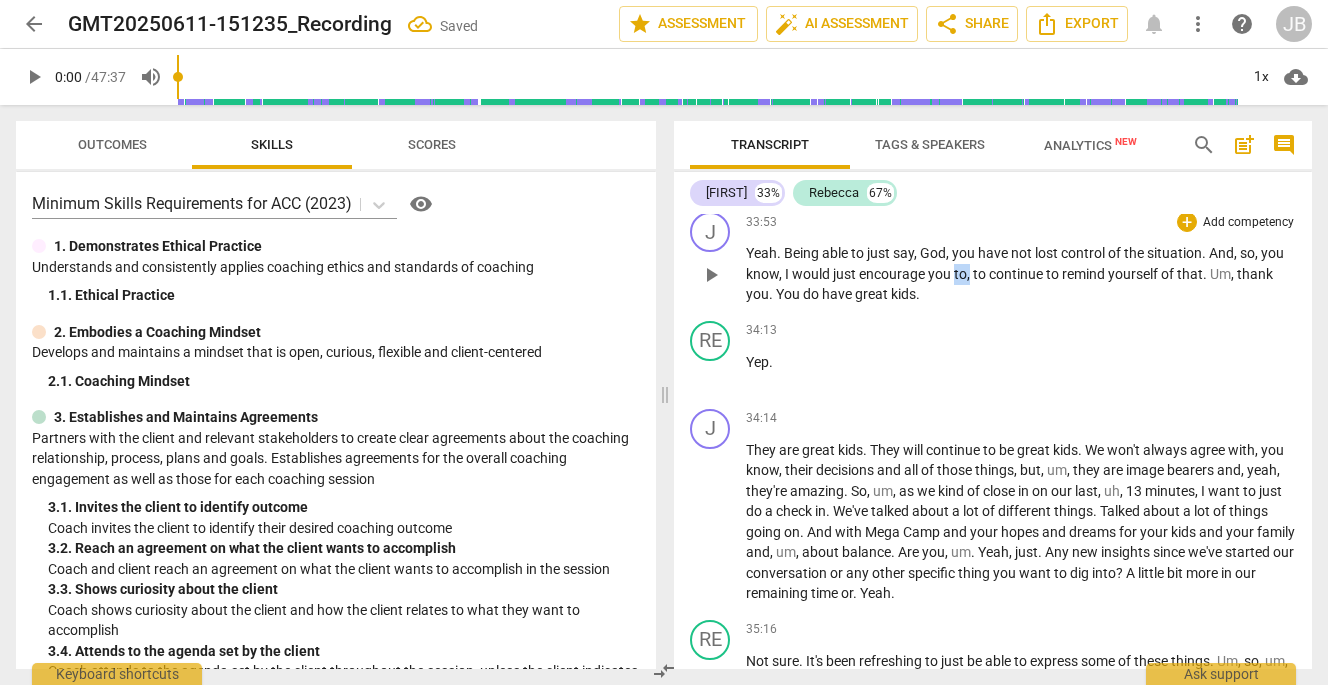 drag, startPoint x: 955, startPoint y: 400, endPoint x: 969, endPoint y: 403, distance: 14.3178215 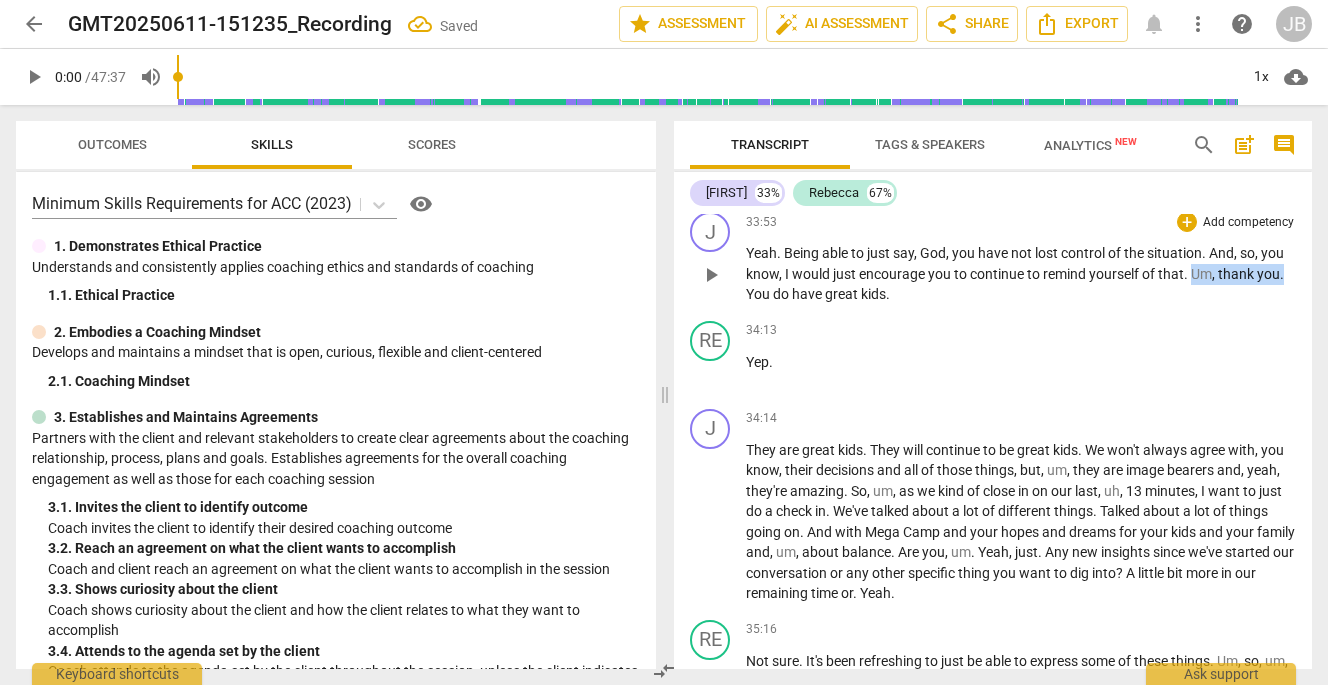 drag, startPoint x: 1191, startPoint y: 398, endPoint x: 1285, endPoint y: 401, distance: 94.04786 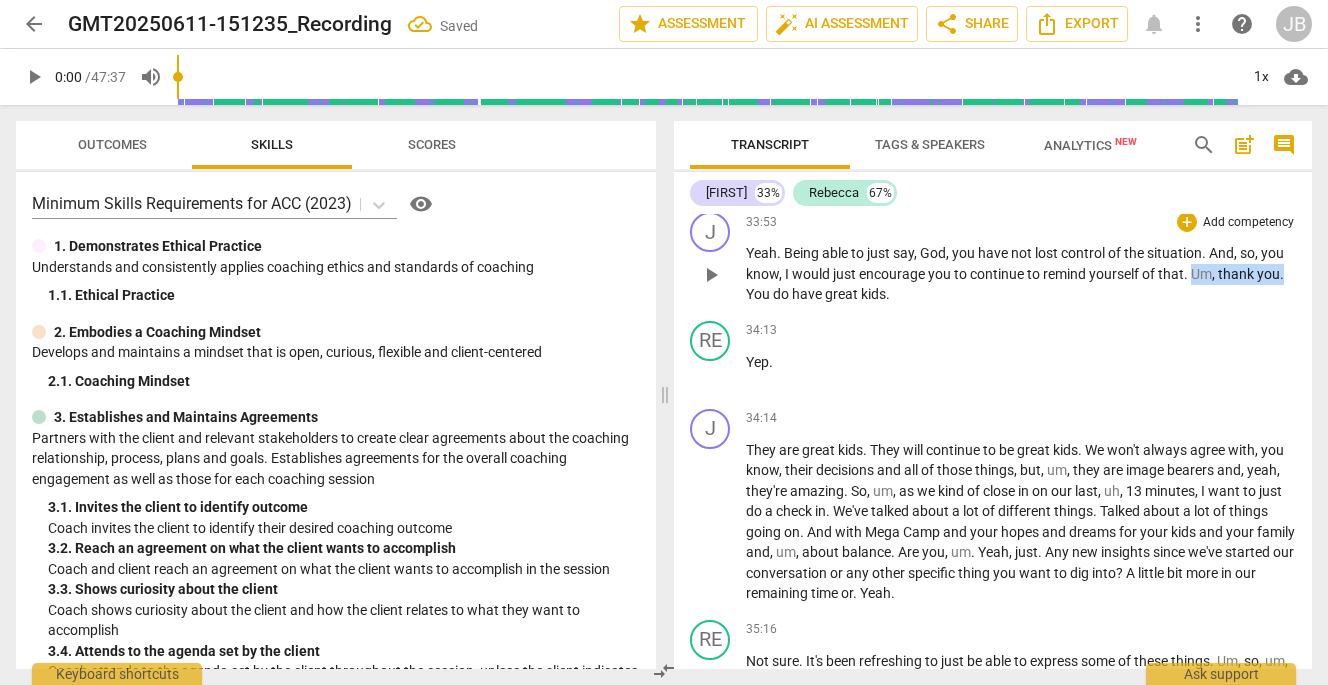 click on "Yeah .   Being   able   to   just say, G od ,   you   have   not   lost   control   of   the   situation .   And ,   so ,   you   know ,   I   would   just   encourage   you   to   continue   to   remind   yourself   of   that .   Um ,   thank   you .   You   do   have   great   kids ." at bounding box center (1021, 274) 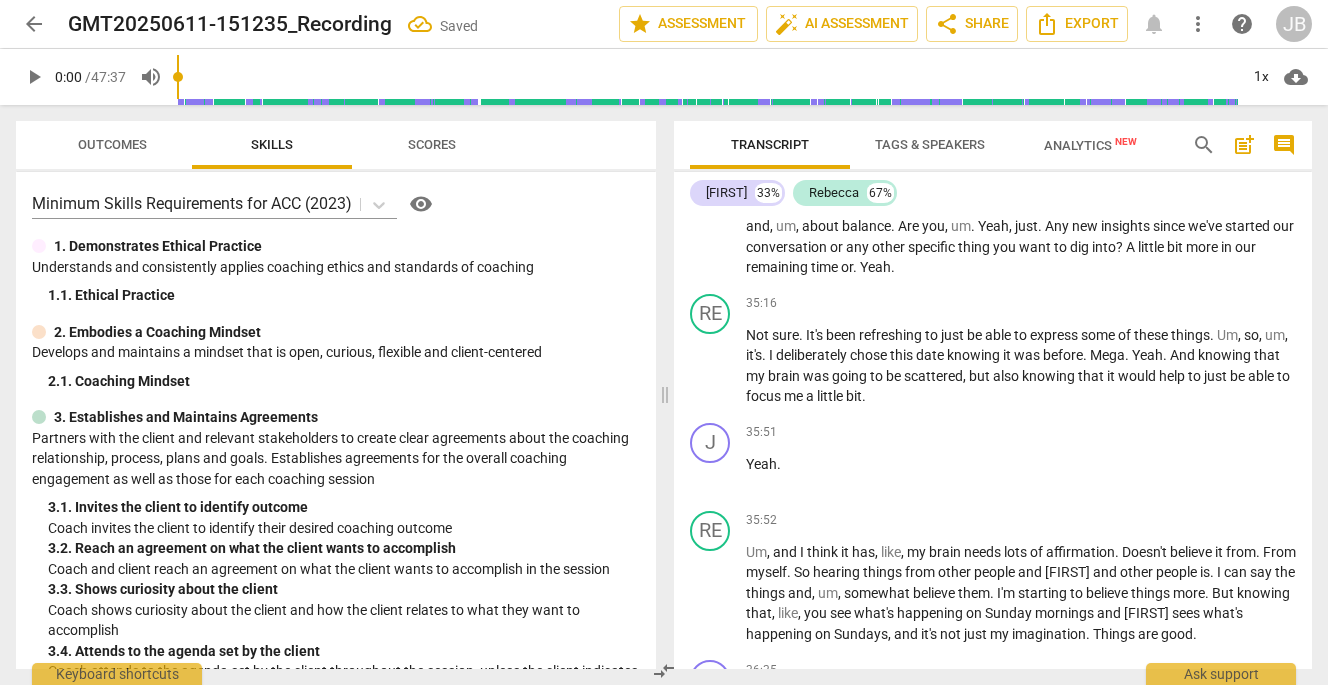 scroll, scrollTop: 11530, scrollLeft: 0, axis: vertical 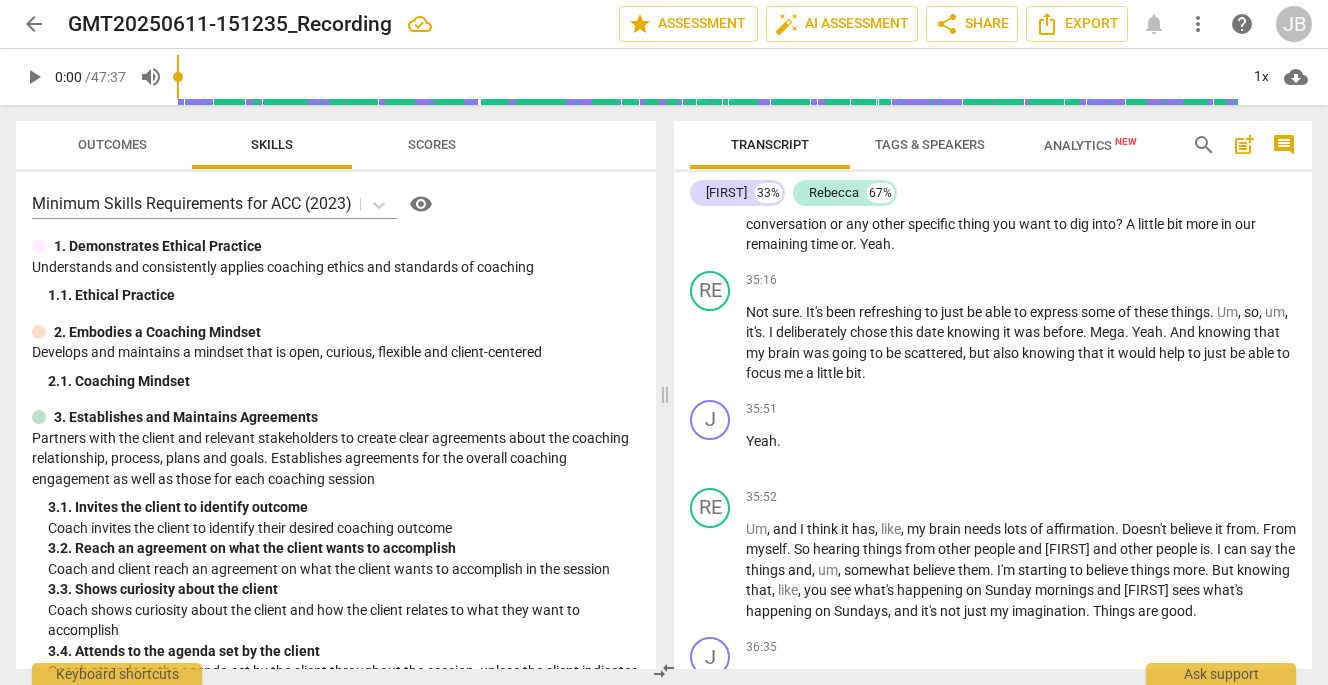 drag, startPoint x: 1052, startPoint y: 241, endPoint x: 1075, endPoint y: 247, distance: 23.769728 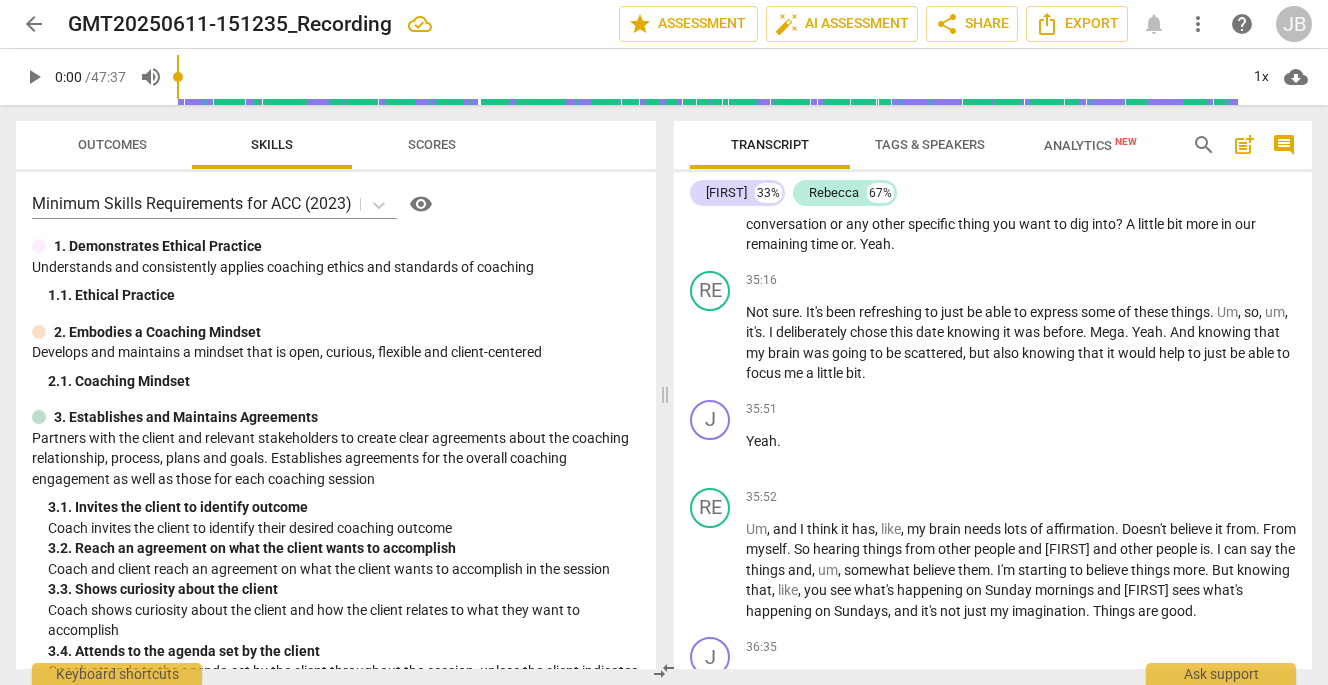 click on "They   are   great   kids .   They   will   continue   to   be   great   kids .   We   won't   always   agree   with ,   you   know ,   their   decisions   and   all   of   those   things ,   but ,   um ,   they   are   image   bearers   and ,   yeah ,   they're   amazing .   So ,   um ,   as   we   kind   of   close   in   on   our   last ,   uh ,   13   minutes ,   I   want   to   just   do   a   check   in .   We've   talked   about   a   lot   of   different   things .   Talked   about   a   lot   of   things   going   on .   And   with   Mega   Camp   and   your   hopes   and   dreams   for   your   kids   and   your   family   and ,   um ,   about   balance .   Are   you ,   um .   Yeah ,   just .   Any   new   insights   since   we've   started   our   conversation   or   any   other   specific   thing   you   want   to   dig   into ?   A   little   bit   more   in   our   remaining   time   or .   Yeah ." at bounding box center (1021, 173) 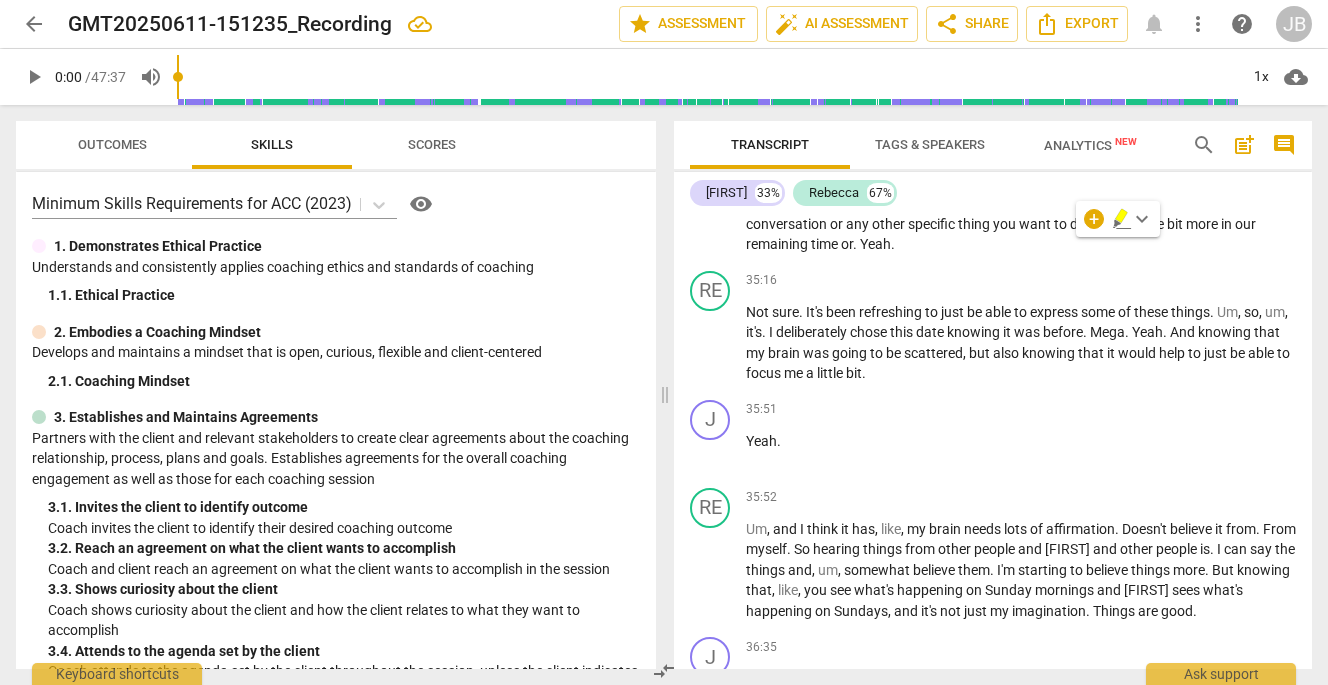 type 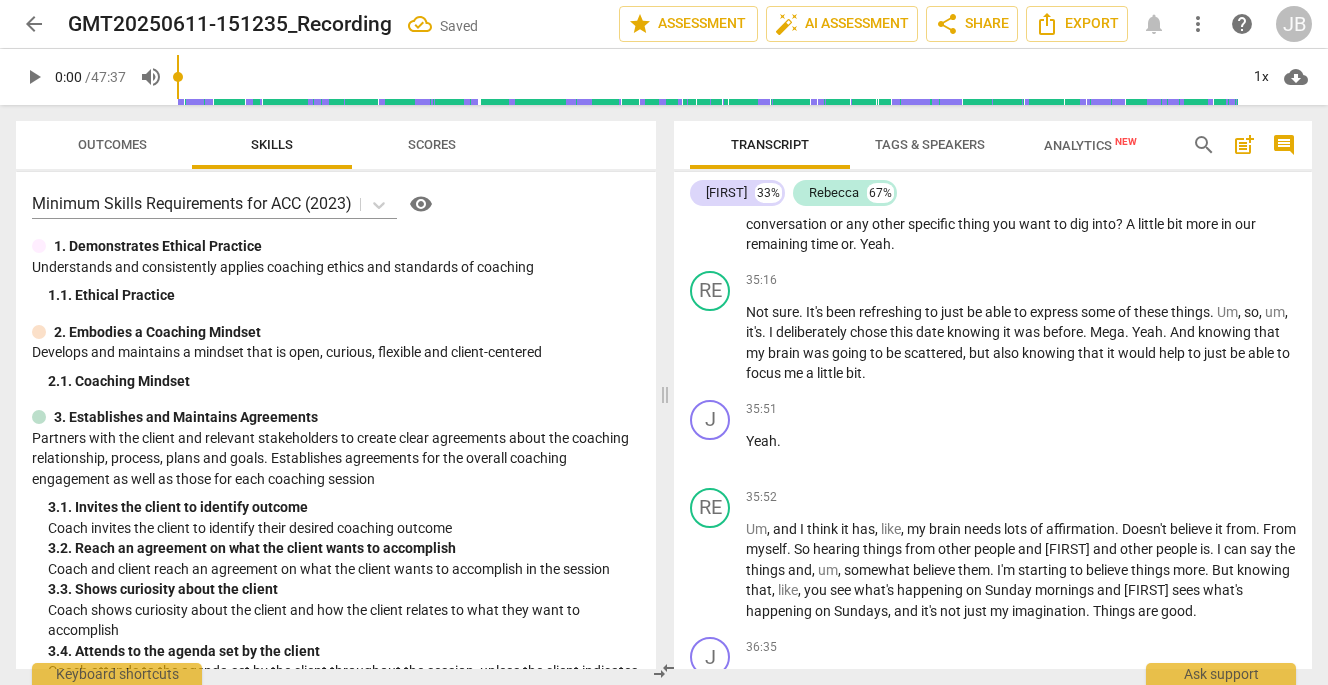 drag, startPoint x: 873, startPoint y: 263, endPoint x: 901, endPoint y: 275, distance: 30.463093 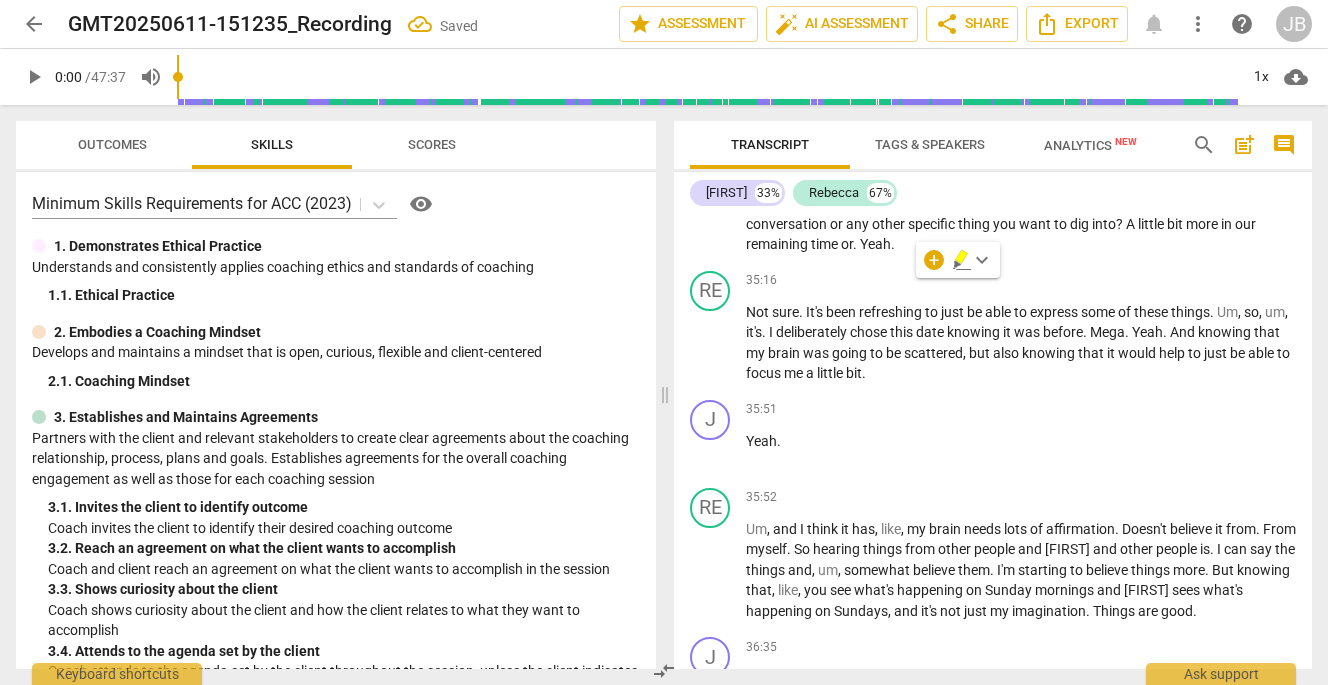 click on "um" at bounding box center [883, 142] 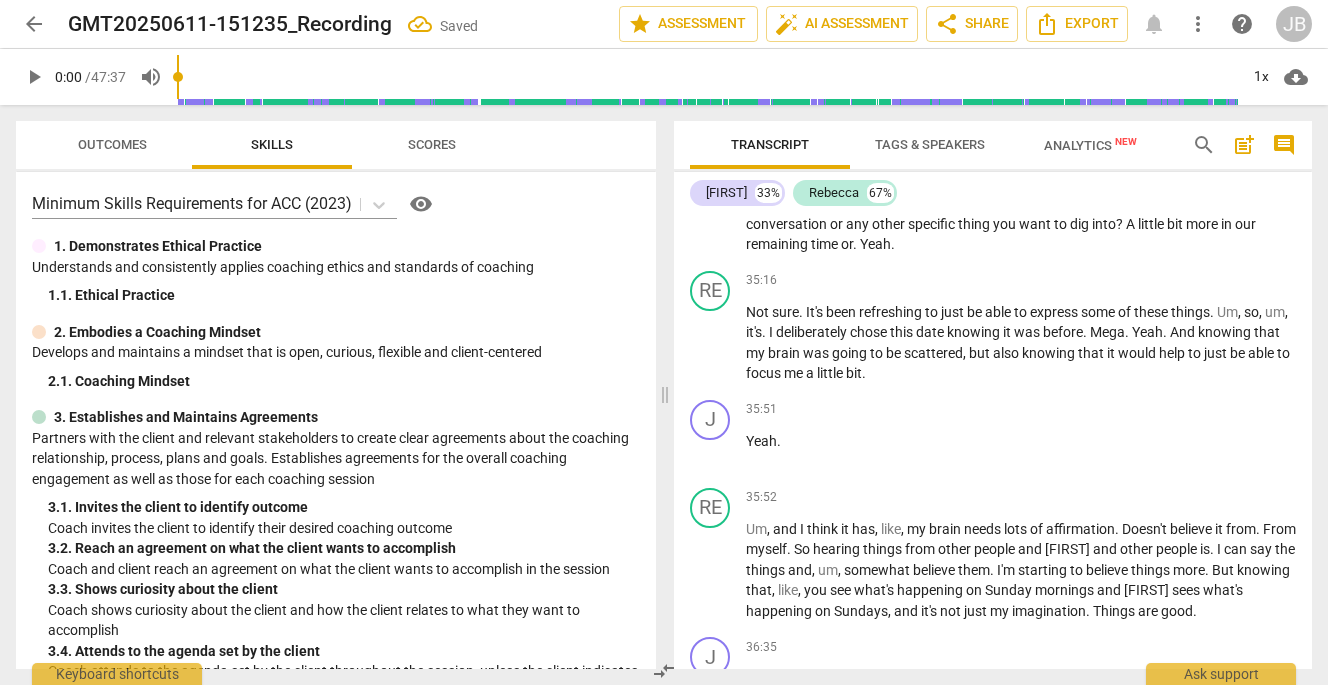 drag, startPoint x: 875, startPoint y: 265, endPoint x: 896, endPoint y: 263, distance: 21.095022 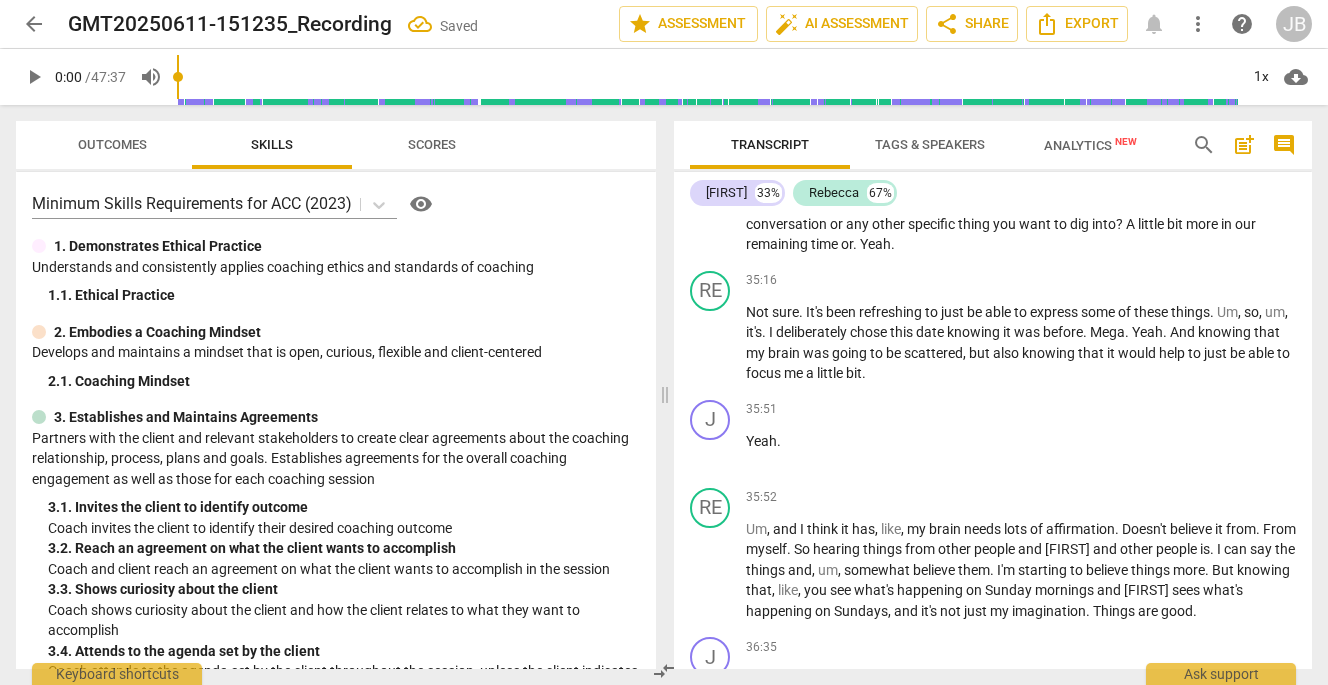 click on "They   are   great   kids .   They   will   continue   to   be   great   kids .   We   won't   always   agree   with ,   you   know ,   their   decisions   and   all   of   those   things ,   but ,   they   are   image   bearers   and ,   yeah ,   they're   amazing .   So ,   um ,   as   we   kind   of   close   in   on   our   last ,   uh ,   13   minutes ,   I   want   to   just   do   a   check   in .   We've   talked   about   a   lot   of   different   things .   Talked   about   a   lot   of   things   going   on .   And   with   Mega   Camp   and   your   hopes   and   dreams   for   your   kids   and   your   family   and ,   um ,   about   balance .   Are   you ,   um .   Yeah ,   just .   Any   new   insights   since   we've   started   our   conversation   or   any   other   specific   thing   you   want   to   dig   into ?   A   little   bit   more   in   our   remaining   time   or .   Yeah ." at bounding box center [1021, 173] 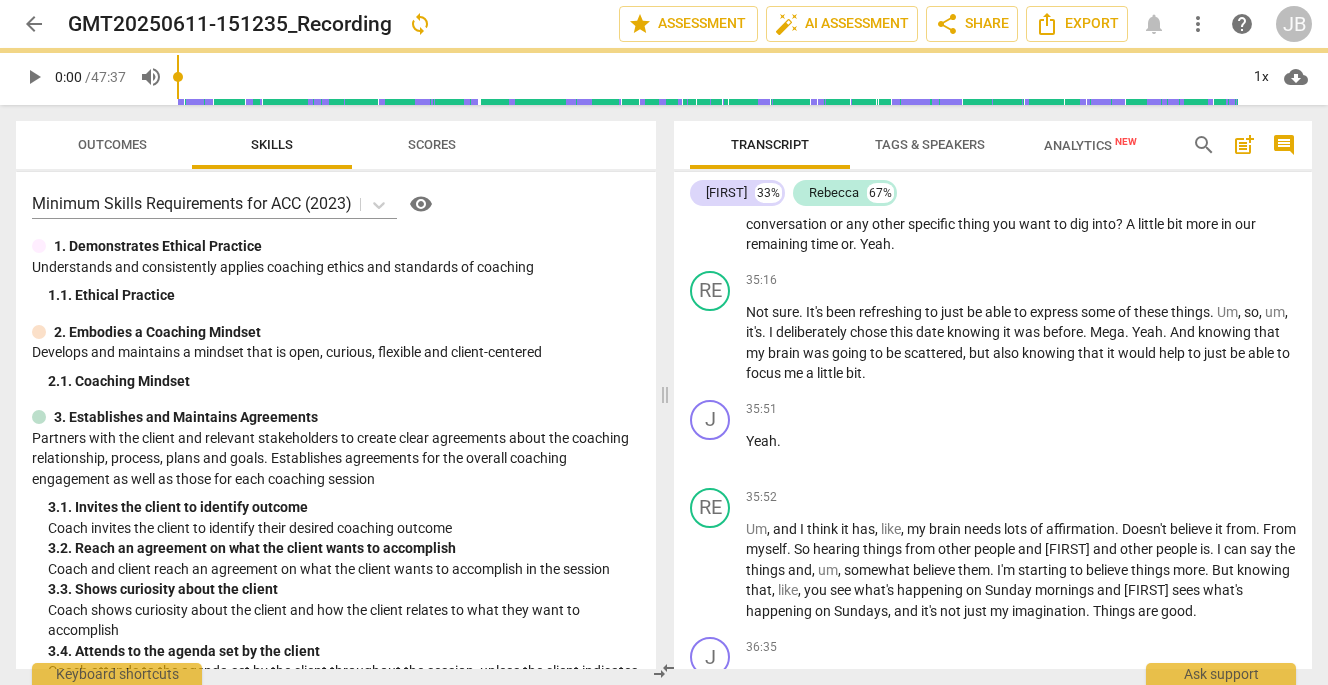 drag, startPoint x: 1094, startPoint y: 267, endPoint x: 1104, endPoint y: 268, distance: 10.049875 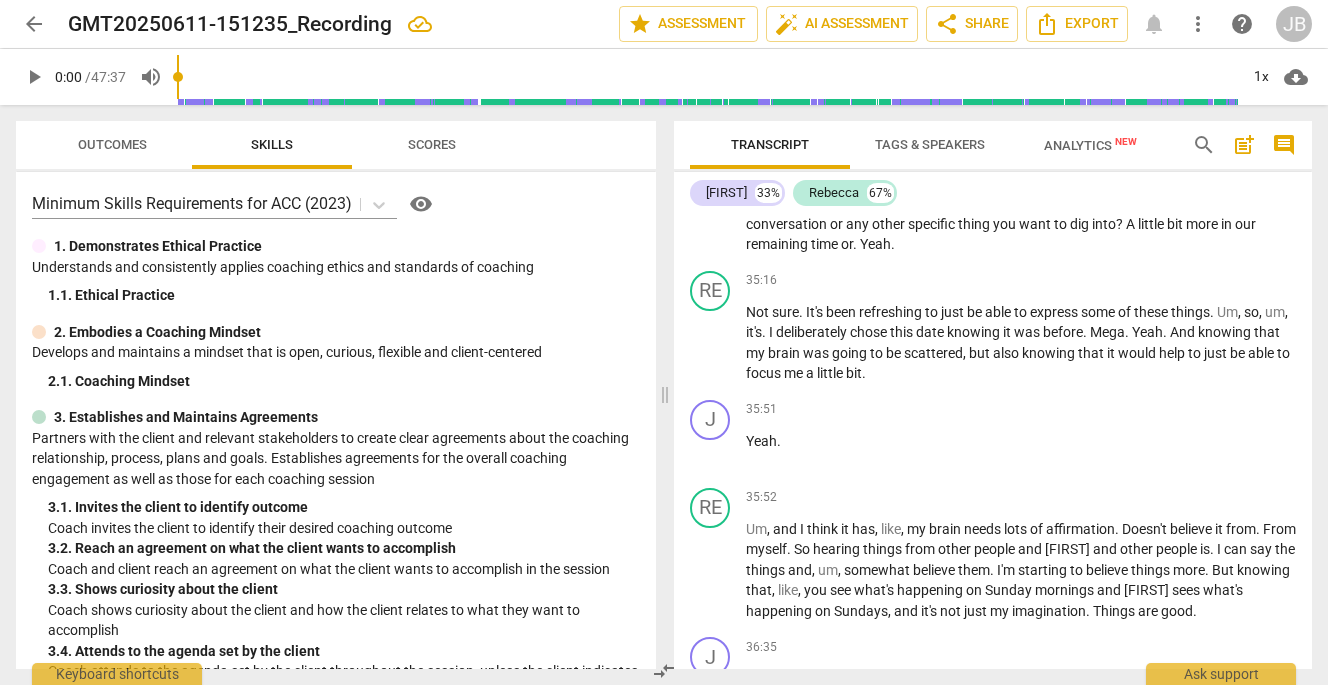 drag, startPoint x: 870, startPoint y: 326, endPoint x: 1015, endPoint y: 329, distance: 145.03104 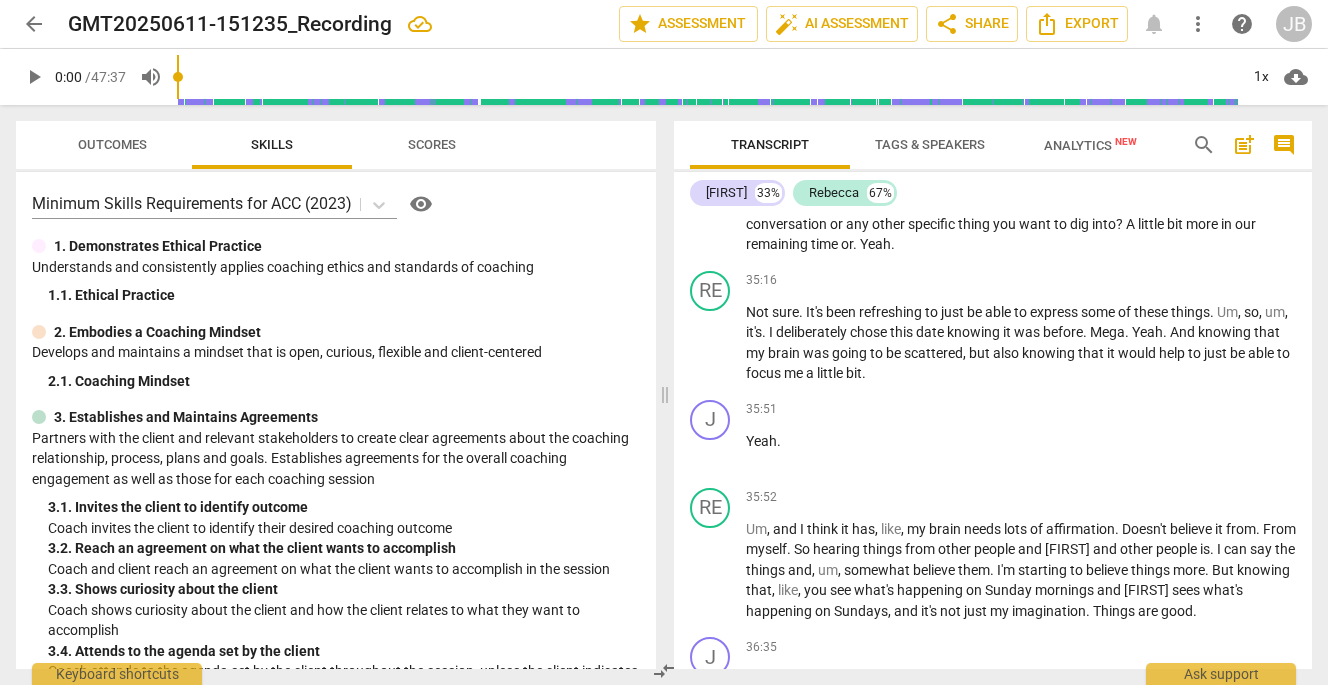 click on "They   are   great   kids .   They   will   continue   to   be   great   kids .   We   won't   always   agree   with ,   you   know ,   their   decisions   and   all   of   those   things ,   but ,   they   are   image   bearers   and ,   yeah ,   they're   amazing .   So,  as   we   kind   of   close   in   on   our   last  13   minutes ,   I   want   to   just   do   a   check   in .   We've   talked   about   a   lot   of   different   things .   Talked   about   a   lot   of   things   going   on .   And   with   Mega   Camp   and   your   hopes   and   dreams   for   your   kids   and   your   family   and ,   um ,   about   balance .   Are   you ,   um .   Yeah ,   just .   Any   new   insights   since   we've   started   our   conversation   or   any   other   specific   thing   you   want   to   dig   into ?   A   little   bit   more   in   our   remaining   time   or .   Yeah ." at bounding box center (1021, 173) 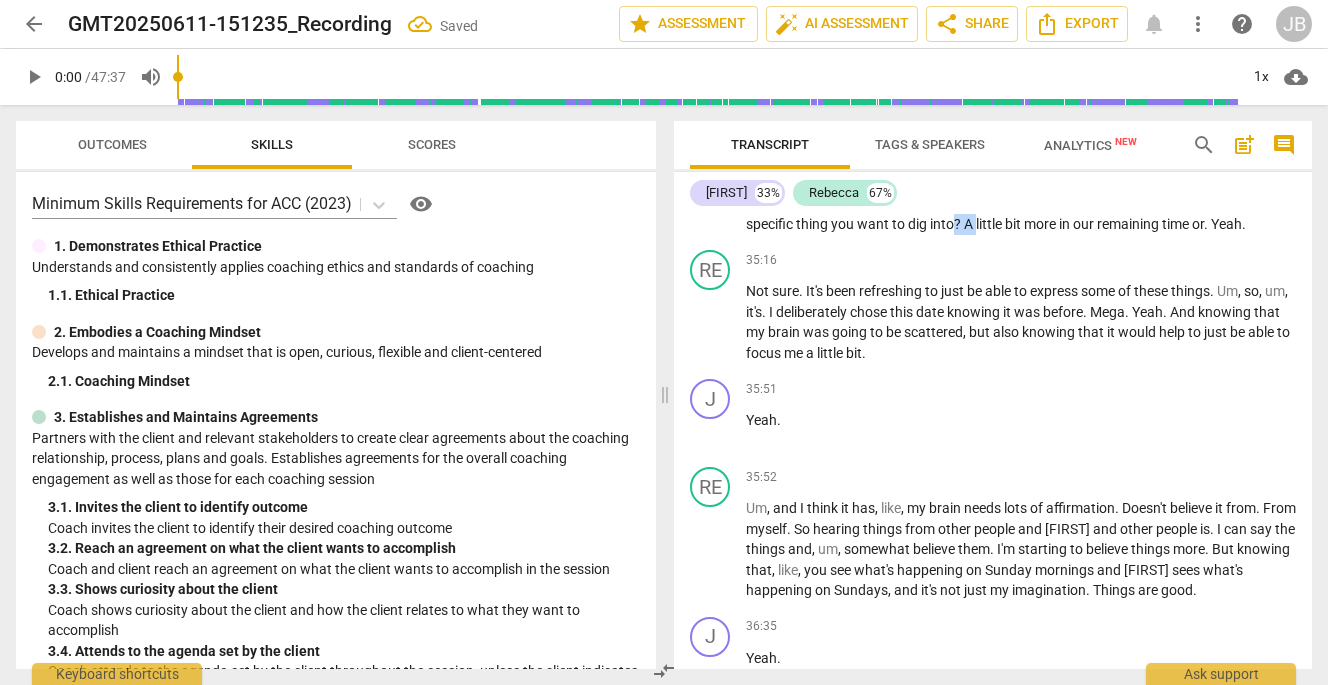 drag, startPoint x: 957, startPoint y: 344, endPoint x: 974, endPoint y: 347, distance: 17.262676 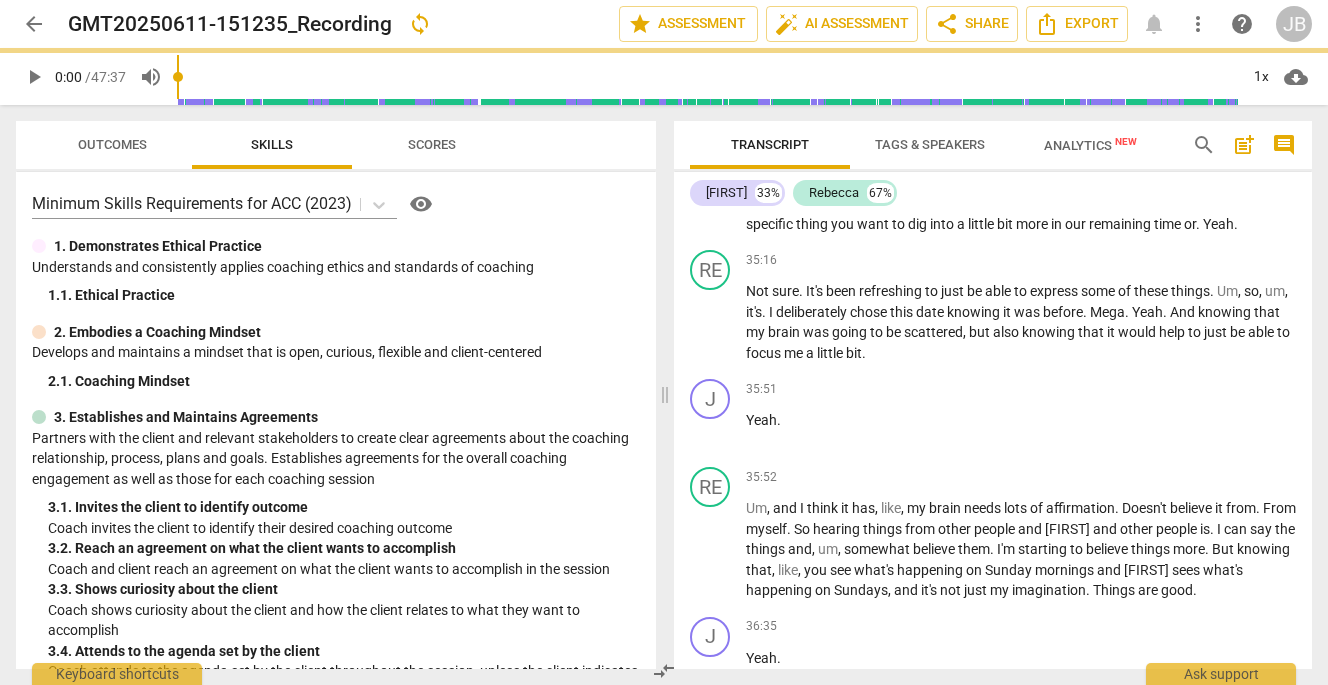 click on "." at bounding box center [1236, 224] 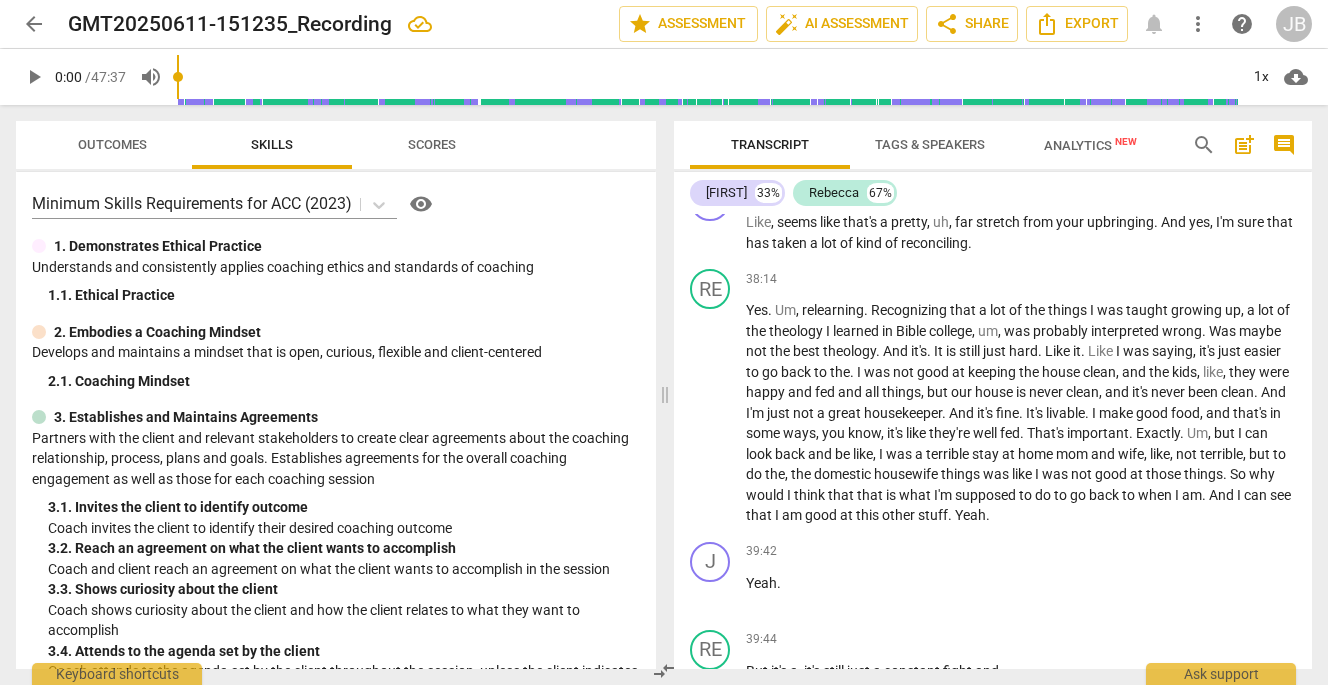 scroll, scrollTop: 12641, scrollLeft: 0, axis: vertical 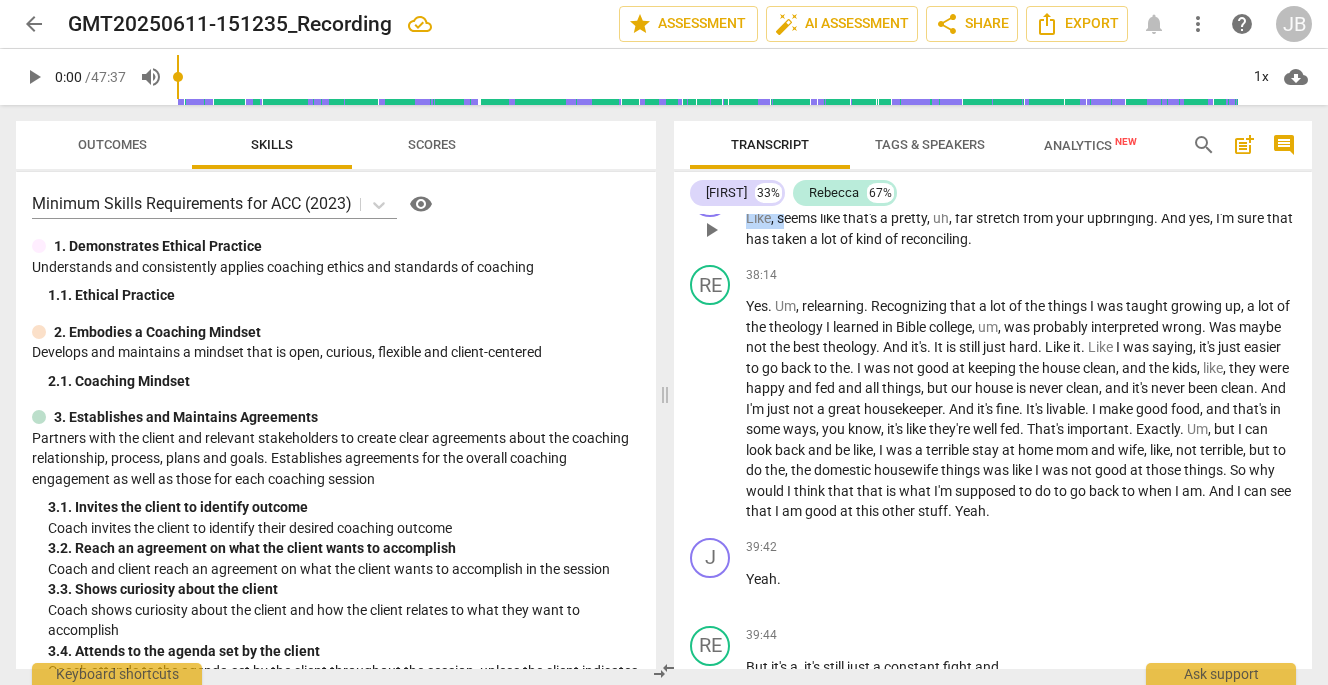drag, startPoint x: 749, startPoint y: 359, endPoint x: 784, endPoint y: 362, distance: 35.128338 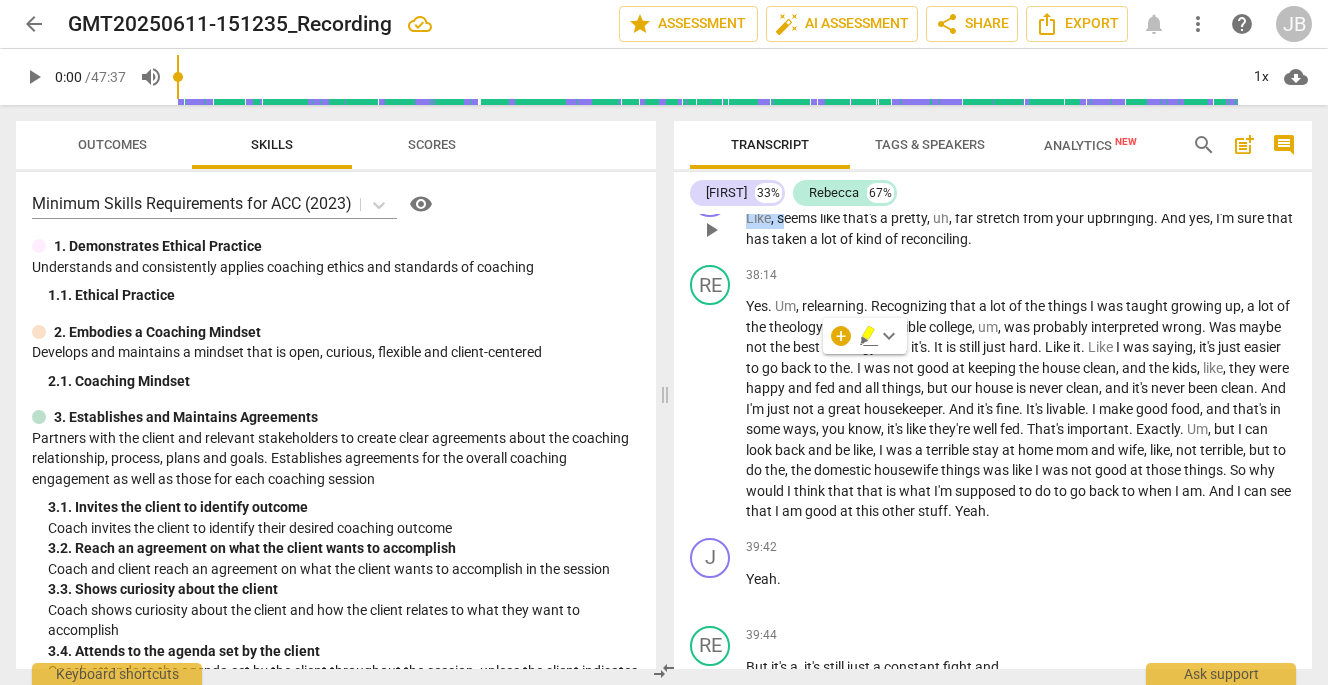 type 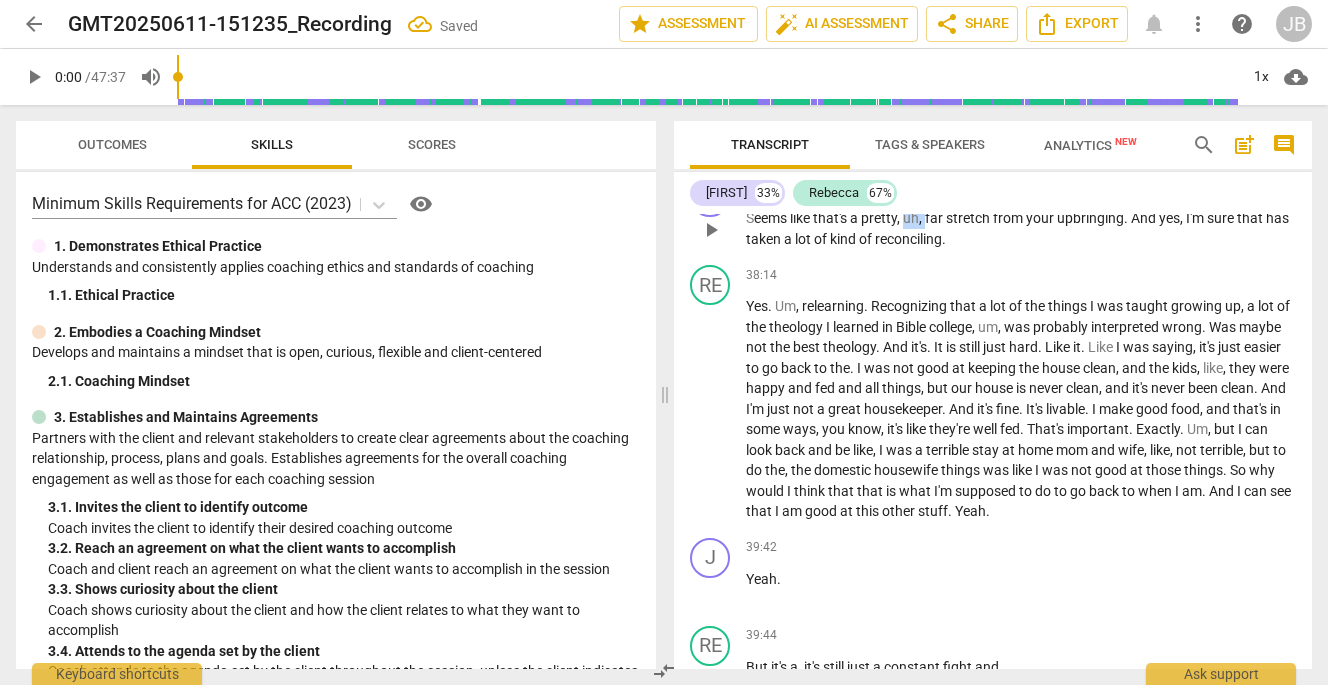drag, startPoint x: 905, startPoint y: 362, endPoint x: 926, endPoint y: 364, distance: 21.095022 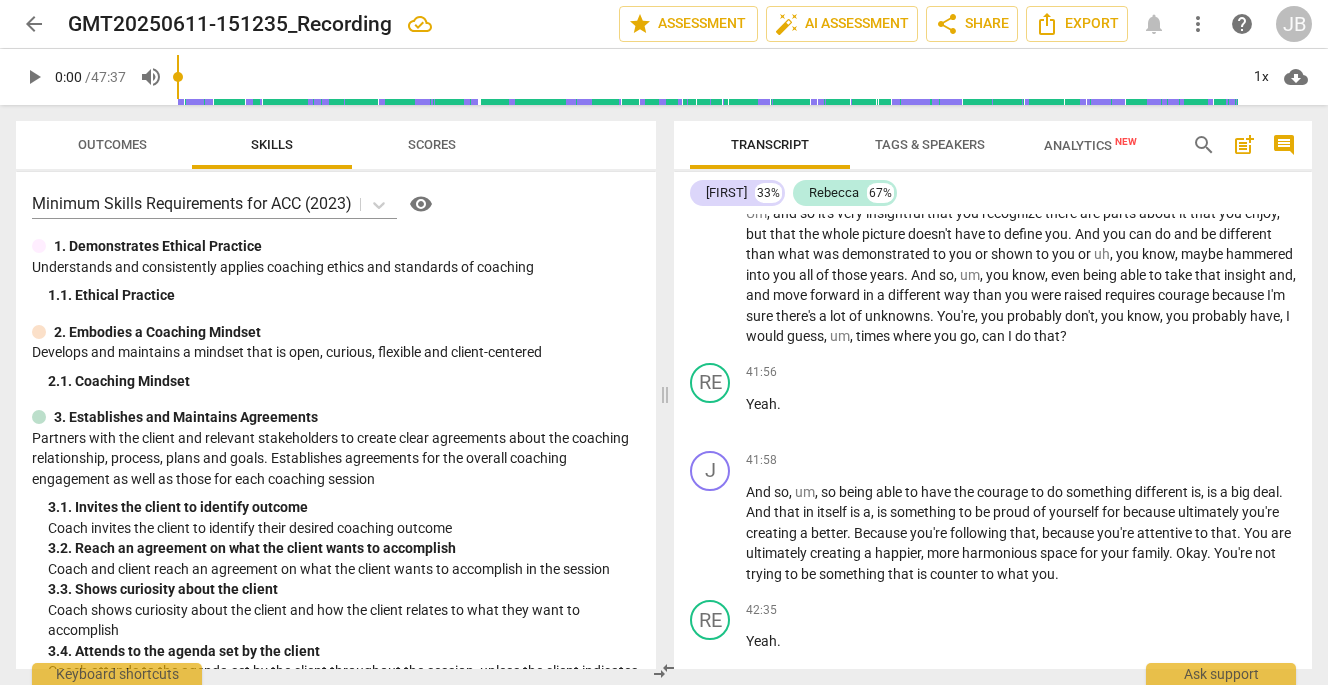 scroll, scrollTop: 13814, scrollLeft: 0, axis: vertical 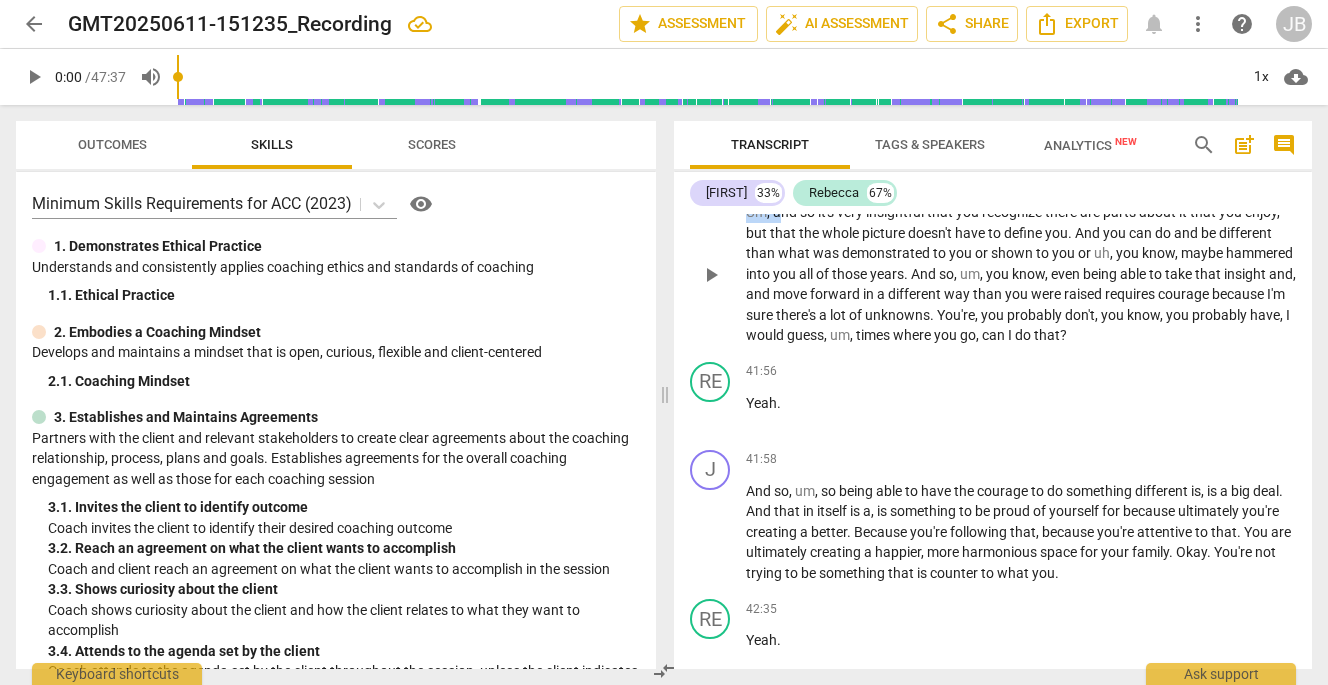 drag, startPoint x: 748, startPoint y: 353, endPoint x: 781, endPoint y: 353, distance: 33 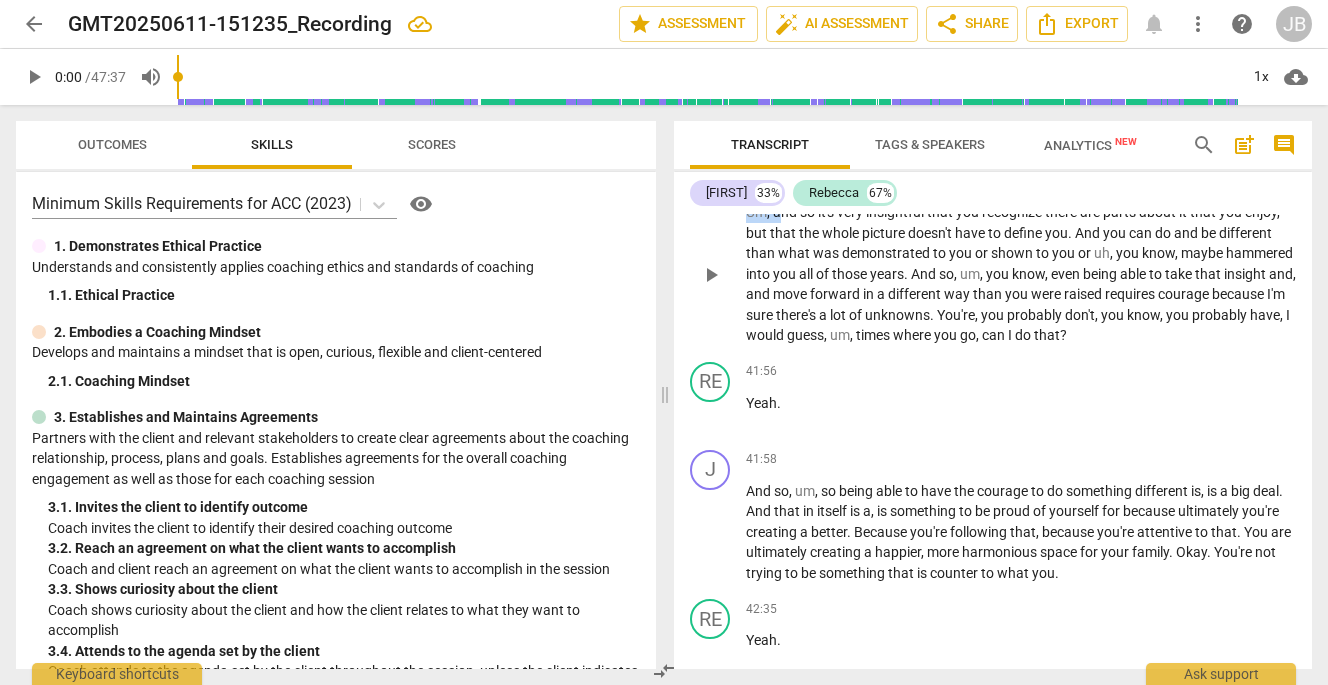 click on "Um ,   and   so   it's   very   insightful   that   you   recognize   there   are   parts   about   it   that   you   enjoy ,   but   that   the   whole   picture   doesn't   have   to   define   you .   And   you   can   do   and   be   different   than   what   was   demonstrated   to   you   or   shown   to   you   or   uh ,   you   know ,   maybe   hammered   into   you   all   of   those   years .   And   so ,   um ,   you   know ,   even   being   able   to   take   that   insight   and ,   and   move   forward   in   a   different   way   than   you   were   raised   requires   courage   because   I'm   sure   there's   a   lot   of   unknowns .   You're ,   you   probably   don't ,   you   know ,   you   probably   have ,   I   would   guess ,   um ,   times   where   you   go ,   can   I   do   that ?" at bounding box center [1021, 274] 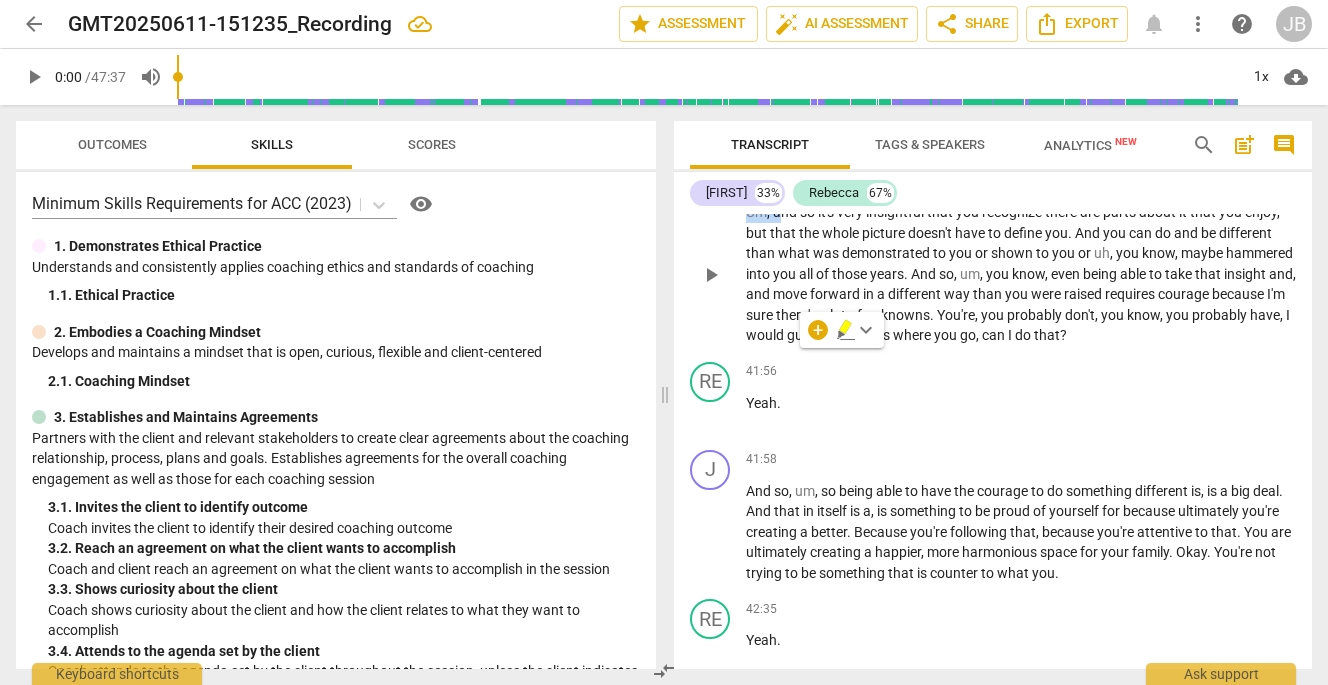 type 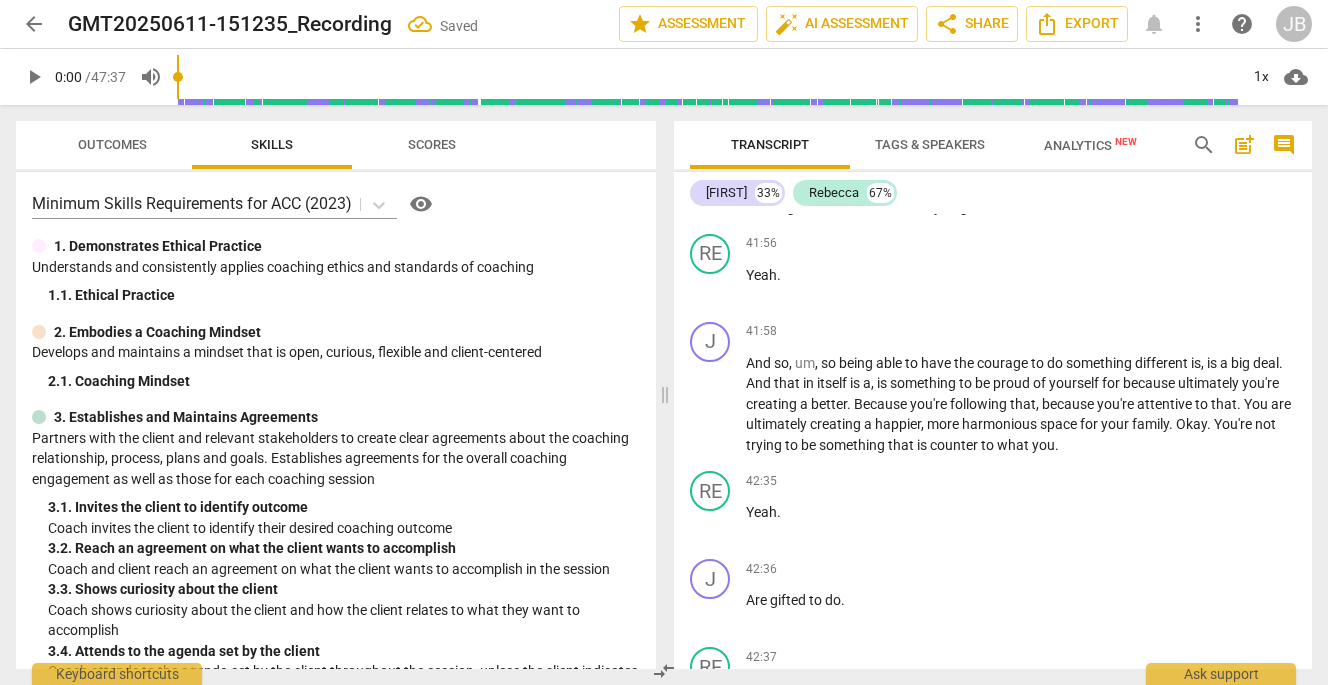 scroll, scrollTop: 13944, scrollLeft: 0, axis: vertical 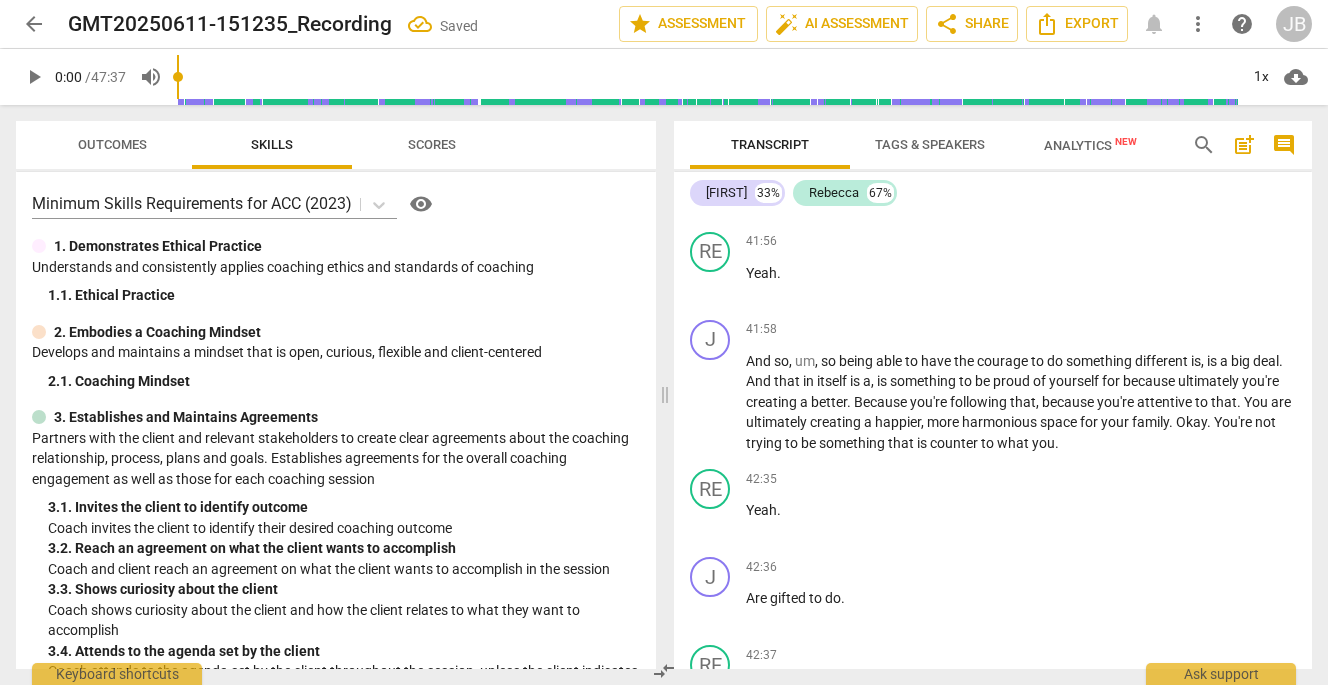 drag, startPoint x: 929, startPoint y: 283, endPoint x: 958, endPoint y: 286, distance: 29.15476 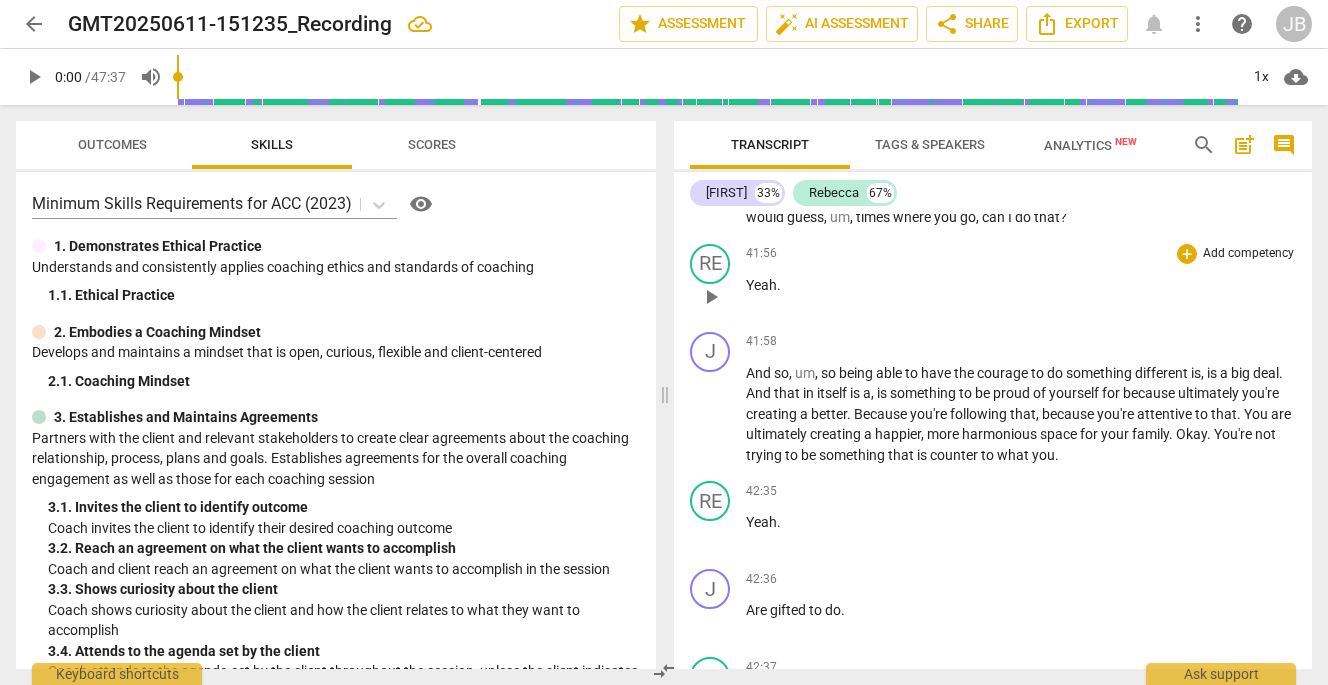 scroll, scrollTop: 13925, scrollLeft: 0, axis: vertical 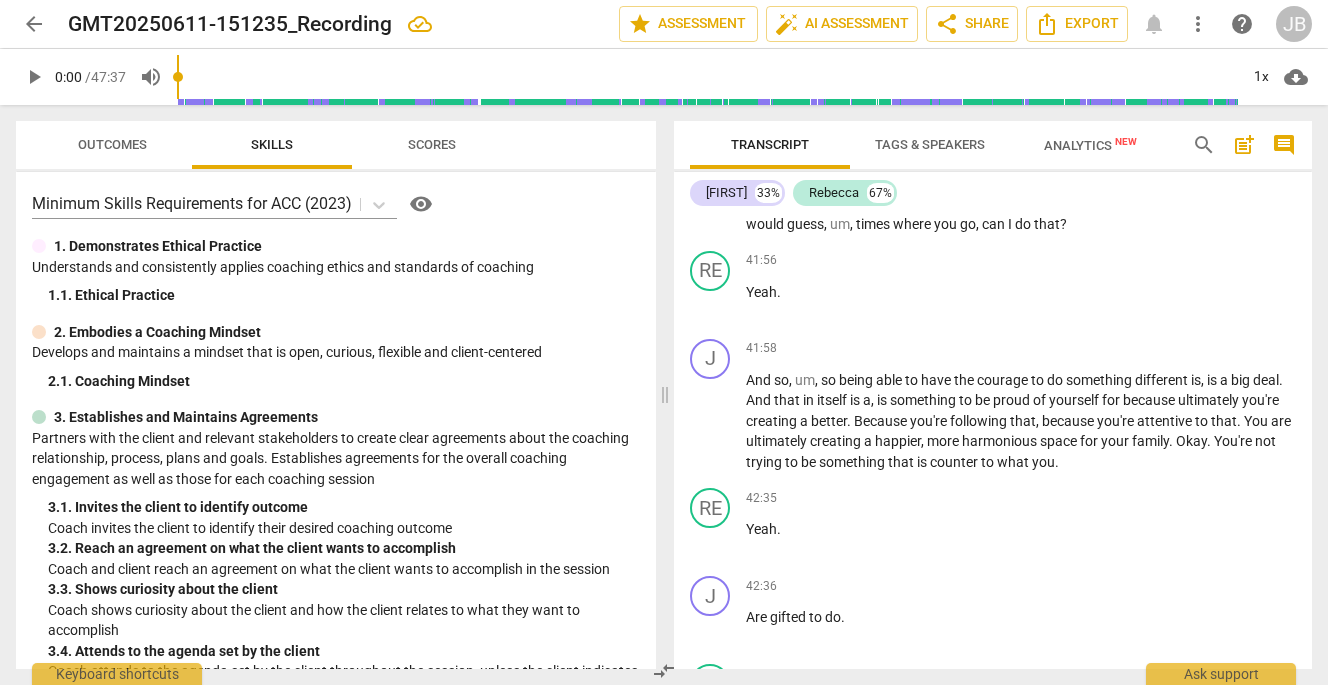 click on "can" at bounding box center [995, 224] 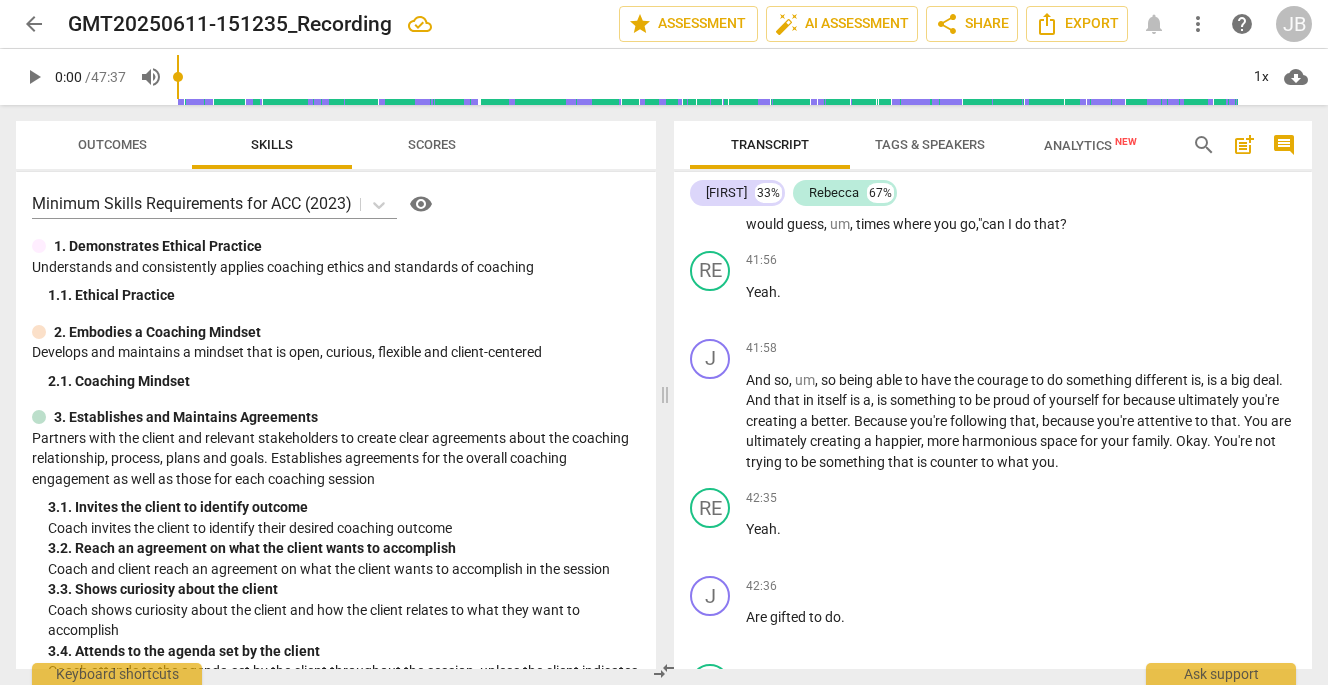 click on "A nd   so   it's   very   insightful   that   you   recognize   there   are   parts   about   it   that   you   enjoy ,   but   that   the   whole   picture   doesn't   have   to   define   you .   And   you   can   do   and   be   different   than   what   was   demonstrated   to   you   or   shown   to   you   or   uh ,   you   know ,   maybe   hammered   into   you   all   of   those   years .   And   so   you   know ,   even   being   able   to   take   that   insight   and ,   and   move   forward   in   a   different   way   than   you   were   raised   requires   courage   because   I'm   sure   there's   a   lot   of   unknowns .   You're ,   you   probably   don't ,   you   know ,   you   probably   have ,   I   would   guess ,   um ,   times   where   you   go ,  " can   I   do   that ?" at bounding box center [1021, 163] 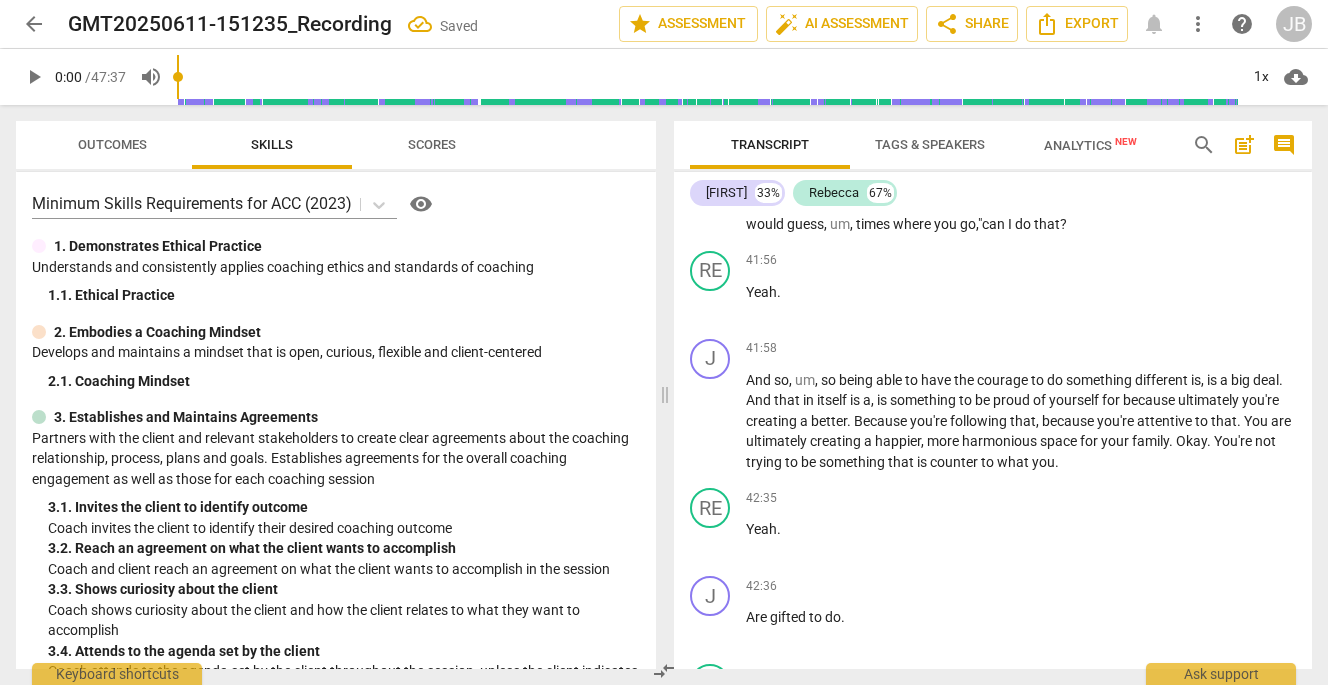click on "?" at bounding box center (1063, 224) 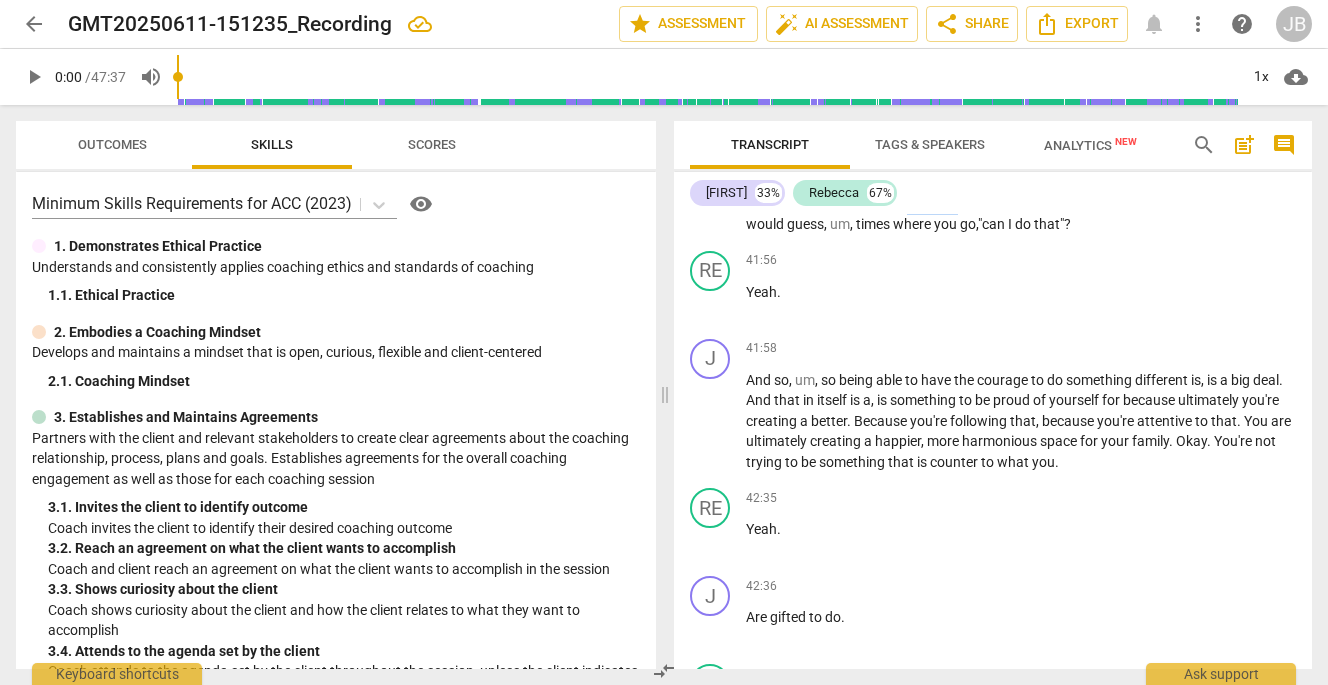 drag, startPoint x: 938, startPoint y: 346, endPoint x: 988, endPoint y: 350, distance: 50.159744 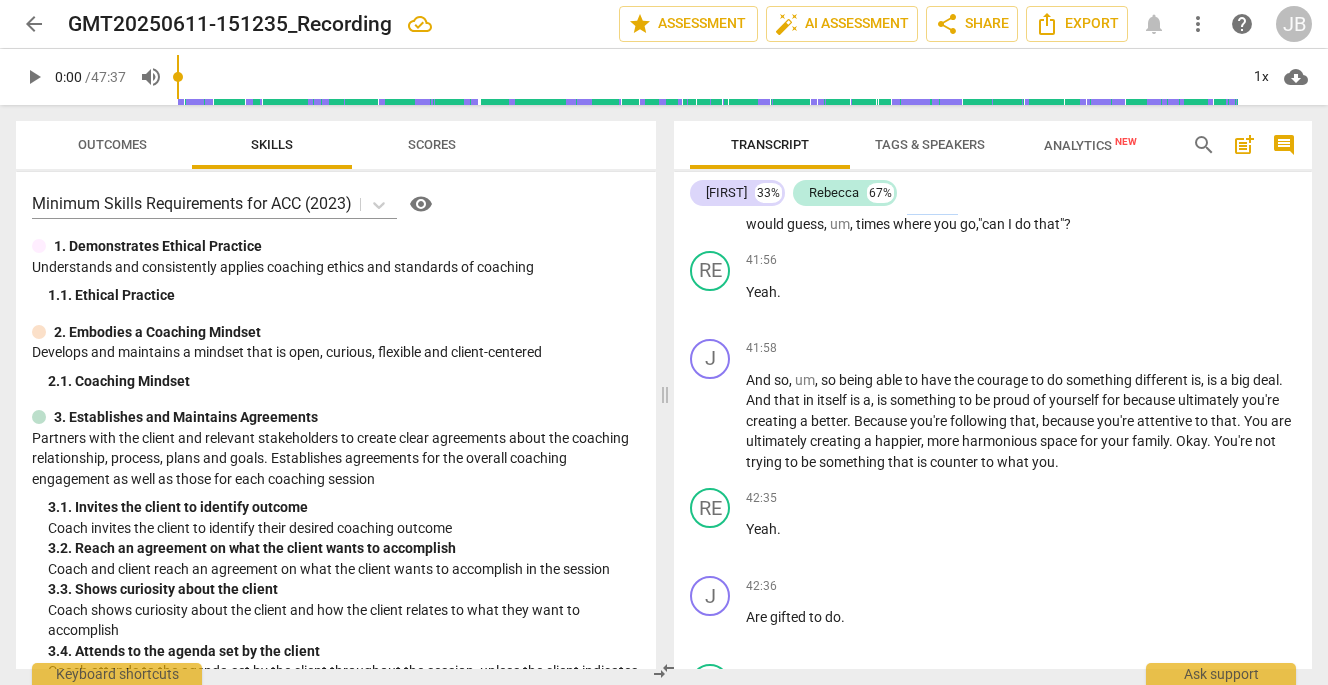 click on "A nd   so   it's   very   insightful   that   you   recognize   there   are   parts   about   it   that   you   enjoy ,   but   that   the   whole   picture   doesn't   have   to   define   you .   And   you   can   do   and   be   different   than   what   was   demonstrated   to   you   or   shown   to   you   or   uh ,   you   know ,   maybe   hammered   into   you   all   of   those   years .   And   so   you   know ,   even   being   able   to   take   that   insight   and ,   and   move   forward   in   a   different   way   than   you   were   raised   requires   courage   because   I'm   sure   there's   a   lot   of   unknowns .   You're ,   you   probably   don't ,   you   know ,   you   probably   have ,   I   would   guess ,   um ,   times   where   you   go ,  " can   I   do   that" ?" at bounding box center [1021, 163] 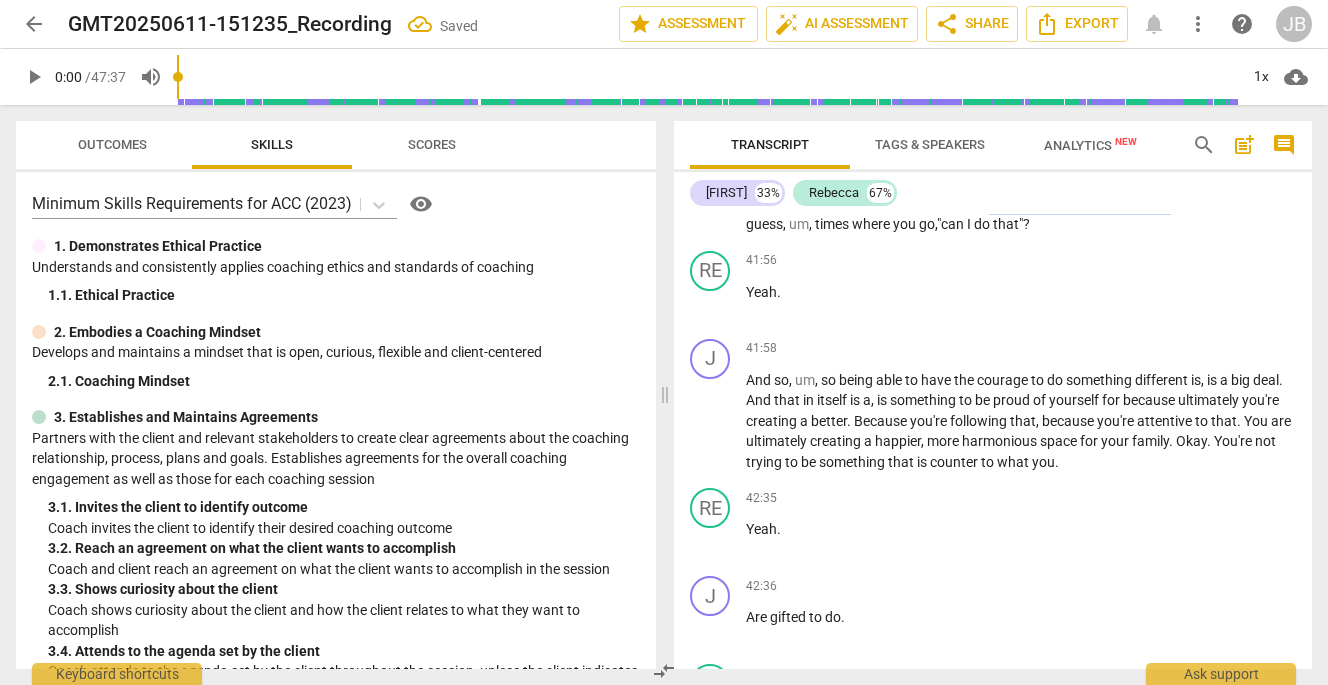 drag, startPoint x: 1024, startPoint y: 346, endPoint x: 1203, endPoint y: 356, distance: 179.27911 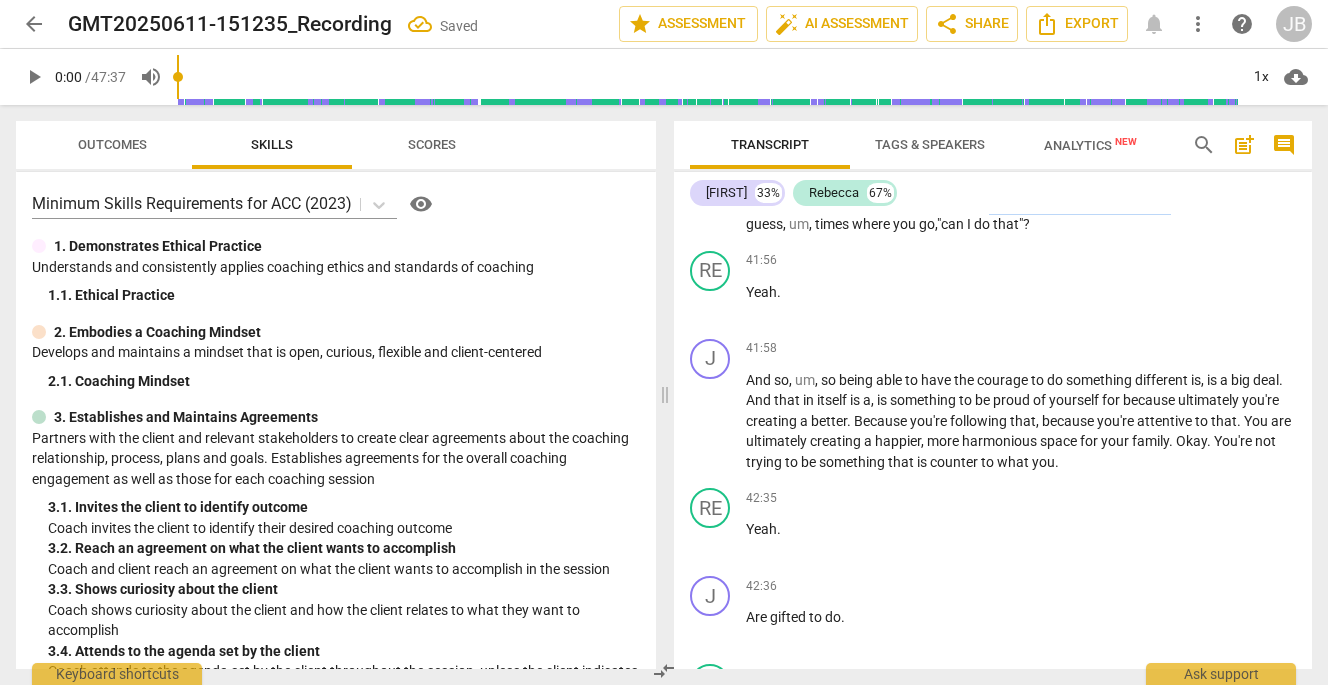 click on "A nd   so   it's   very   insightful   that   you   recognize   there   are   parts   about   it   that   you   enjoy ,   but   that   the   whole   picture   doesn't   have   to   define   you .   And   you   can   do   and   be   different   than   what   was   demonstrated   to   you   or   shown   to   you   or   uh ,   you   know ,   maybe   hammered   into   you   all   of   those   years .   And   so   you   know ,   even   being   able   to   take   that   insight   and ,   and   move   forward   in   a   different   way   than   you   were   raised   requires   courage   because   I'm   sure   there's   a   lot   of   unknowns .  Y ou   probably   don't ,   you   probably   have ,   I   would   guess ,   um ,   times   where   you   go ,  " can   I   do   that" ?" at bounding box center [1021, 163] 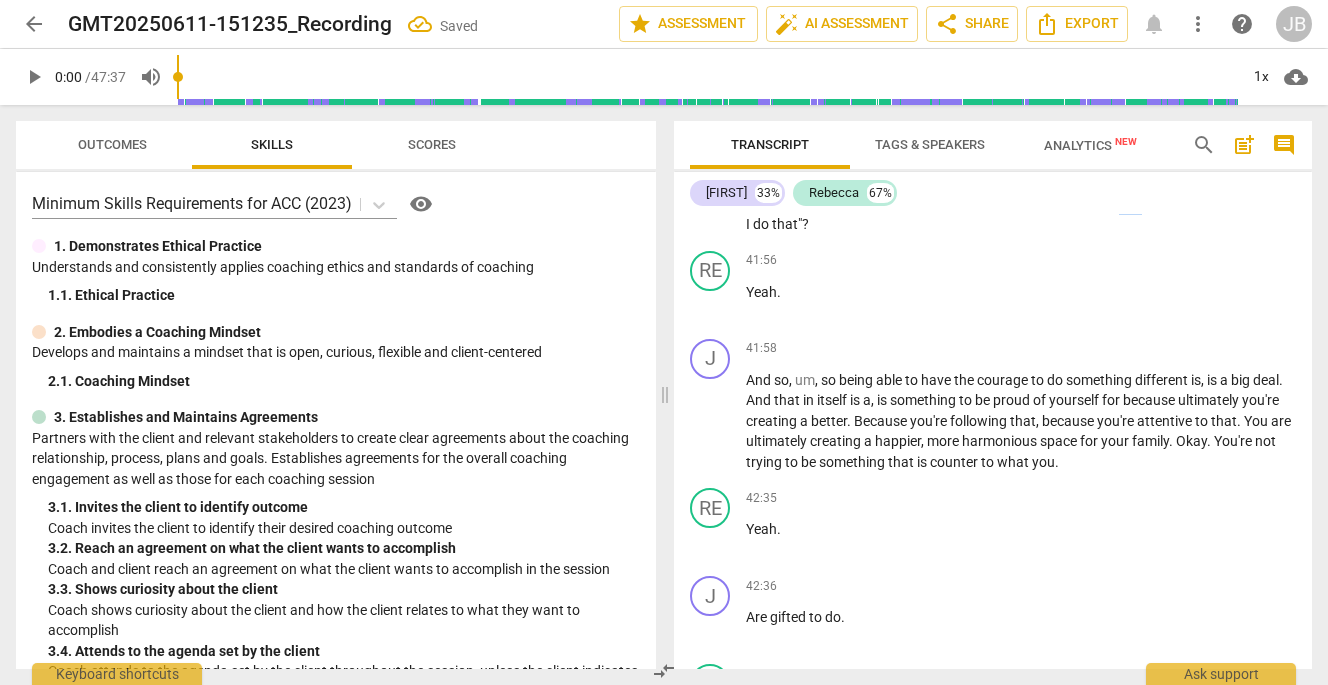 drag, startPoint x: 1177, startPoint y: 352, endPoint x: 1154, endPoint y: 355, distance: 23.194826 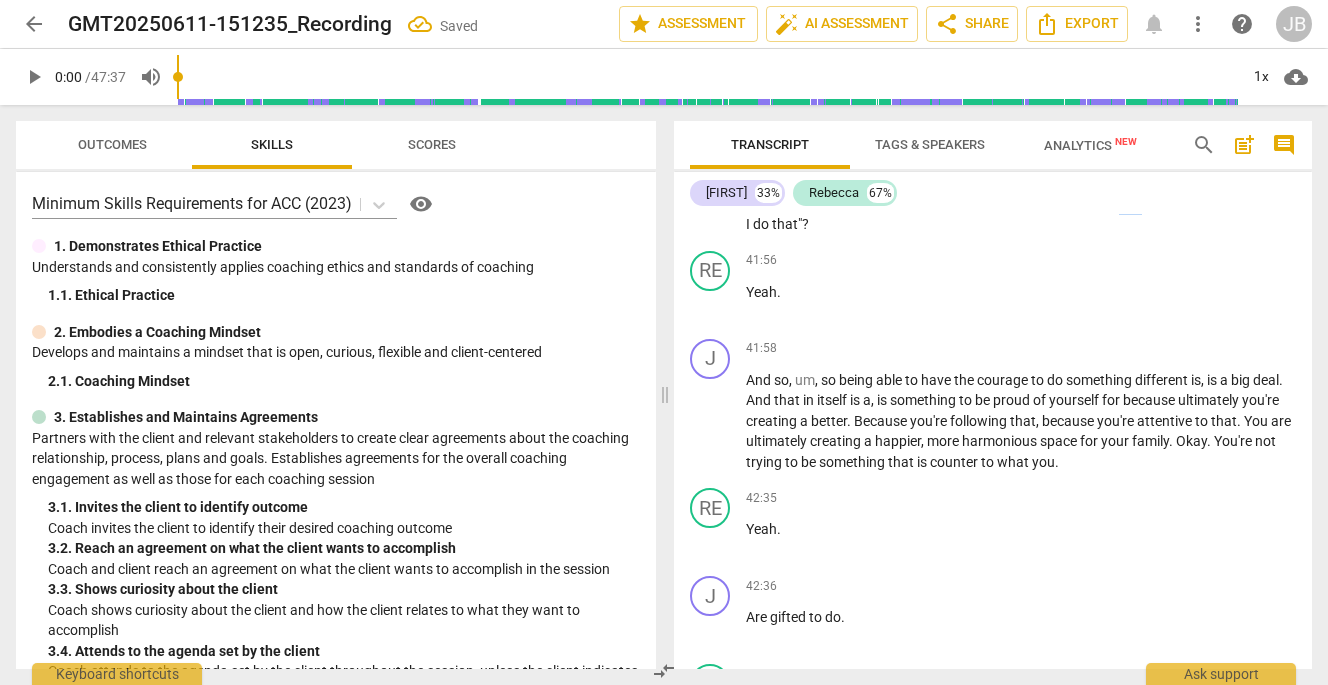 click on "A nd   so   it's   very   insightful   that   you   recognize   there   are   parts   about   it   that   you   enjoy ,   but   that   the   whole   picture   doesn't   have   to   define   you .   And   you   can   do   and   be   different   than   what   was   demonstrated   to   you   or   shown   to   you   or   uh ,   you   know ,   maybe   hammered   into   you   all   of   those   years .   And   so   you   know ,   even   being   able   to   take   that   insight   and ,   and   move   forward   in   a   different   way   than   you   were   raised   requires   courage   because   I'm   sure   there's   a   lot   of   unknowns .  Y ou   probably     have ,   I   would   guess ,   um ,   times   where   you   go ,  " can   I   do   that" ?" at bounding box center [1021, 163] 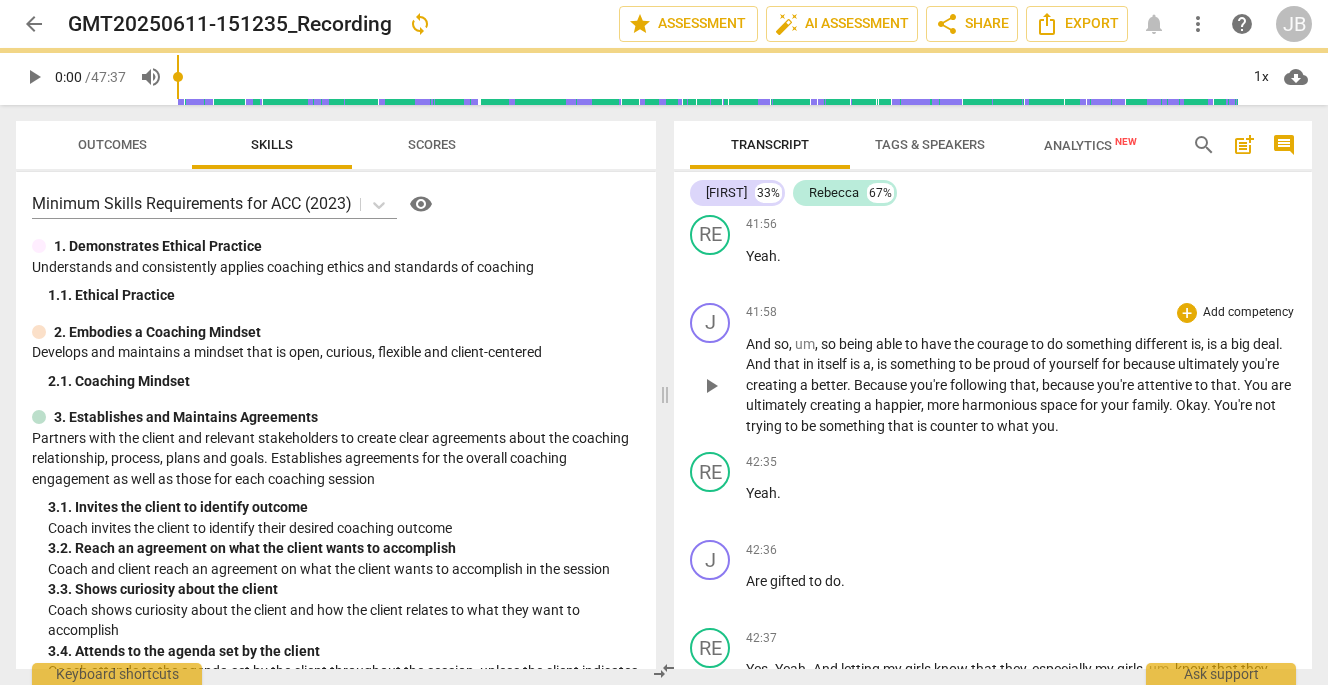 scroll, scrollTop: 14148, scrollLeft: 0, axis: vertical 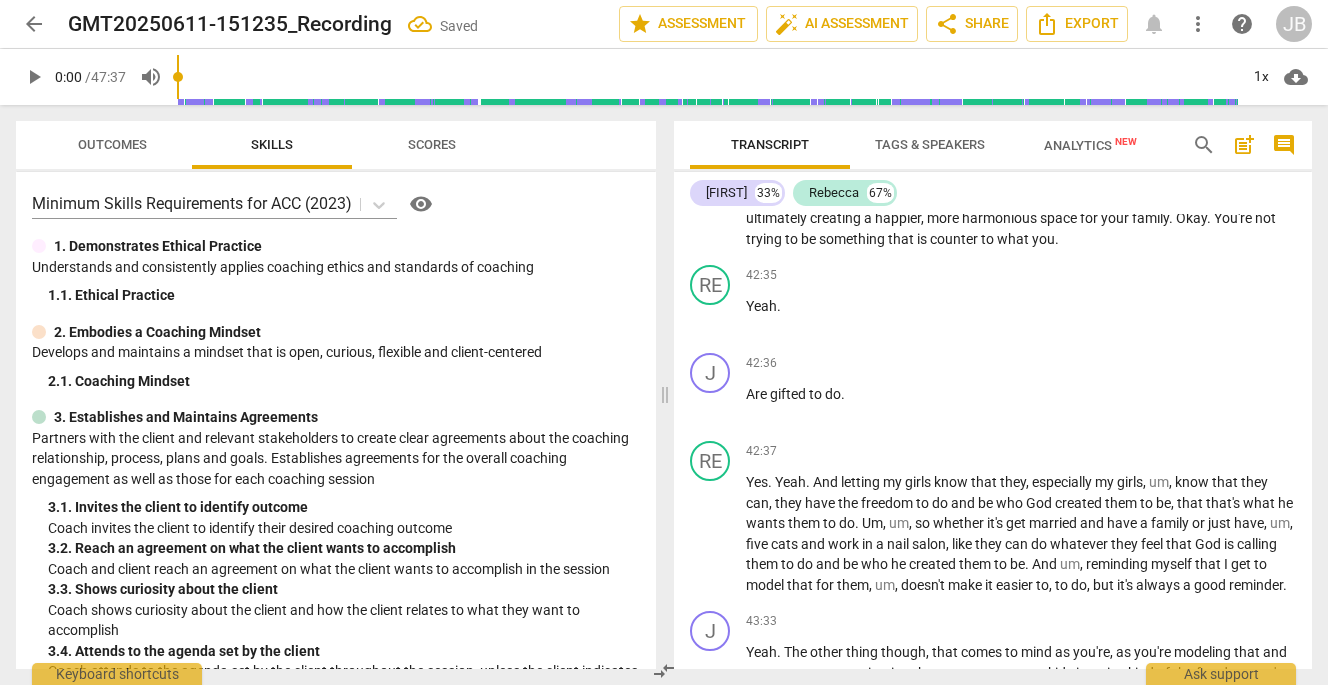 drag, startPoint x: 795, startPoint y: 297, endPoint x: 821, endPoint y: 299, distance: 26.076809 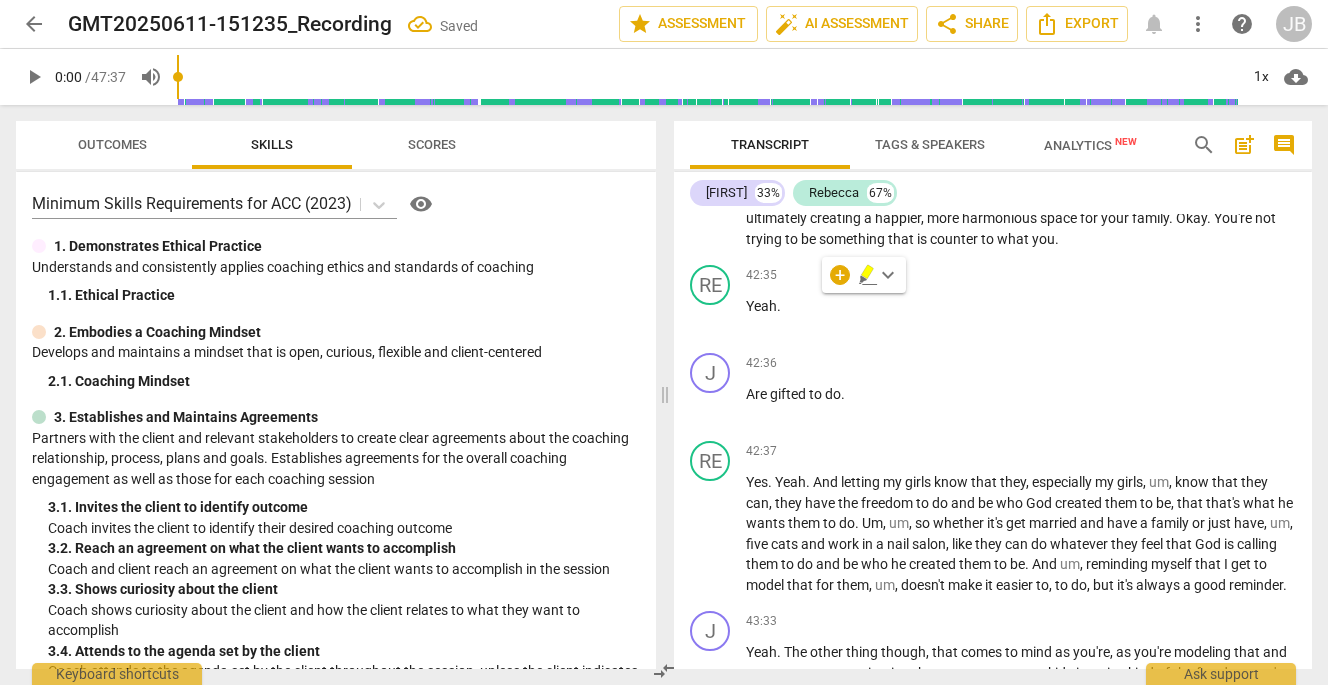 type 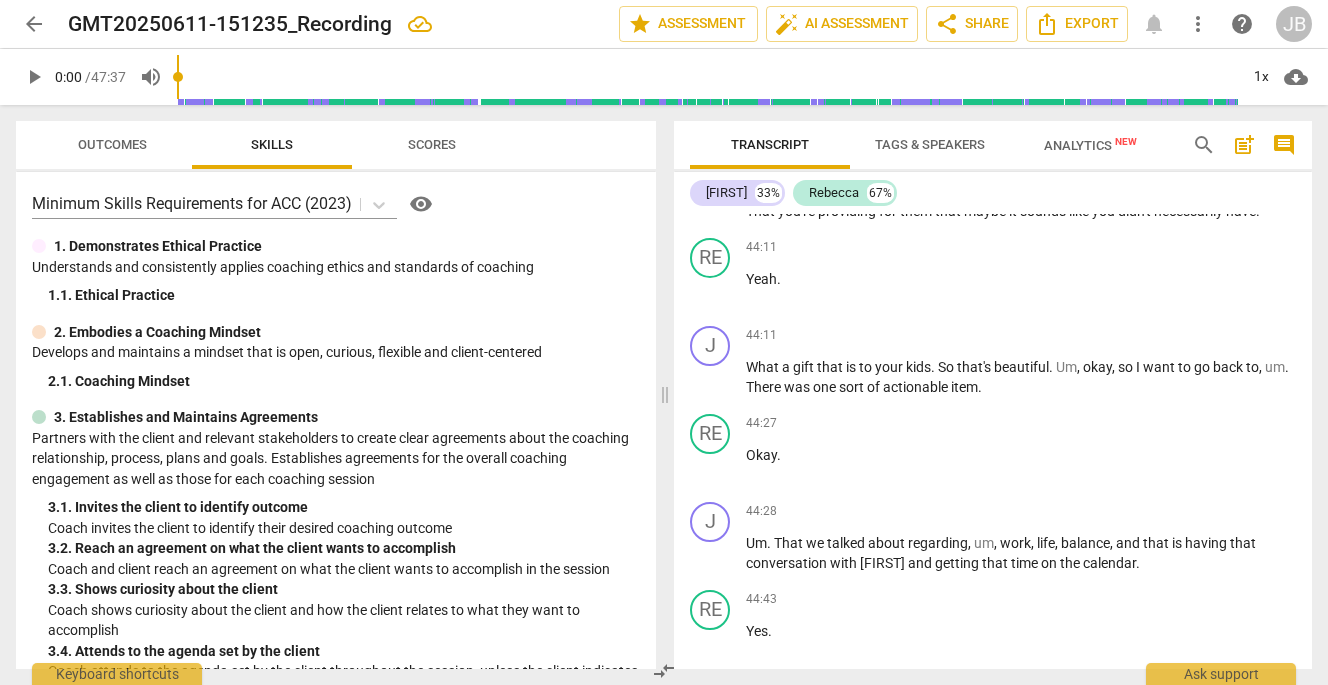 scroll, scrollTop: 14680, scrollLeft: 0, axis: vertical 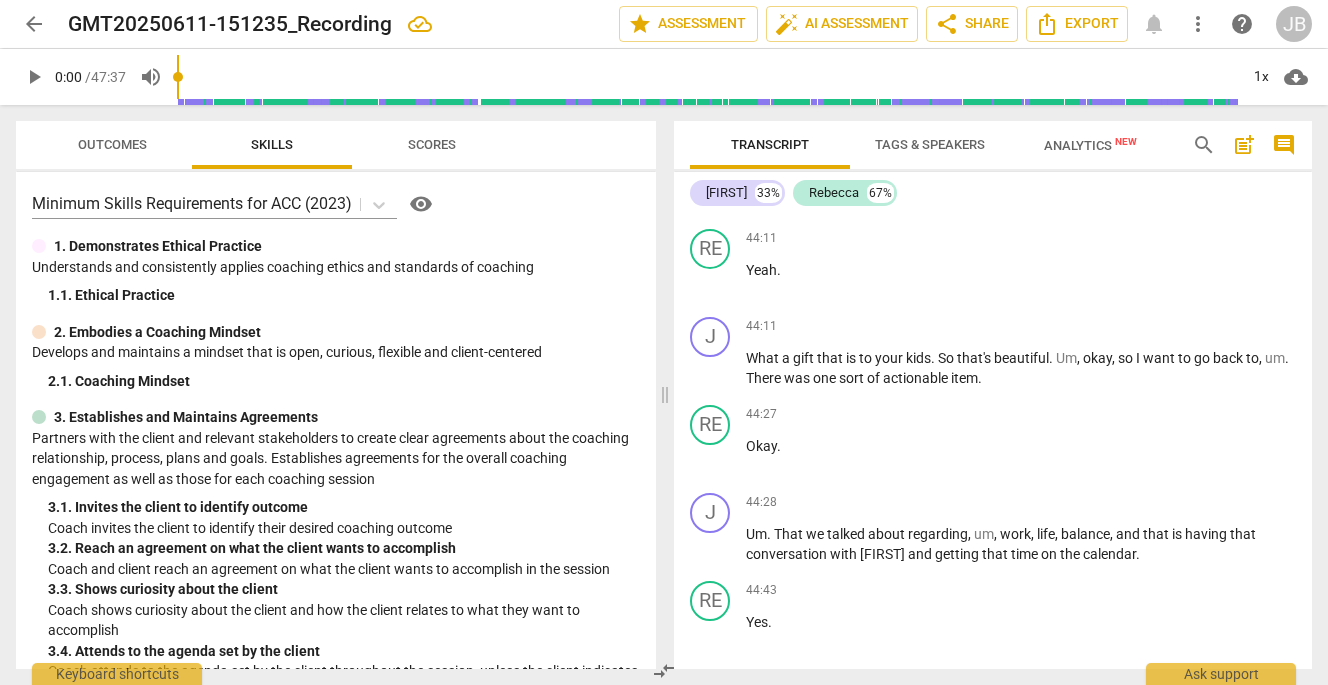 drag, startPoint x: 1016, startPoint y: 307, endPoint x: 1043, endPoint y: 311, distance: 27.294687 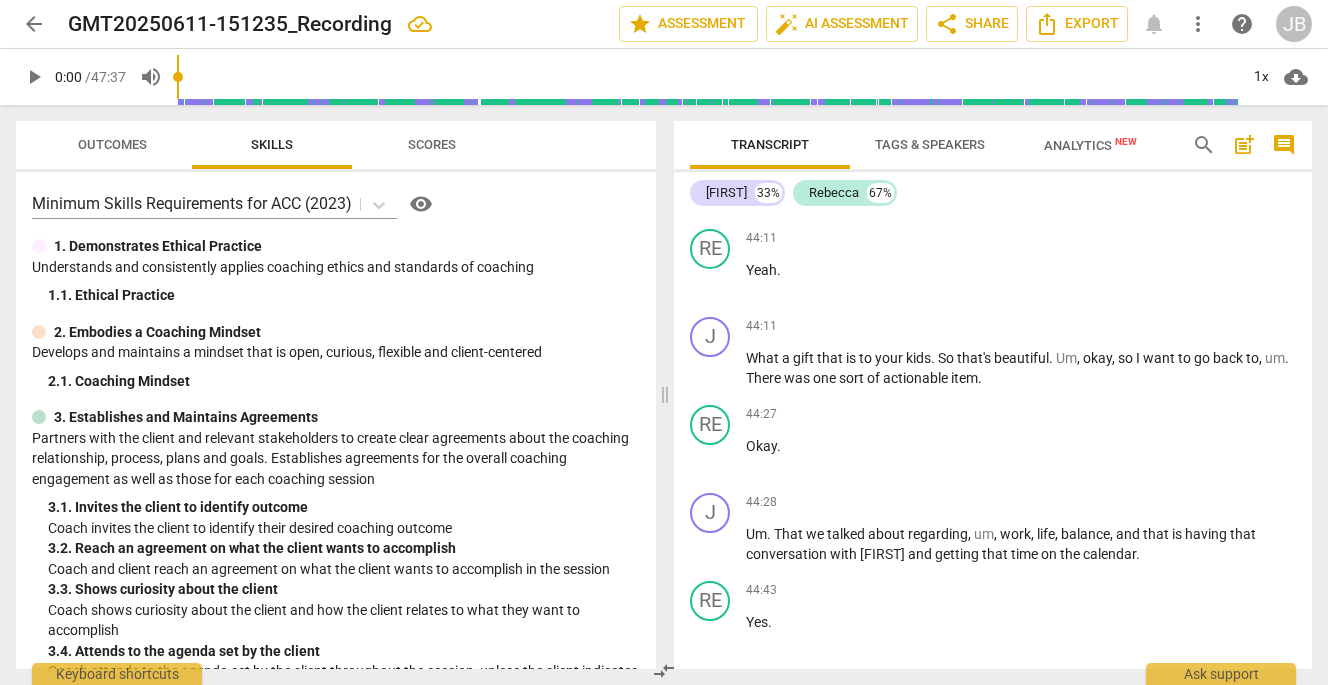 click on "Yeah .   The   other   thing   though ,   that   comes   to   mind   as   you're ,   as   you're   modeling   that   and   as   you   are   communicating   that   to   your   own ,   um ,   kids   imagine   kind   of   the   freedom   you're   giving   them   that   you're   speaking   into   them .   A   certain   freedom .   You're   setting   boundaries   and ,   and ,   and   modeling   certain   things   for   them ,   but   there's   also   a   certain   freedom   of .   That   you're   providing   for   them   that   maybe   it   sounds   like   you   didn't   necessarily   have ." at bounding box center [1021, 161] 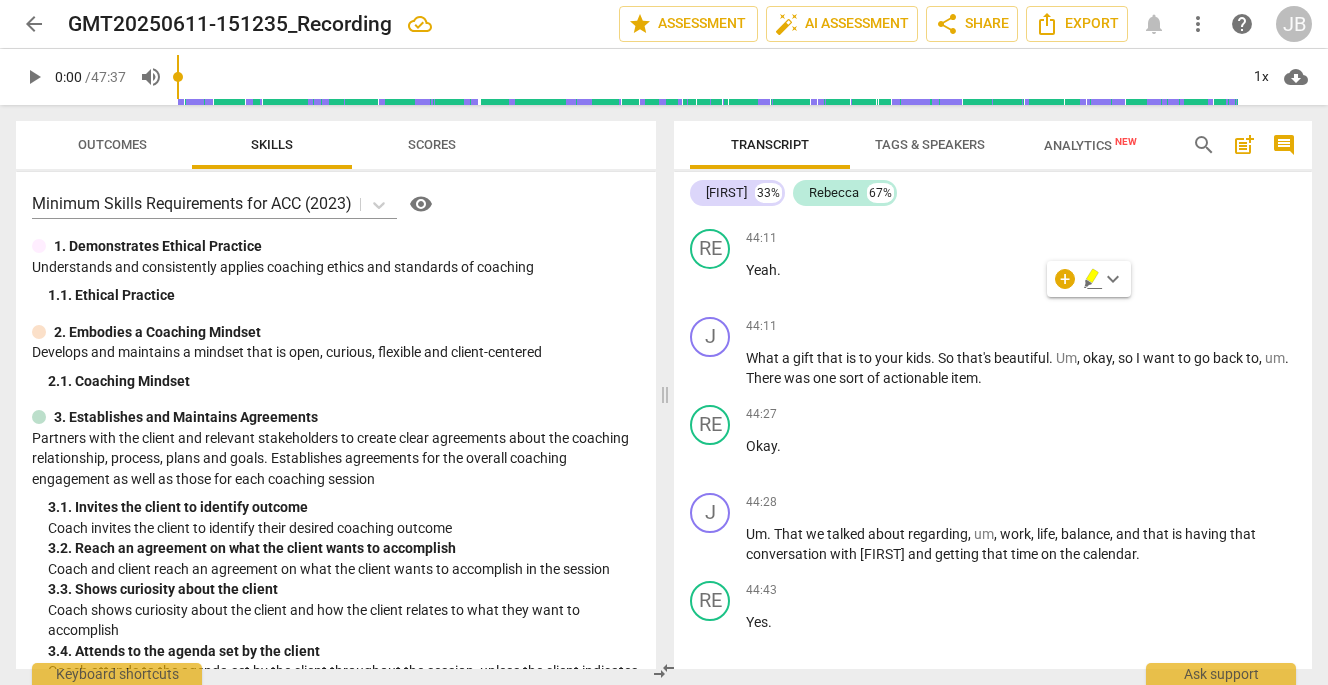 type 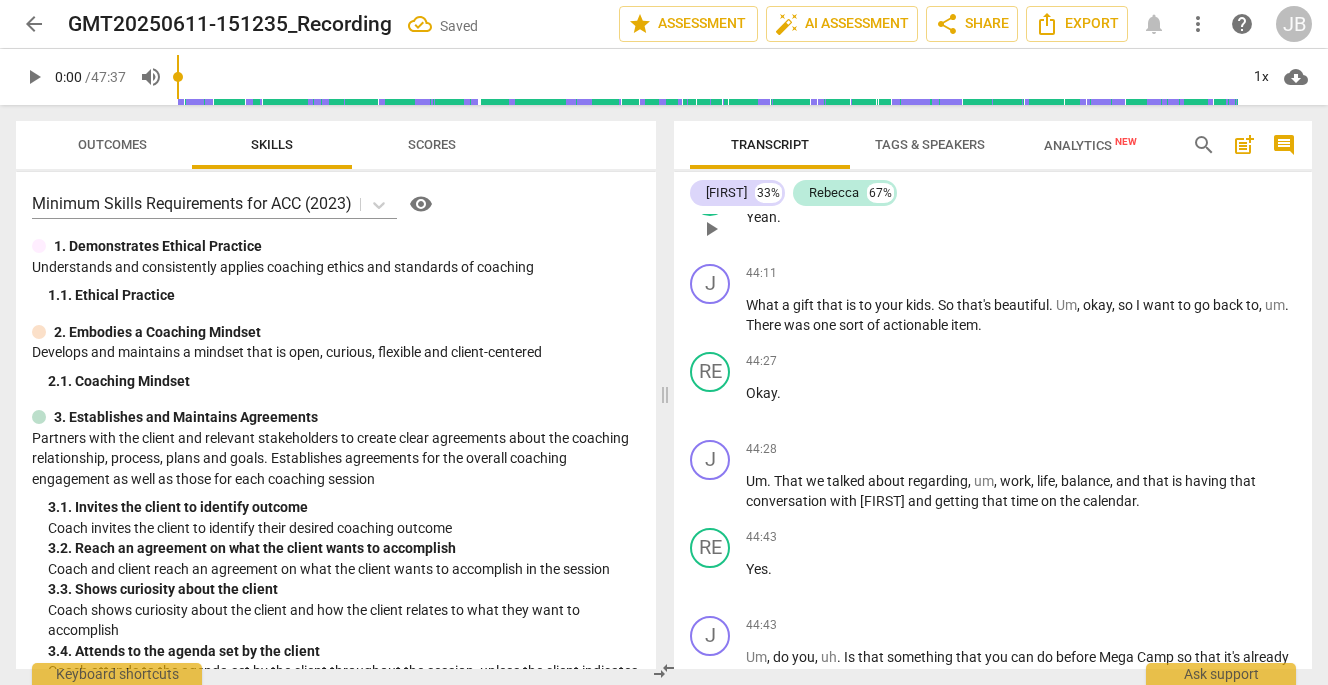 scroll, scrollTop: 14735, scrollLeft: 0, axis: vertical 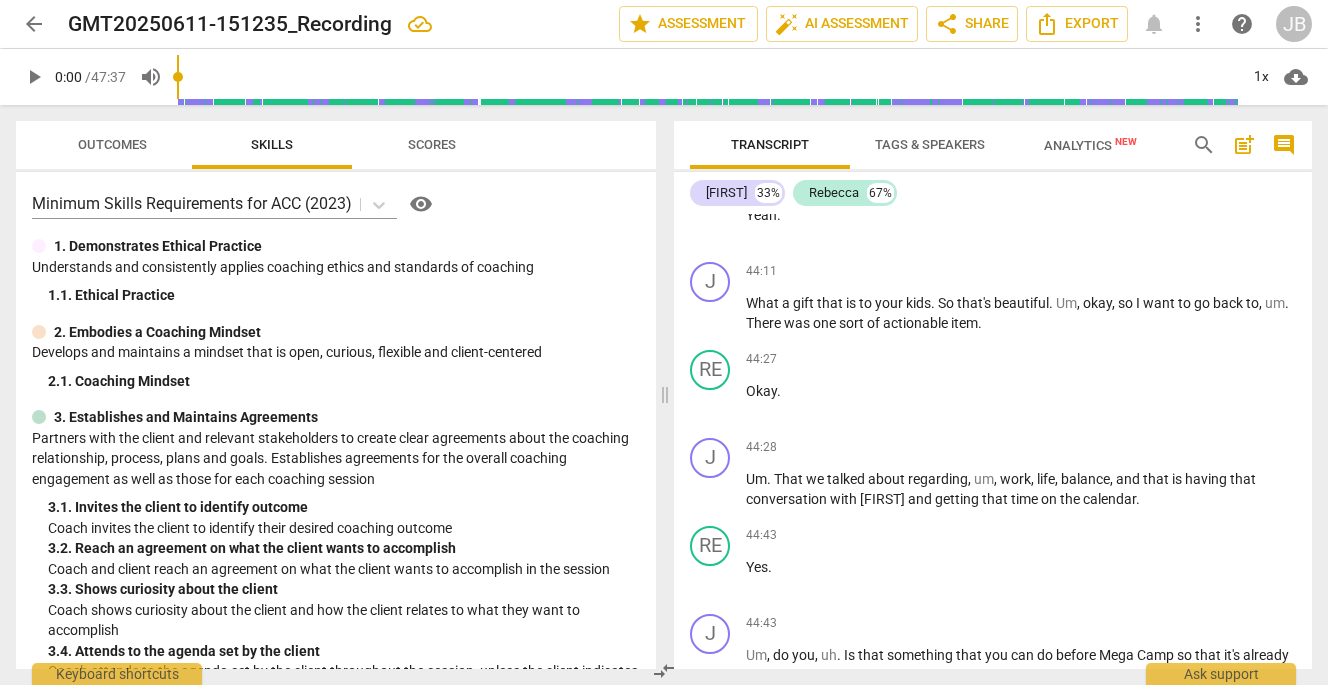 drag, startPoint x: 821, startPoint y: 288, endPoint x: 878, endPoint y: 297, distance: 57.706154 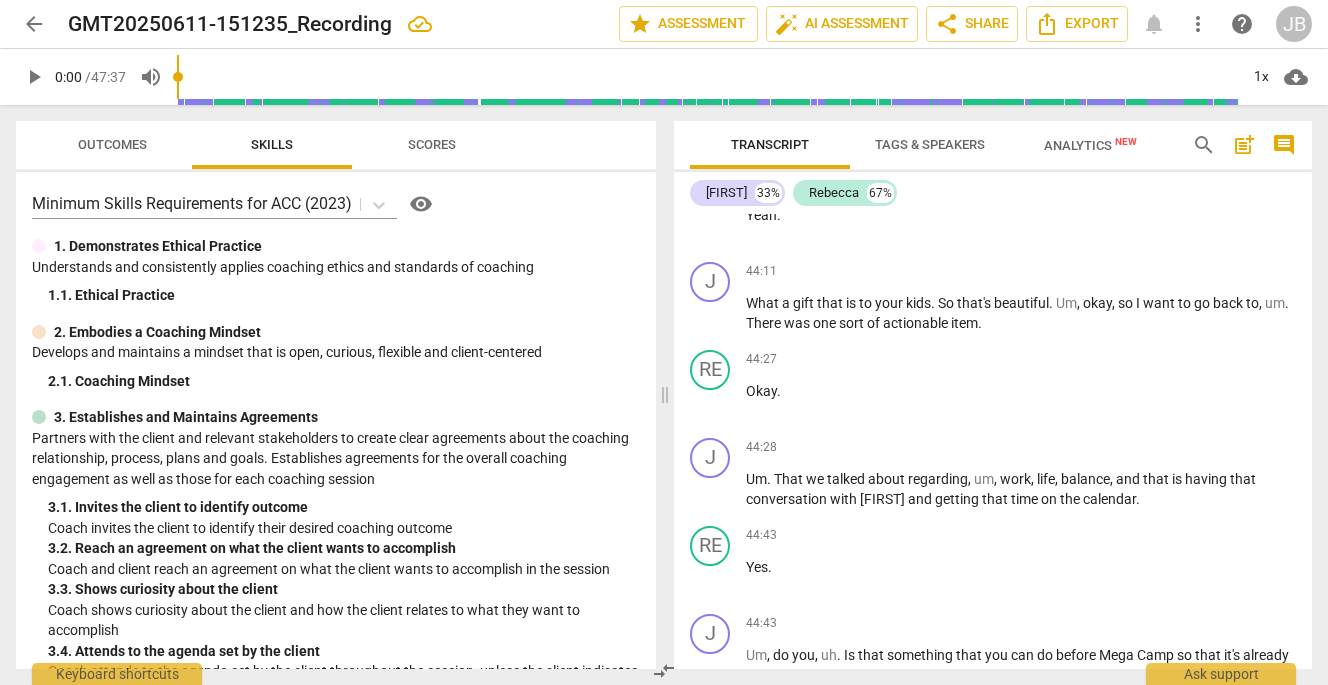 click on "Yeah .   The   other   thing   though ,   that   comes   to   mind   as   you're ,   as   you're   modeling   that   and   as   you   are   communicating   that   to   your   own   kids   imagine   kind   of   the   freedom   you're   giving   them   that   you're   speaking   into   them .   A   certain   freedom .   You're   setting   boundaries   and ,   and ,   and   modeling   certain   things   for   them ,   but   there's   also   a   certain   freedom   of .   That   you're   providing   for   them   that   maybe   it   sounds   like   you   didn't   necessarily   have ." at bounding box center (1021, 106) 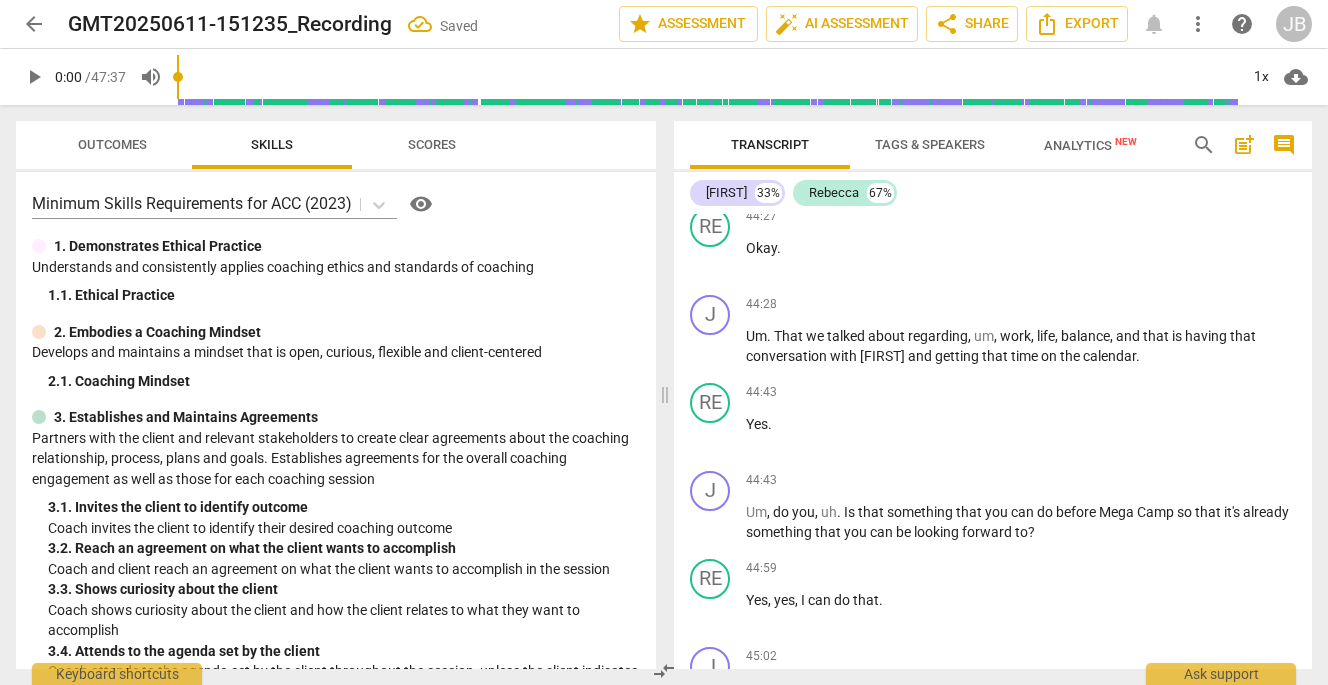 scroll, scrollTop: 14879, scrollLeft: 0, axis: vertical 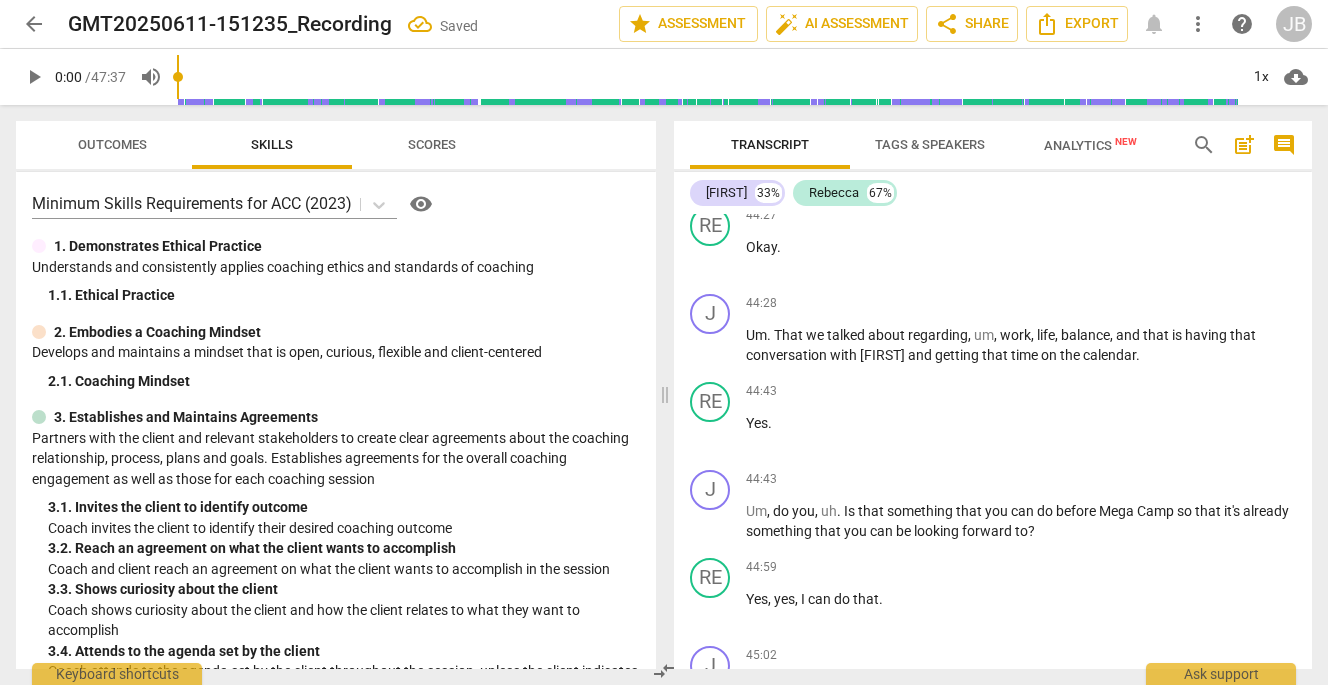 drag, startPoint x: 1056, startPoint y: 326, endPoint x: 1092, endPoint y: 327, distance: 36.013885 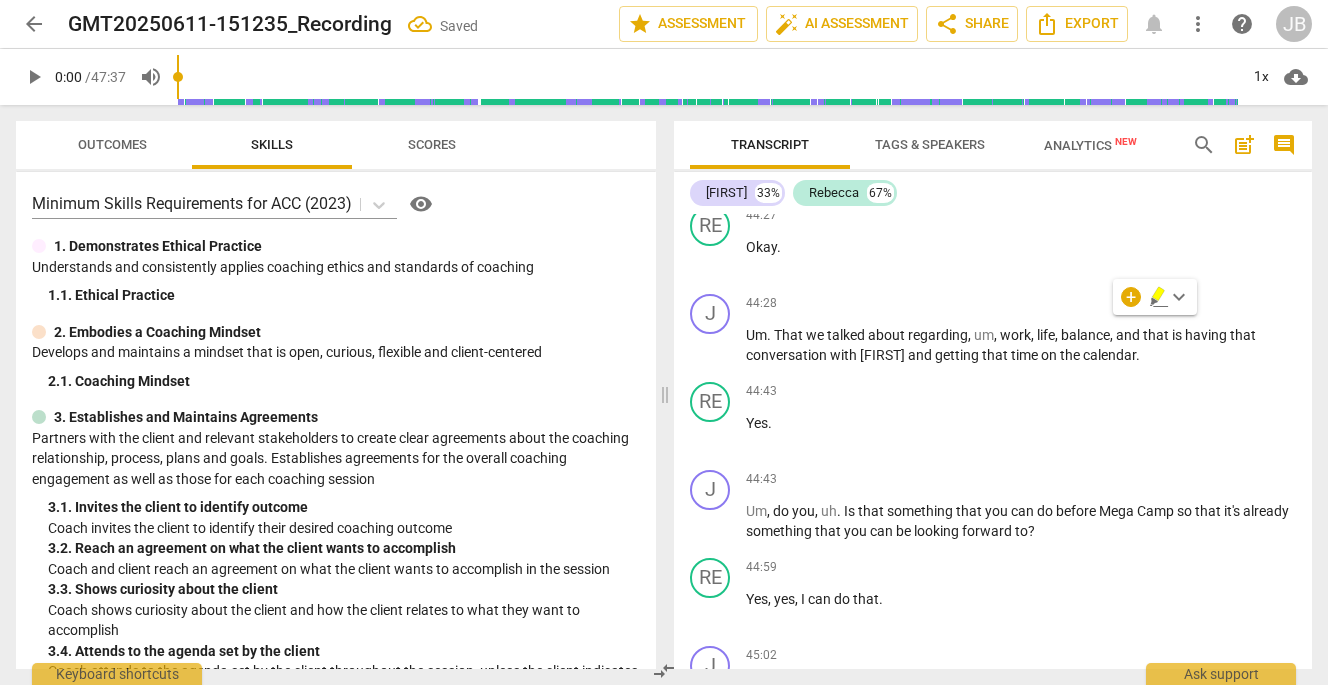 type 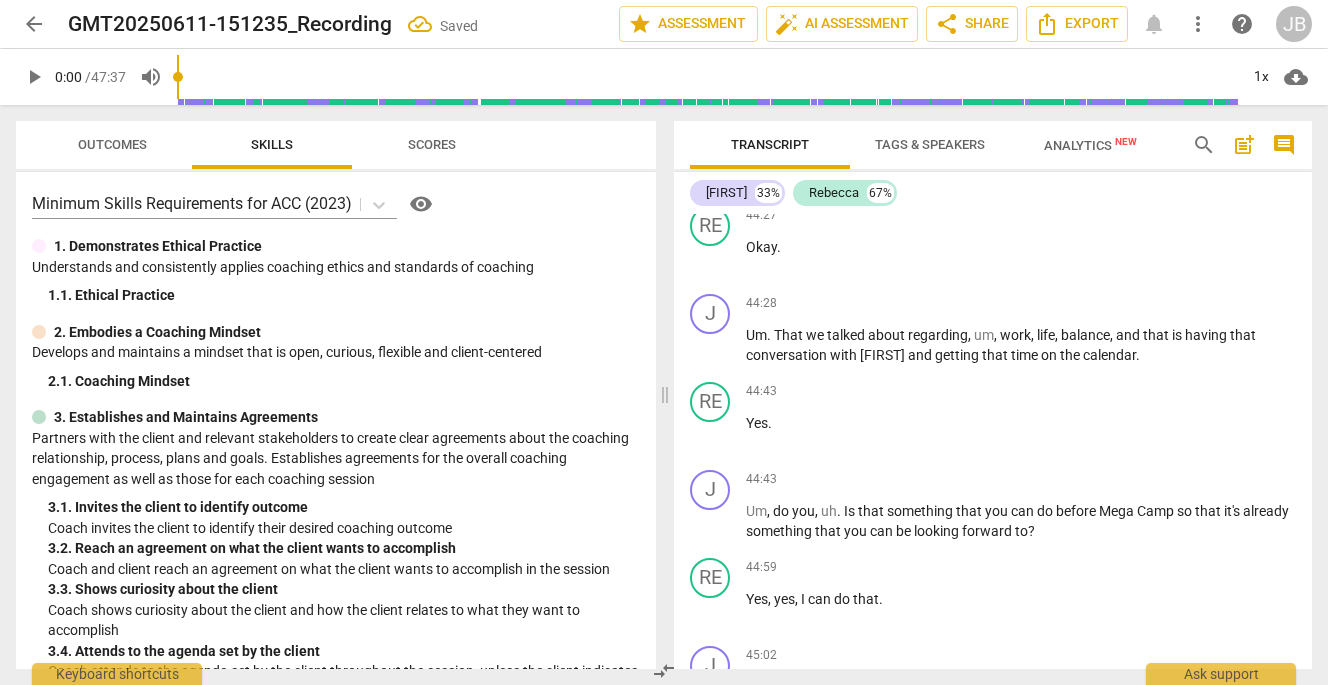 drag, startPoint x: 1232, startPoint y: 325, endPoint x: 1266, endPoint y: 326, distance: 34.0147 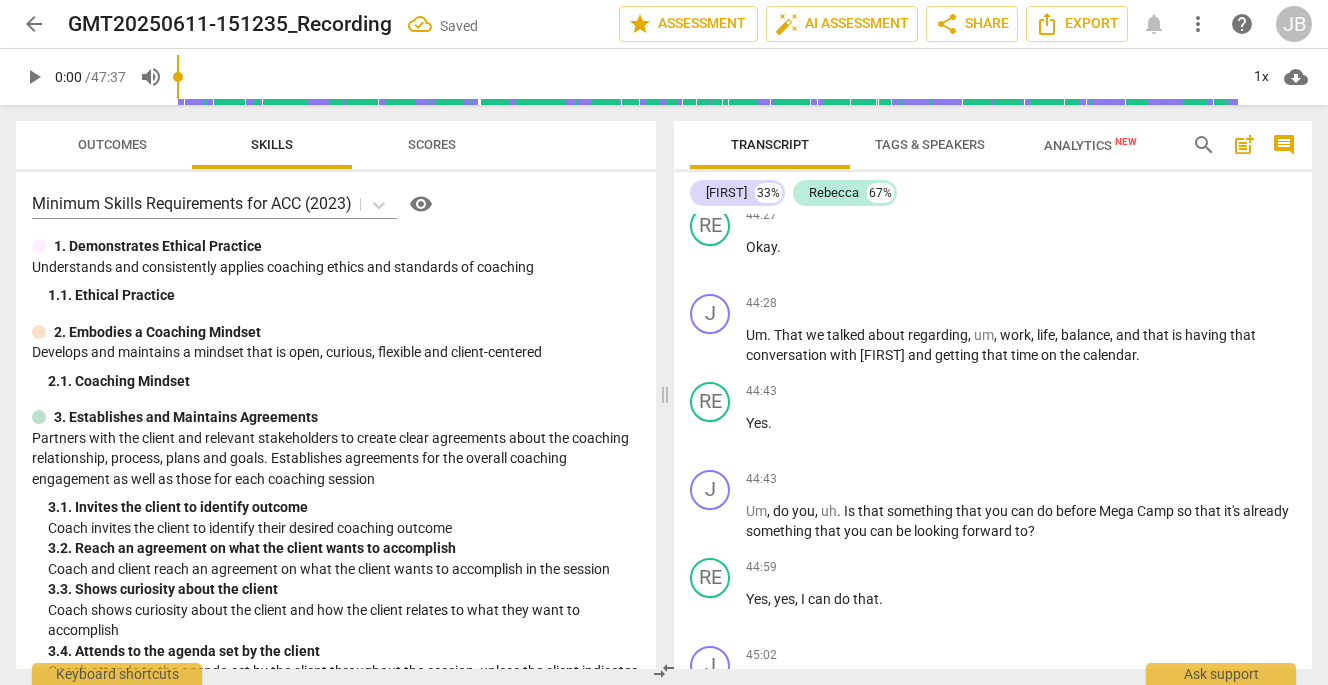 click on "What   a   gift   that   is   to   your   kids .   So   that's   beautiful .   O kay ,   so   I   want   to   go   back   to ,   um .   There   was   one   sort   of   actionable   item ." at bounding box center [1021, 169] 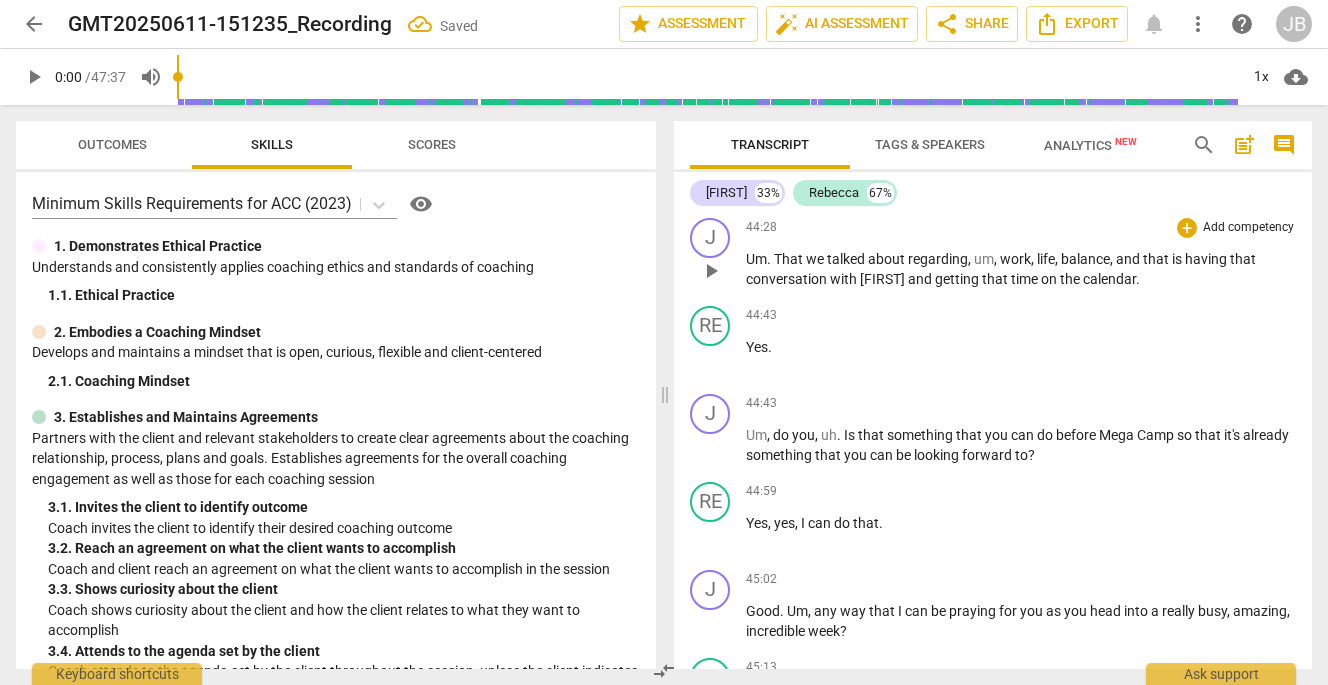 scroll, scrollTop: 14962, scrollLeft: 0, axis: vertical 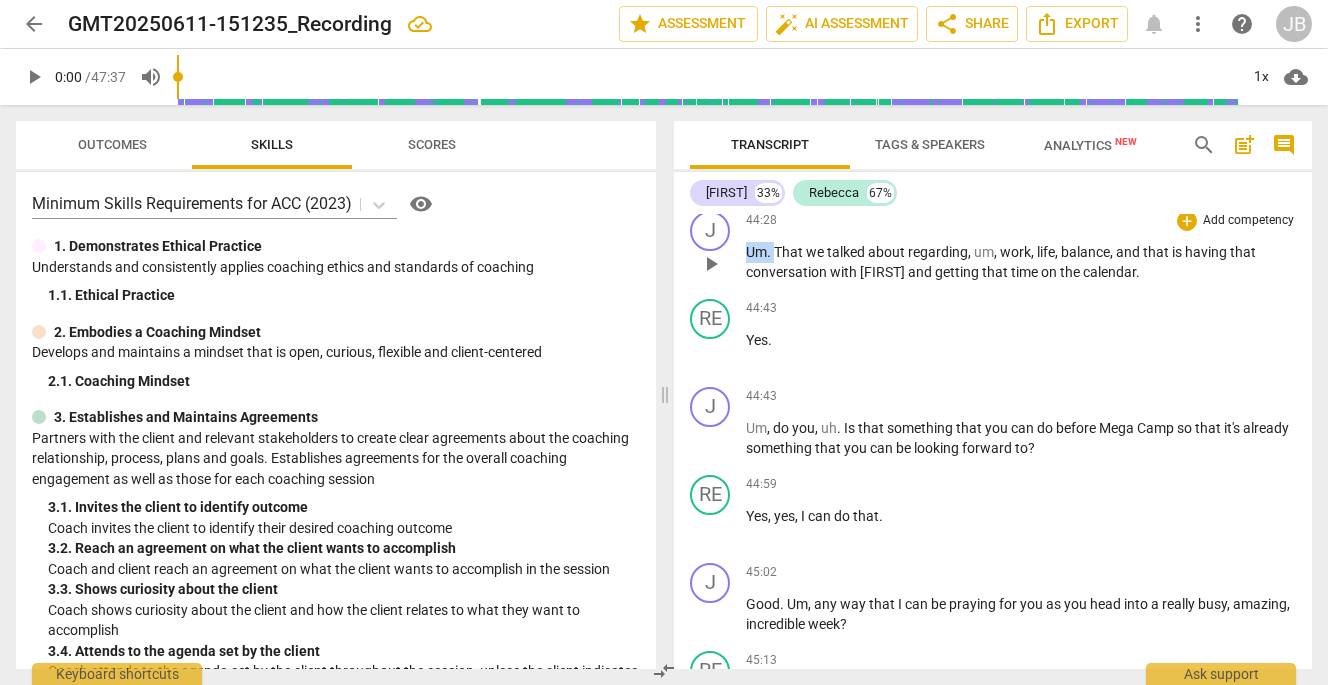 drag, startPoint x: 747, startPoint y: 415, endPoint x: 779, endPoint y: 420, distance: 32.38827 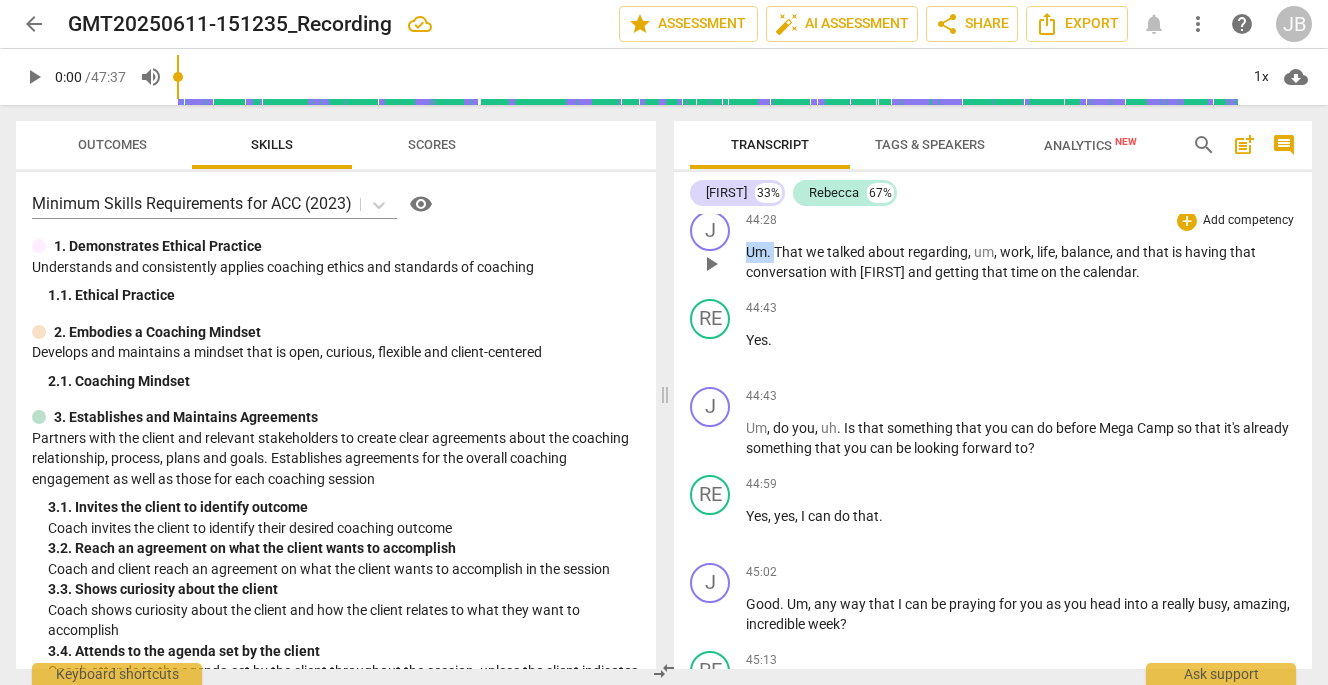 click on "Um .   That   we   talked   about   regarding ,   um ,   work ,   life ,   balance ,   and   that   is   having   that   conversation   with   [NAME]   and   getting   that   time   on   the   calendar ." at bounding box center (1021, 262) 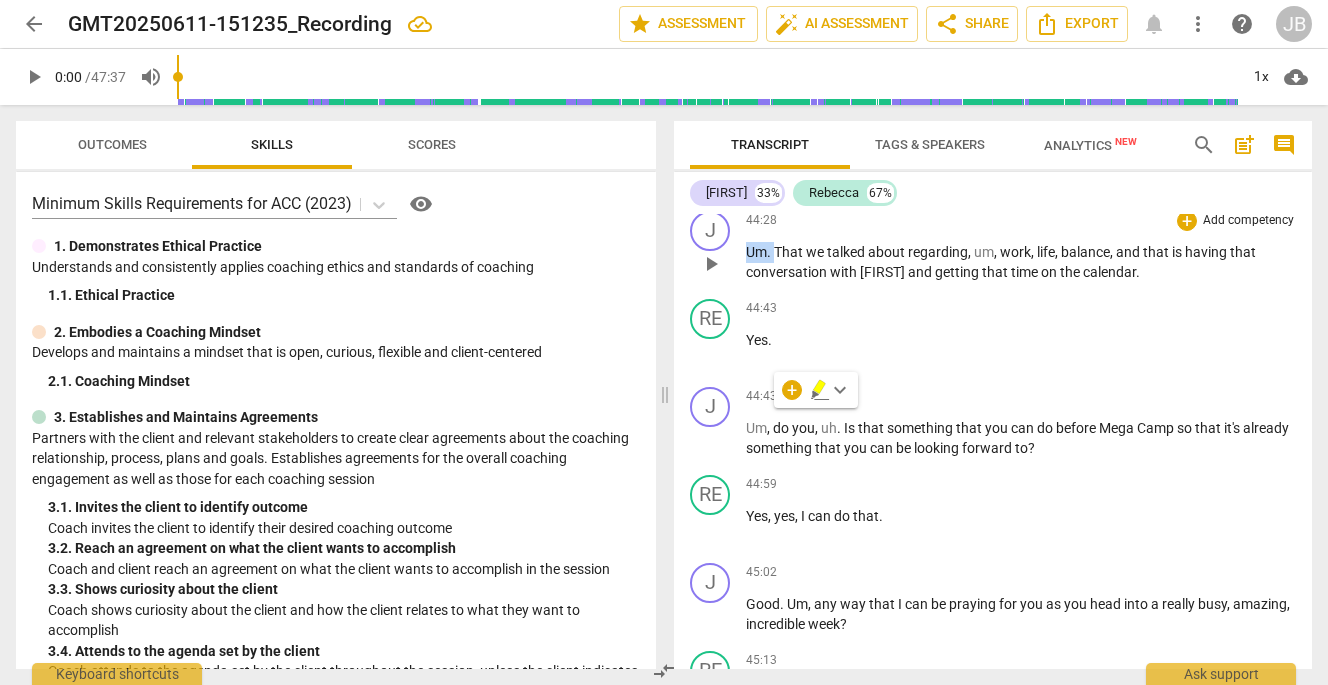 type 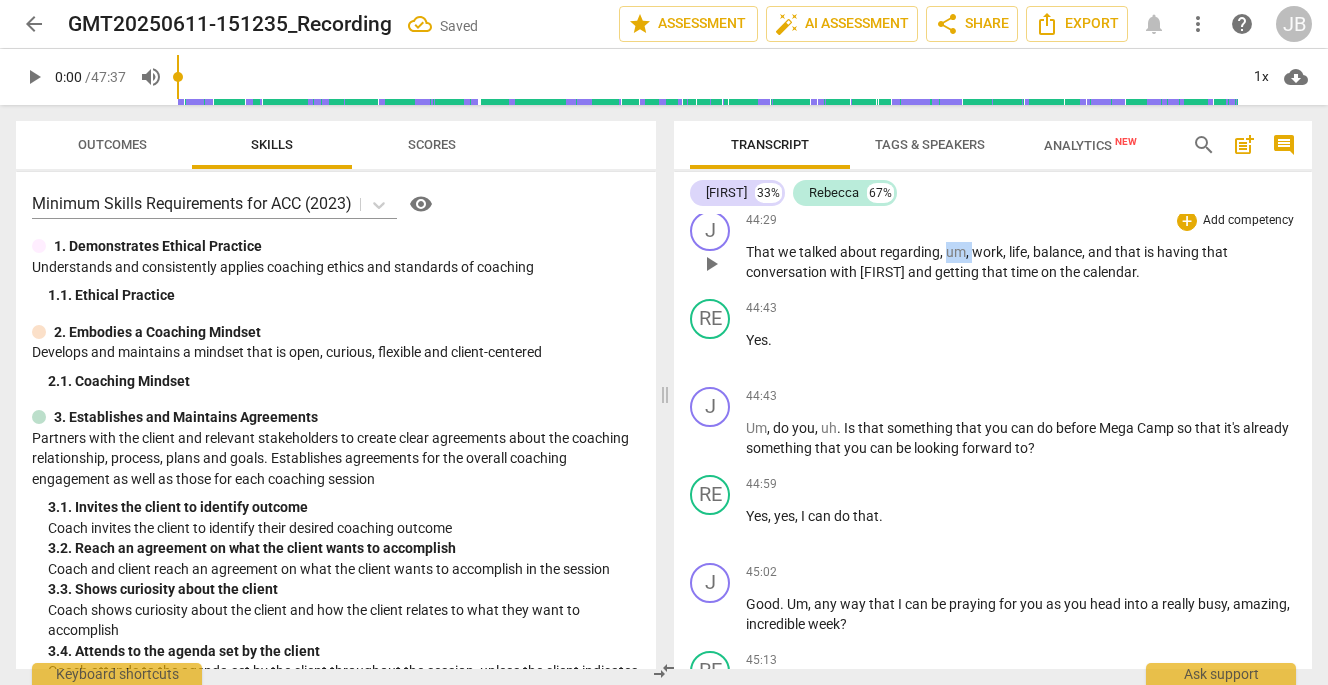 drag, startPoint x: 945, startPoint y: 412, endPoint x: 975, endPoint y: 416, distance: 30.265491 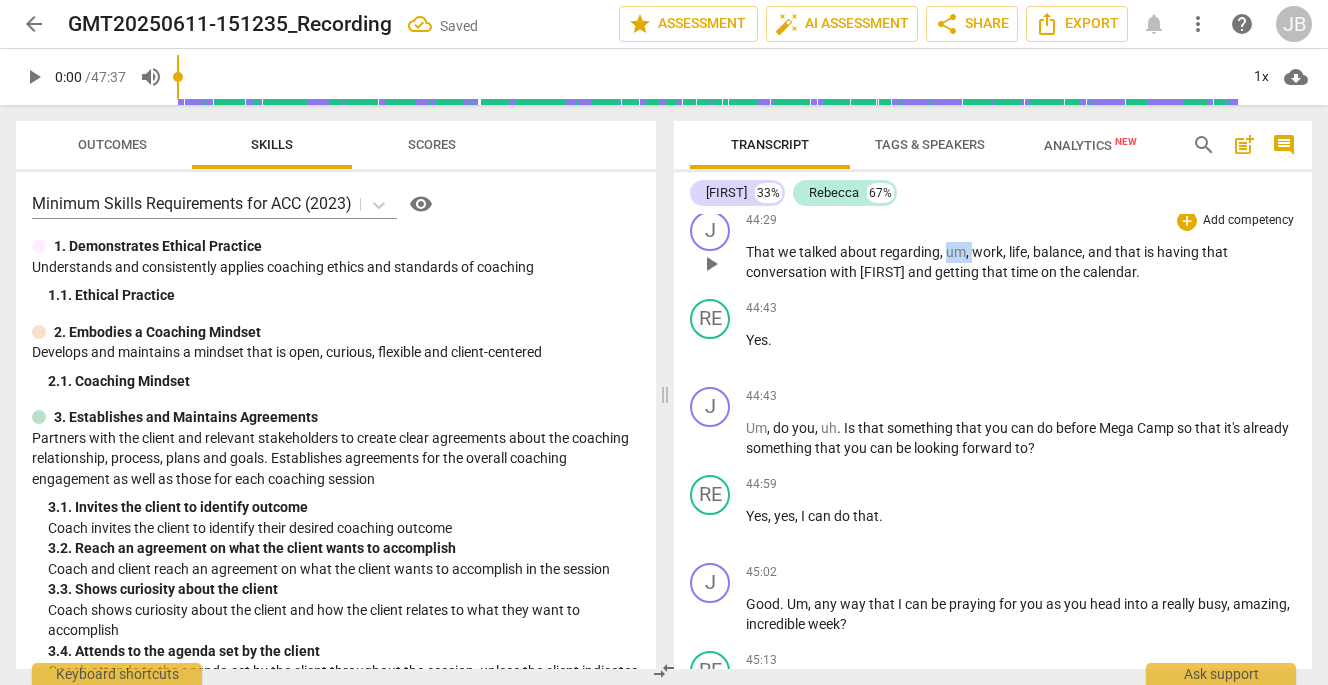 click on "That   we   talked   about   regarding ,   um ,   work ,   life ,   balance ,   and   that   is   having   that   conversation   with   [PERSON]   and   getting   that   time   on   the   calendar ." at bounding box center [1021, 262] 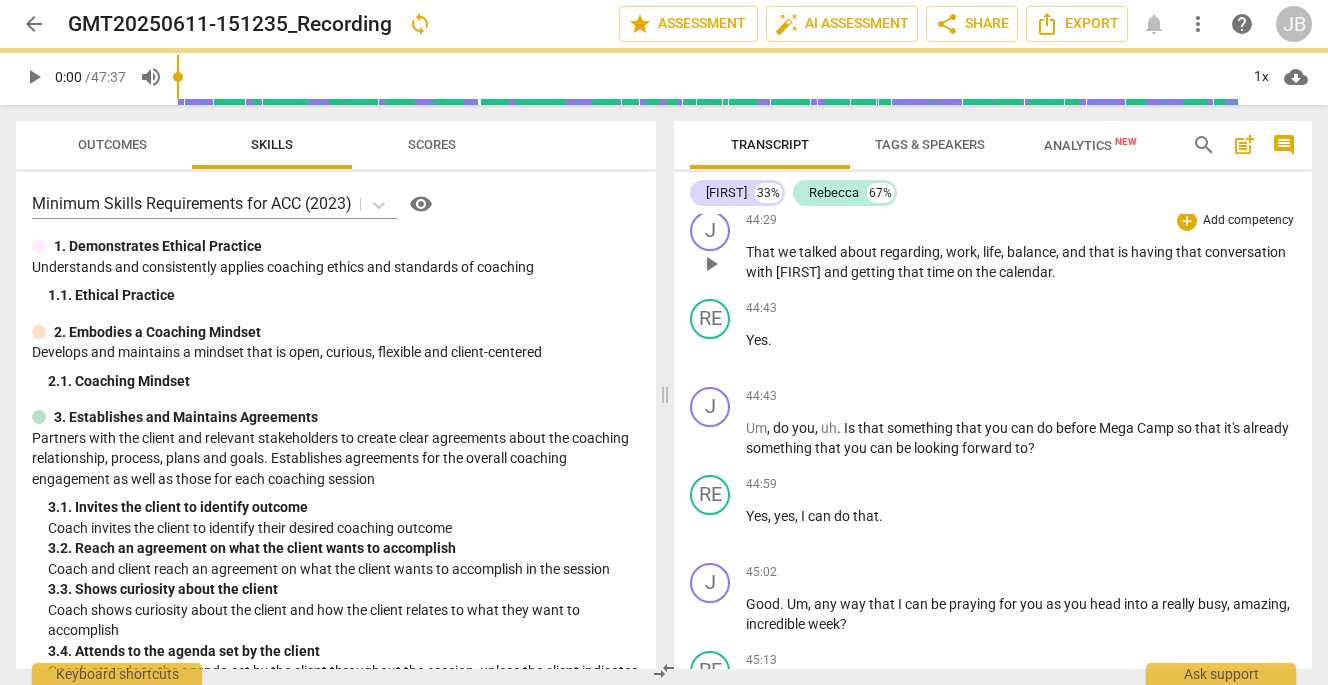 click on "work" at bounding box center [961, 252] 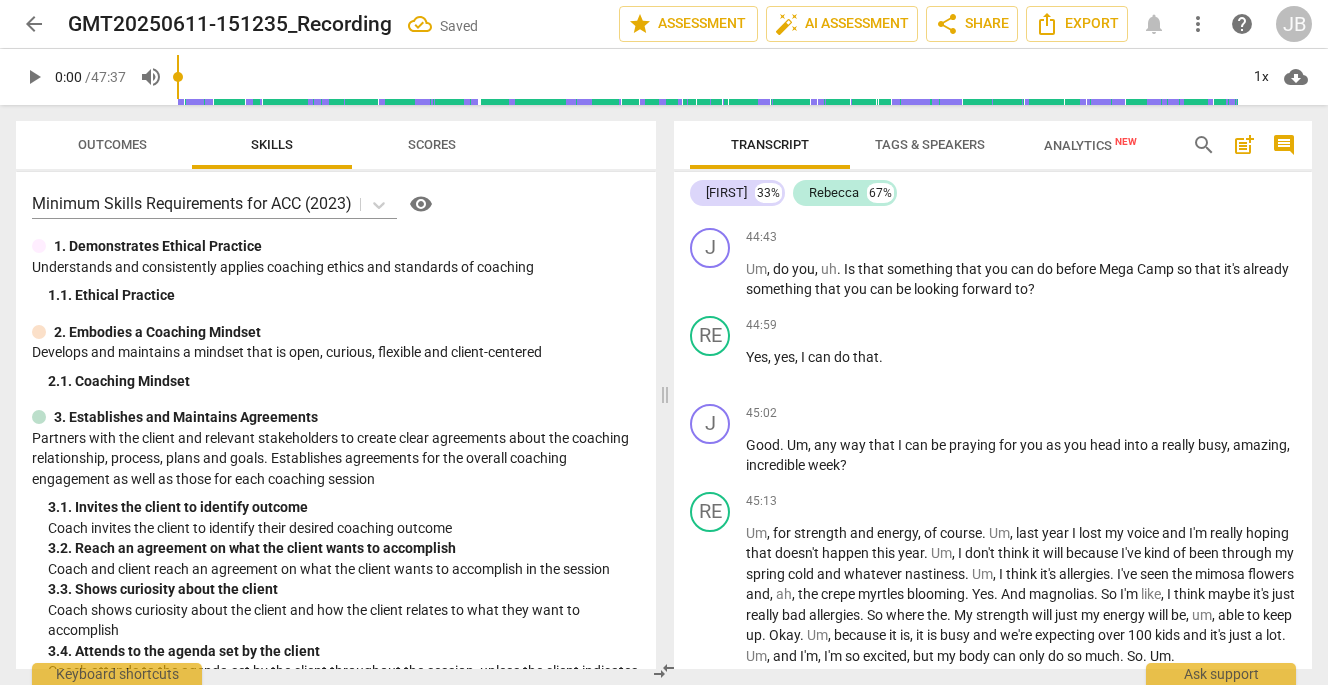 scroll, scrollTop: 15147, scrollLeft: 0, axis: vertical 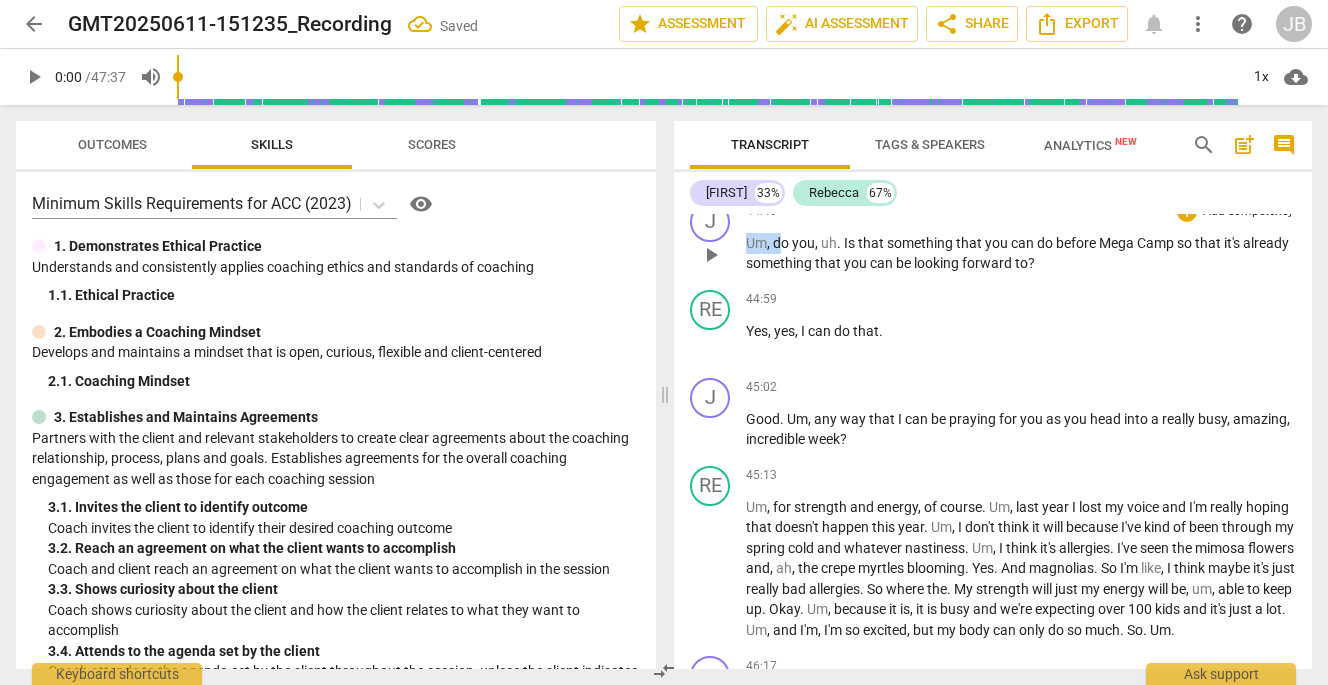 drag, startPoint x: 747, startPoint y: 404, endPoint x: 778, endPoint y: 409, distance: 31.400637 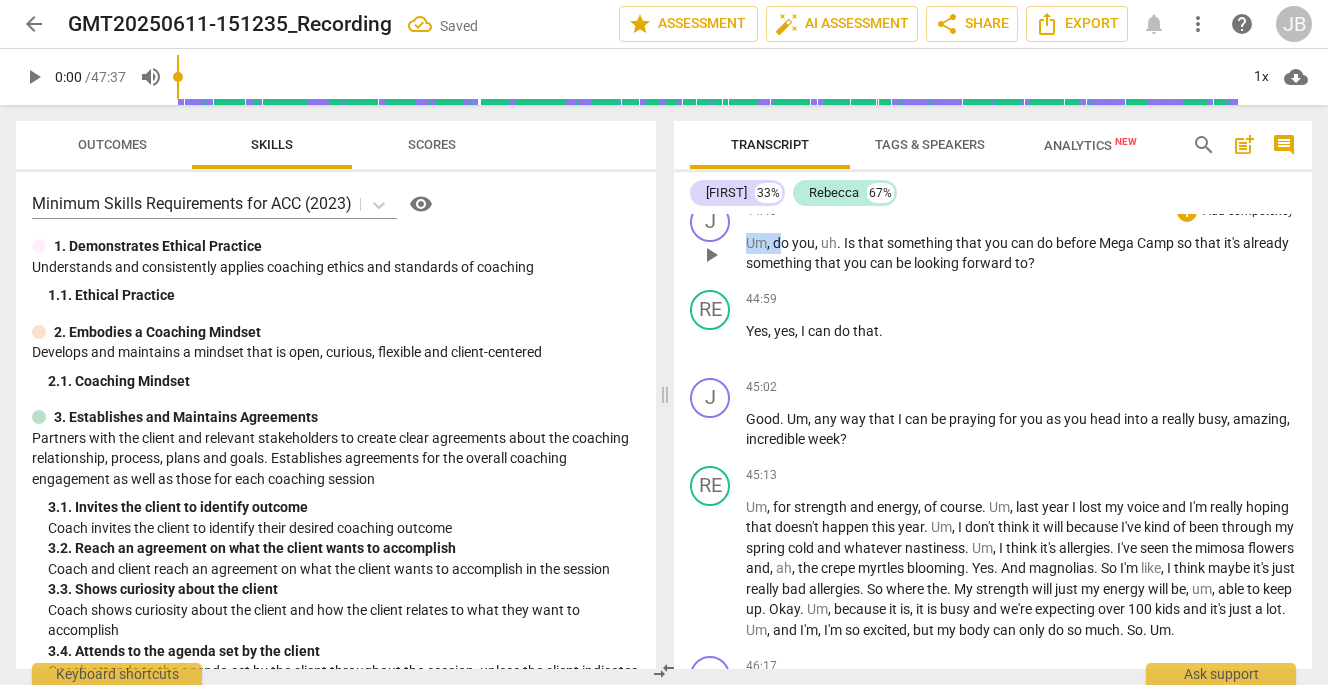 click on "Um ,   do   you ,   uh .   Is   that   something   that   you   can   do   before   Mega   Camp   so   that   it's   already   something   that   you   can   be   looking   forward   to ?" at bounding box center (1021, 253) 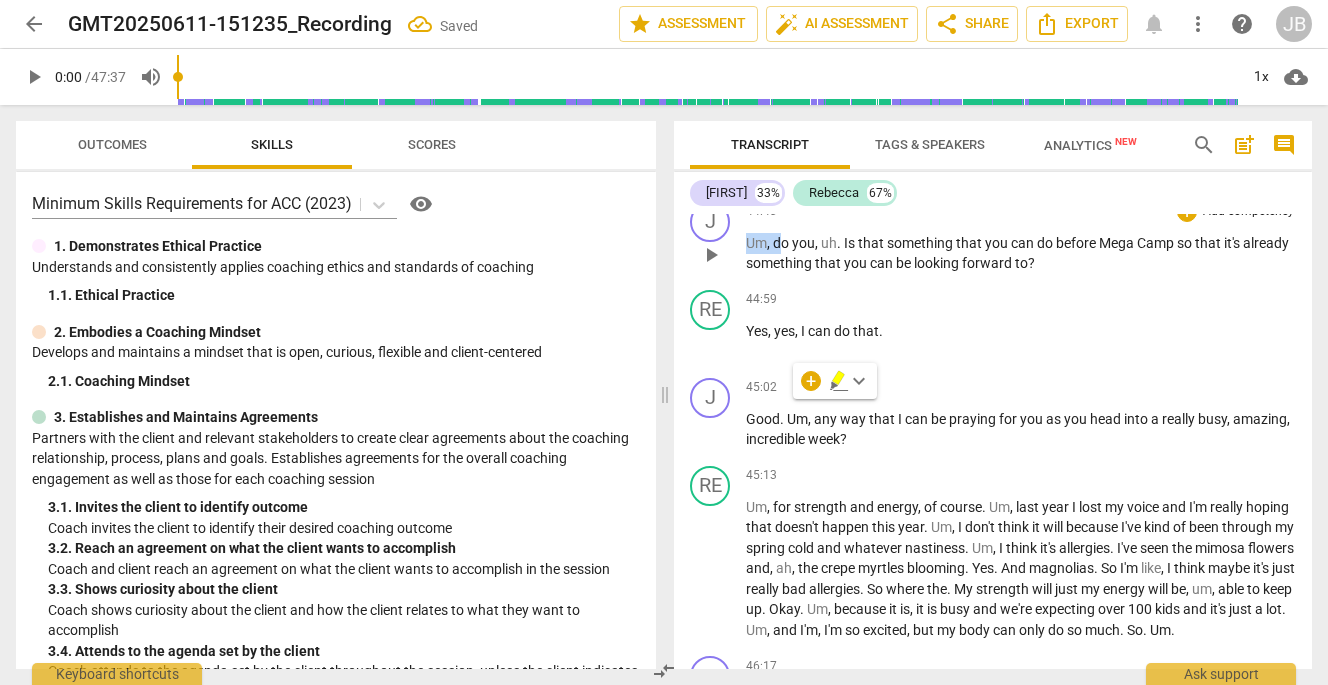 type 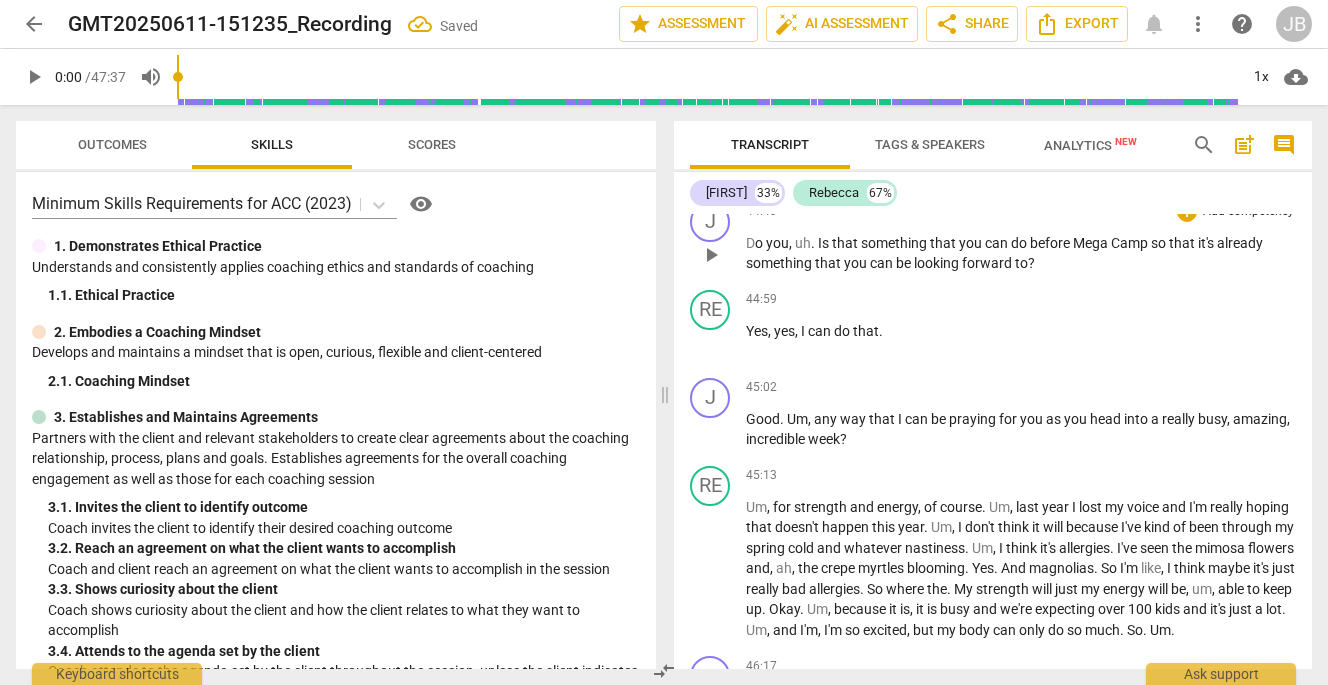 click on "." at bounding box center [814, 243] 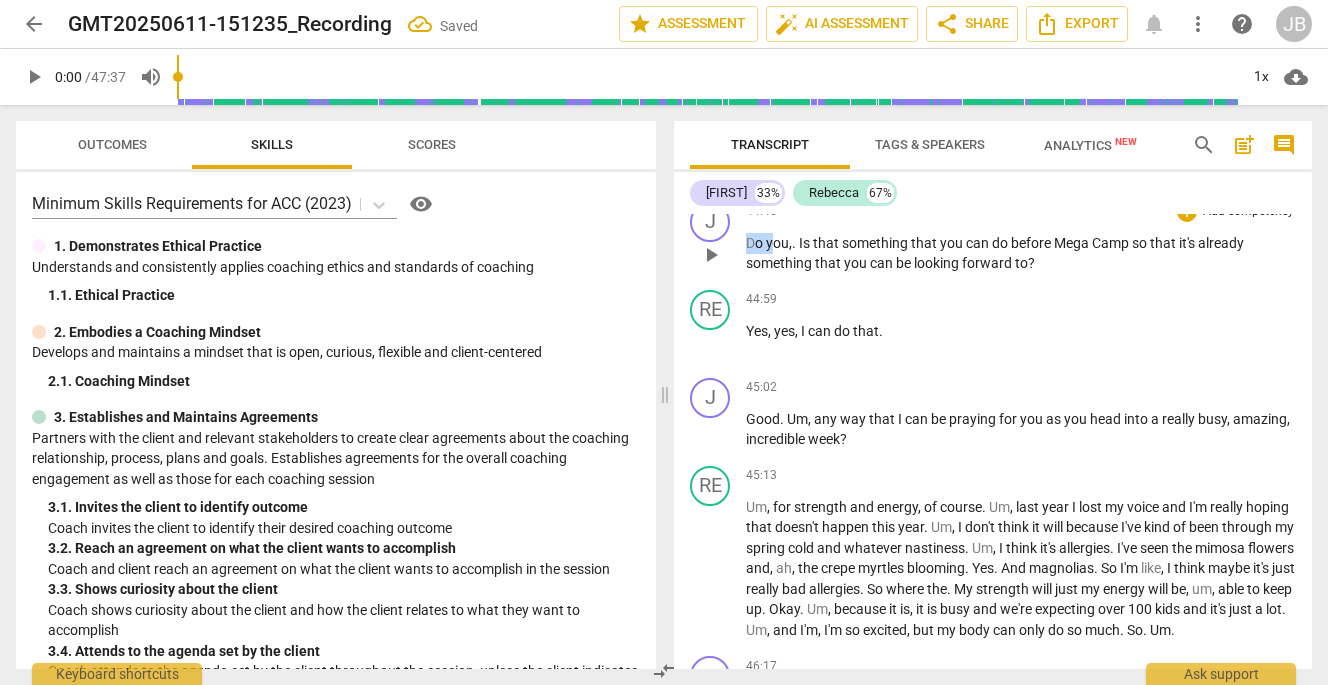 drag, startPoint x: 748, startPoint y: 404, endPoint x: 776, endPoint y: 404, distance: 28 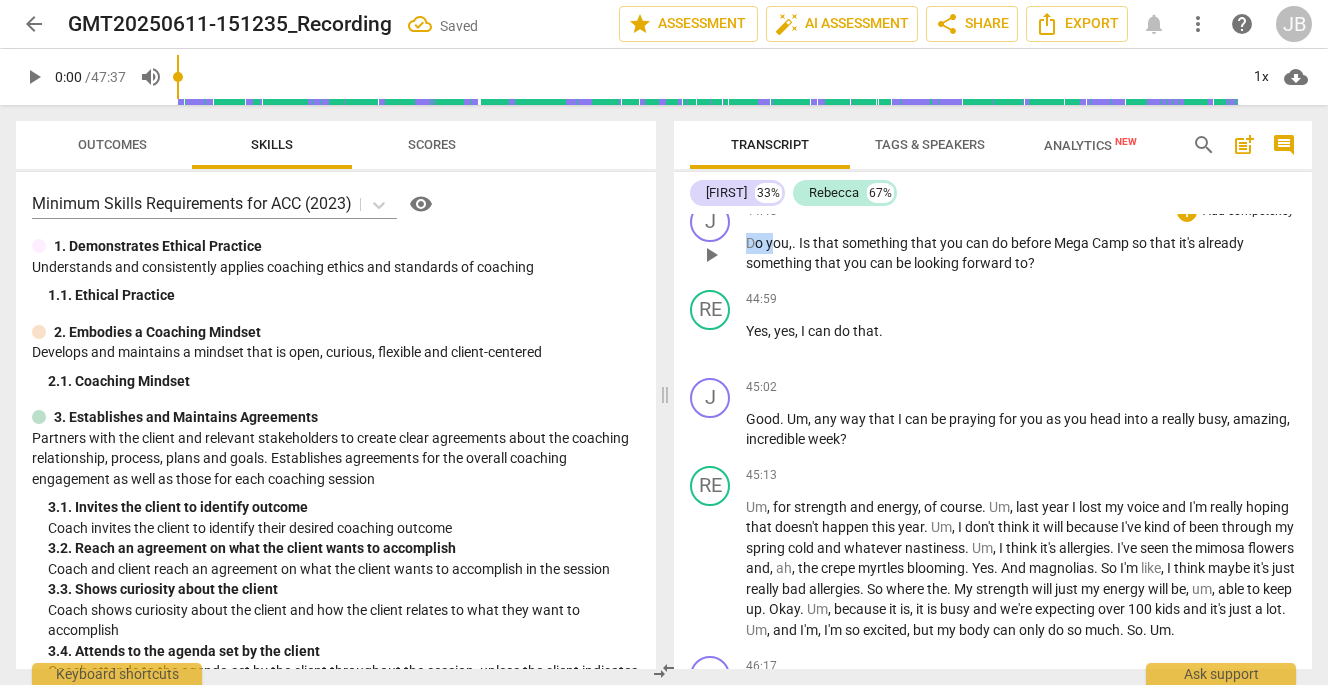 click on "D o   you , .   Is   that   something   that   you   can   do   before   Mega   Camp   so   that   it's   already   something   that   you   can   be   looking   forward   to ?" at bounding box center [1021, 253] 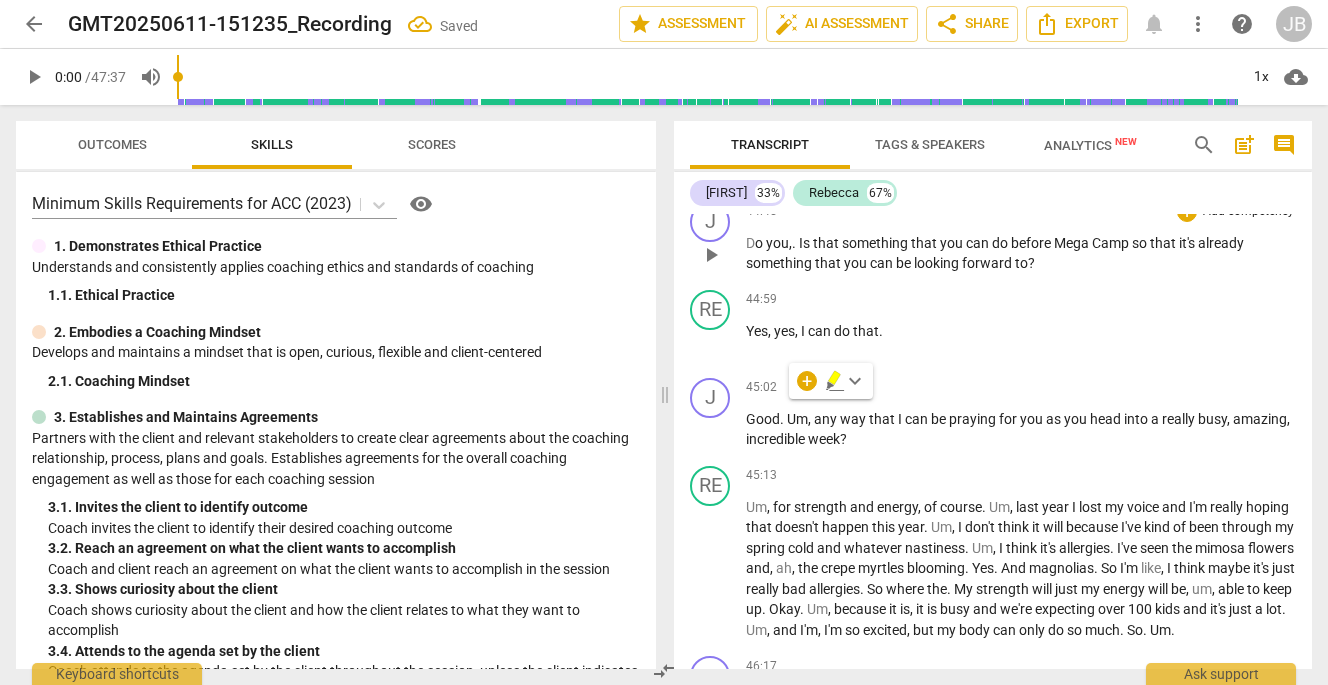 click on "Is" at bounding box center [806, 243] 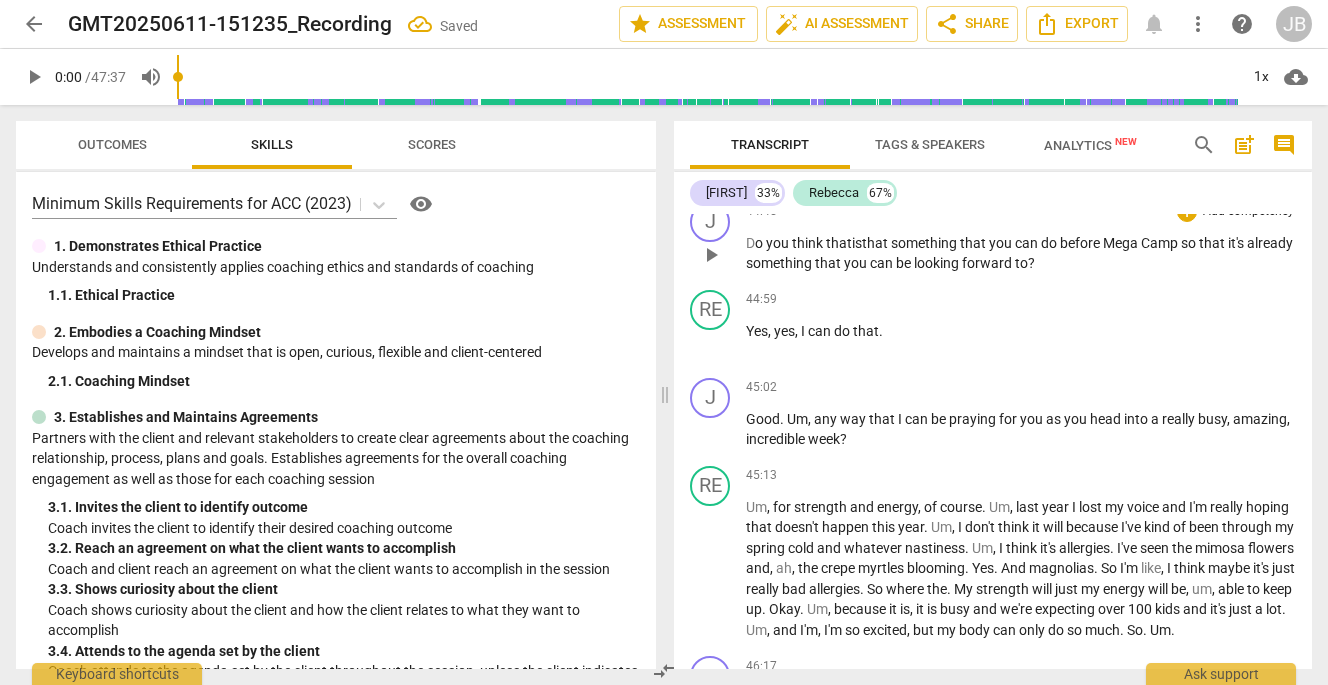 click on "J play_arrow pause 44:45 + Add competency keyboard_arrow_right D o   you think that  is  that   something   that   you   can   do   before   Mega   Camp   so   that   it's   already   something   that   you   can   be   looking   forward   to ?" at bounding box center [993, 238] 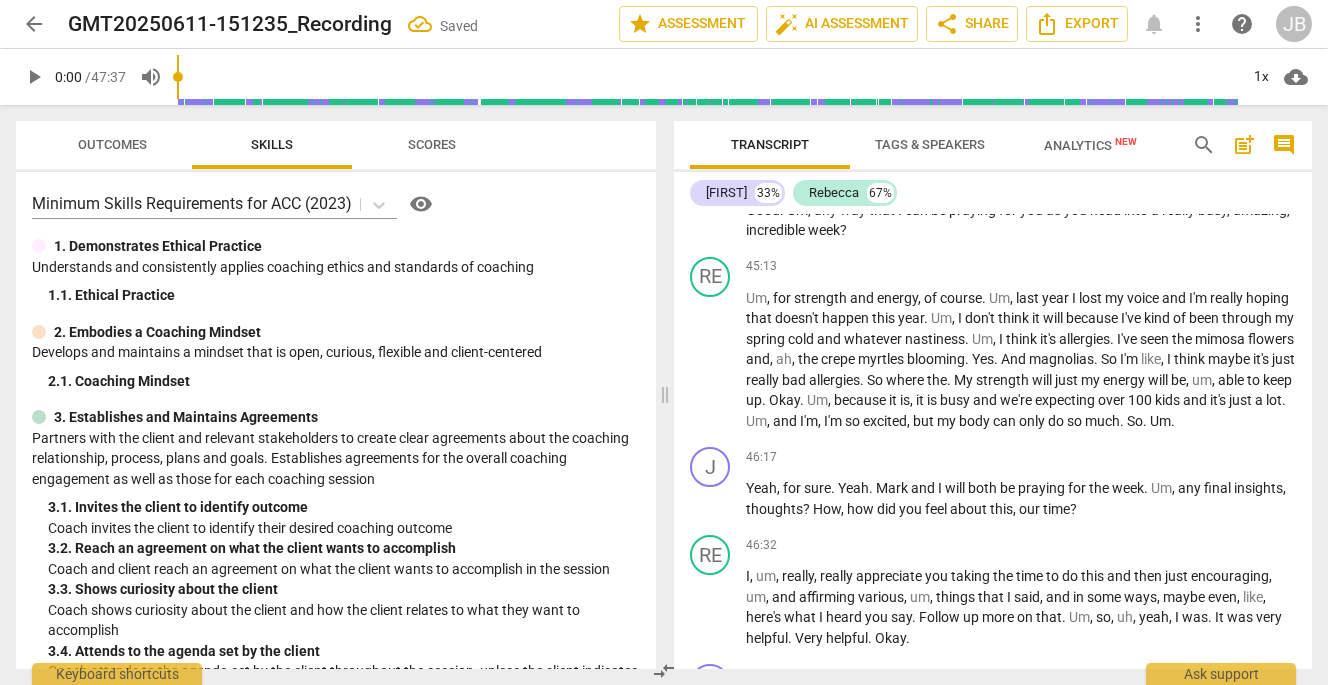 scroll, scrollTop: 15360, scrollLeft: 0, axis: vertical 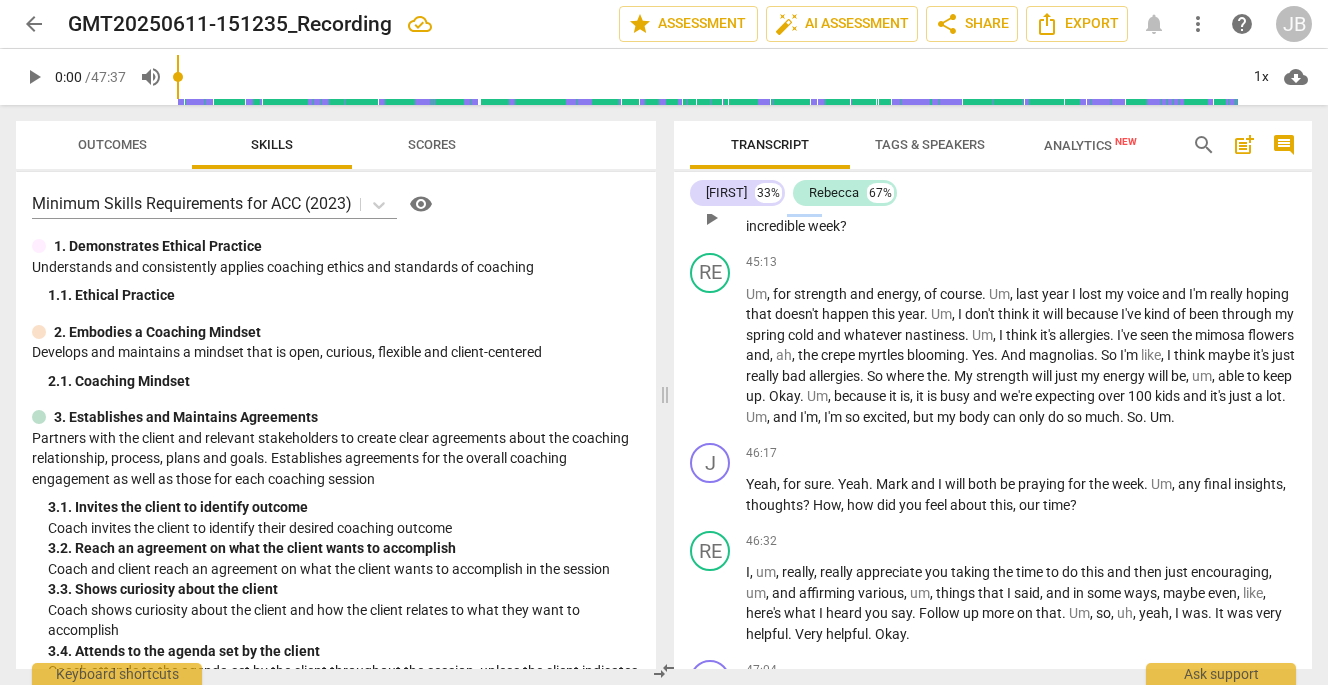 drag, startPoint x: 787, startPoint y: 367, endPoint x: 823, endPoint y: 371, distance: 36.221542 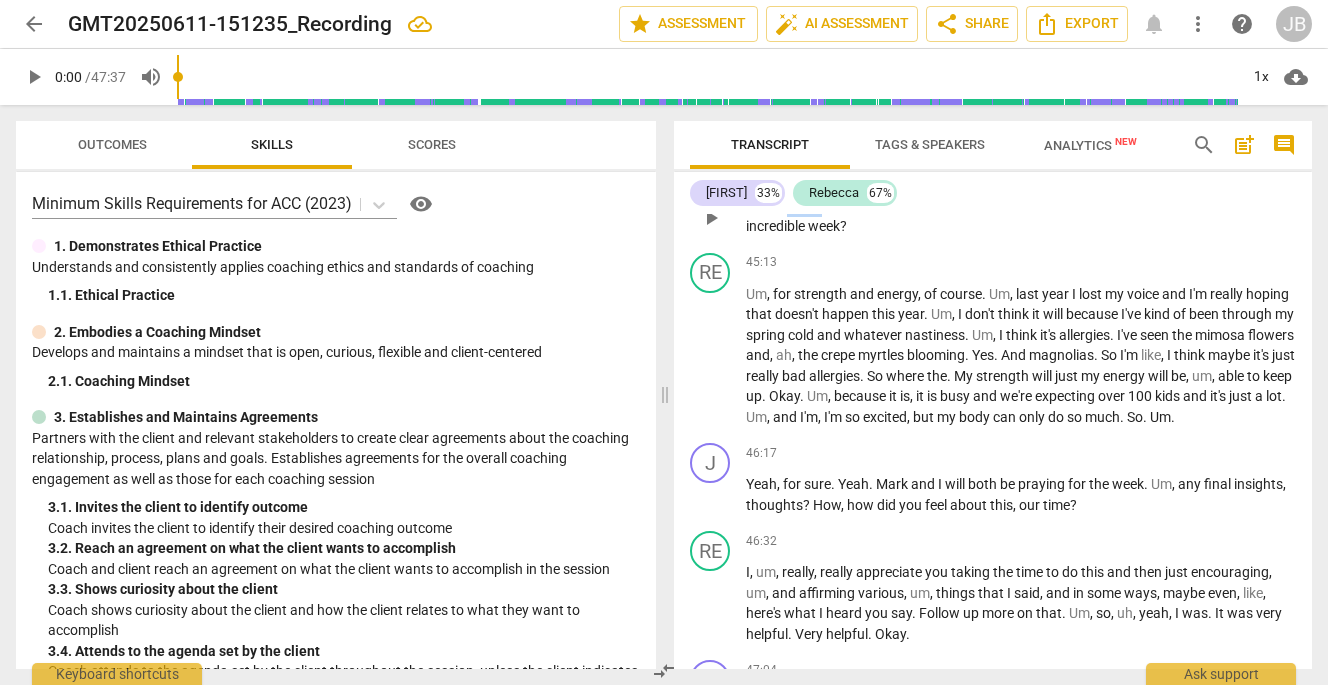 click on "Good .   Um ,   any   way   that   I   can   be   praying   for   you   as   you   head   into   a   really   busy ,   amazing ,   incredible   week ?" at bounding box center [1021, 216] 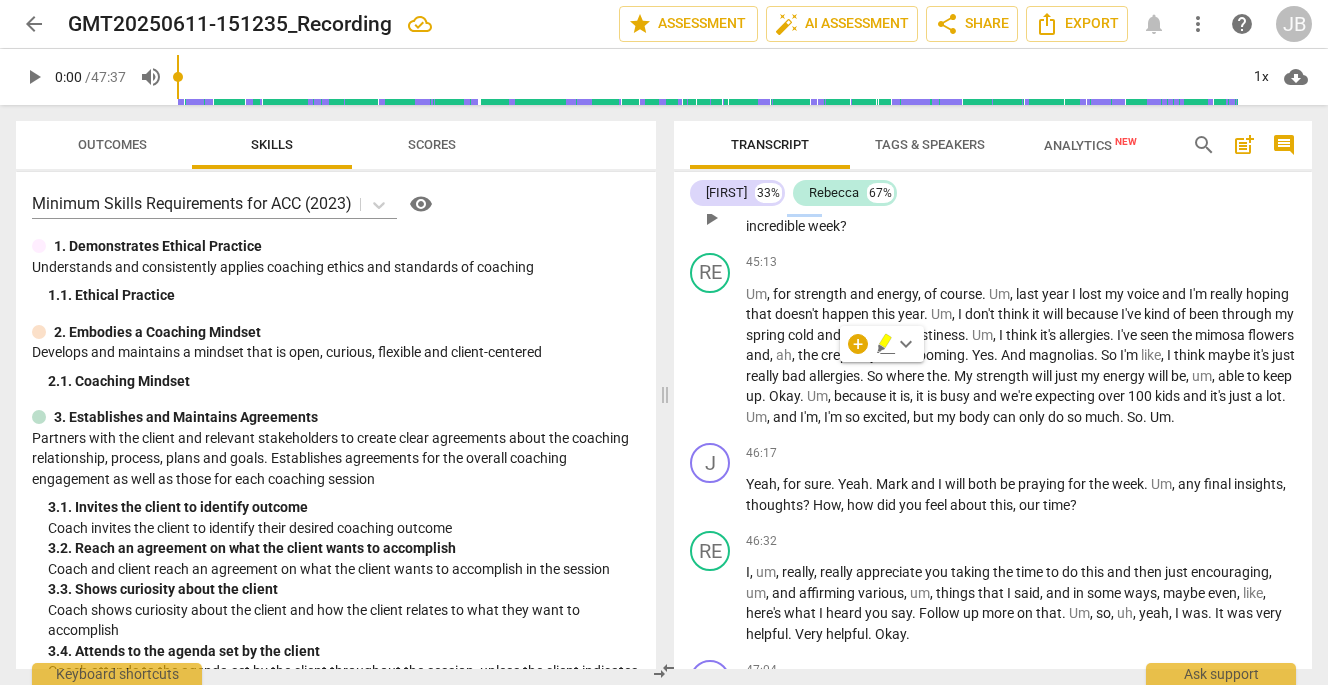 type 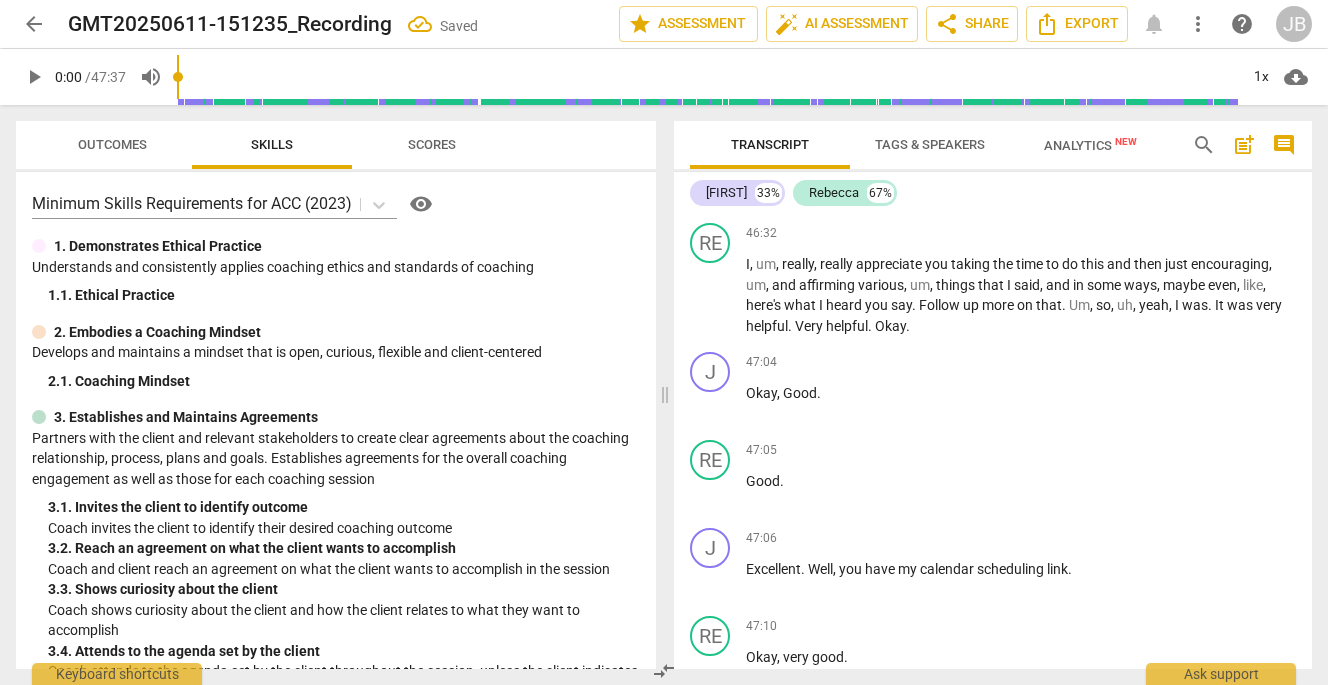 scroll, scrollTop: 15669, scrollLeft: 0, axis: vertical 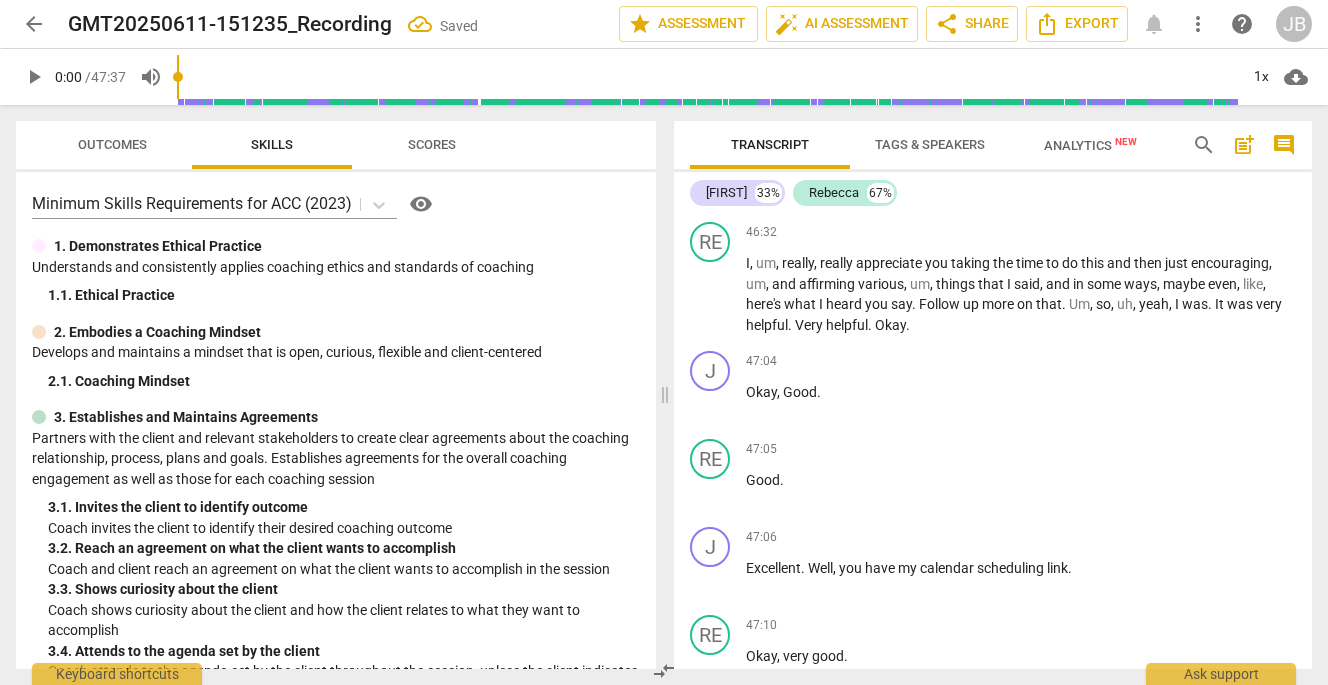drag, startPoint x: 1154, startPoint y: 359, endPoint x: 1185, endPoint y: 361, distance: 31.06445 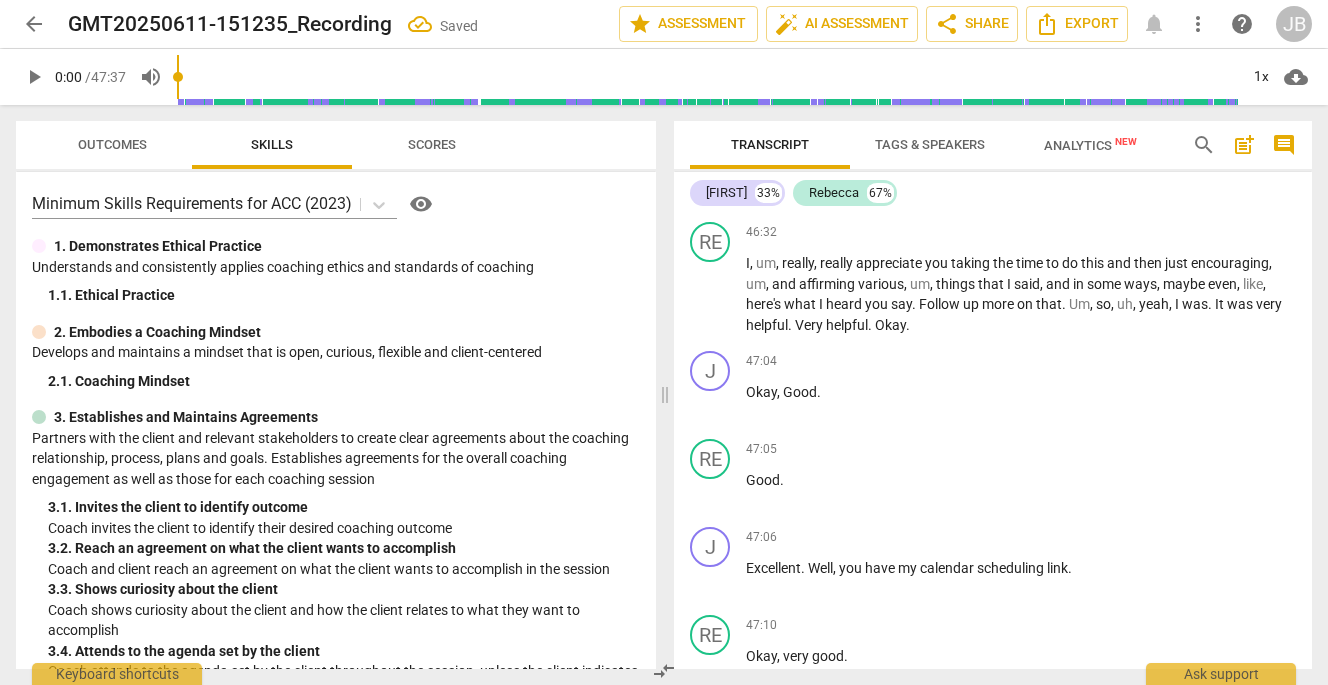 click on "Yeah ,   for   sure .   Yeah .   [FIRST]   and   I   will   both   be   praying   for   the   week .   Um ,   any   final   insights ,   thoughts ?   How ,   how   did   you   feel   about   this ,   our   time ?" at bounding box center (1021, 185) 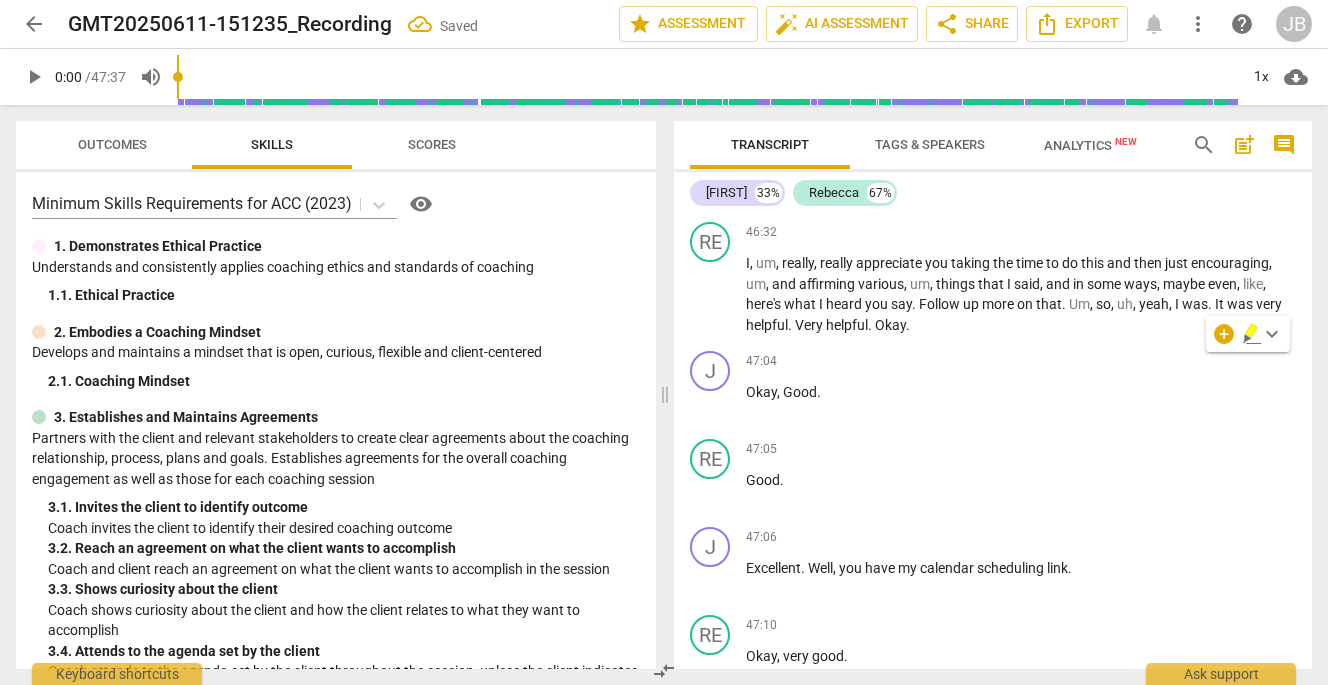 click on "any" at bounding box center [1191, 175] 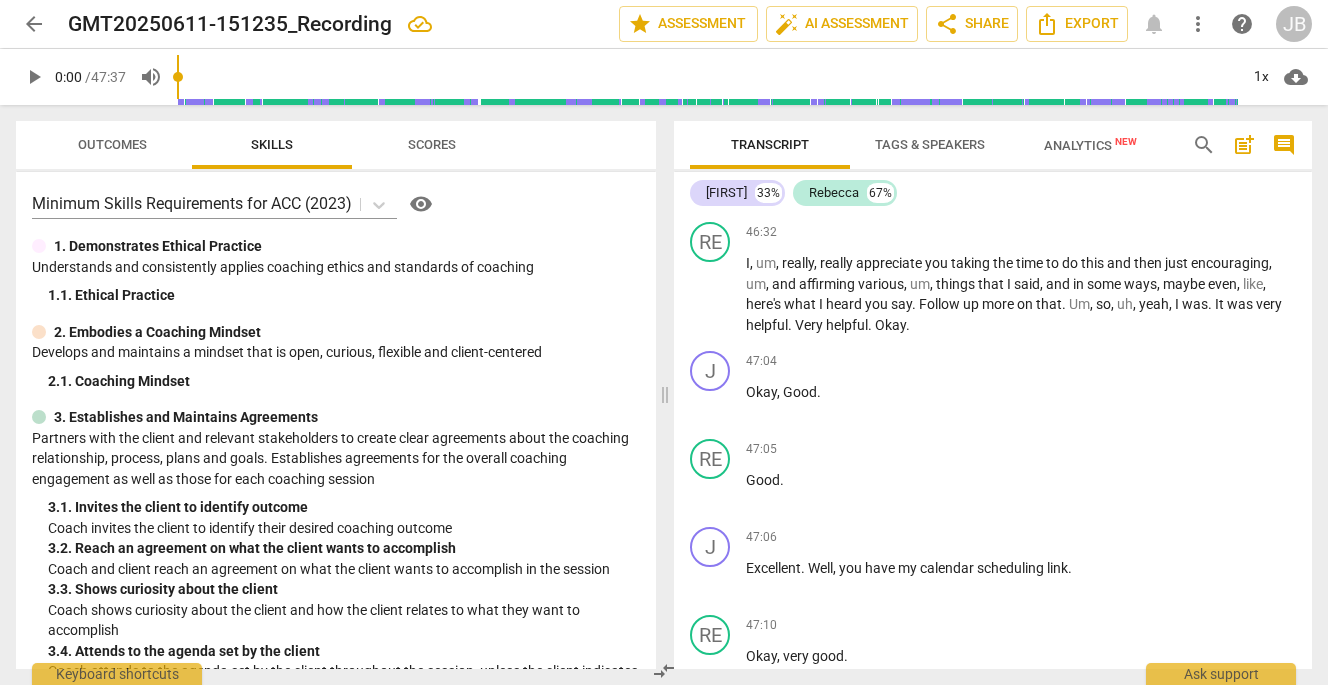 type 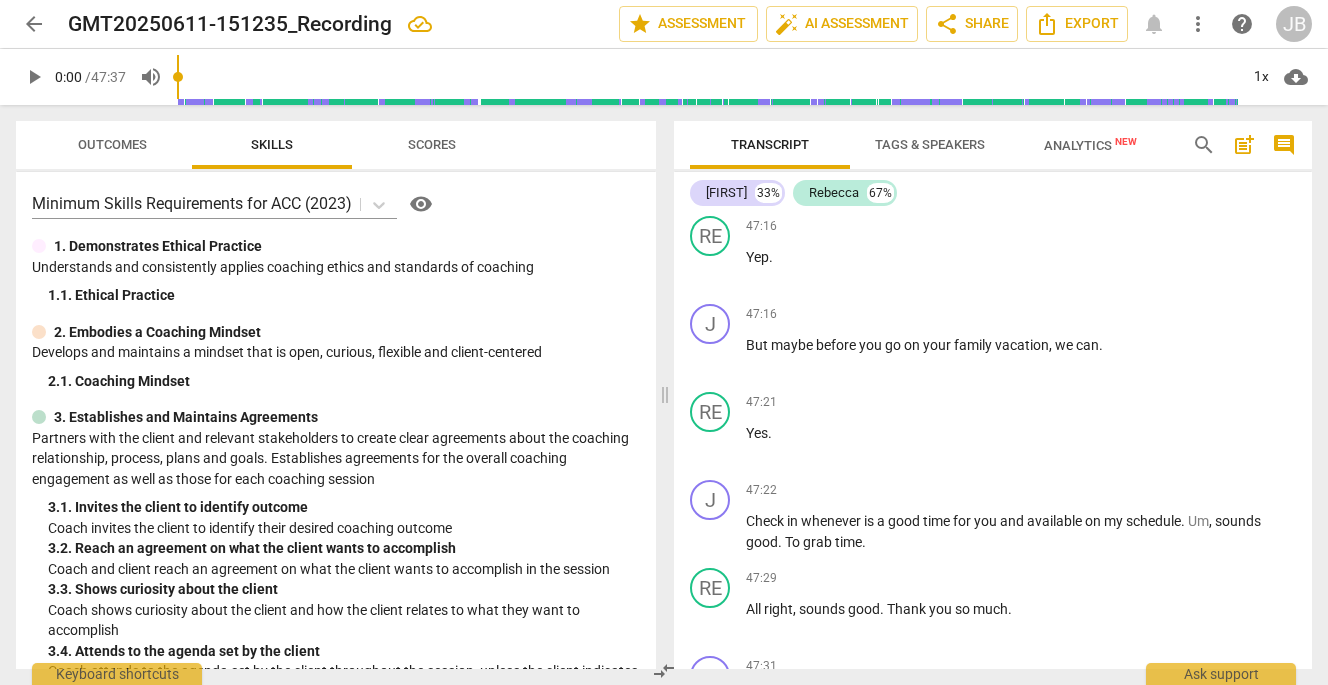 scroll, scrollTop: 16251, scrollLeft: 0, axis: vertical 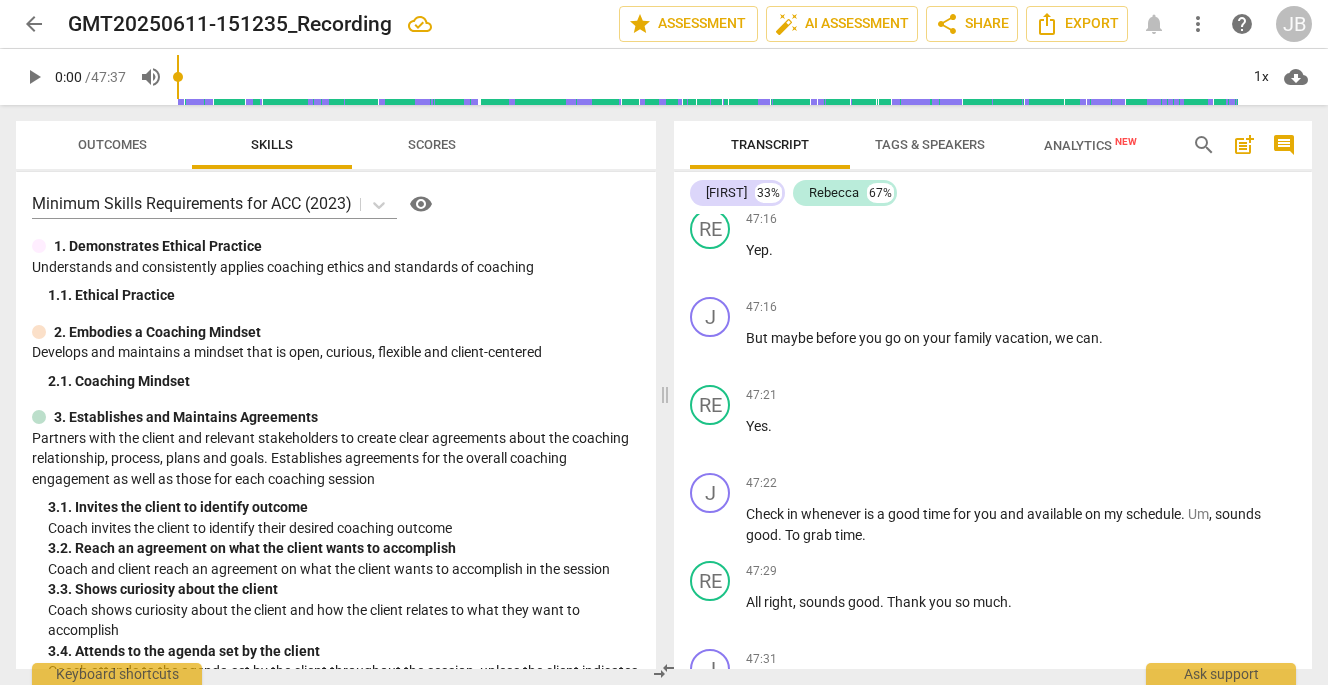 drag, startPoint x: 774, startPoint y: 353, endPoint x: 732, endPoint y: 354, distance: 42.0119 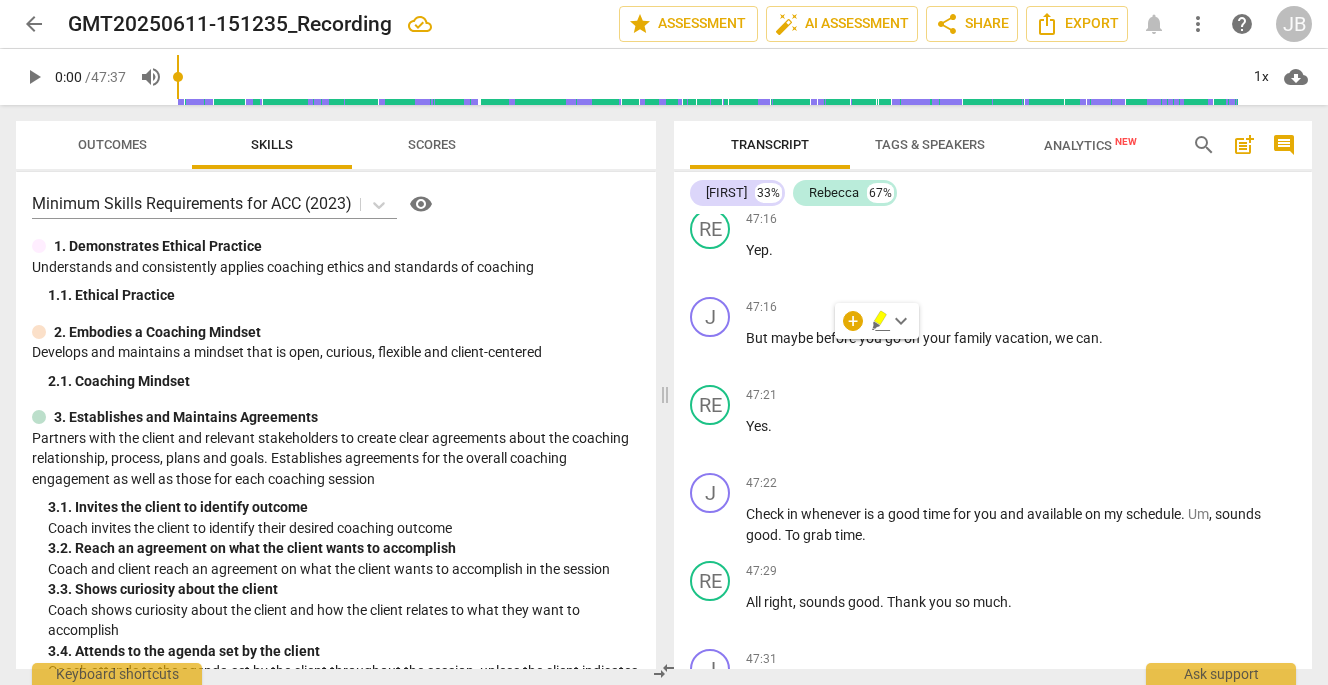 type 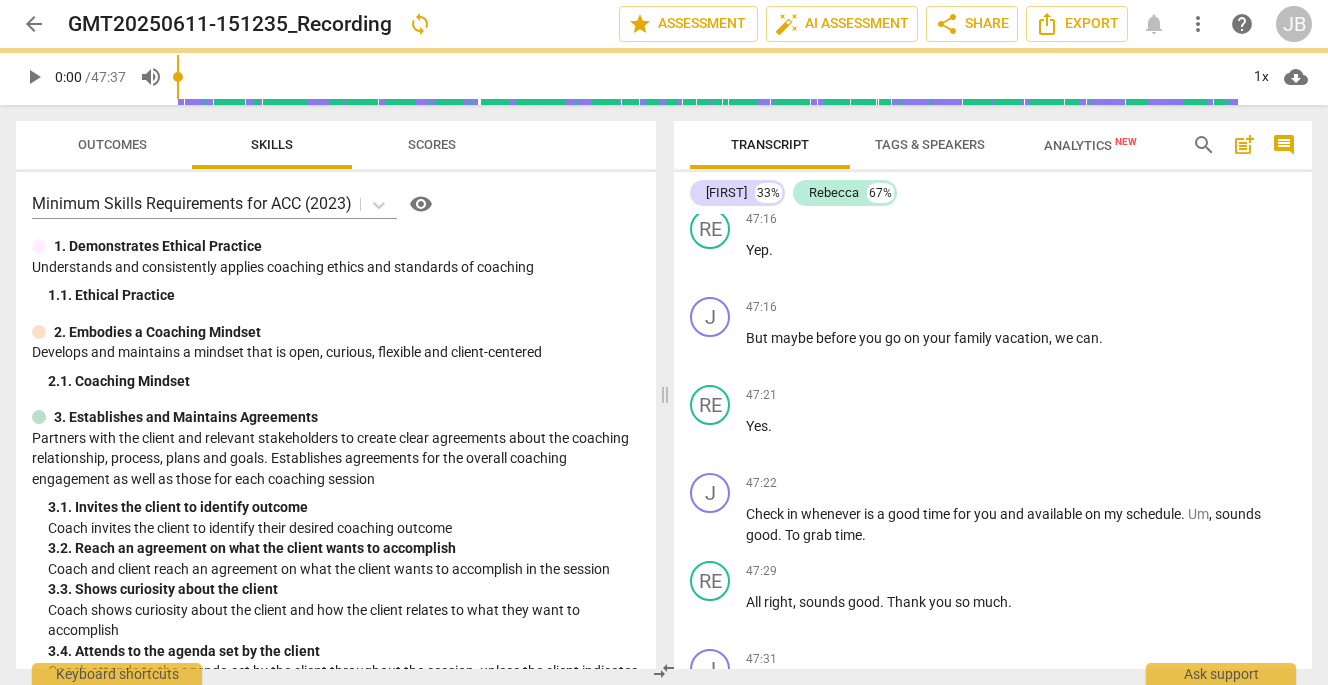 click on "." at bounding box center [966, 162] 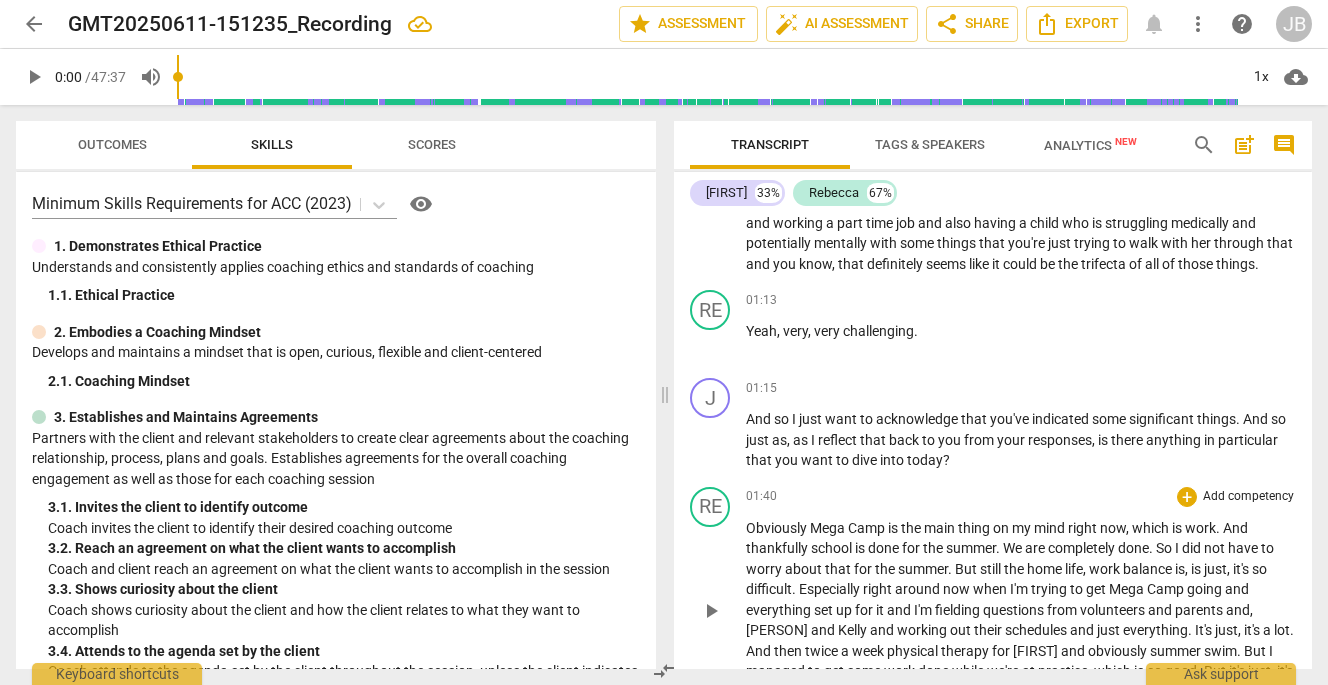 scroll, scrollTop: 0, scrollLeft: 0, axis: both 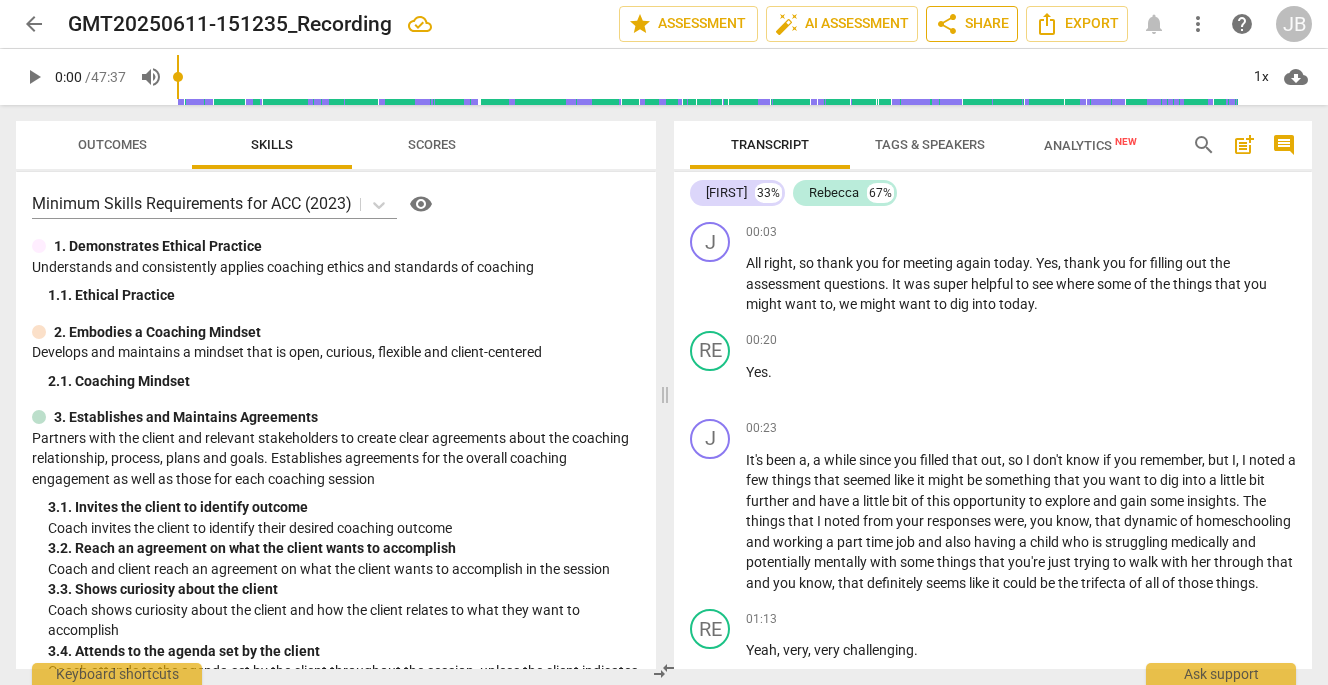 click on "share    Share" at bounding box center (972, 24) 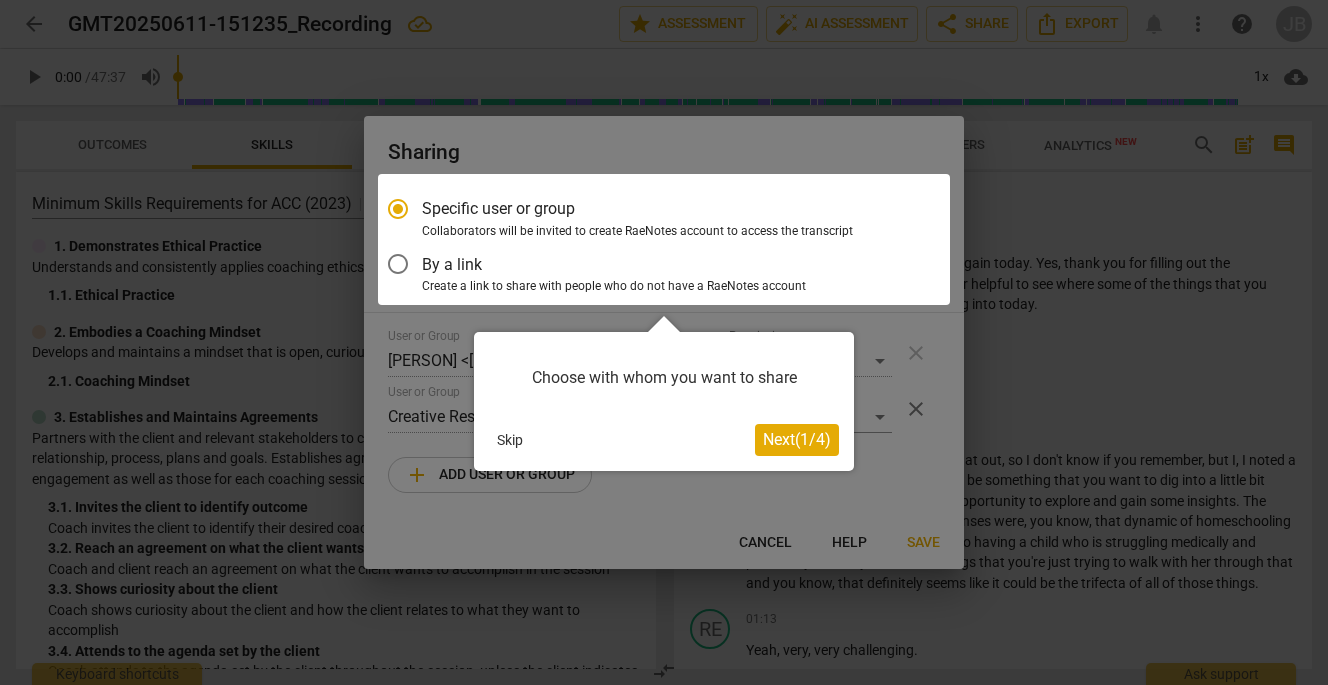 click on "Next  ( 1 / 4 )" at bounding box center (797, 439) 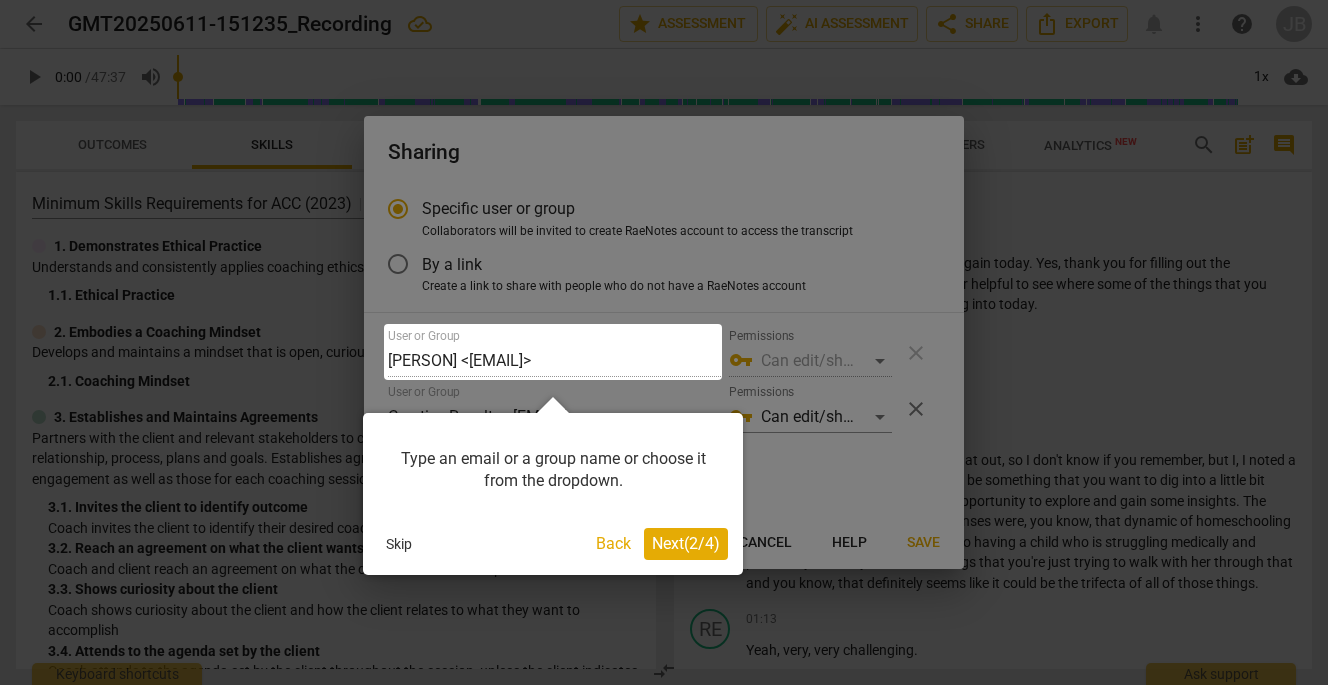 click on "Next  ( 2 / 4 )" at bounding box center (686, 543) 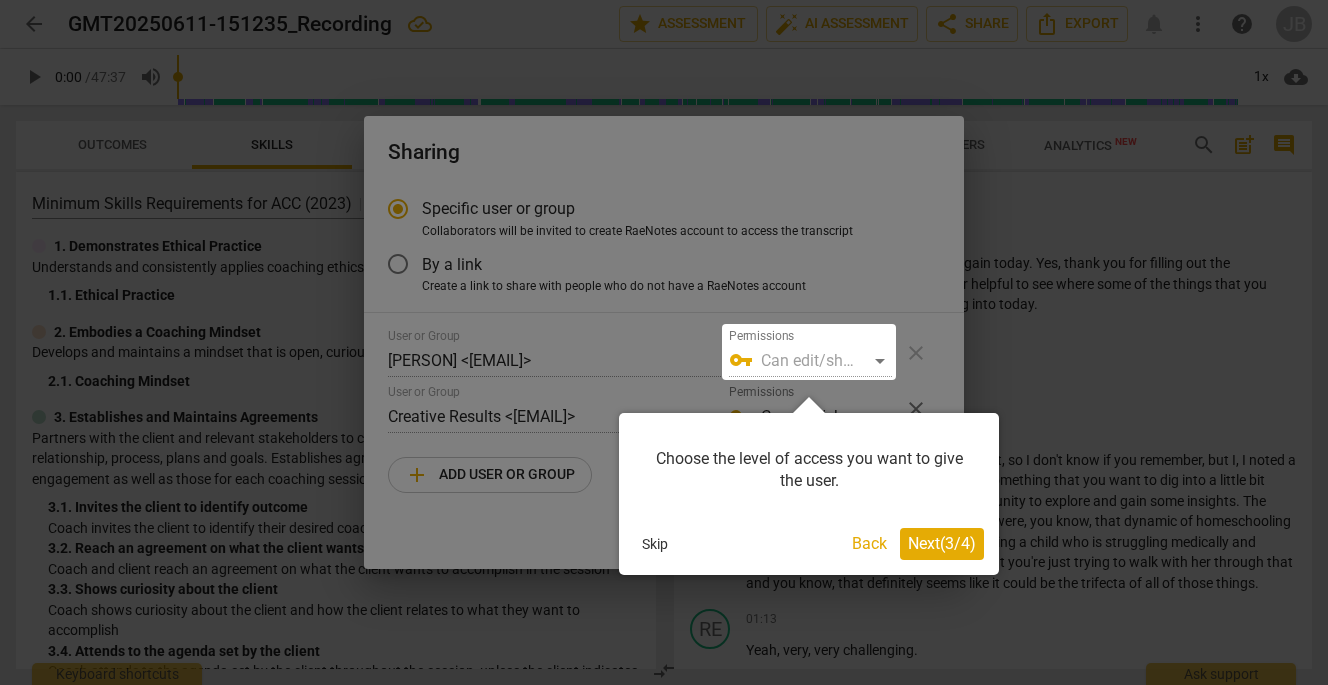 click on "Next  ( 3 / 4 )" at bounding box center [942, 543] 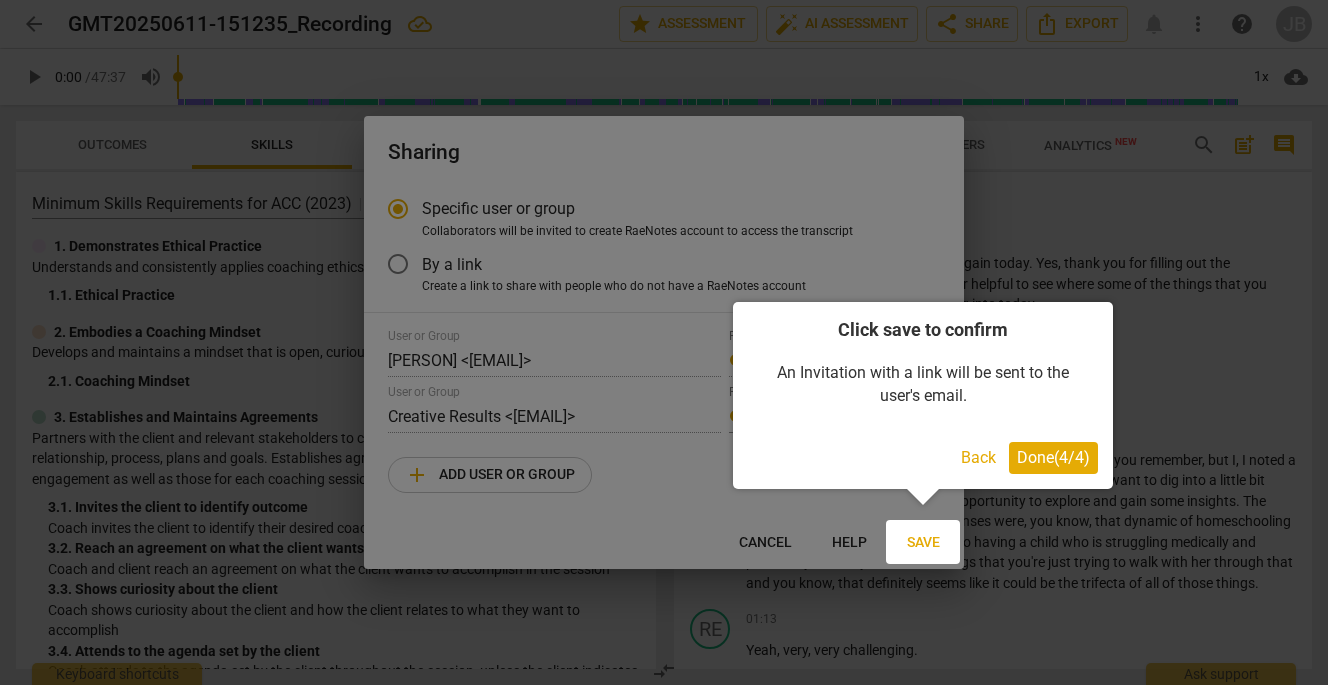 click on "Done  ( 4 / 4 )" at bounding box center (1053, 457) 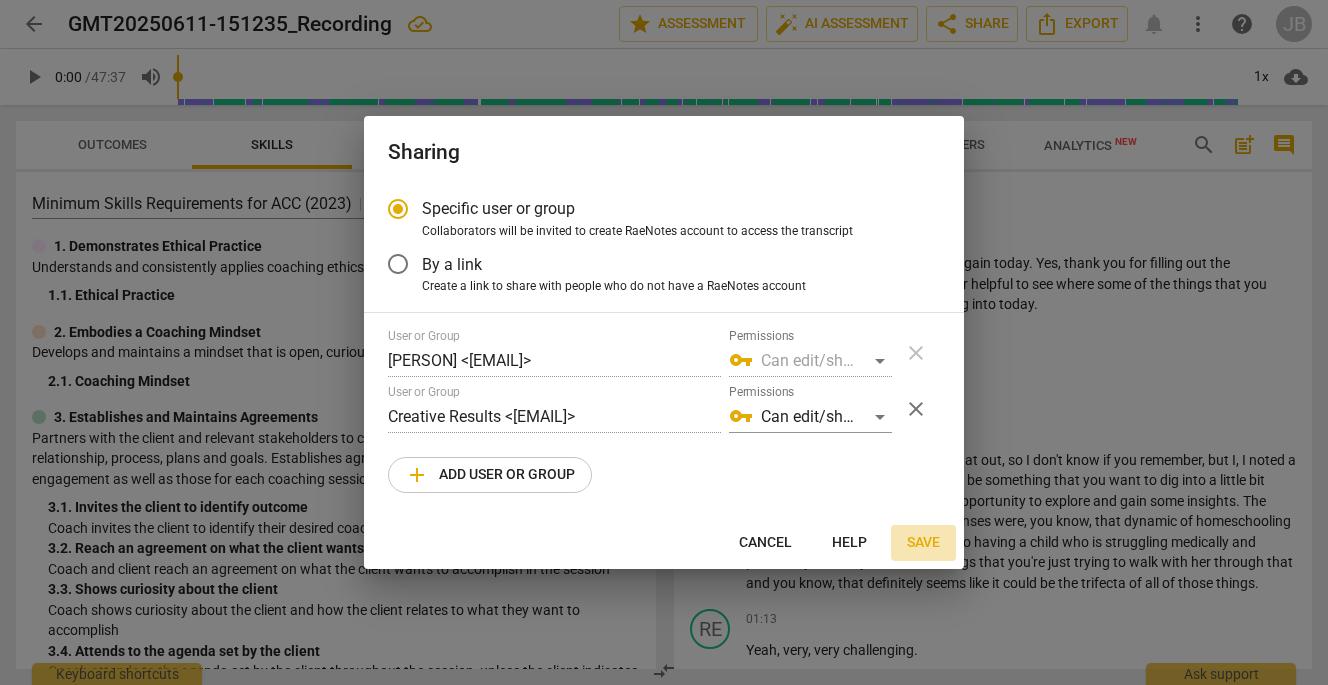 click on "Save" at bounding box center [923, 543] 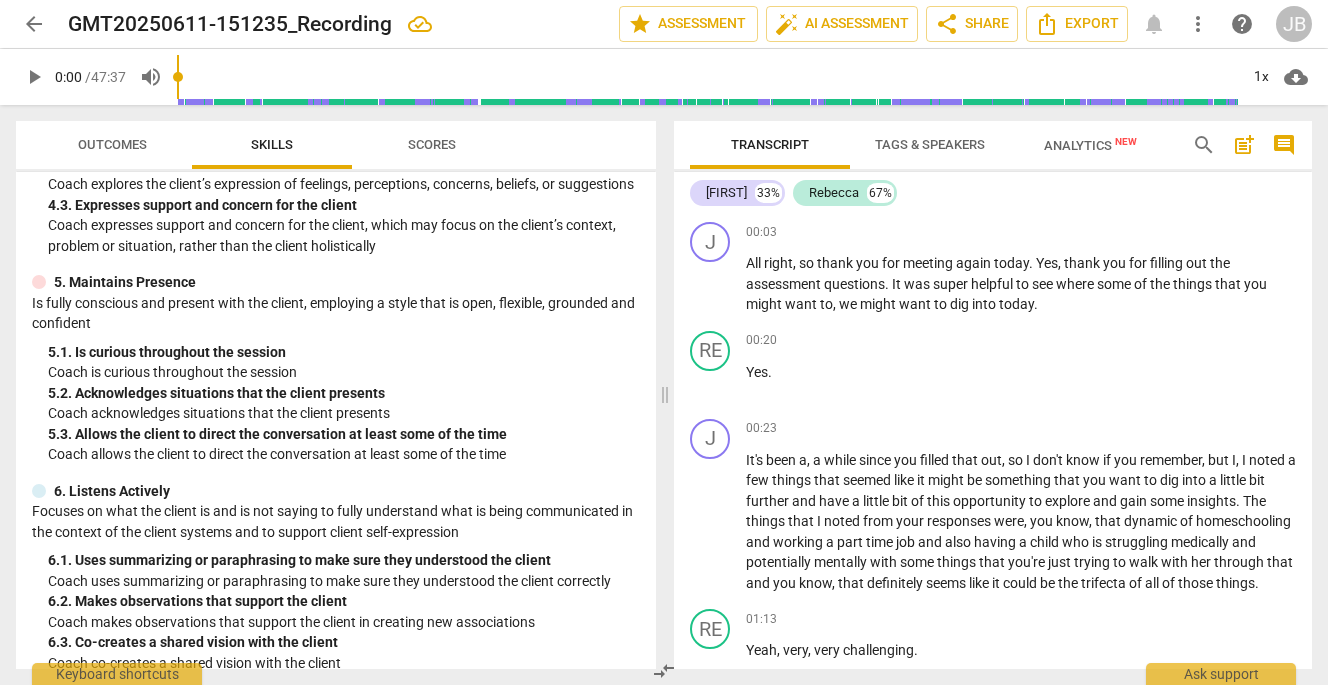 scroll, scrollTop: 0, scrollLeft: 0, axis: both 